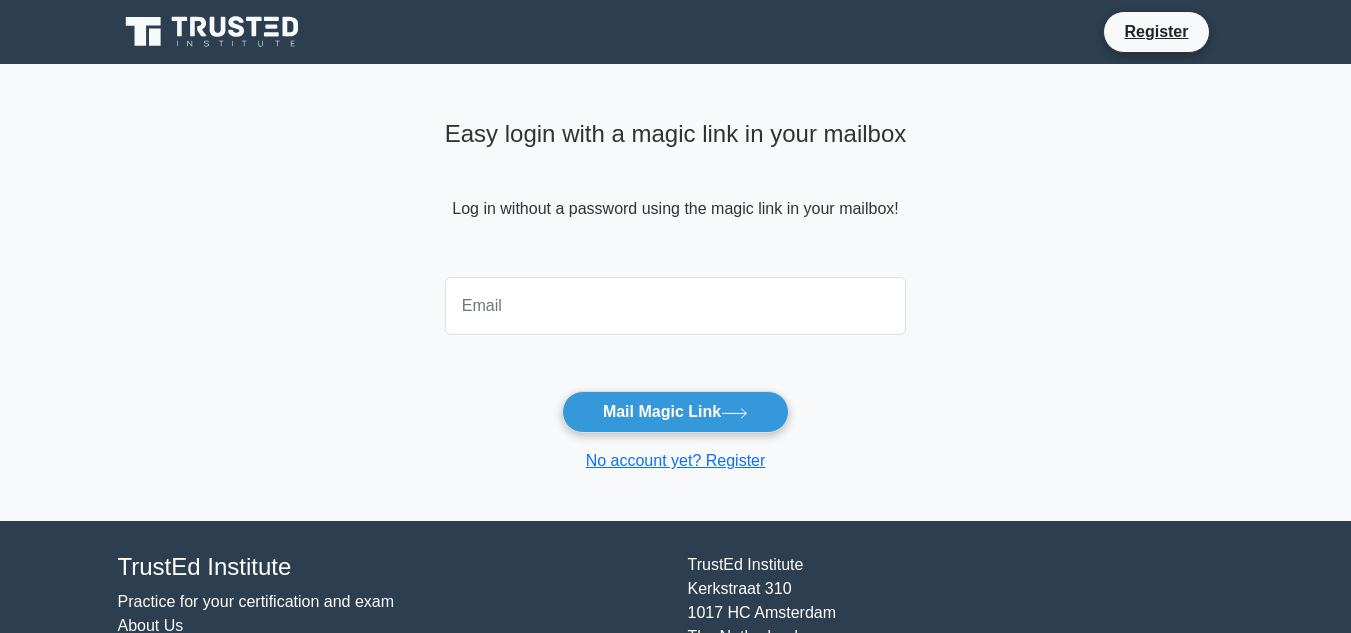scroll, scrollTop: 0, scrollLeft: 0, axis: both 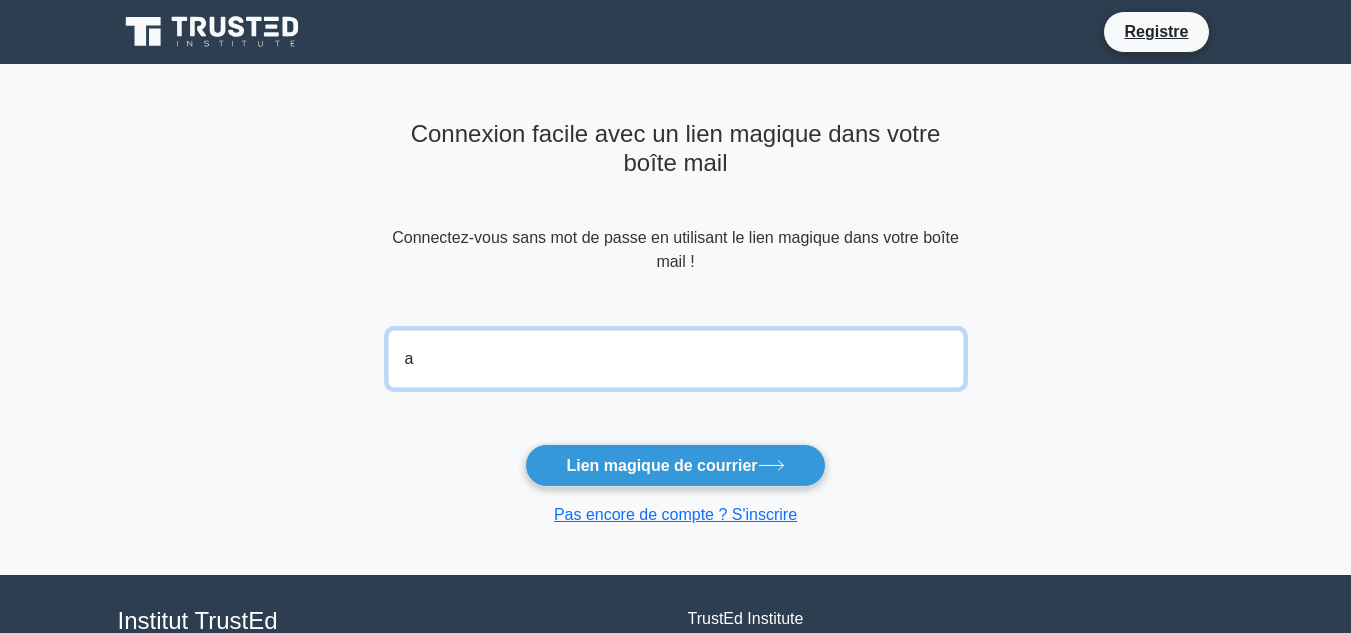 type on "aouitiemna510@gmail.com" 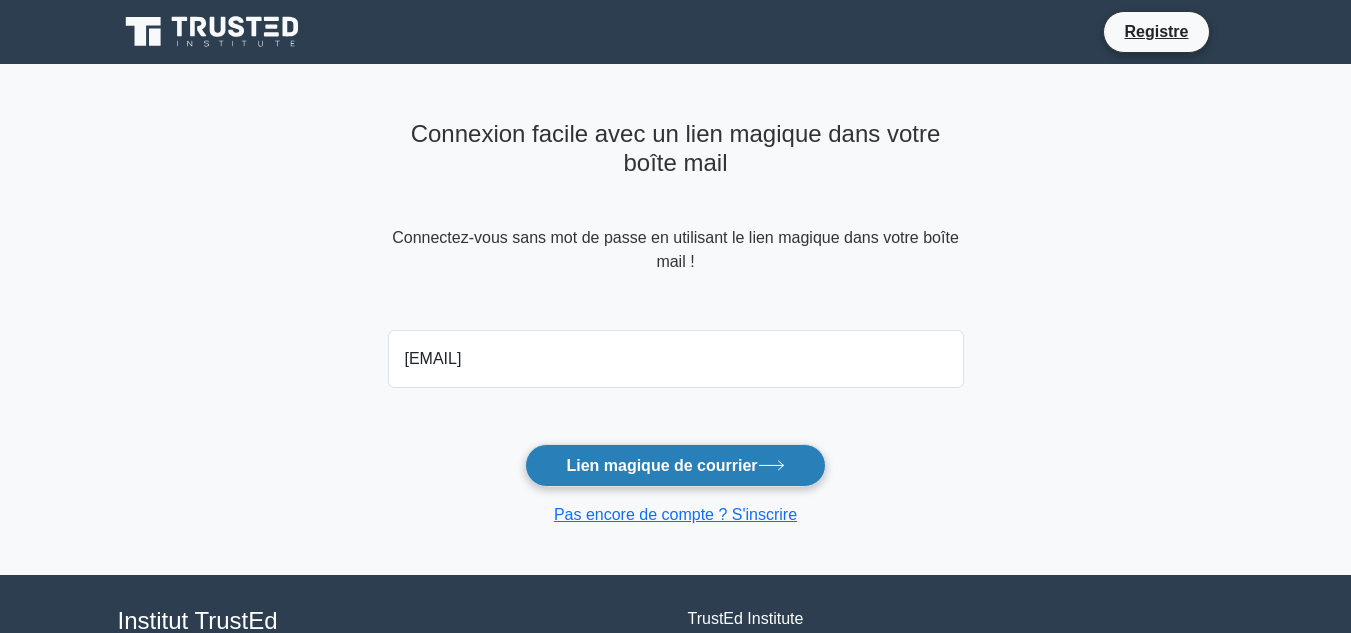 click on "Lien magique de courrier" at bounding box center (661, 465) 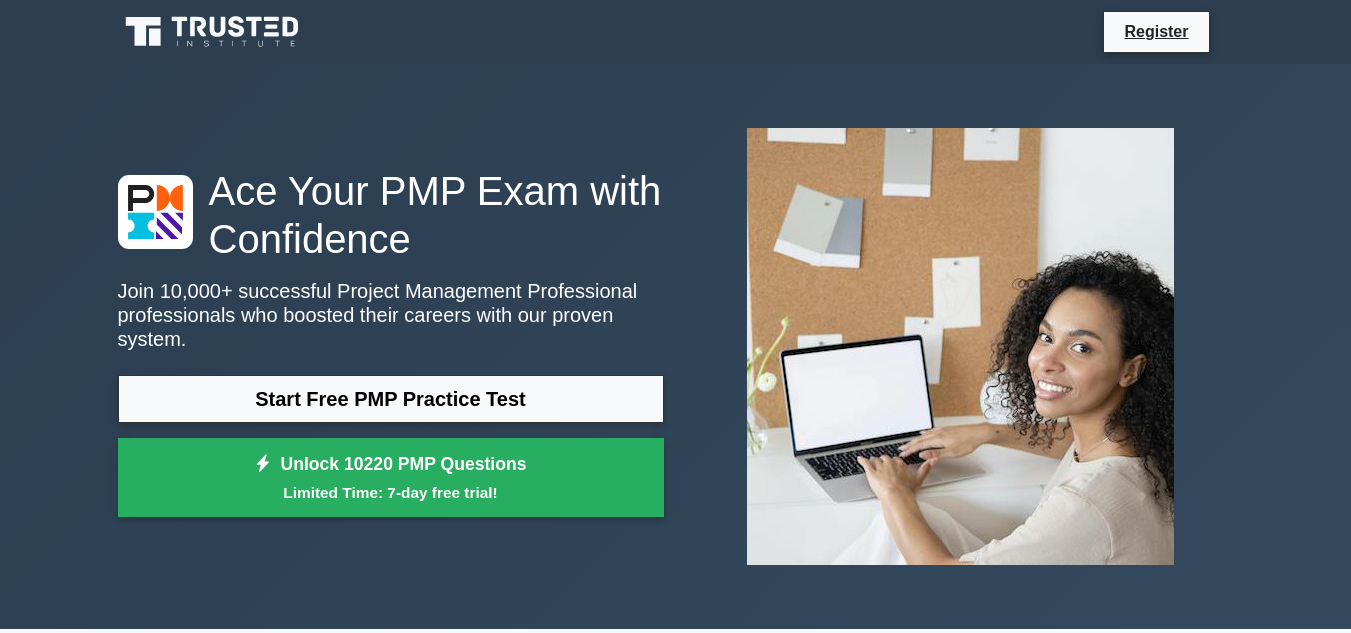 scroll, scrollTop: 0, scrollLeft: 0, axis: both 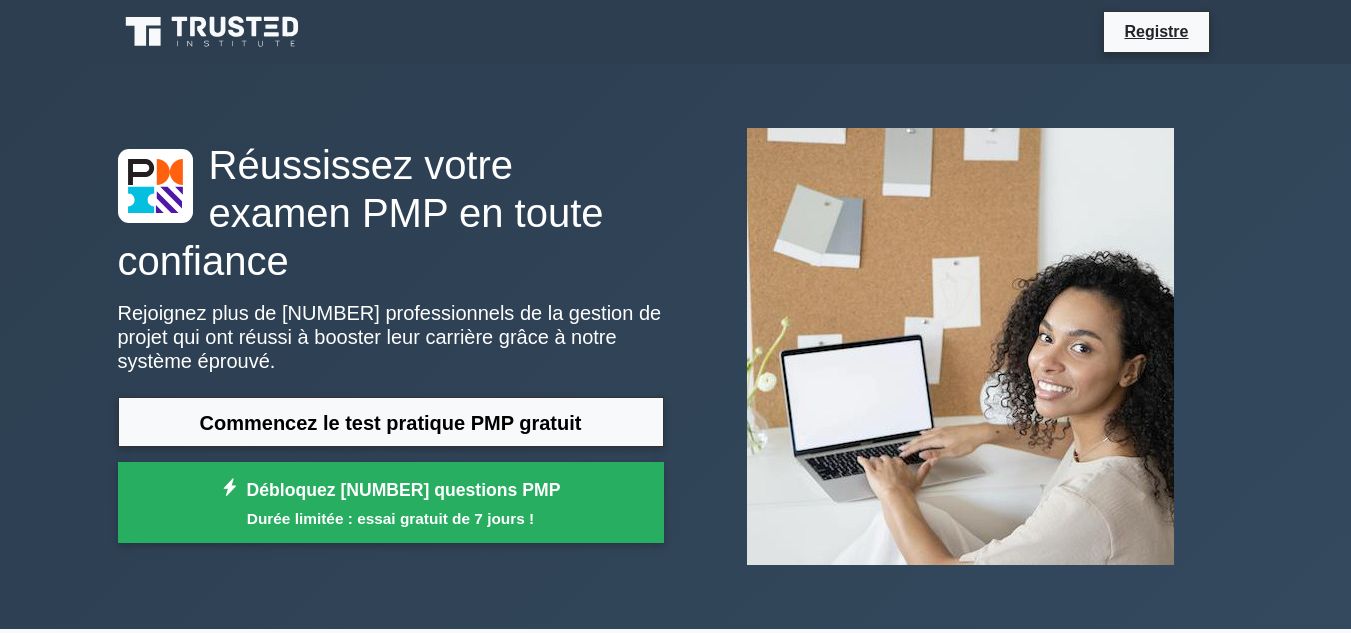 click on "Réussissez votre examen PMP en toute confiance
Rejoignez plus de [NUMBER] professionnels de la gestion de projet qui ont réussi à booster leur carrière grâce à notre système éprouvé.
Commencez le test pratique PMP gratuit
Débloquez [NUMBER] questions PMP
Durée limitée : essai gratuit de 7 jours !" at bounding box center [675, 346] 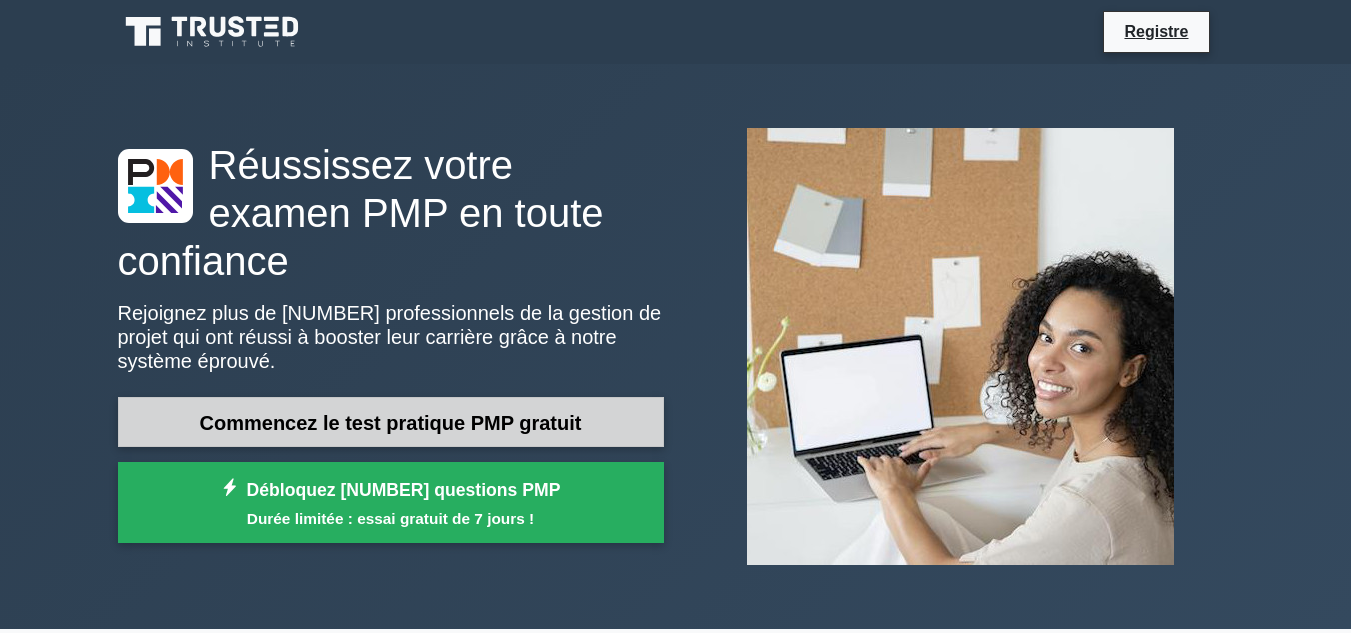 click on "Commencez le test pratique PMP gratuit" at bounding box center [391, 422] 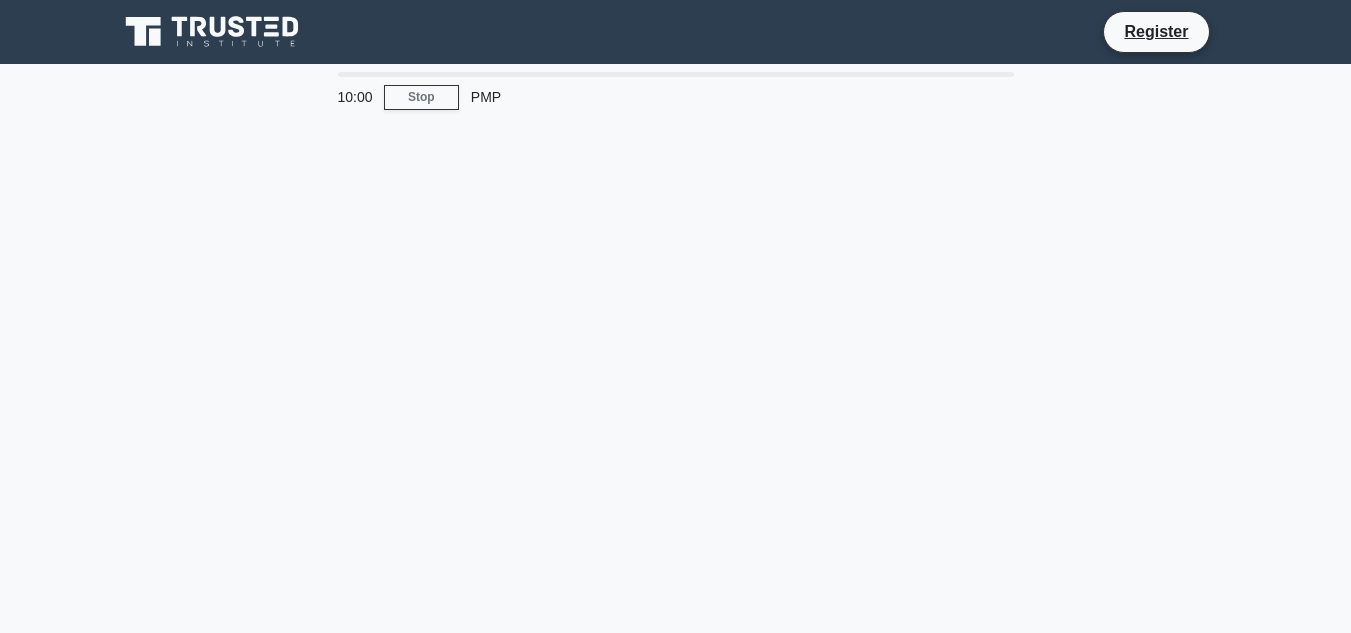 scroll, scrollTop: 0, scrollLeft: 0, axis: both 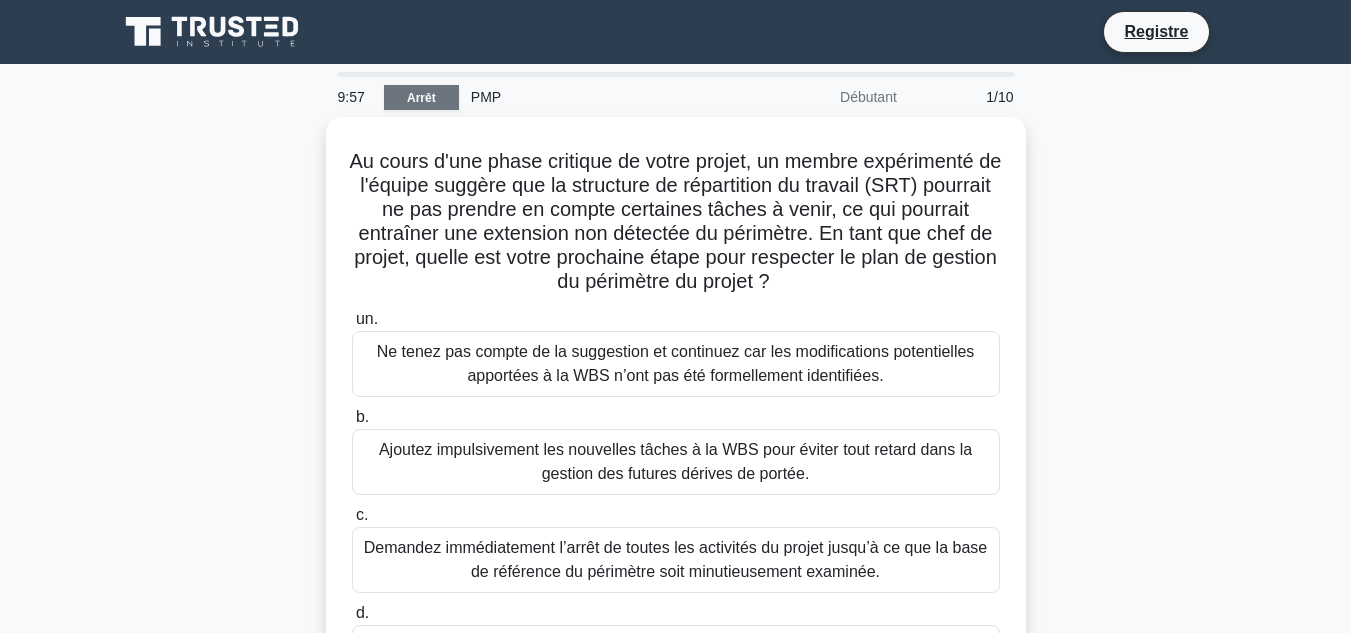 click on "Arrêt" at bounding box center [421, 98] 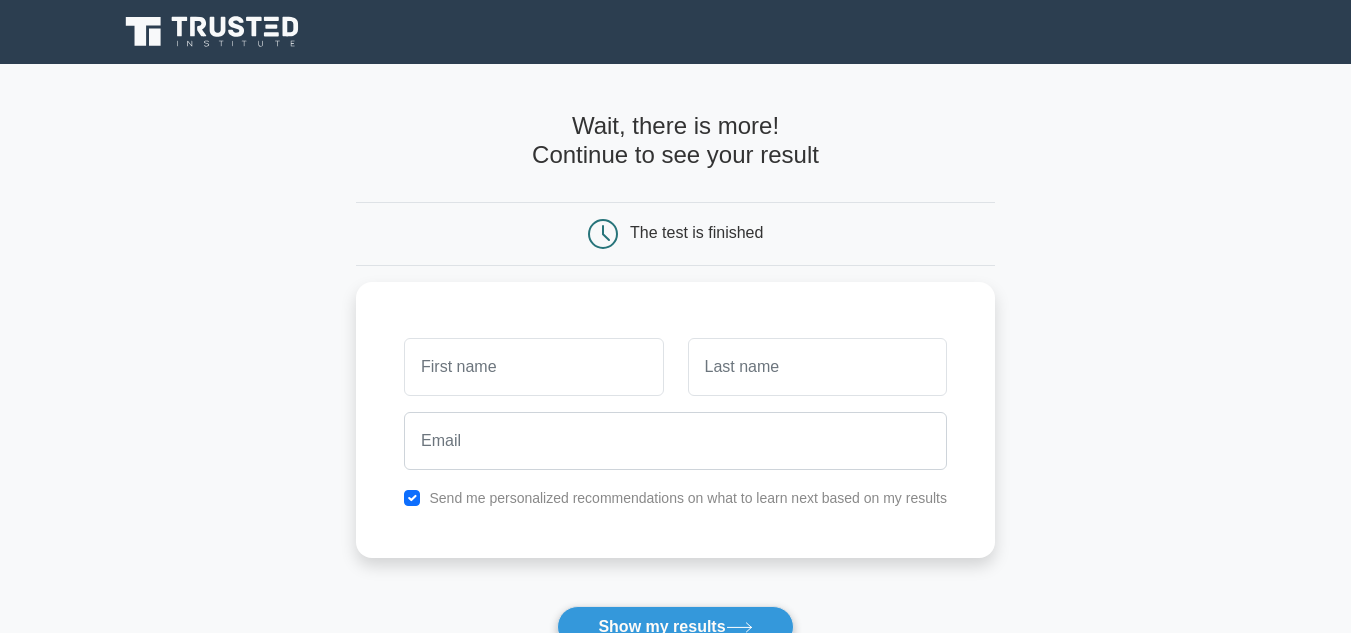 scroll, scrollTop: 0, scrollLeft: 0, axis: both 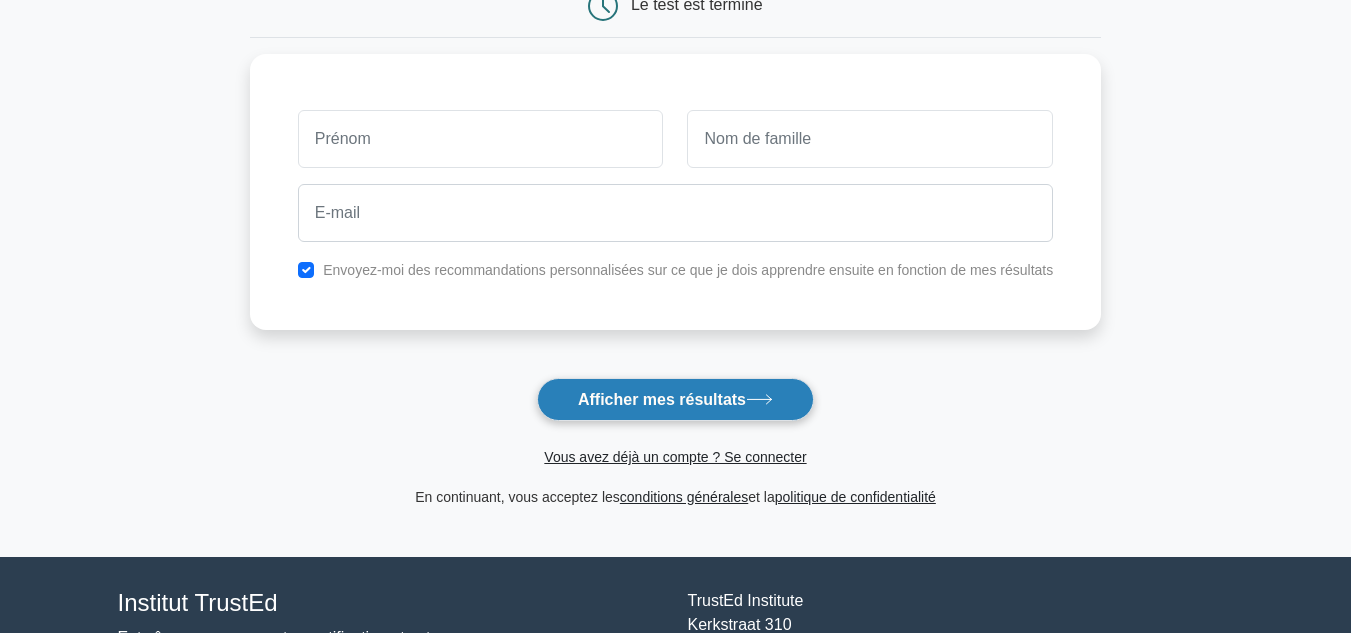 click on "Afficher mes résultats" at bounding box center (675, 399) 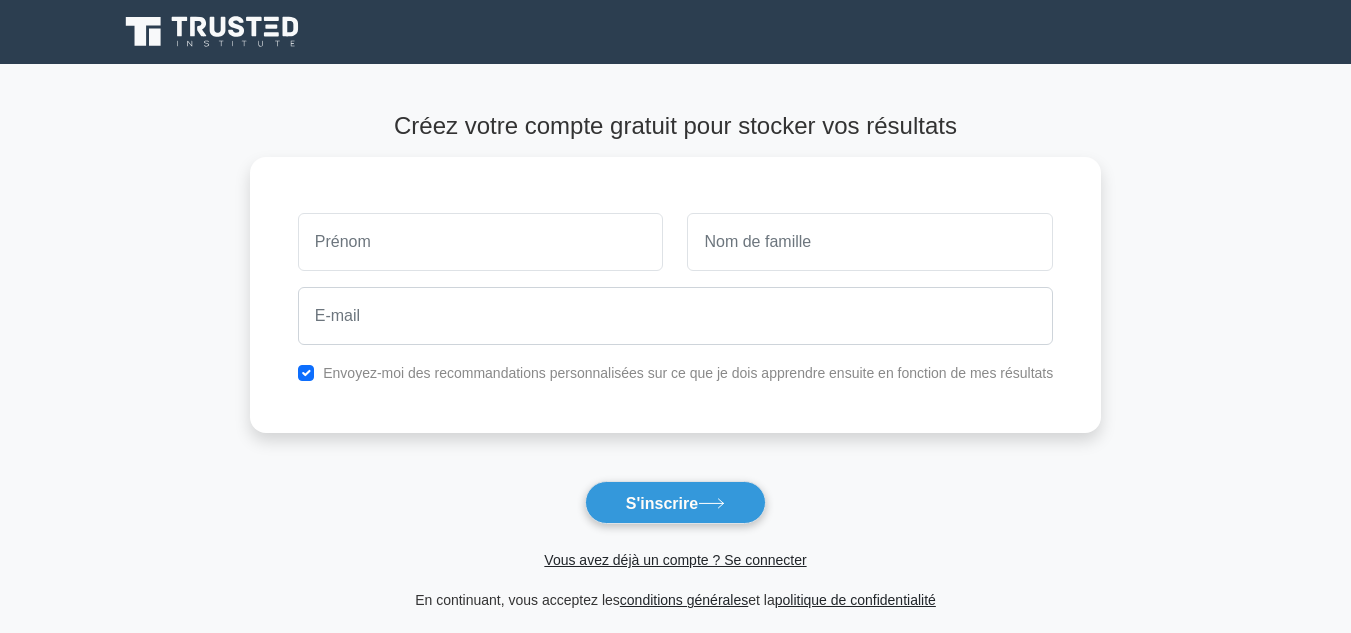 scroll, scrollTop: 0, scrollLeft: 0, axis: both 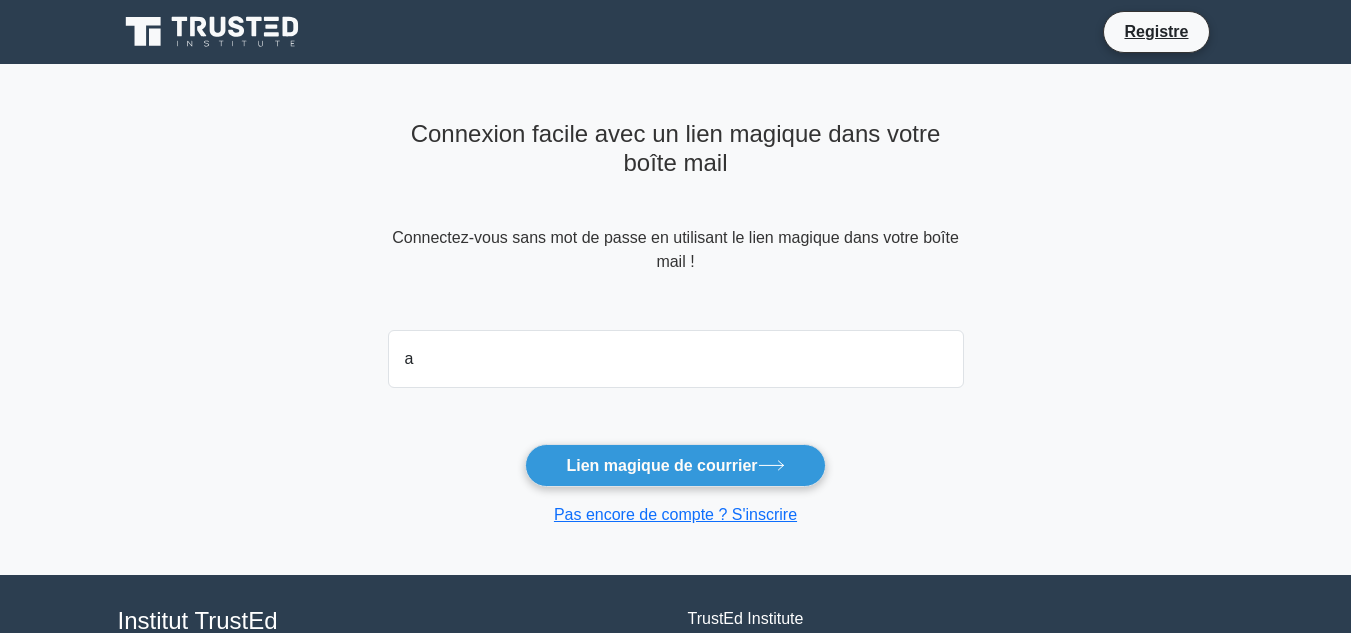 type on "[EMAIL]" 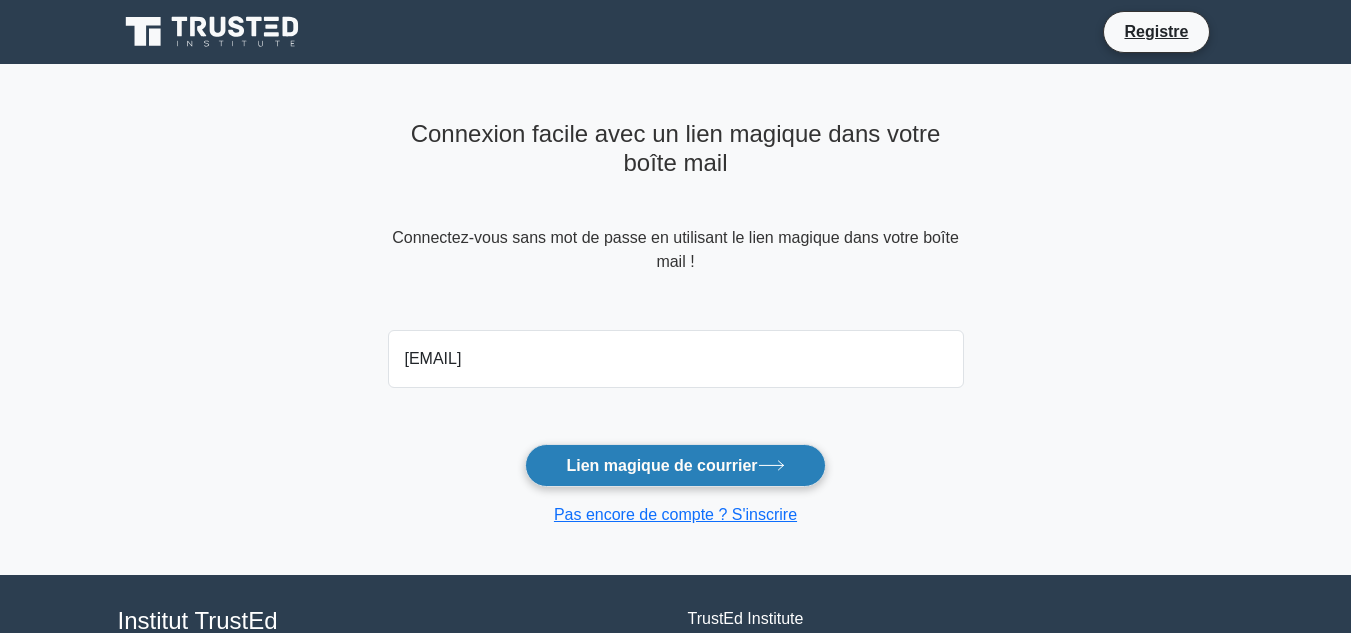 click on "Lien magique de courrier" at bounding box center (661, 465) 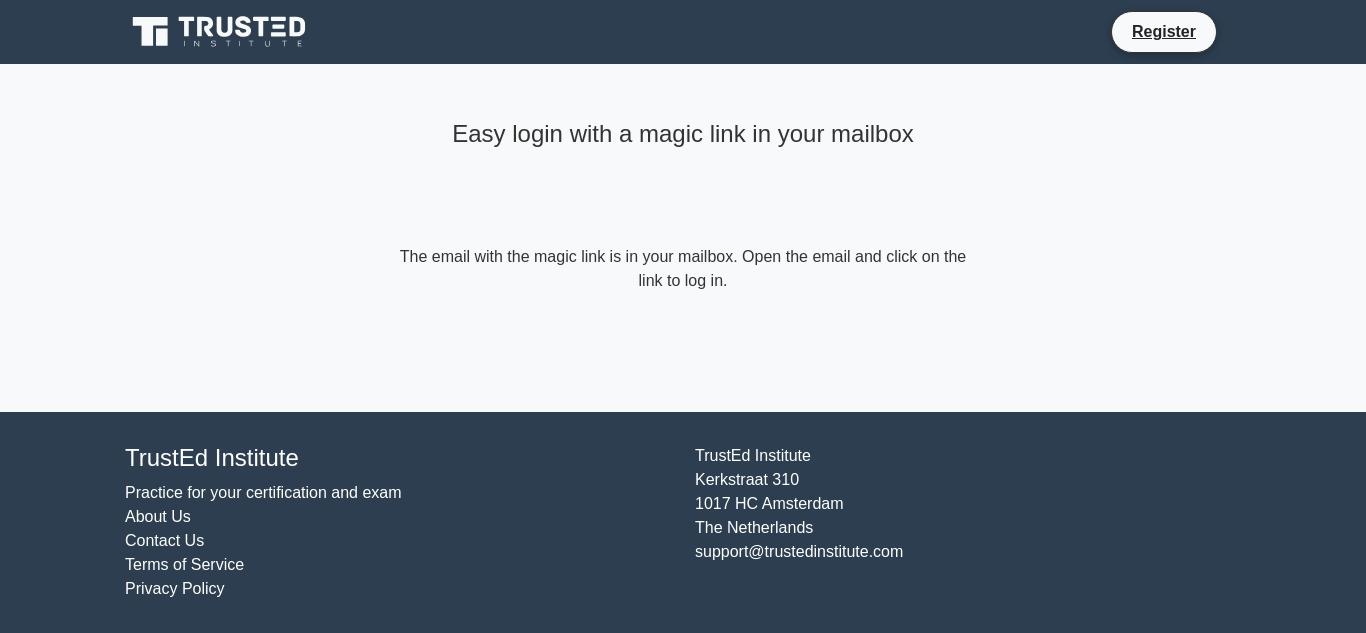 scroll, scrollTop: 0, scrollLeft: 0, axis: both 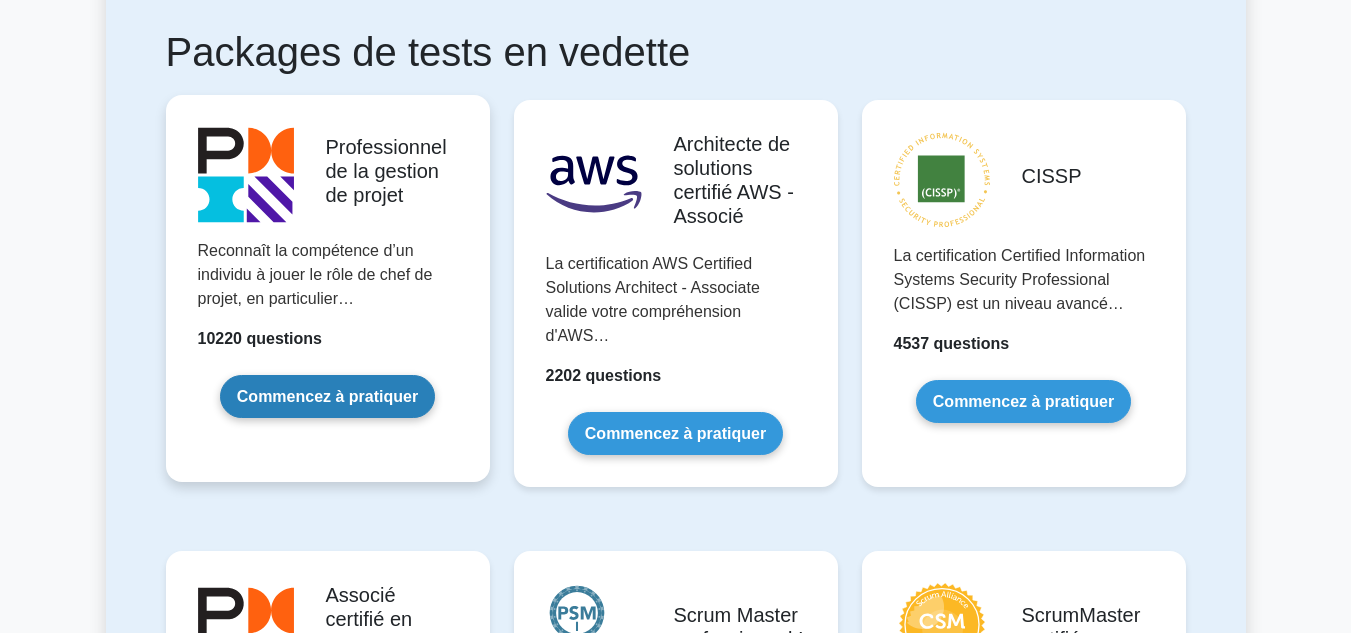 click on "Commencez à pratiquer" at bounding box center [327, 396] 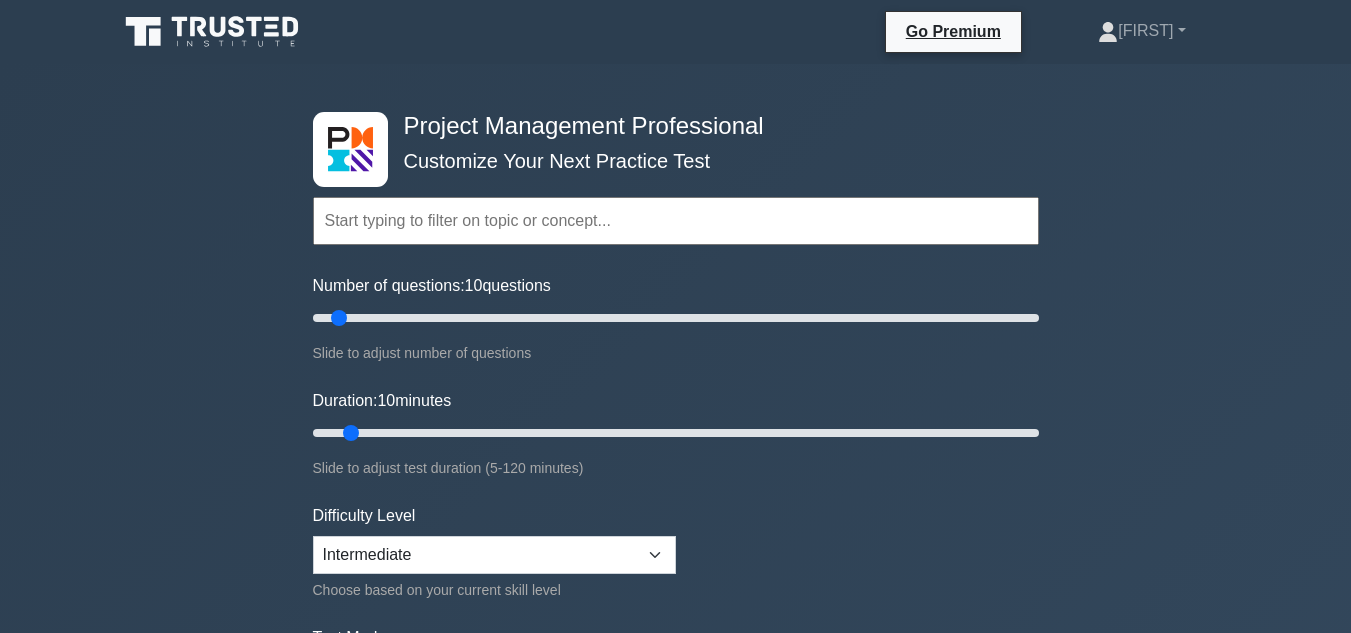 scroll, scrollTop: 0, scrollLeft: 0, axis: both 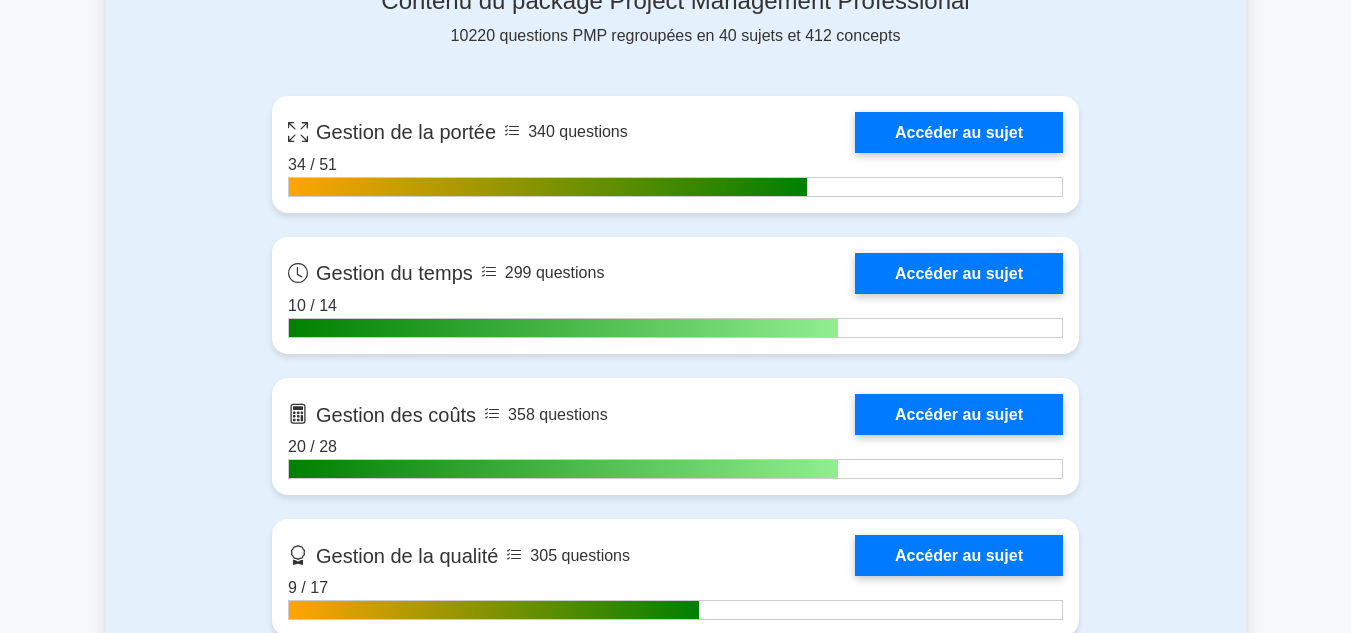 click on "Professionnel de la gestion de projet
Personnalisez votre prochain test pratique
Thèmes
Gestion de la portée
Gestion du temps
Gestion des coûts
Gestion de la qualité
Gestion des risques
Gestion de l'intégration
Gestion des ressources humaines" at bounding box center [675, 3355] 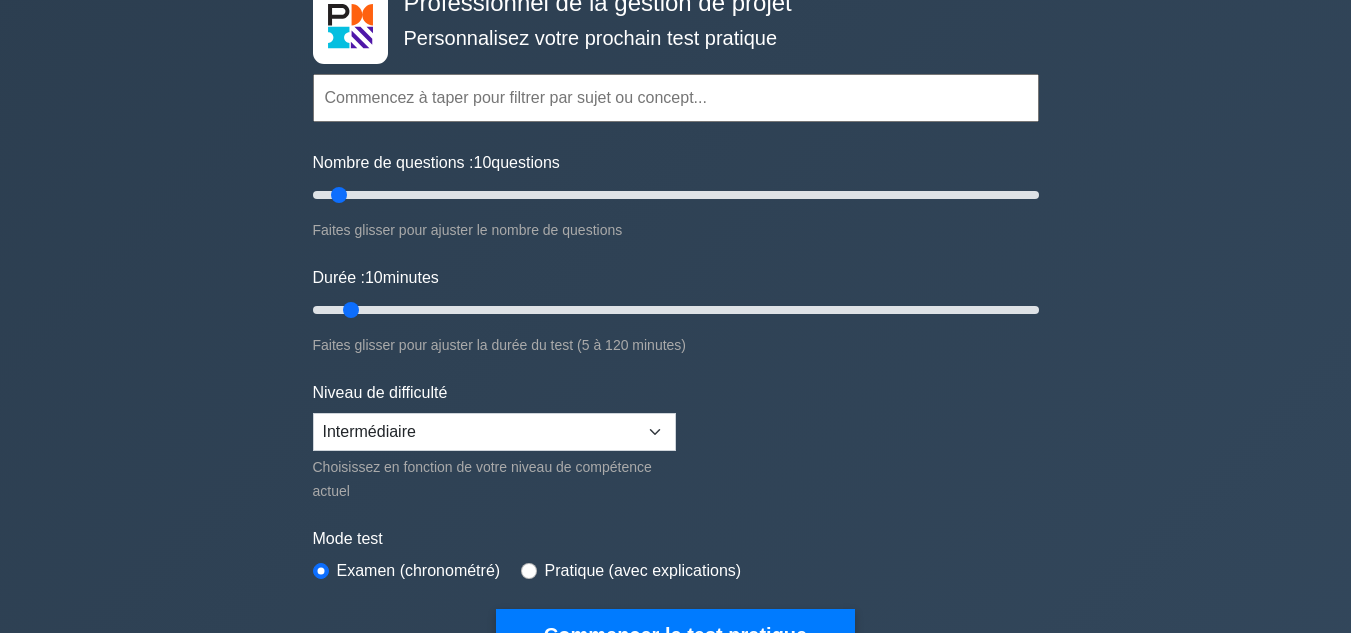 scroll, scrollTop: 0, scrollLeft: 0, axis: both 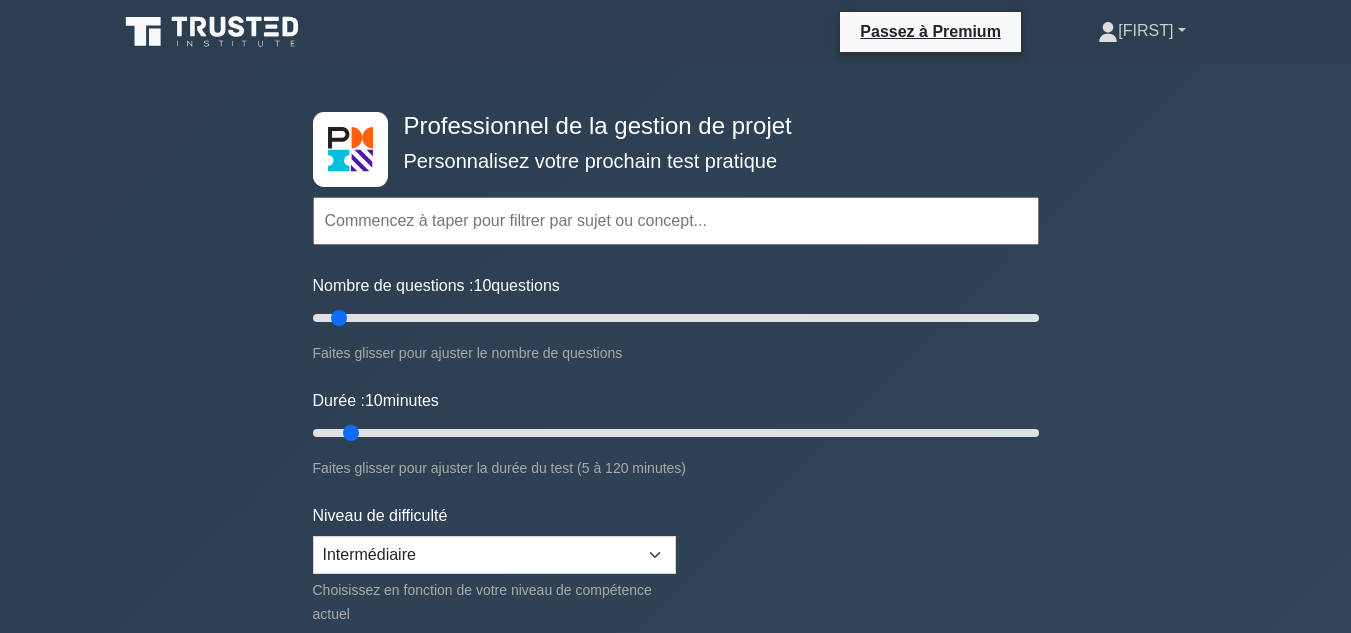 click on "[NAME]" at bounding box center [1145, 30] 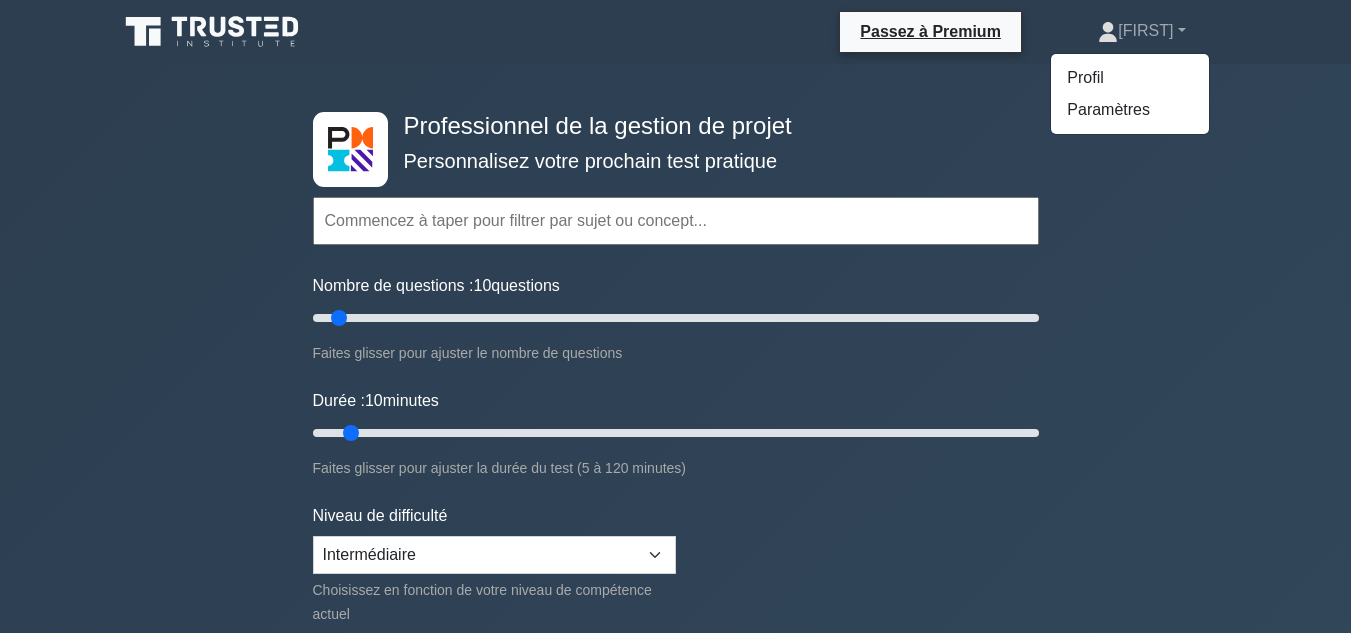 click on "Professionnel de la gestion de projet
Personnalisez votre prochain test pratique
Thèmes
Gestion de la portée
Gestion du temps
Gestion des coûts
Gestion de la qualité
Gestion des risques
Gestion de l'intégration
Gestion des ressources humaines" at bounding box center [675, 723] 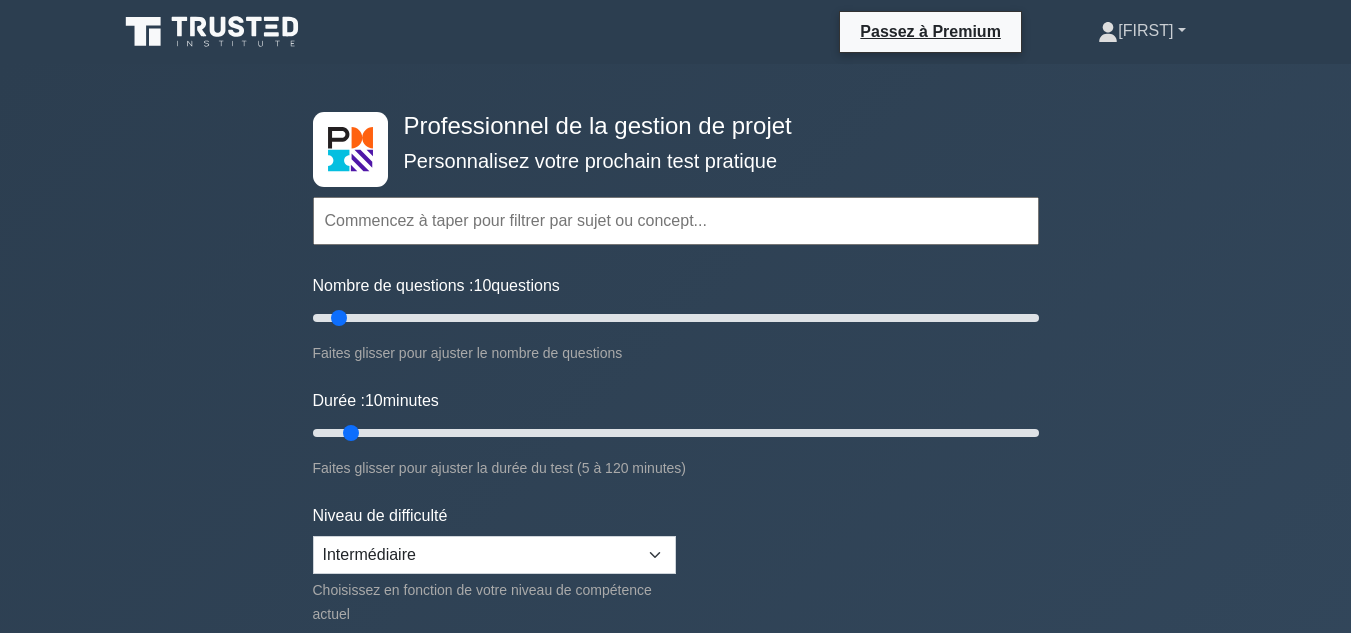 click on "[FIRST]" at bounding box center [1145, 30] 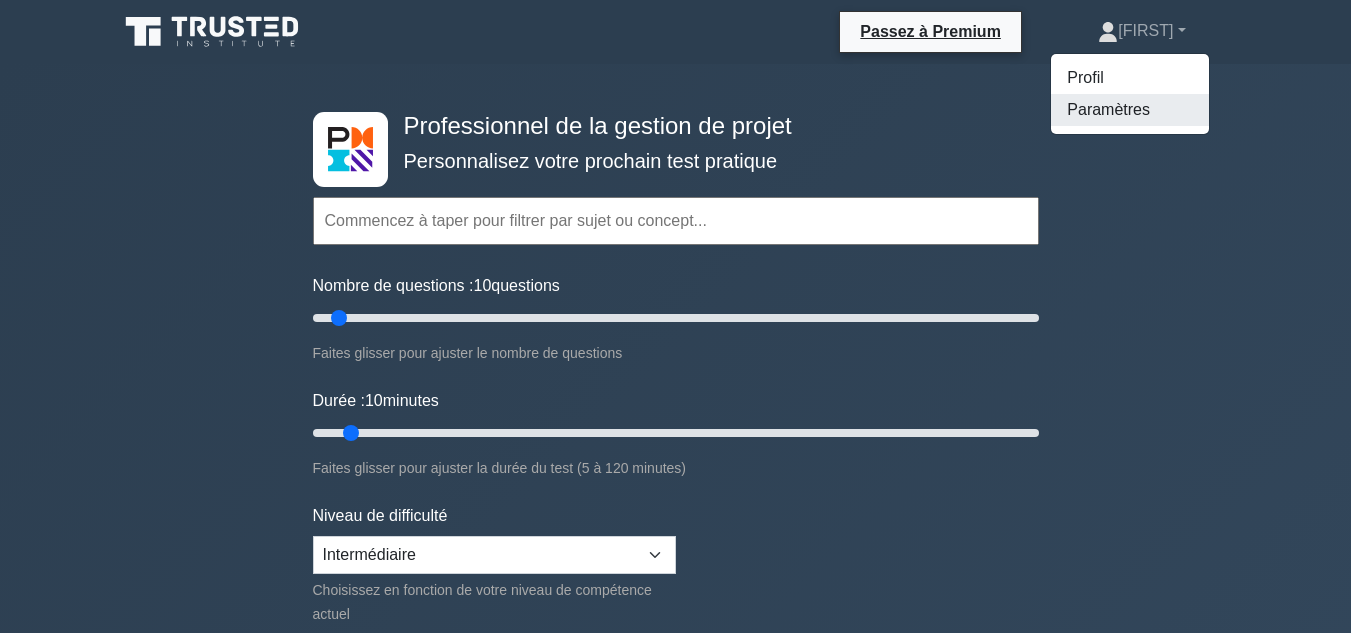 click on "Paramètres" at bounding box center [1130, 110] 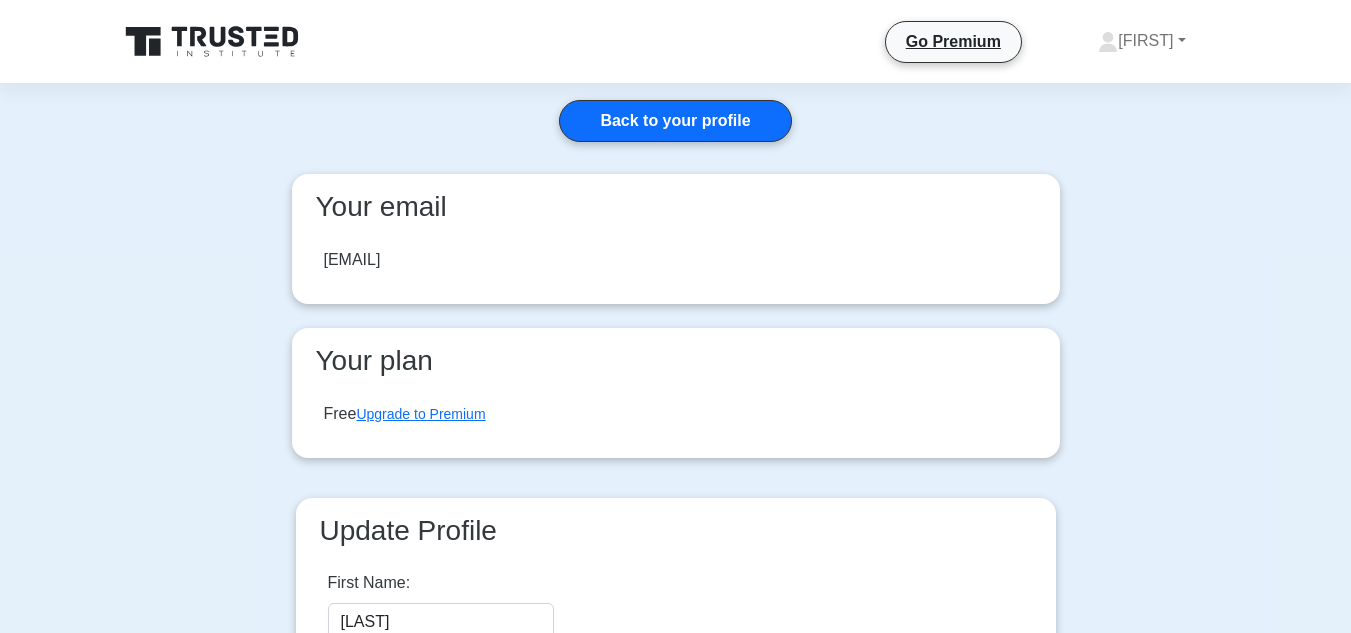 scroll, scrollTop: 0, scrollLeft: 0, axis: both 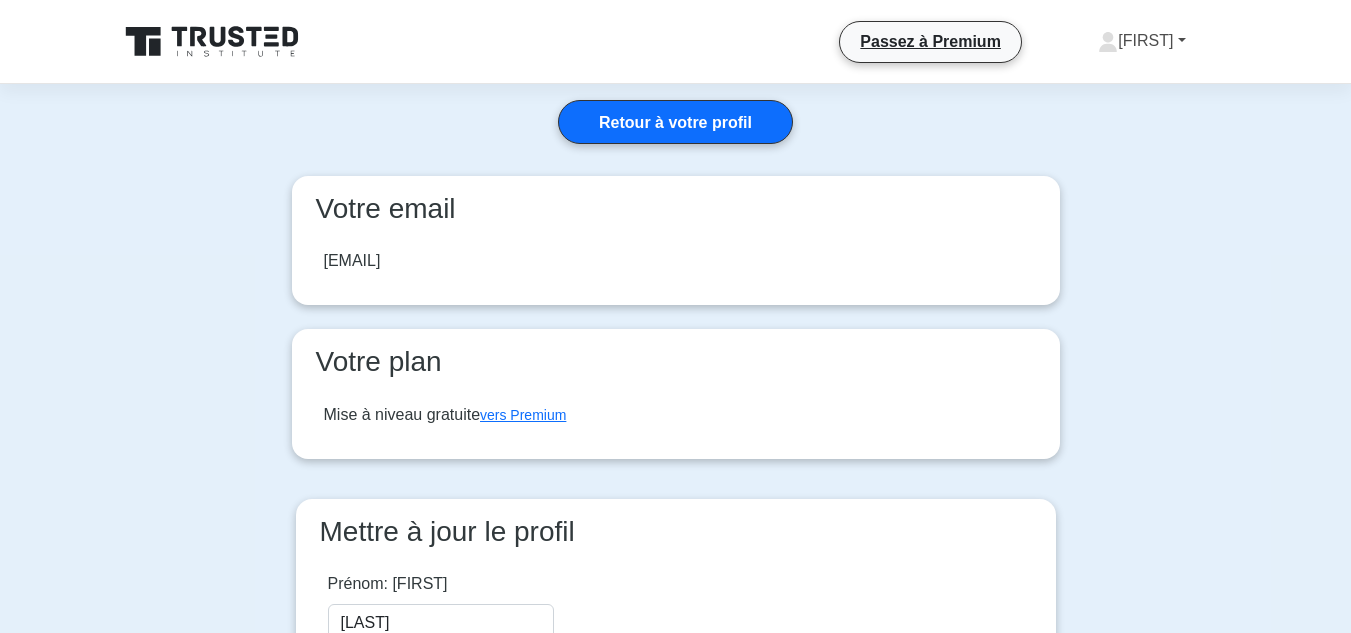 click on "[NAME]" at bounding box center (1141, 41) 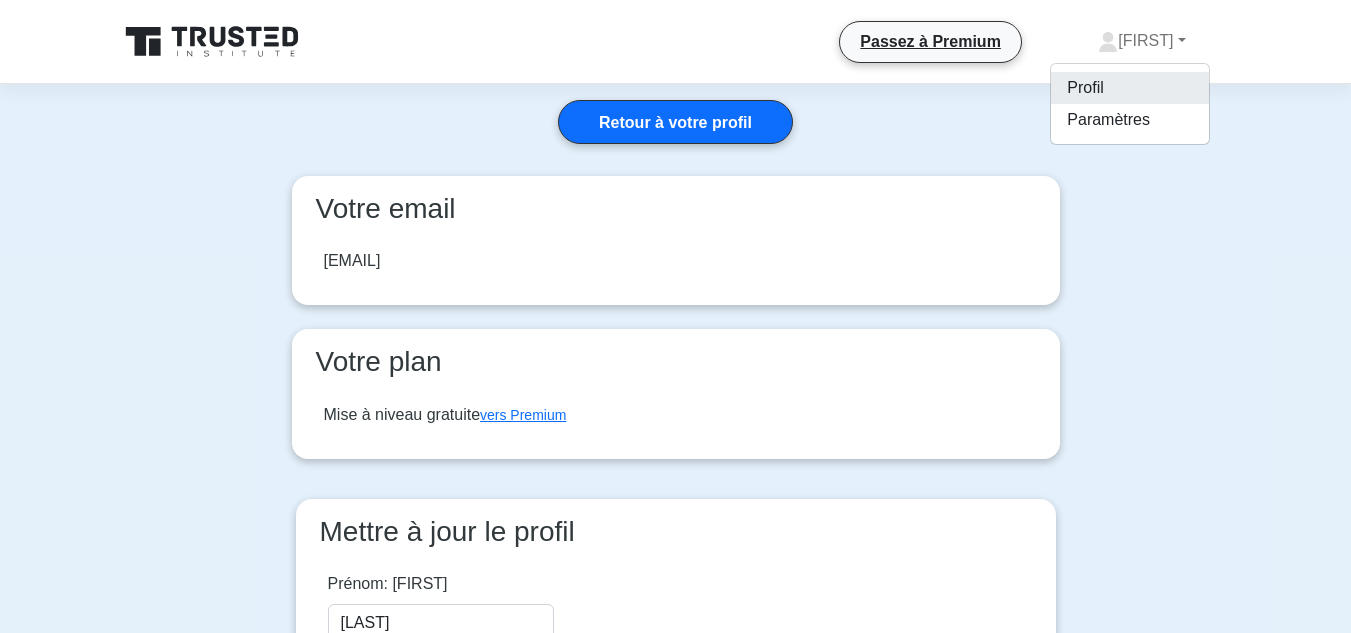 click on "Profil" at bounding box center [1130, 88] 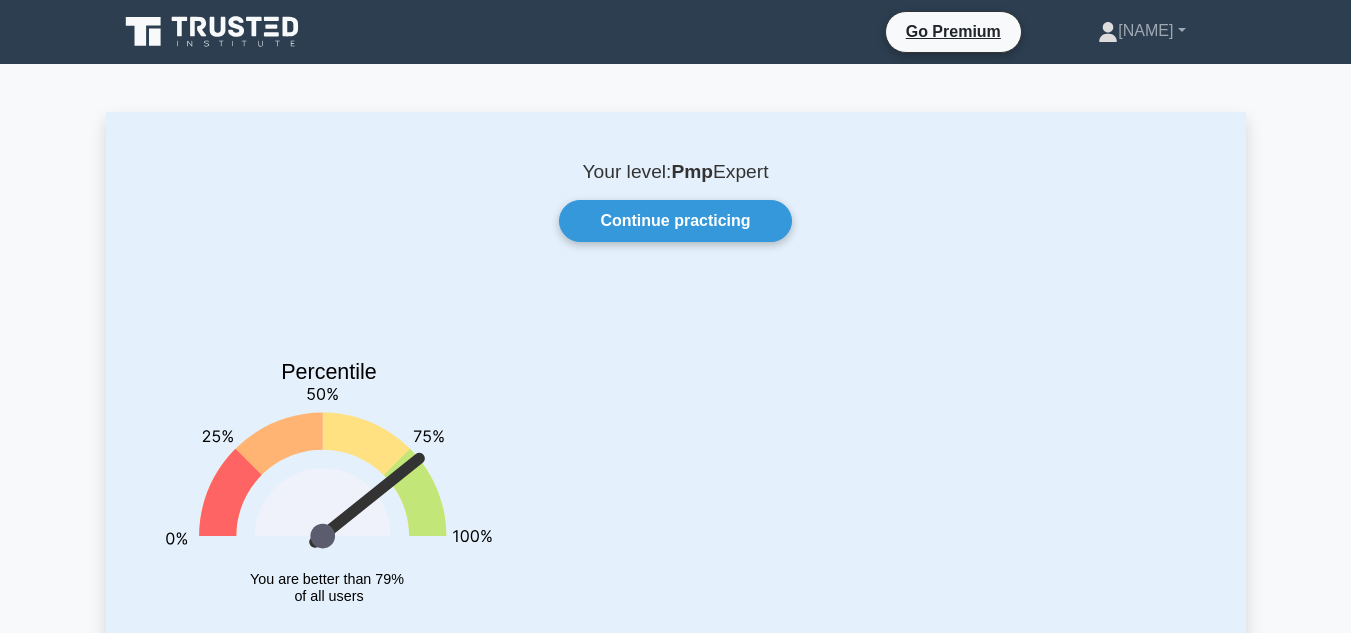 scroll, scrollTop: 0, scrollLeft: 0, axis: both 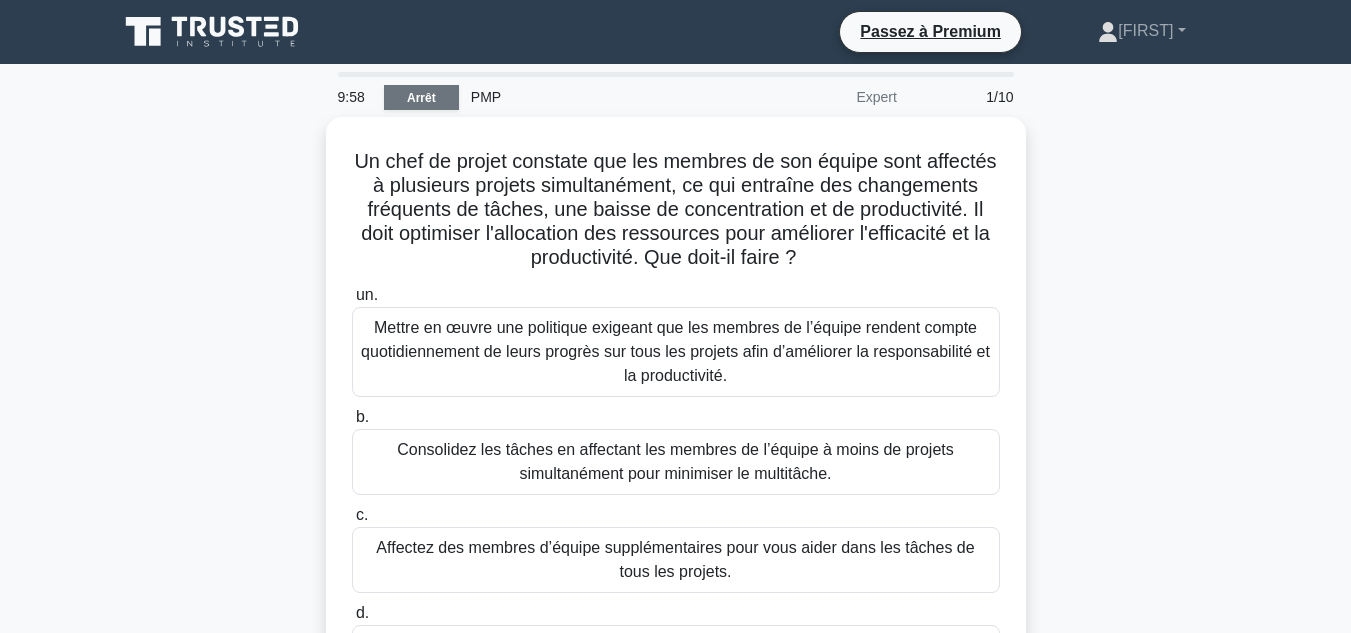 click on "Arrêt" at bounding box center (421, 97) 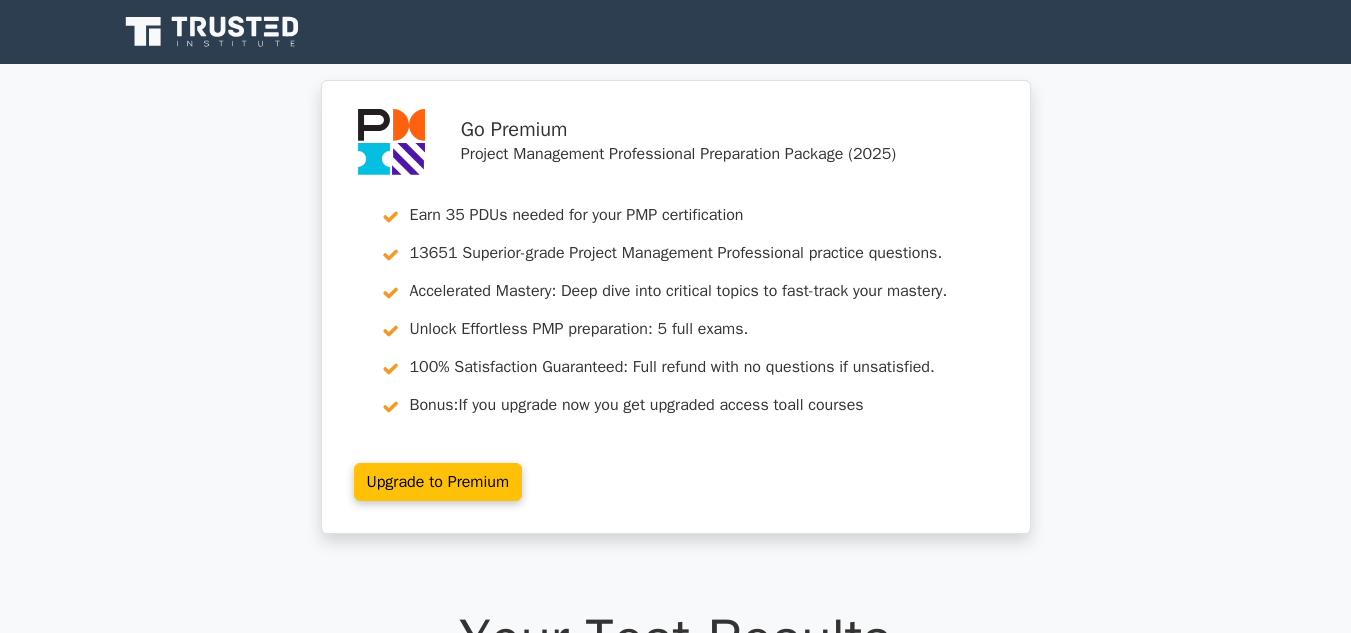 scroll, scrollTop: 0, scrollLeft: 0, axis: both 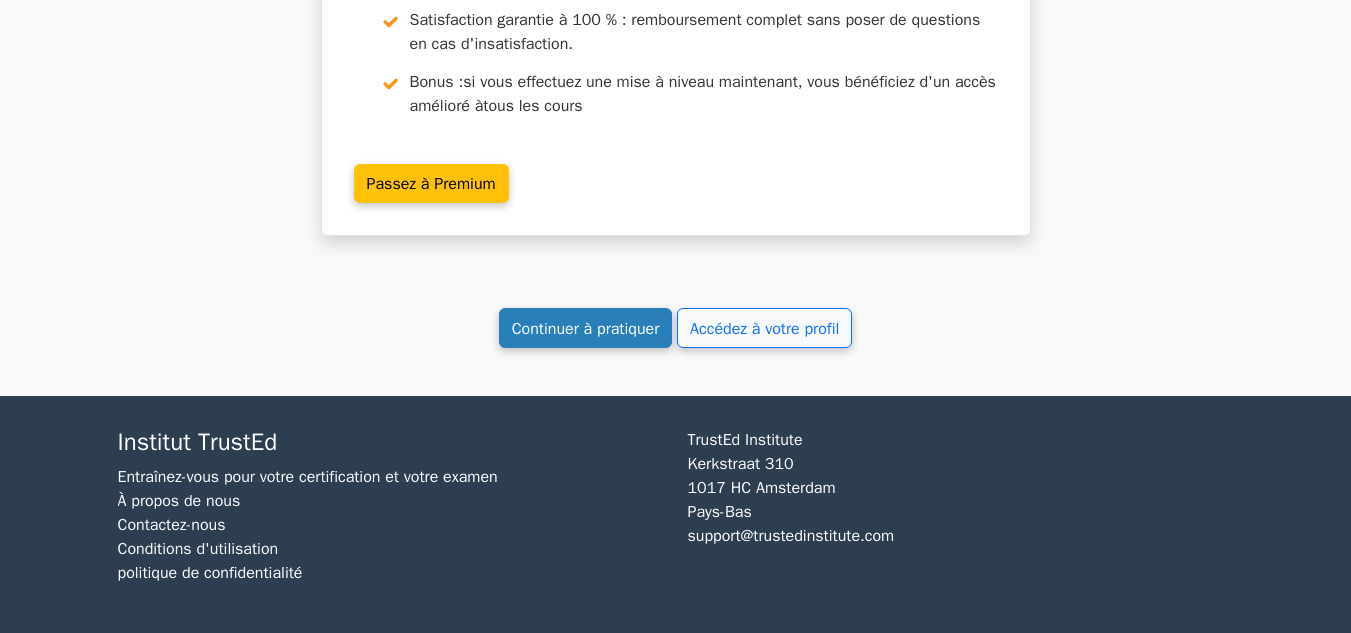 click on "Continuer à pratiquer" at bounding box center [586, 329] 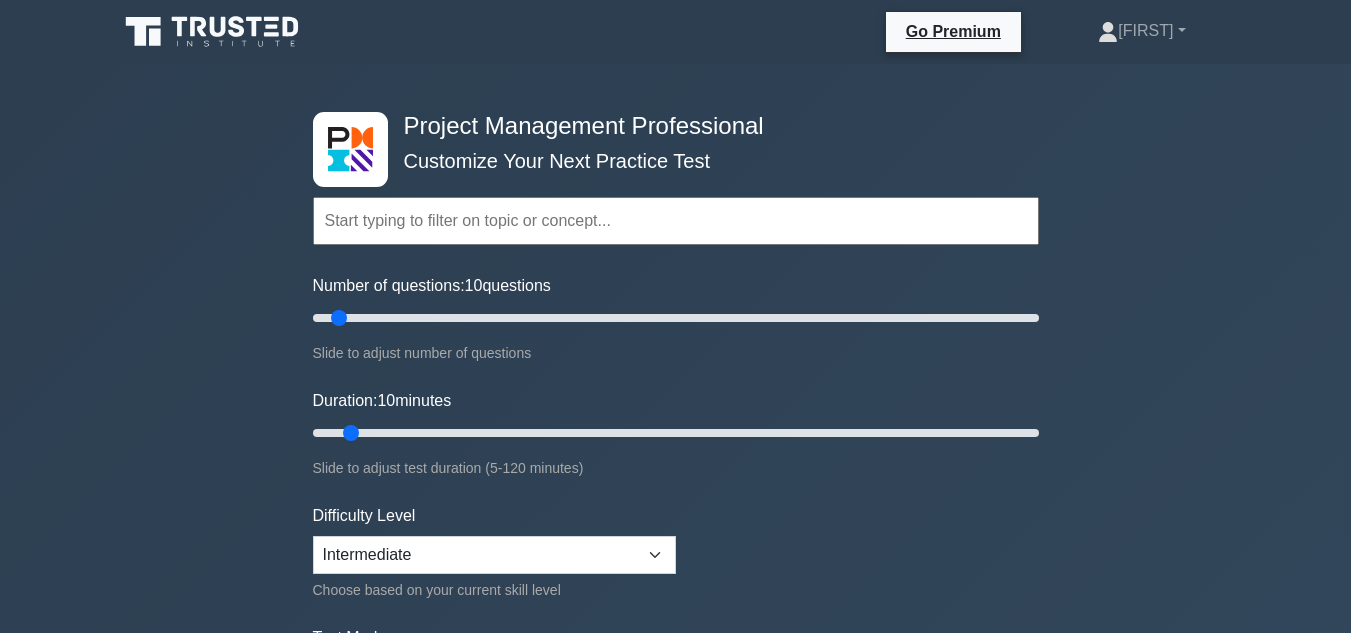 scroll, scrollTop: 0, scrollLeft: 0, axis: both 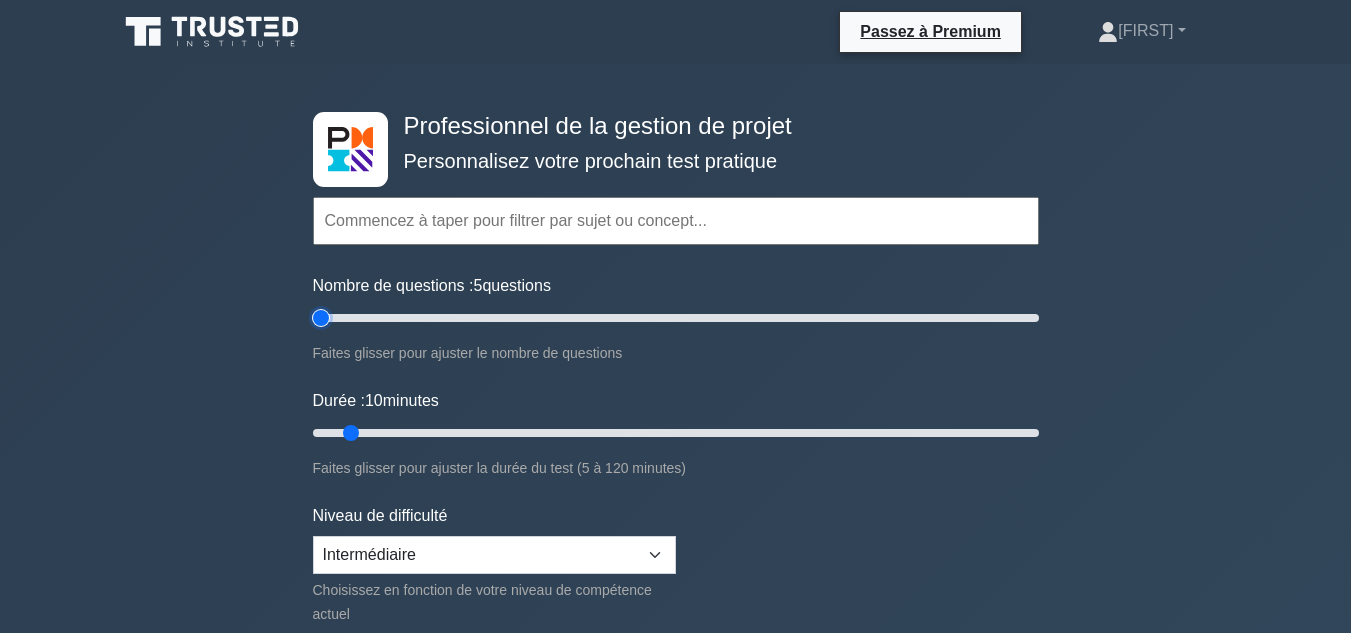 type on "5" 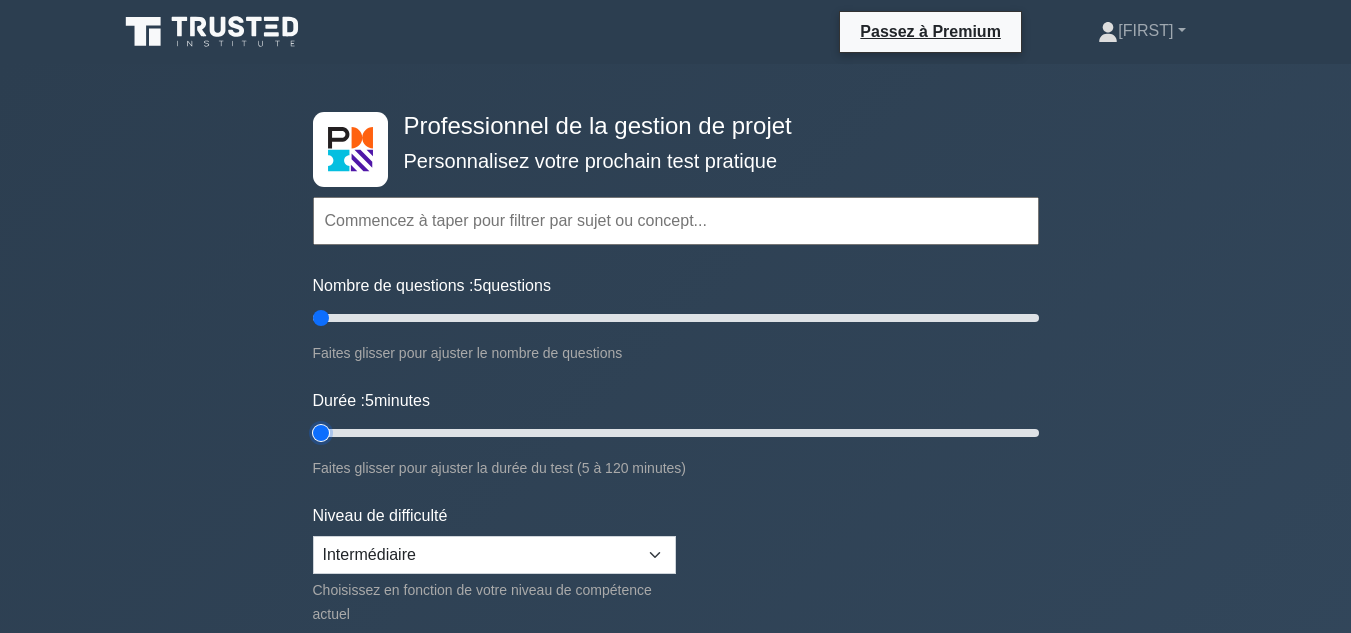 type on "5" 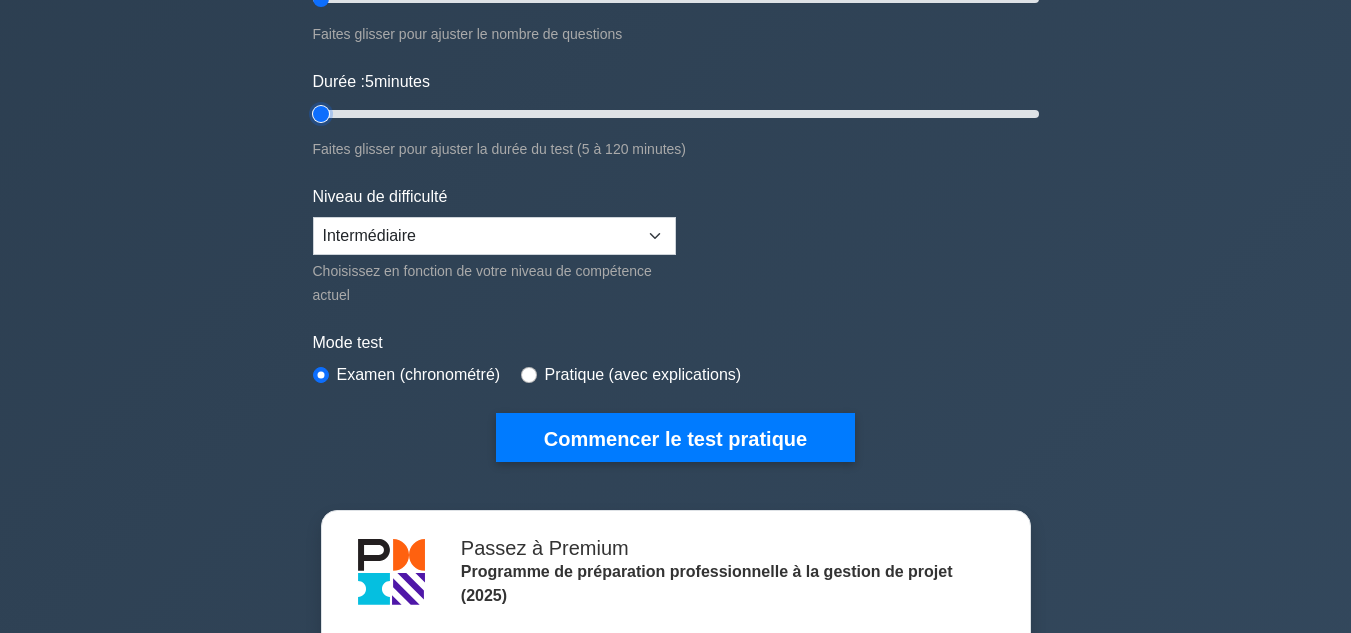 scroll, scrollTop: 324, scrollLeft: 0, axis: vertical 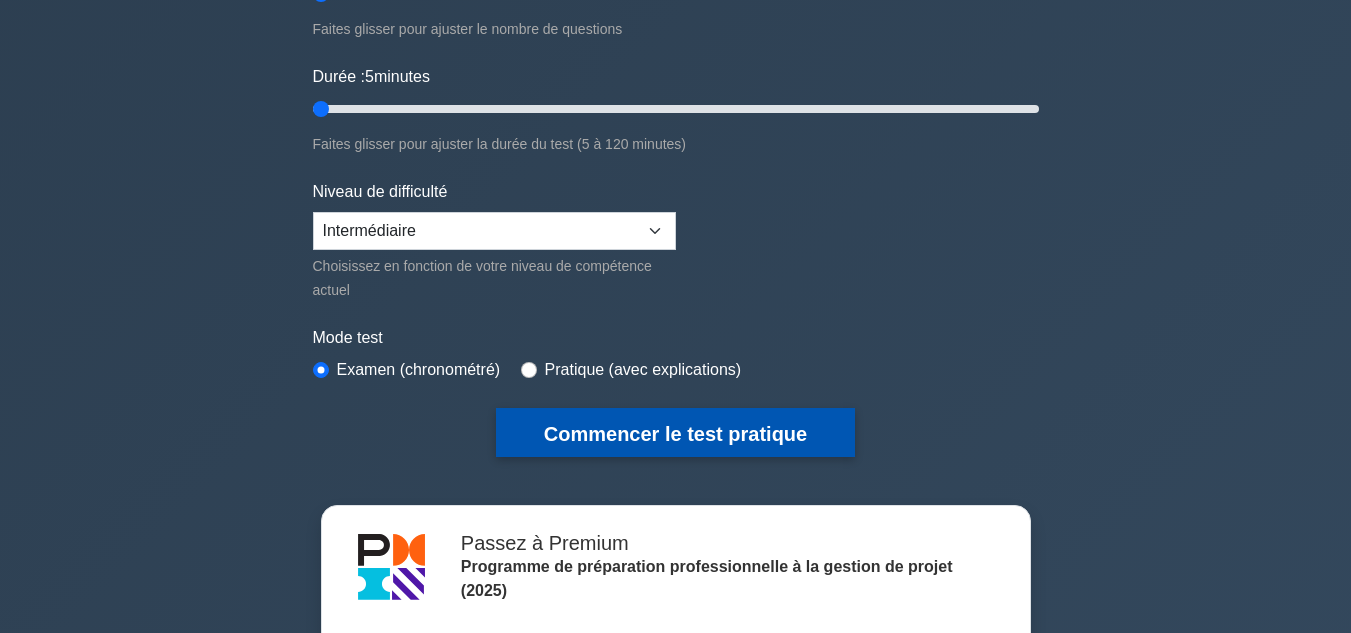 click on "Commencer le test pratique" at bounding box center [675, 434] 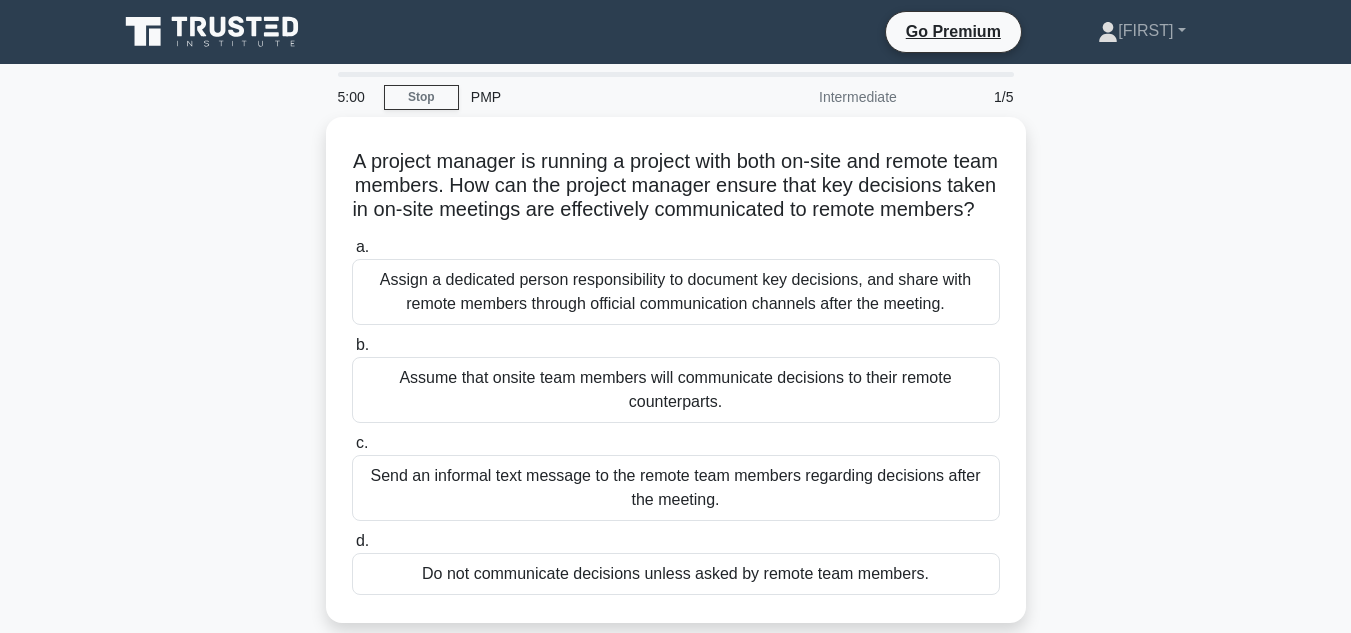 scroll, scrollTop: 0, scrollLeft: 0, axis: both 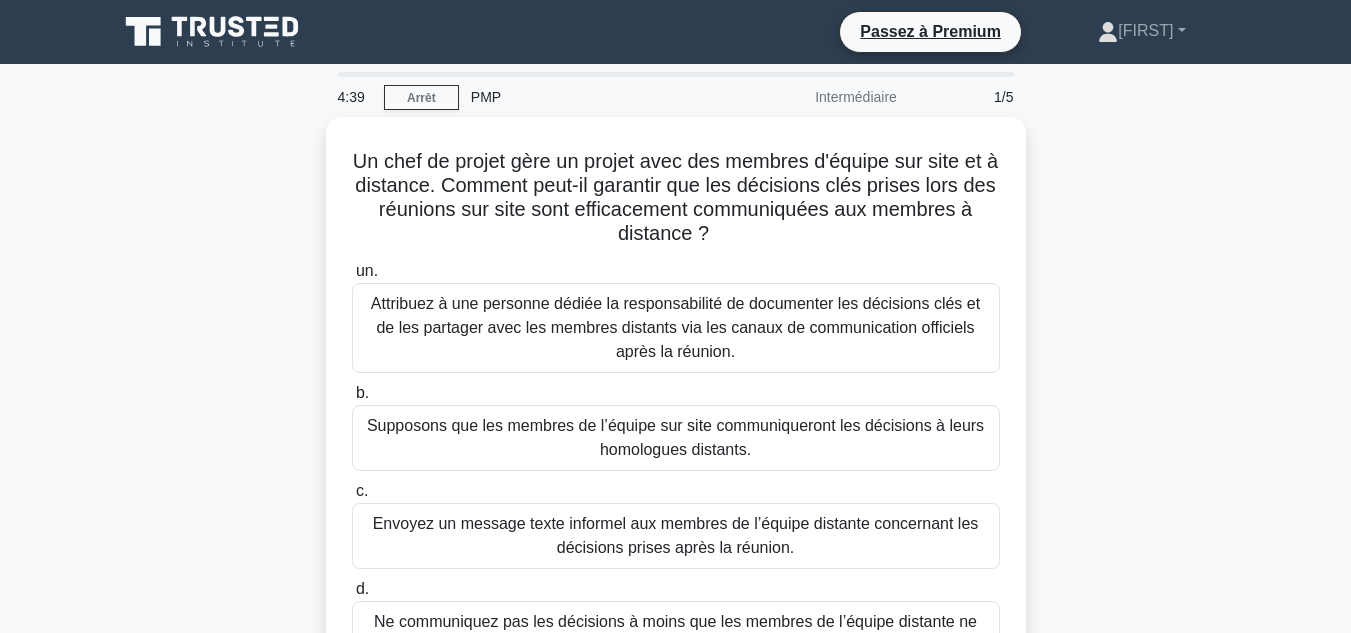 click on "Un chef de projet gère un projet avec des membres d'équipe sur site et à distance. Comment peut-il garantir que les décisions clés prises lors des réunions sur site sont efficacement communiquées aux membres à distance ?
.spinner_0XTQ{transform-origin:center;animation:spinner_y6GP .75s linear infinite}@keyframes spinner_y6GP{100%{transform:rotate(360deg)}}
un.
b." at bounding box center [676, 418] 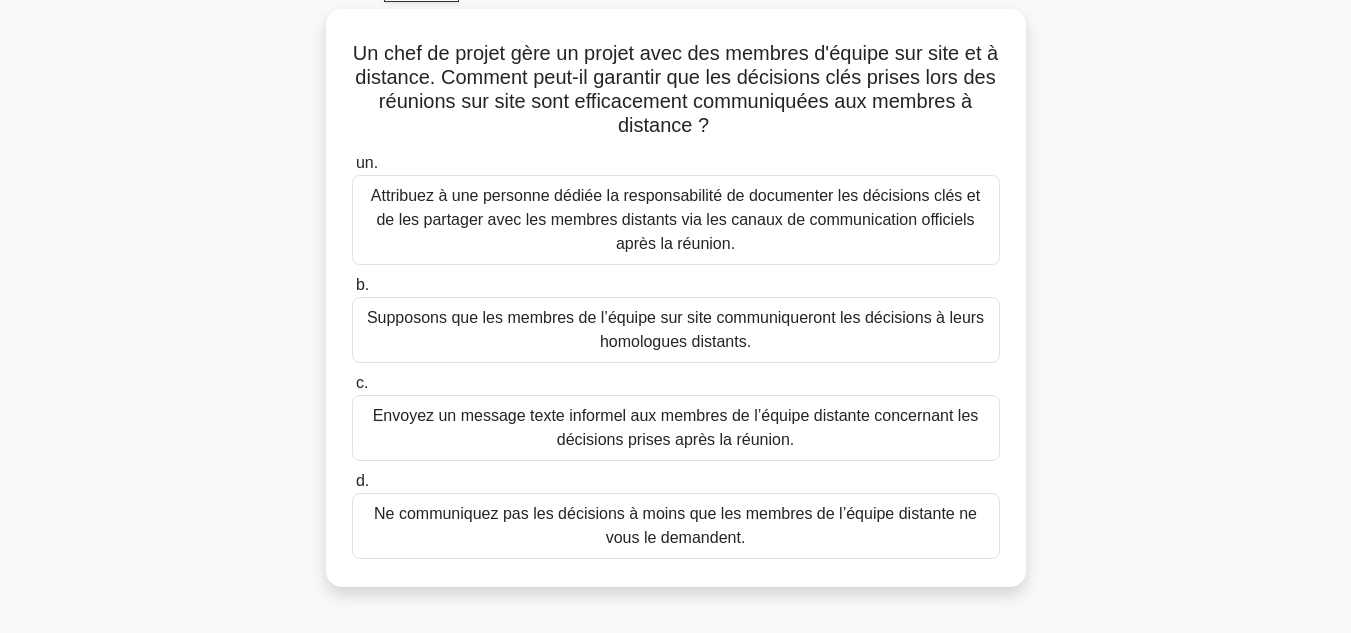 scroll, scrollTop: 145, scrollLeft: 0, axis: vertical 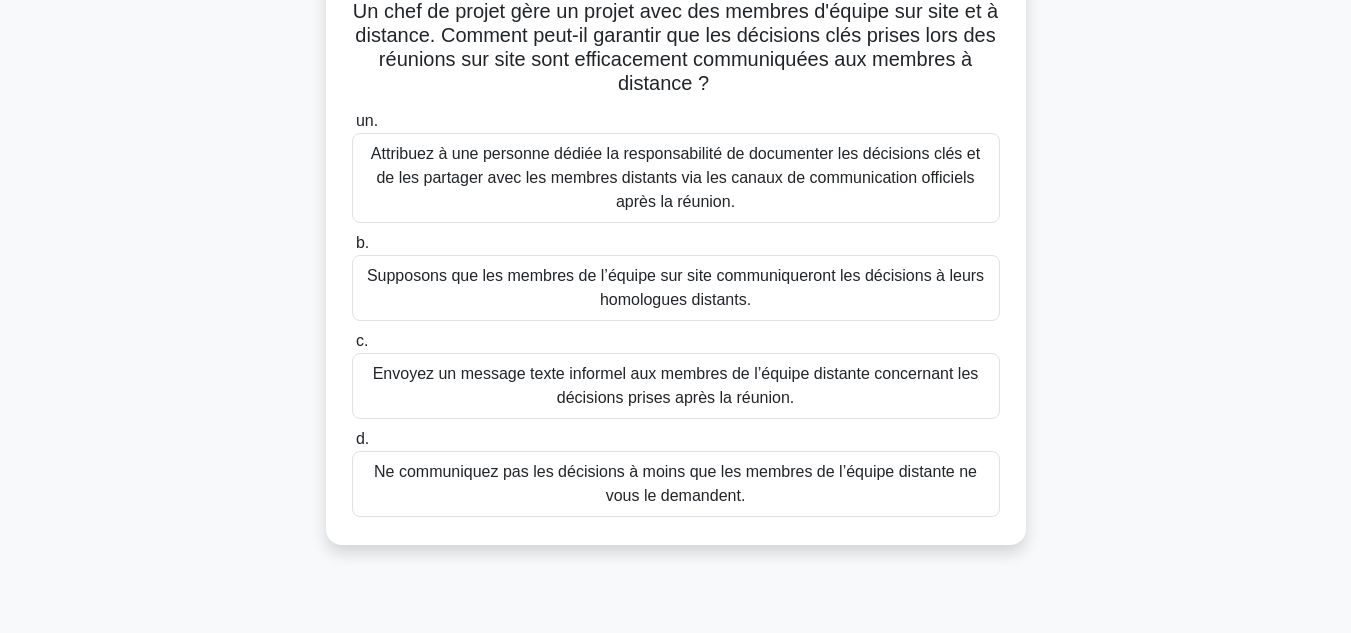 click on "Attribuez à une personne dédiée la responsabilité de documenter les décisions clés et de les partager avec les membres distants via les canaux de communication officiels après la réunion." at bounding box center [675, 177] 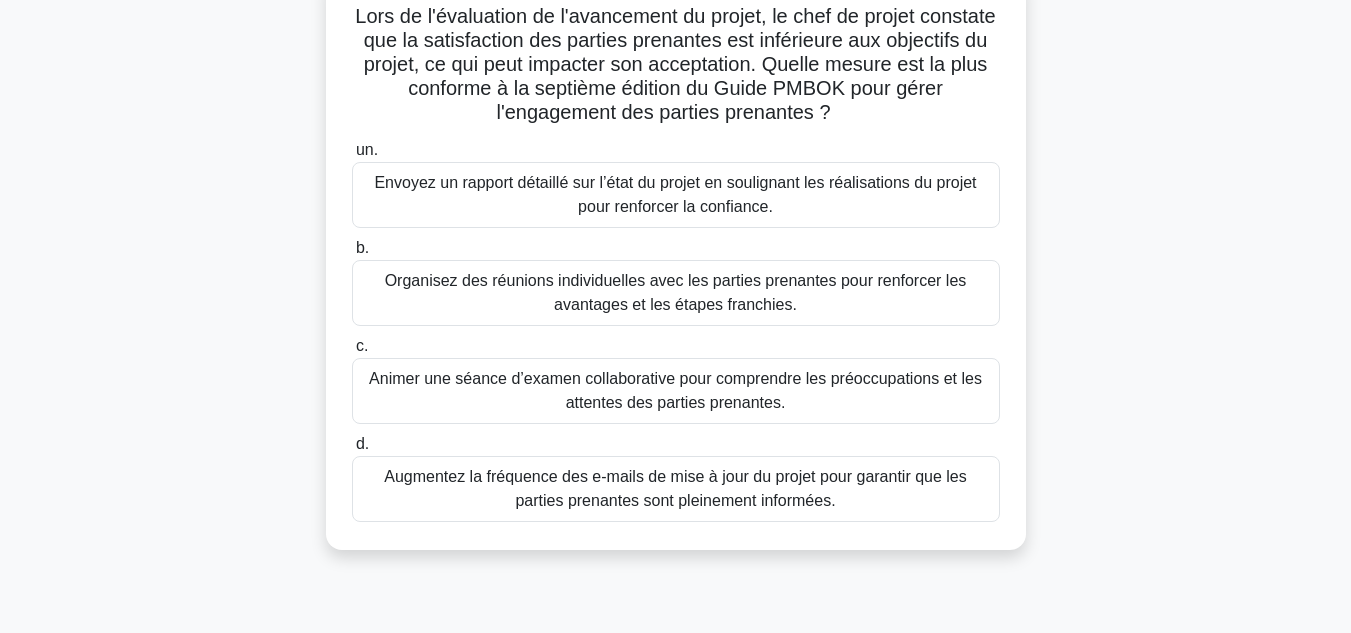 scroll, scrollTop: 0, scrollLeft: 0, axis: both 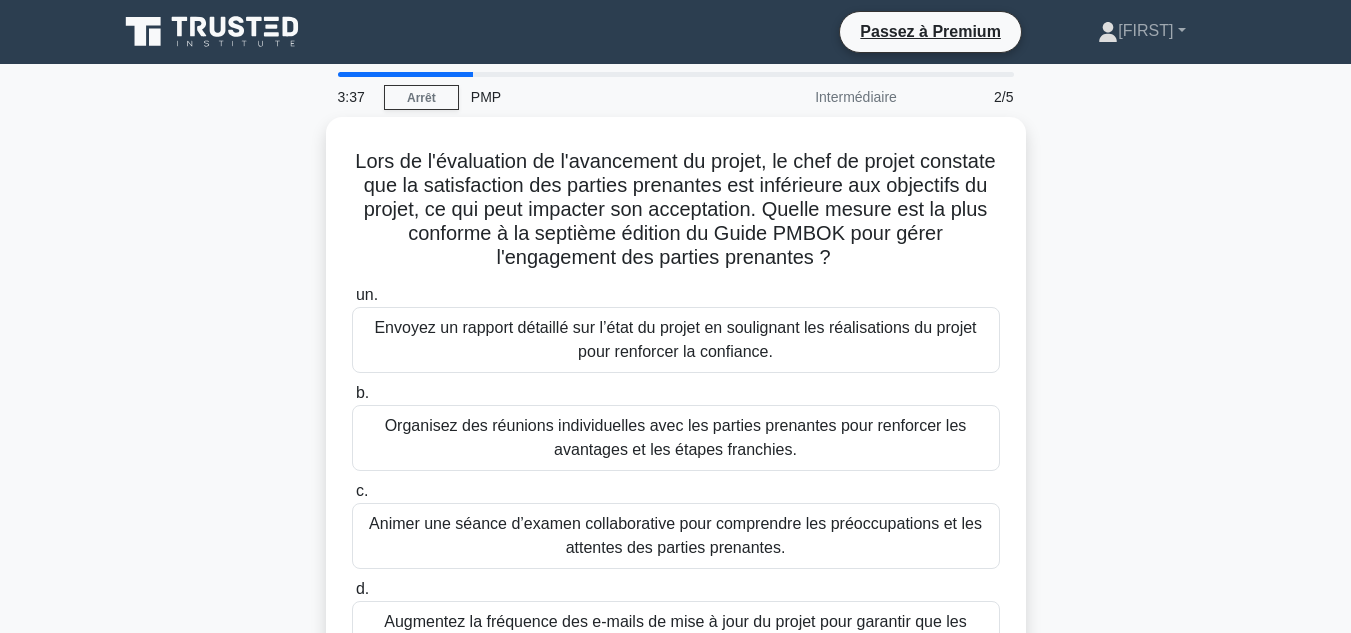 click on "Lors de l'évaluation de l'avancement du projet, le chef de projet constate que la satisfaction des parties prenantes est inférieure aux objectifs du projet, ce qui peut impacter son acceptation. Quelle mesure est la plus conforme à la septième édition du Guide PMBOK pour gérer l'engagement des parties prenantes ?
.spinner_0XTQ{transform-origin:center;animation:spinner_y6GP .75s linear infinite}@keyframes spinner_y6GP{100%{transform:rotate(360deg)}}
un.
b. c. d." at bounding box center (676, 418) 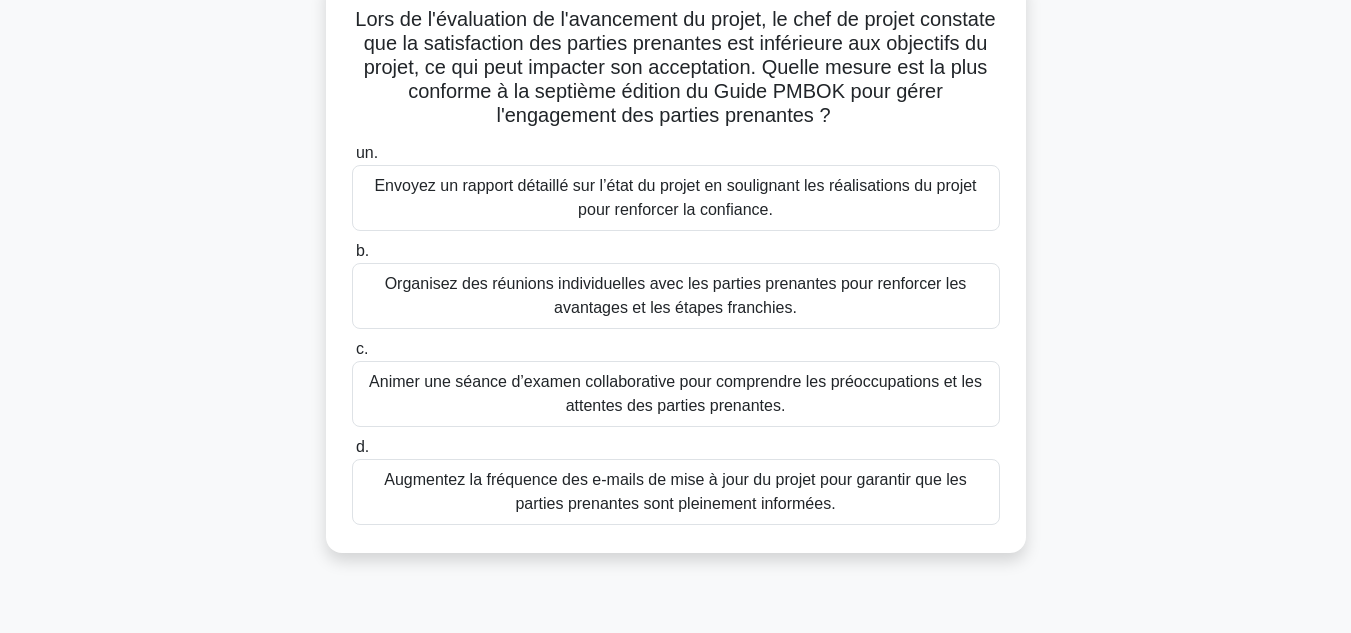 scroll, scrollTop: 143, scrollLeft: 0, axis: vertical 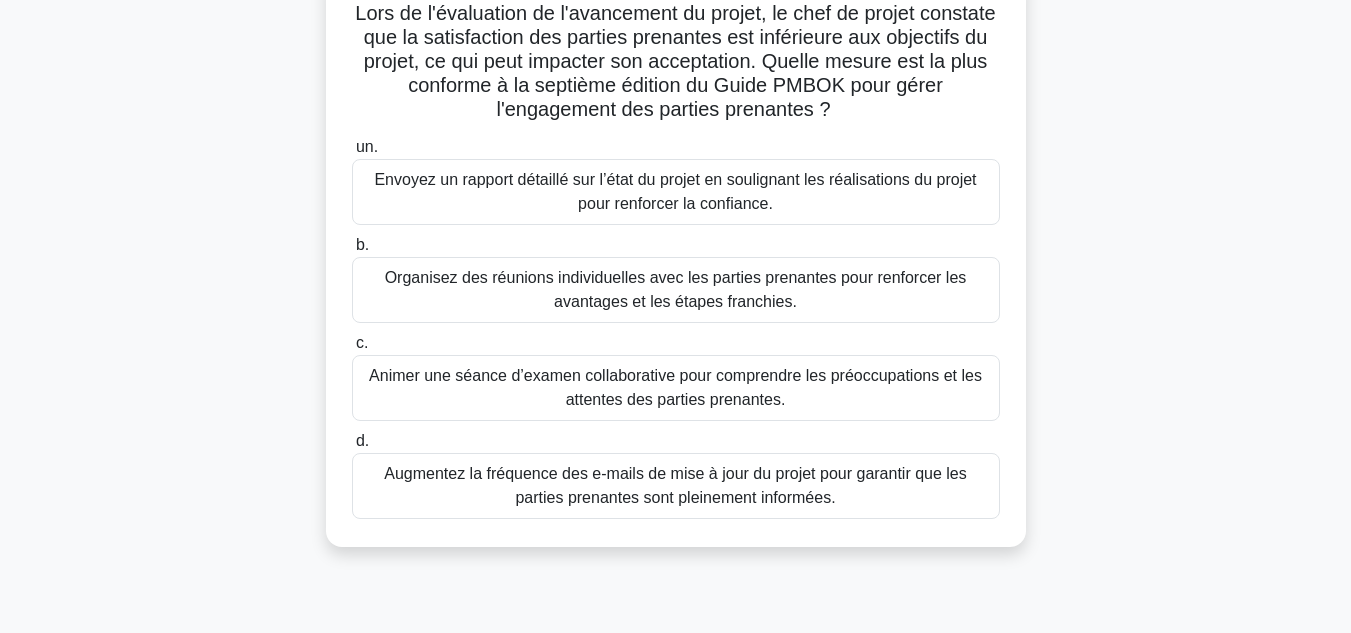 click on "Organisez des réunions individuelles avec les parties prenantes pour renforcer les avantages et les étapes franchies." at bounding box center [676, 290] 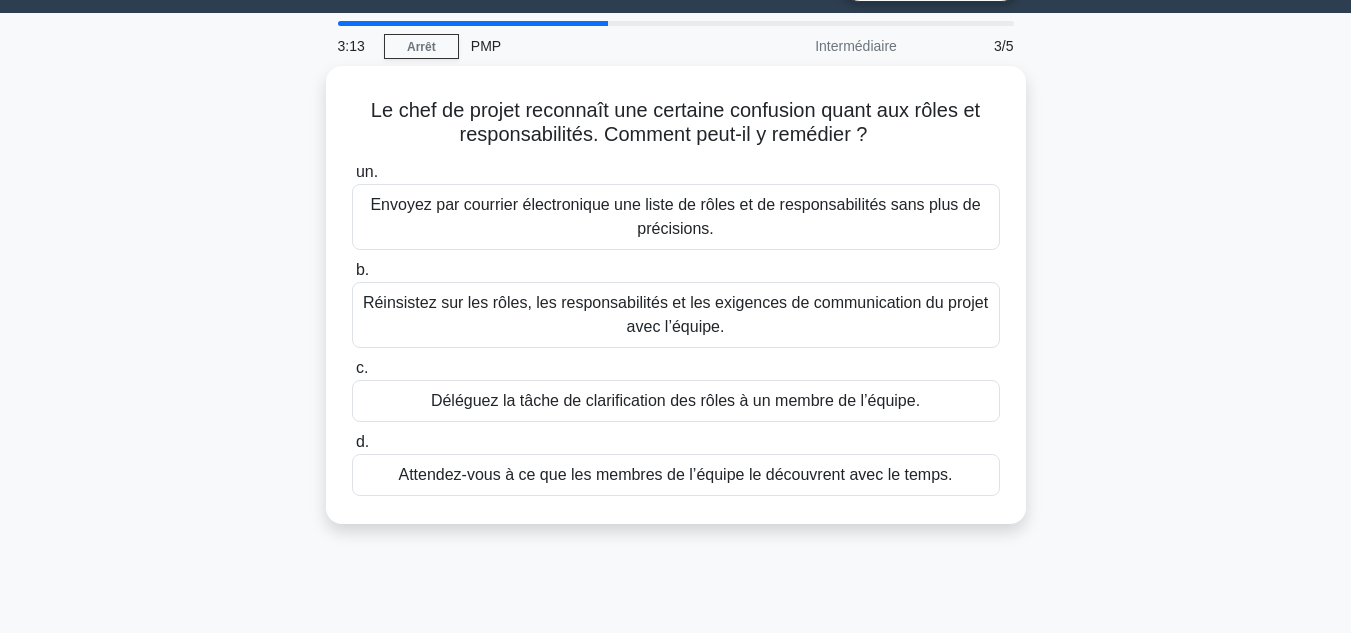 scroll, scrollTop: 0, scrollLeft: 0, axis: both 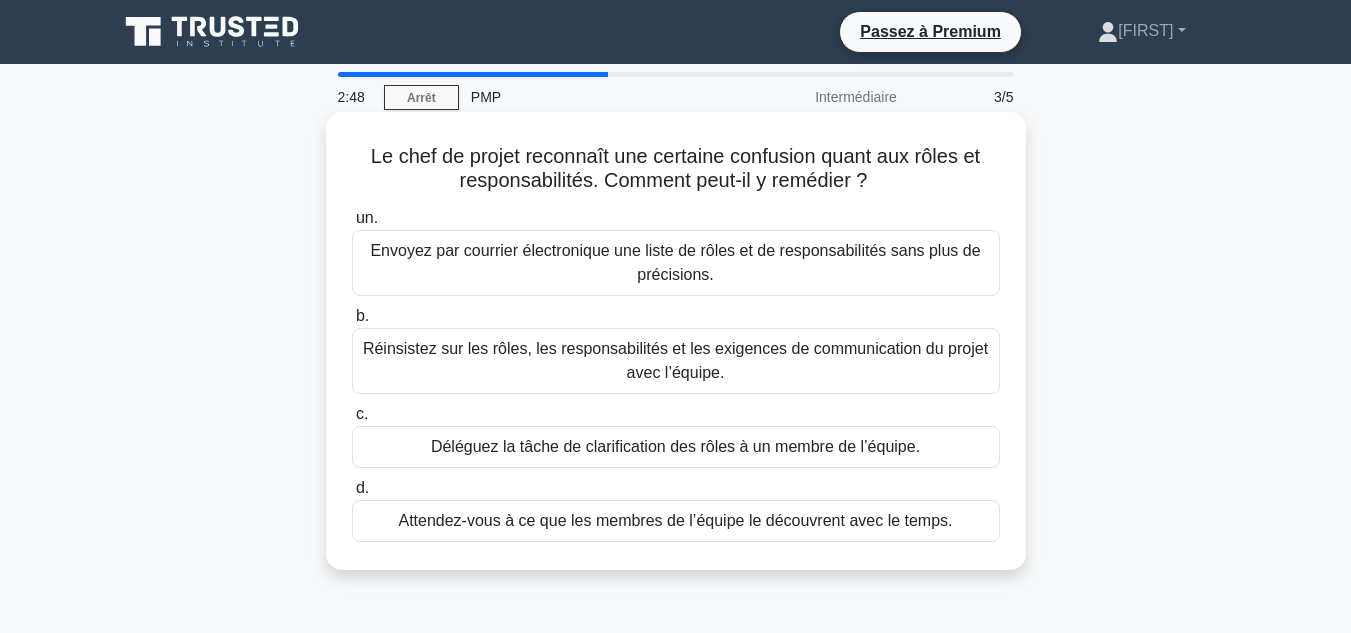 click on "Réinsistez sur les rôles, les responsabilités et les exigences de communication du projet avec l’équipe." at bounding box center (675, 360) 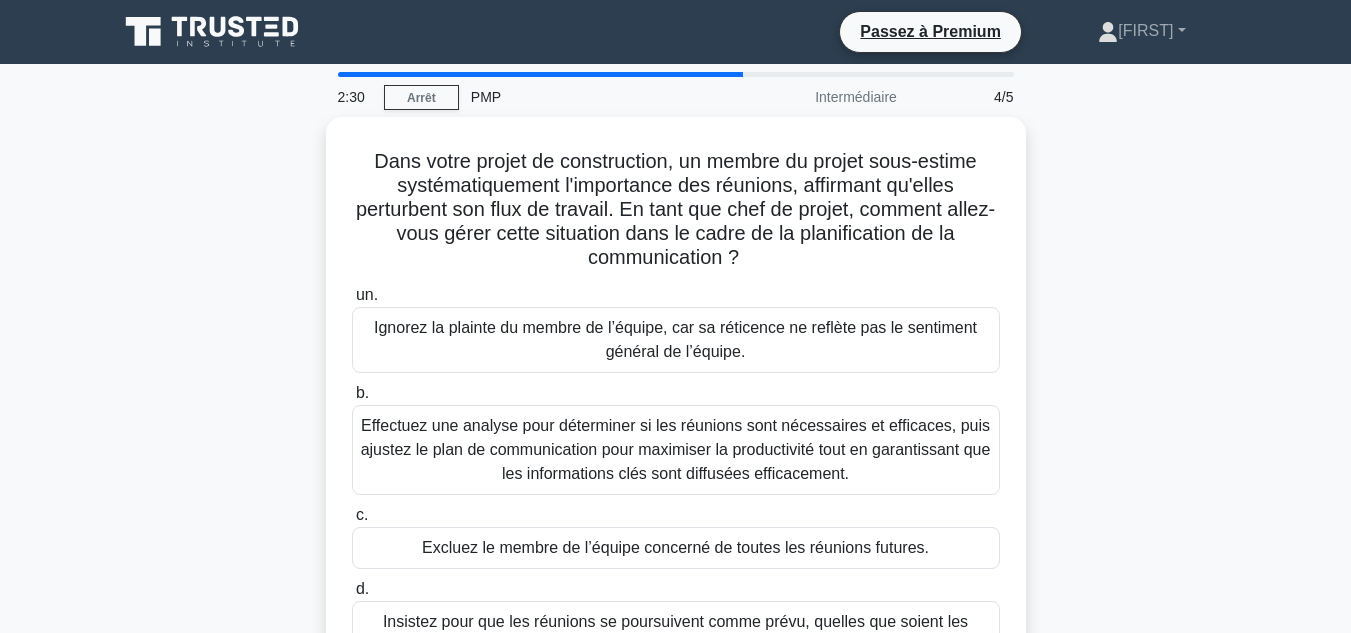 click on "Dans votre projet de construction, un membre du projet sous-estime systématiquement l'importance des réunions, affirmant qu'elles perturbent son flux de travail. En tant que chef de projet, comment allez-vous gérer cette situation dans le cadre de la planification de la communication ?
.spinner_0XTQ{transform-origin:center;animation:spinner_y6GP .75s linear infinite}@keyframes spinner_y6GP{100%{transform:rotate(360deg)}}
un.
b. c. d." at bounding box center [676, 418] 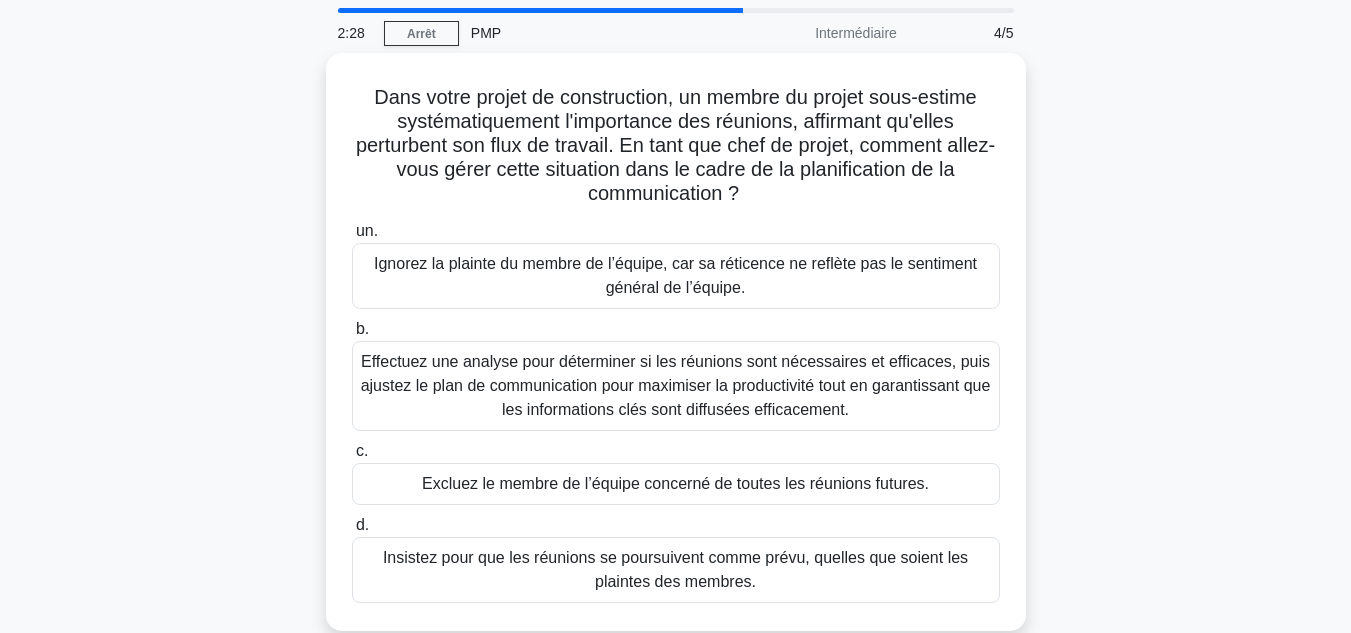 scroll, scrollTop: 116, scrollLeft: 0, axis: vertical 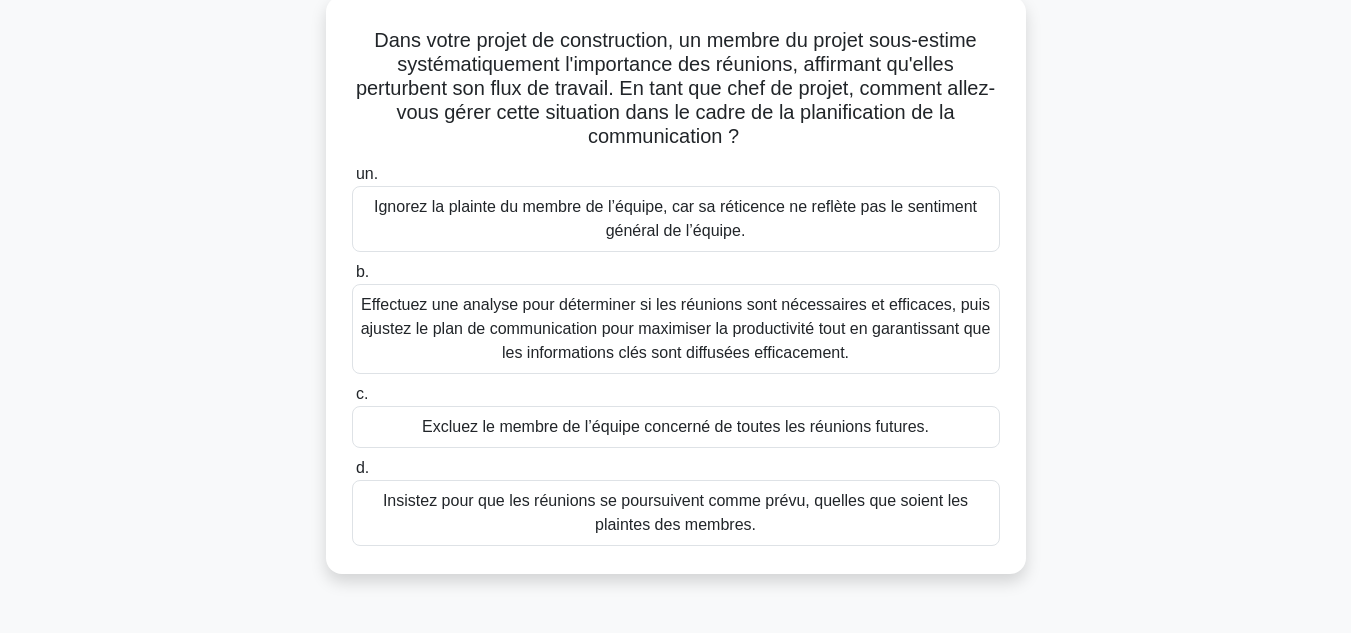 click on "Effectuez une analyse pour déterminer si les réunions sont nécessaires et efficaces, puis ajustez le plan de communication pour maximiser la productivité tout en garantissant que les informations clés sont diffusées efficacement." at bounding box center (676, 329) 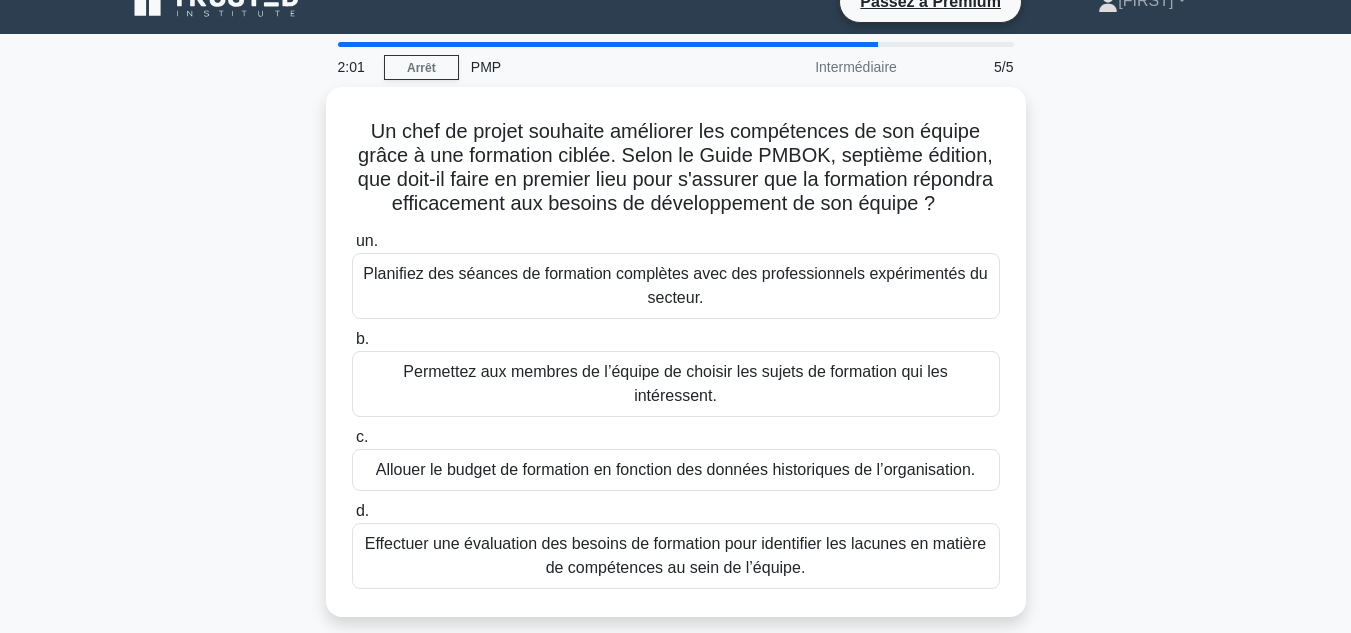 scroll, scrollTop: 0, scrollLeft: 0, axis: both 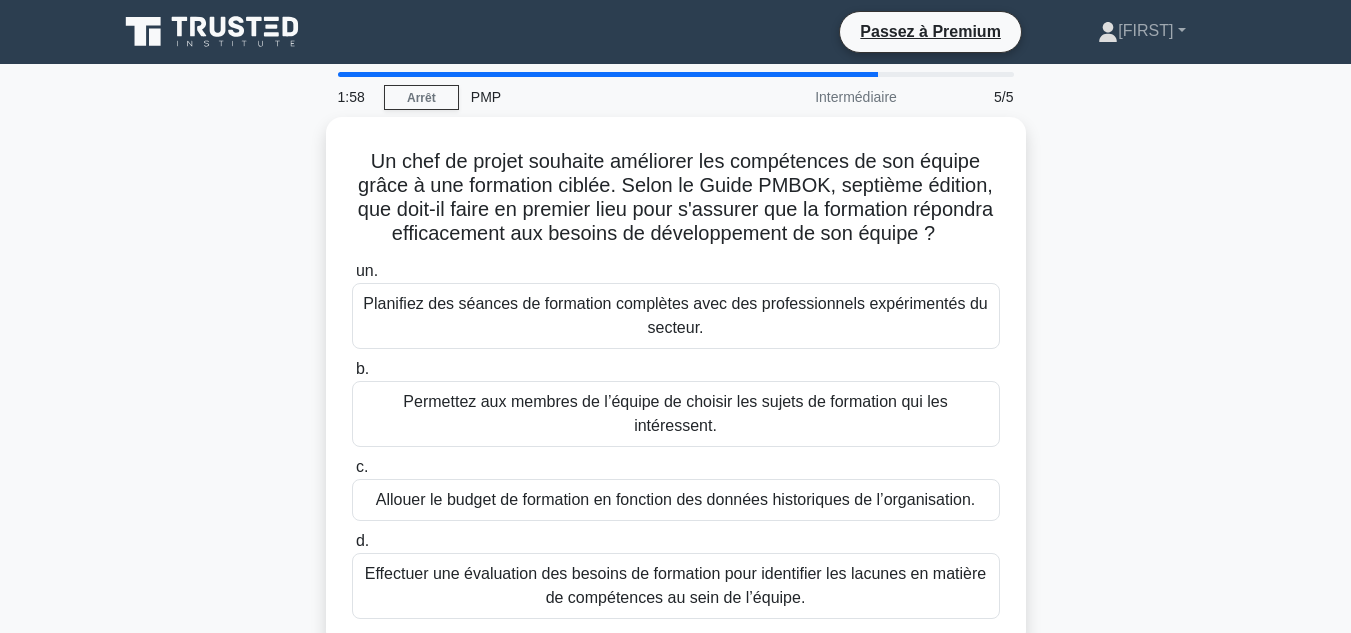 click on "Un chef de projet souhaite améliorer les compétences de son équipe grâce à une formation ciblée. Selon le Guide PMBOK, septième édition, que doit-il faire en premier lieu pour s'assurer que la formation répondra efficacement aux besoins de développement de son équipe ?
.spinner_0XTQ{transform-origin:center;animation:spinner_y6GP .75s linear infinite}@keyframes spinner_y6GP{100%{transform:rotate(360deg)}}
un.
b. c. d." at bounding box center (676, 394) 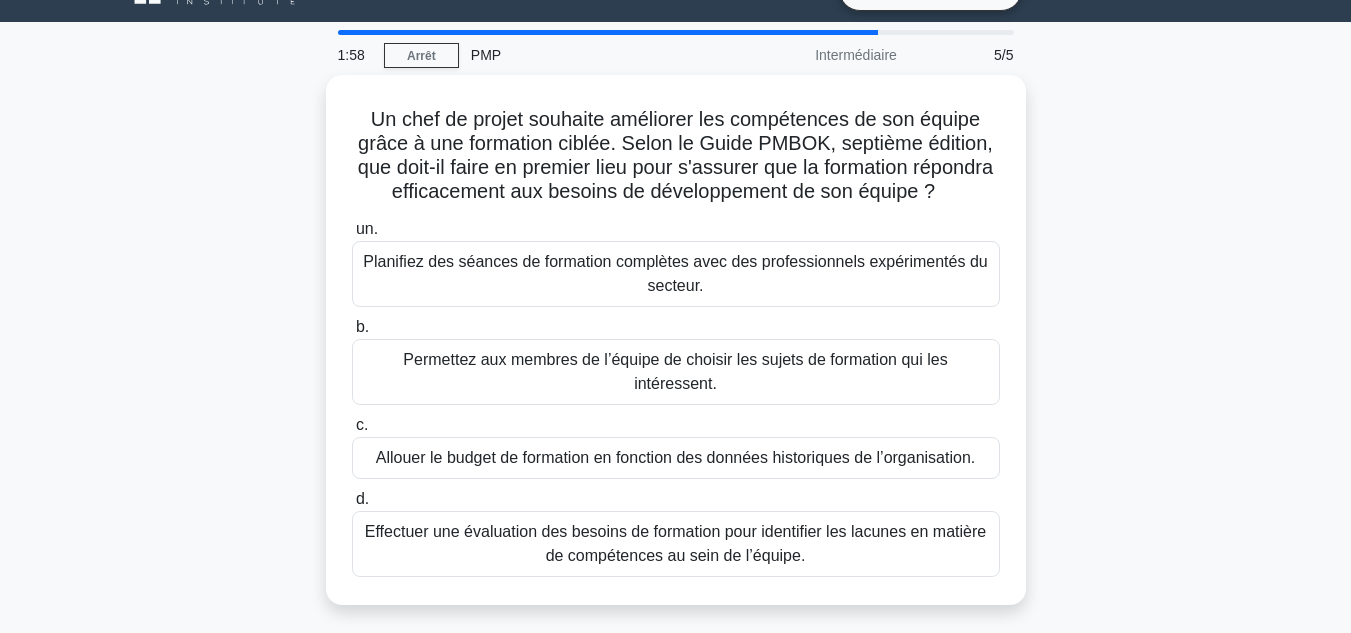 scroll, scrollTop: 52, scrollLeft: 0, axis: vertical 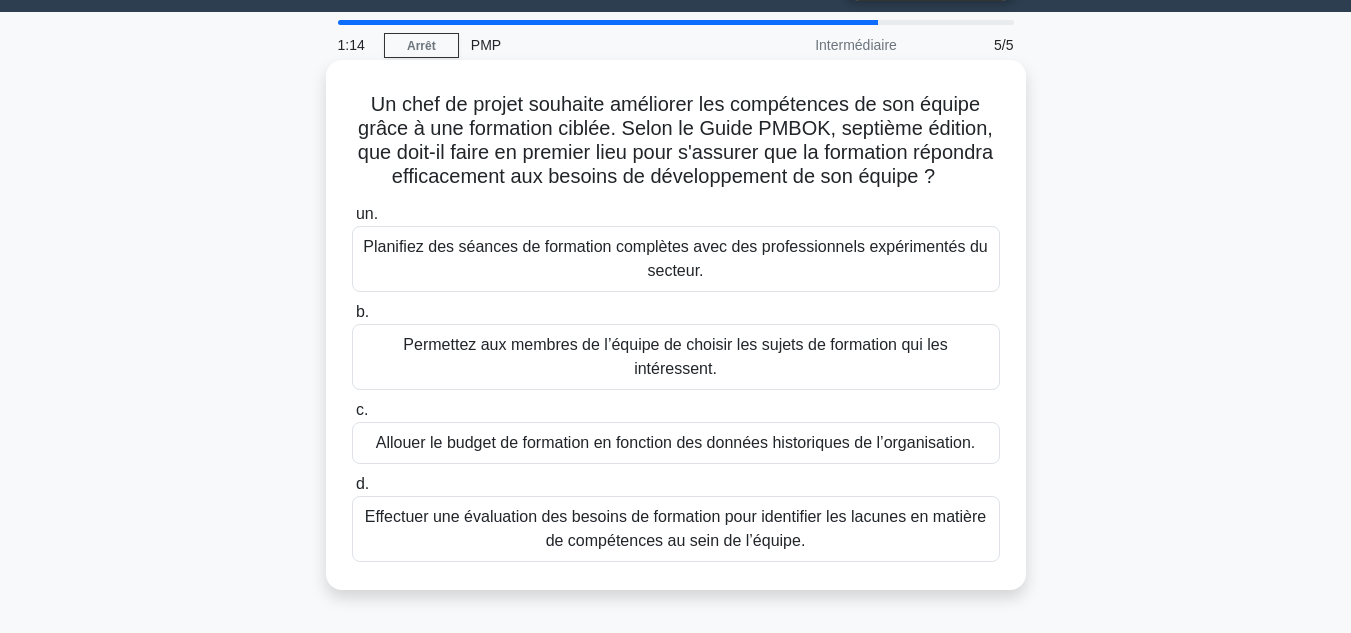 click on "Effectuer une évaluation des besoins de formation pour identifier les lacunes en matière de compétences au sein de l’équipe." at bounding box center (676, 529) 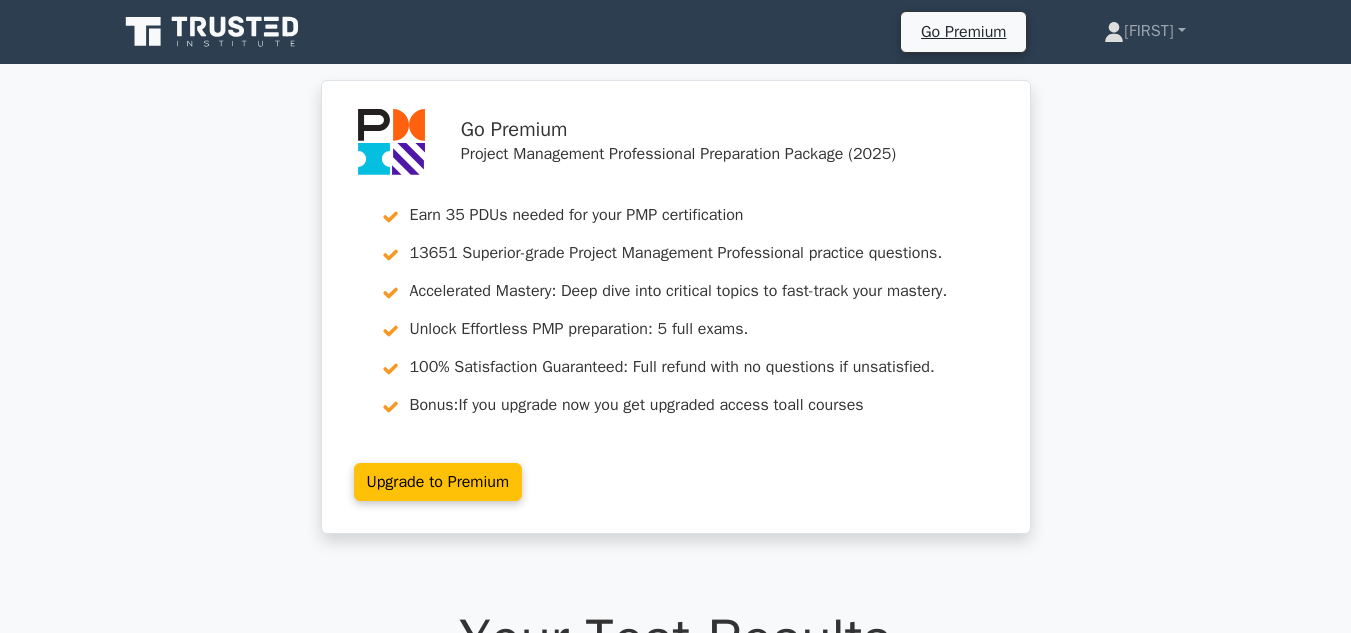 scroll, scrollTop: 0, scrollLeft: 0, axis: both 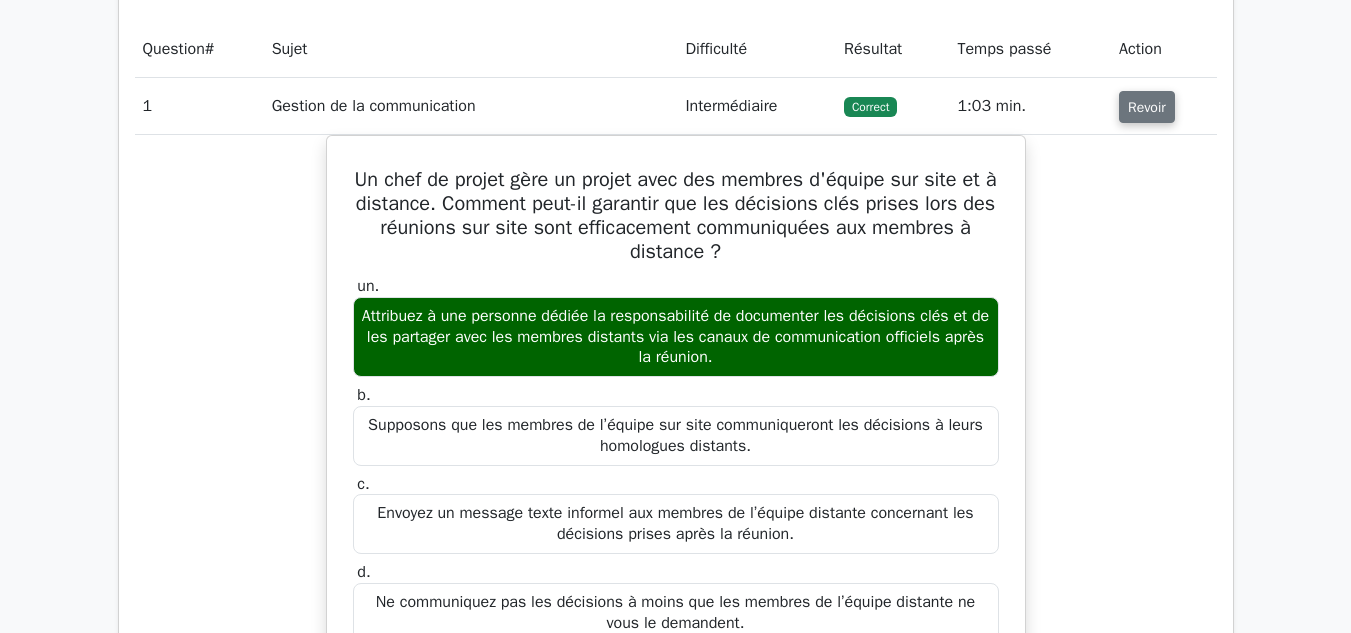 click on "Revoir" at bounding box center [1147, 107] 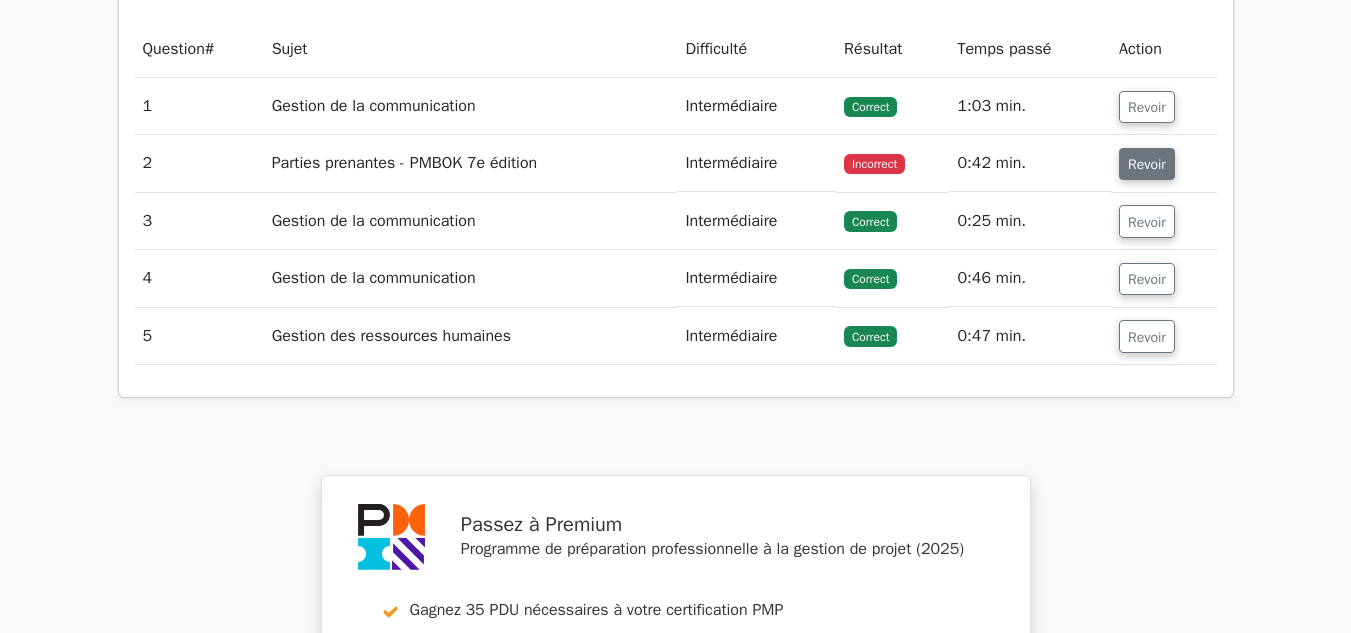 click on "Revoir" at bounding box center [1147, 164] 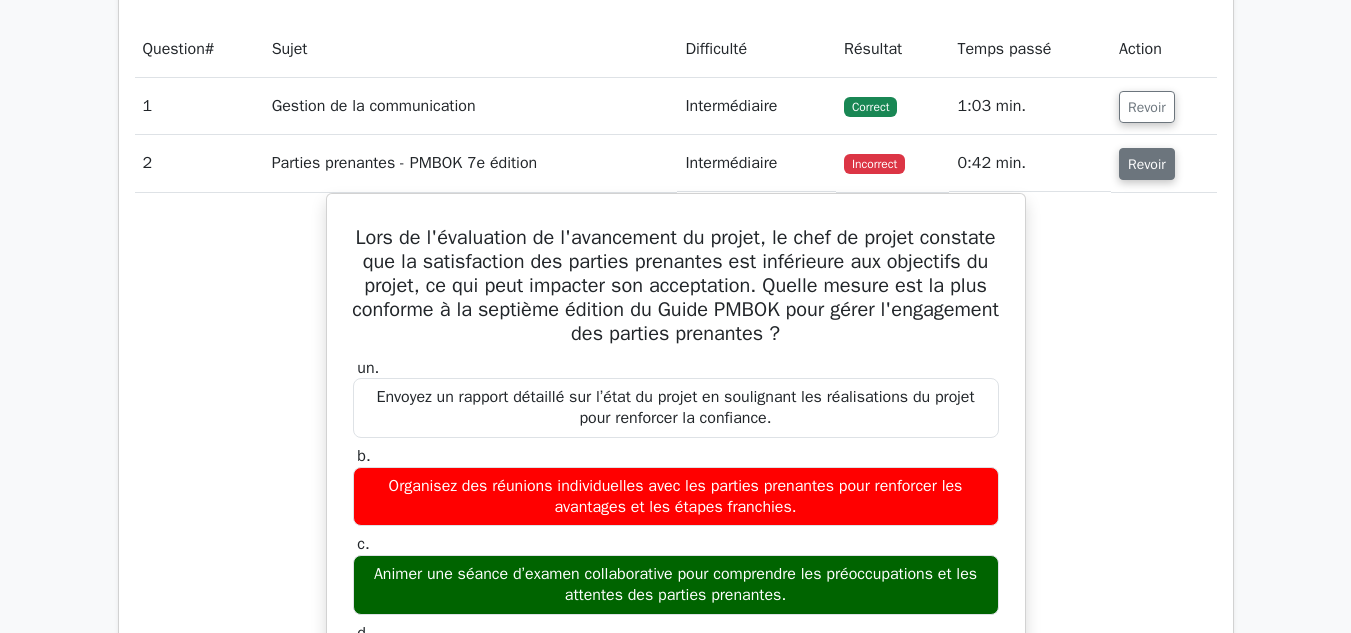 click on "Revoir" at bounding box center (1147, 164) 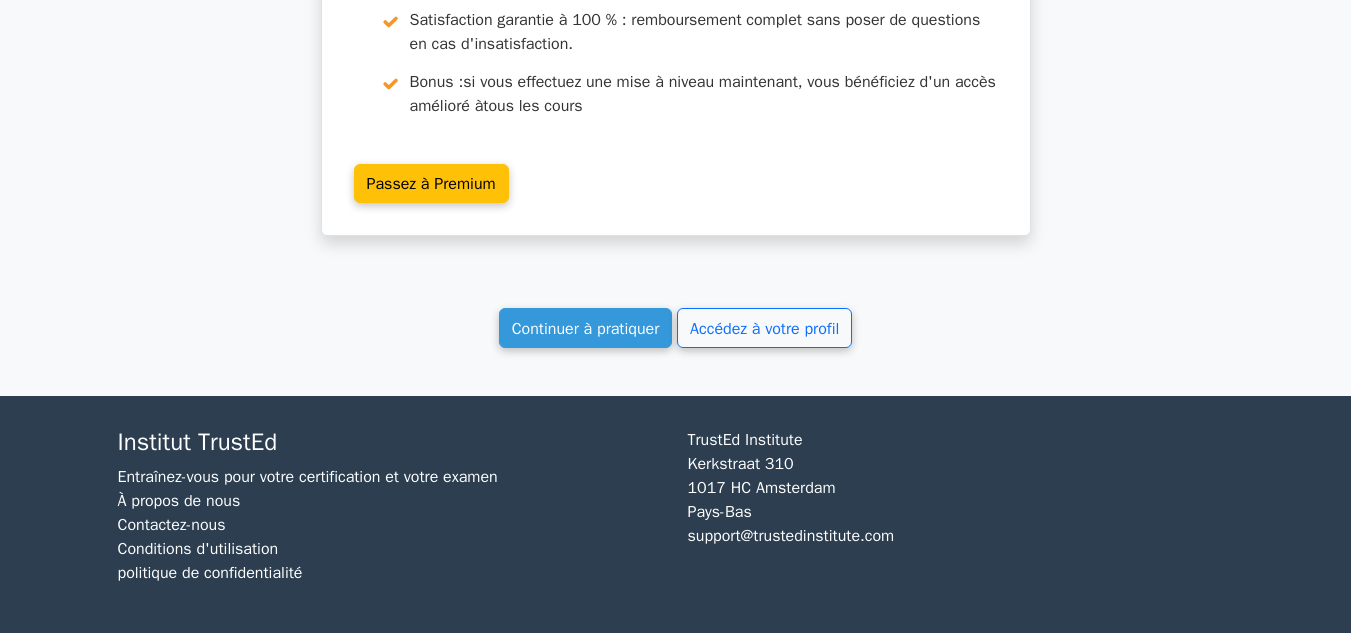 scroll, scrollTop: 2313, scrollLeft: 0, axis: vertical 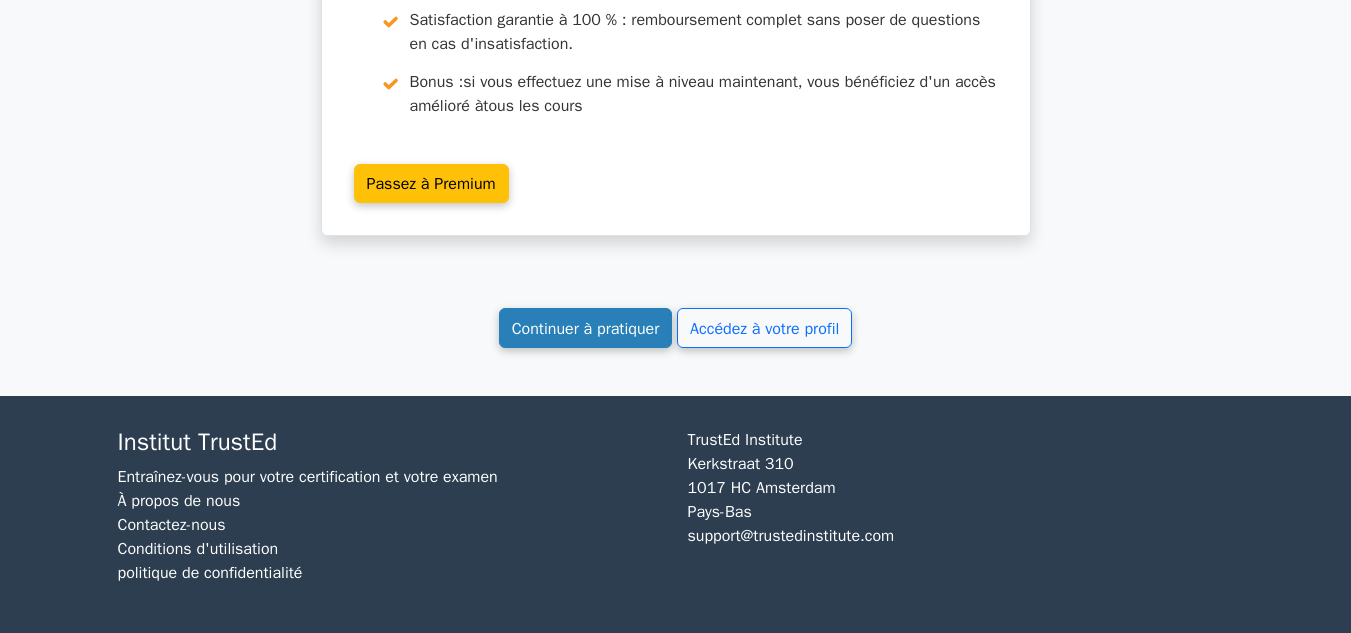 click on "Continuer à pratiquer" at bounding box center (586, 329) 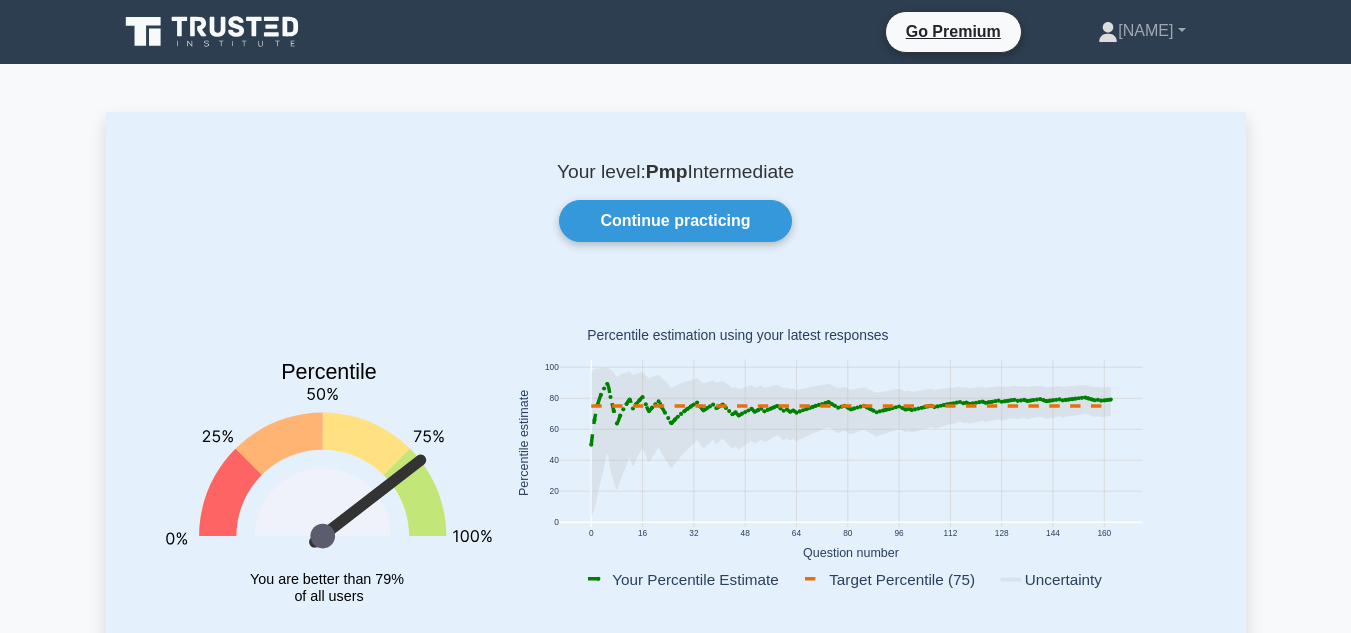 scroll, scrollTop: 0, scrollLeft: 0, axis: both 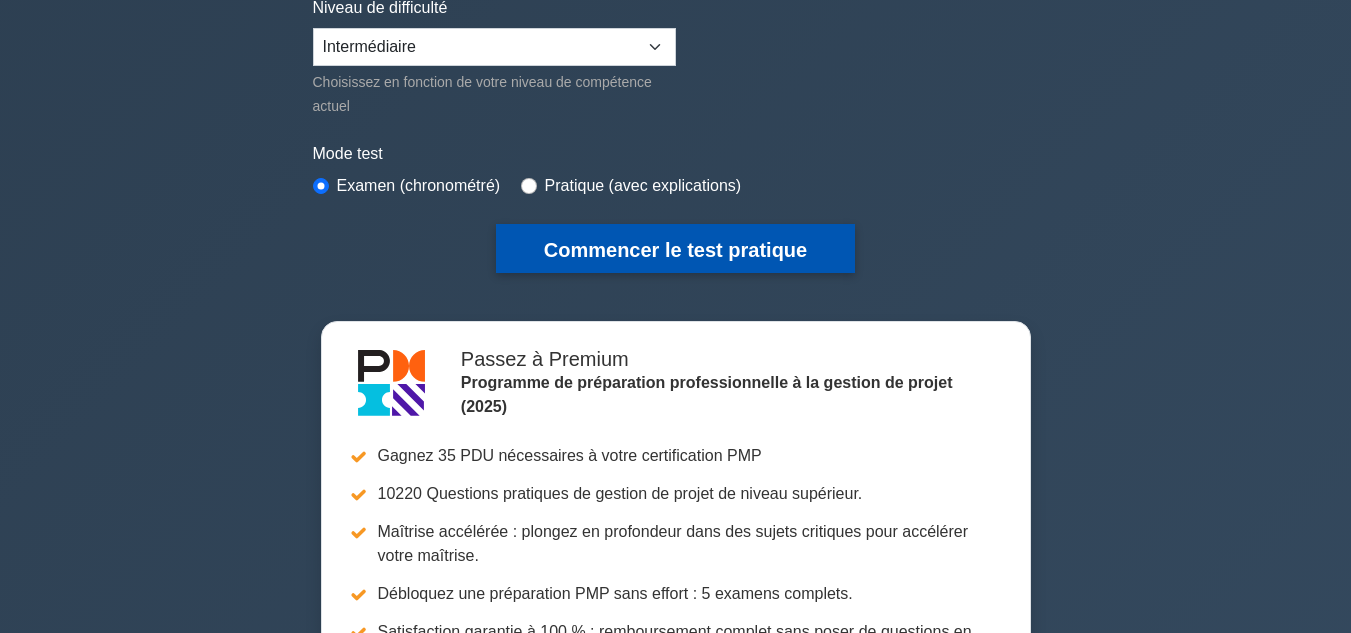 click on "Commencer le test pratique" at bounding box center [675, 250] 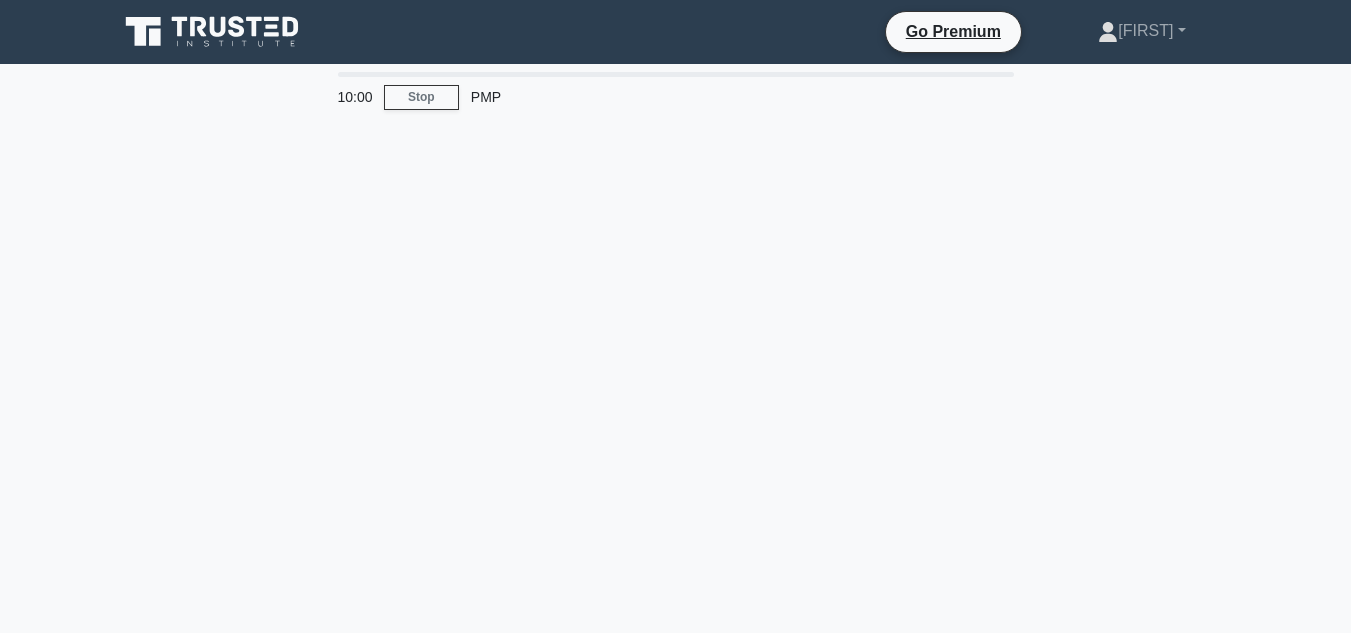 scroll, scrollTop: 0, scrollLeft: 0, axis: both 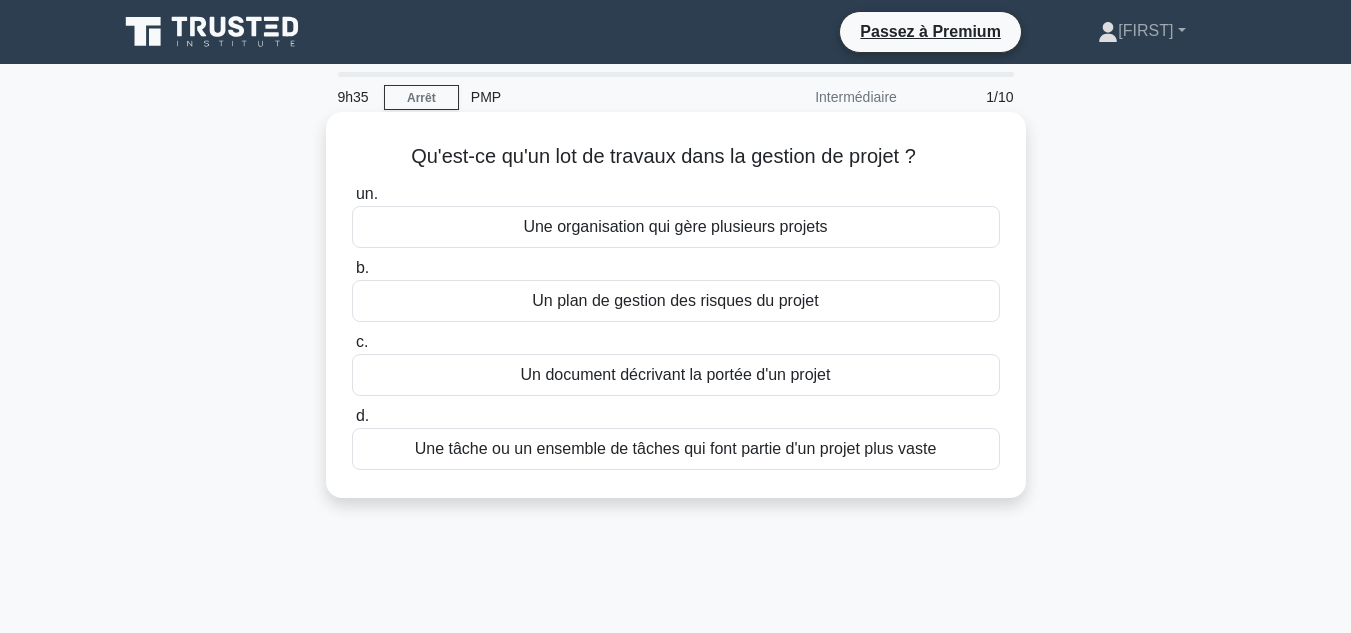 click on "Une tâche ou un ensemble de tâches qui font partie d'un projet plus vaste" at bounding box center [676, 448] 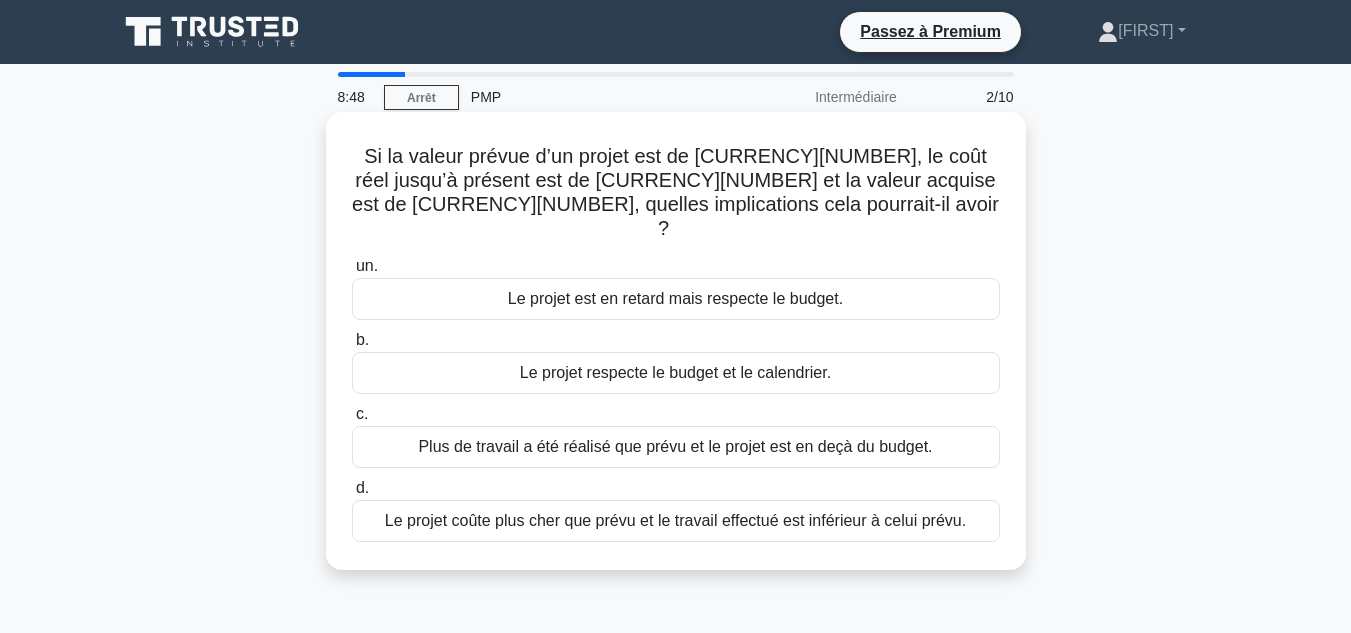 click on "Le projet coûte plus cher que prévu et le travail effectué est inférieur à celui prévu." at bounding box center [675, 520] 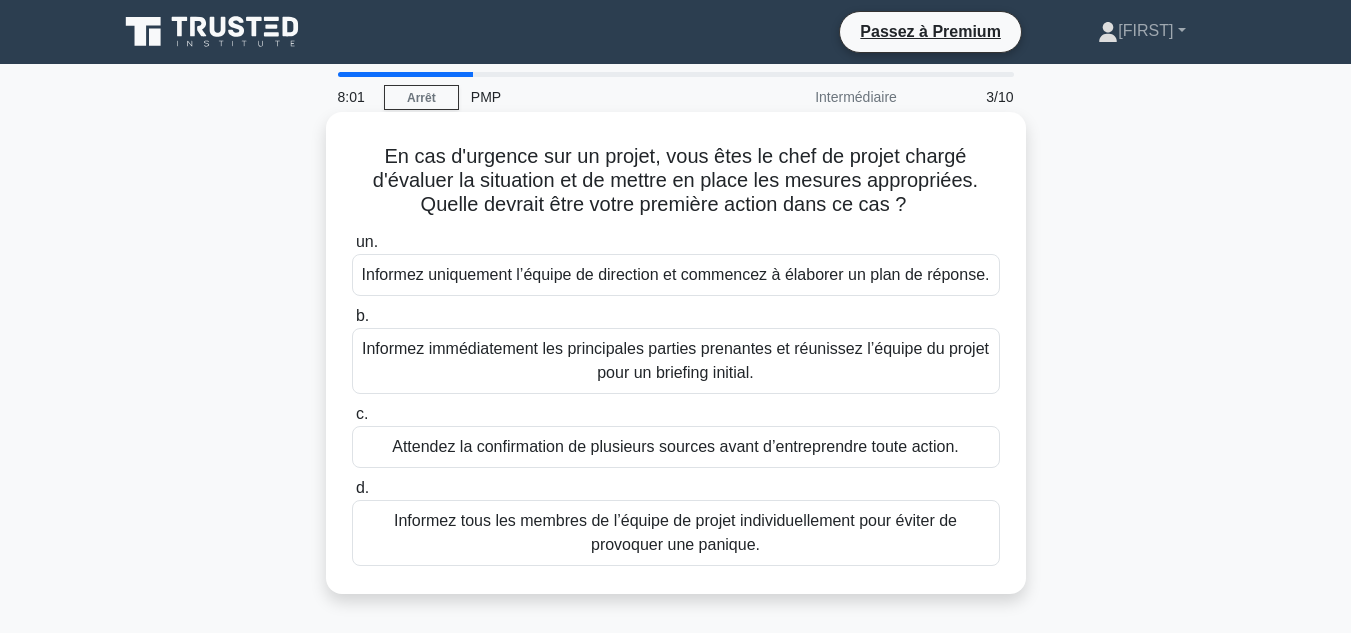click on "Informez immédiatement les principales parties prenantes et réunissez l’équipe du projet pour un briefing initial." at bounding box center (676, 361) 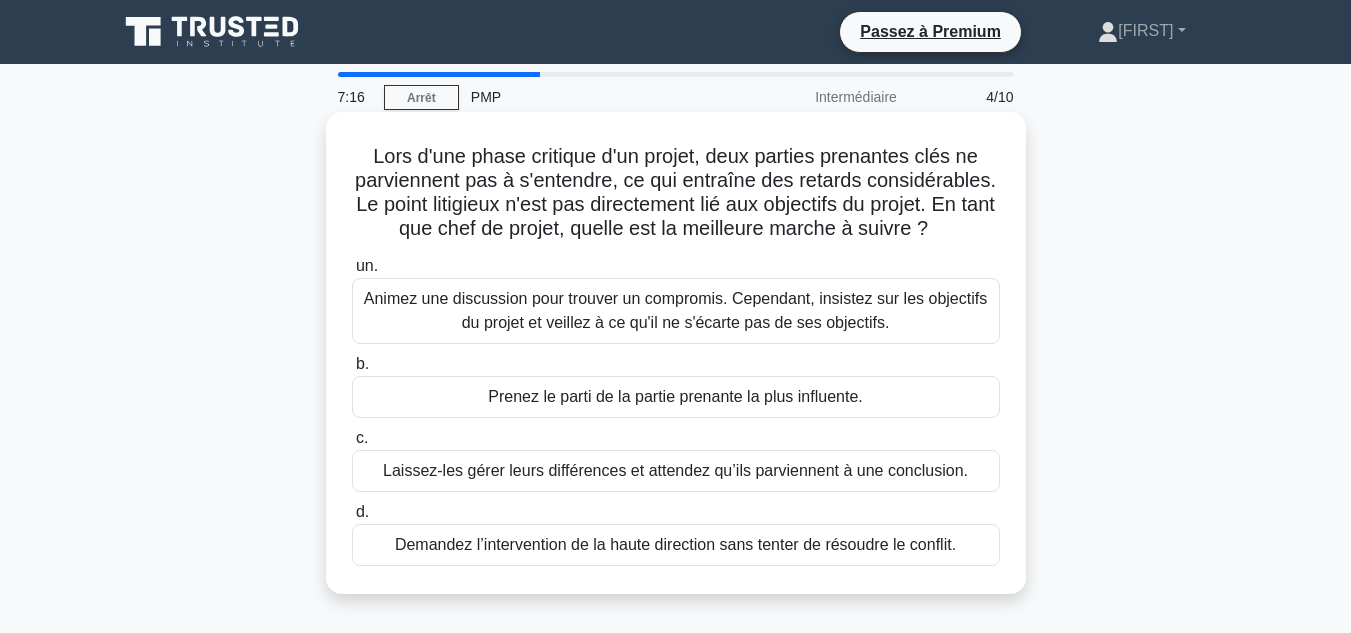 click on "Animez une discussion pour trouver un compromis. Cependant, insistez sur les objectifs du projet et veillez à ce qu'il ne s'écarte pas de ses objectifs." at bounding box center [676, 311] 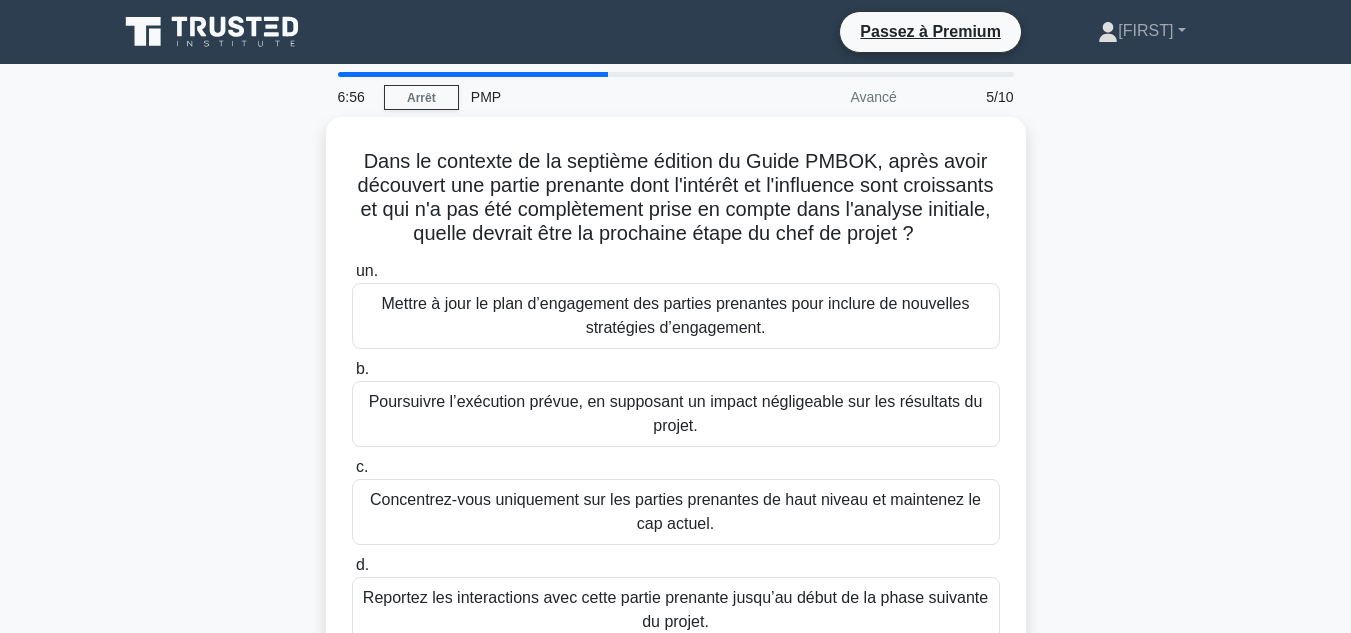 click on "Dans le contexte de la septième édition du Guide PMBOK, après avoir découvert une partie prenante dont l'intérêt et l'influence sont croissants et qui n'a pas été complètement prise en compte dans l'analyse initiale, quelle devrait être la prochaine étape du chef de projet ?
.spinner_0XTQ{transform-origin:center;animation:spinner_y6GP .75s linear infinite}@keyframes spinner_y6GP{100%{transform:rotate(360deg)}}
un.
b. c. d." at bounding box center [676, 406] 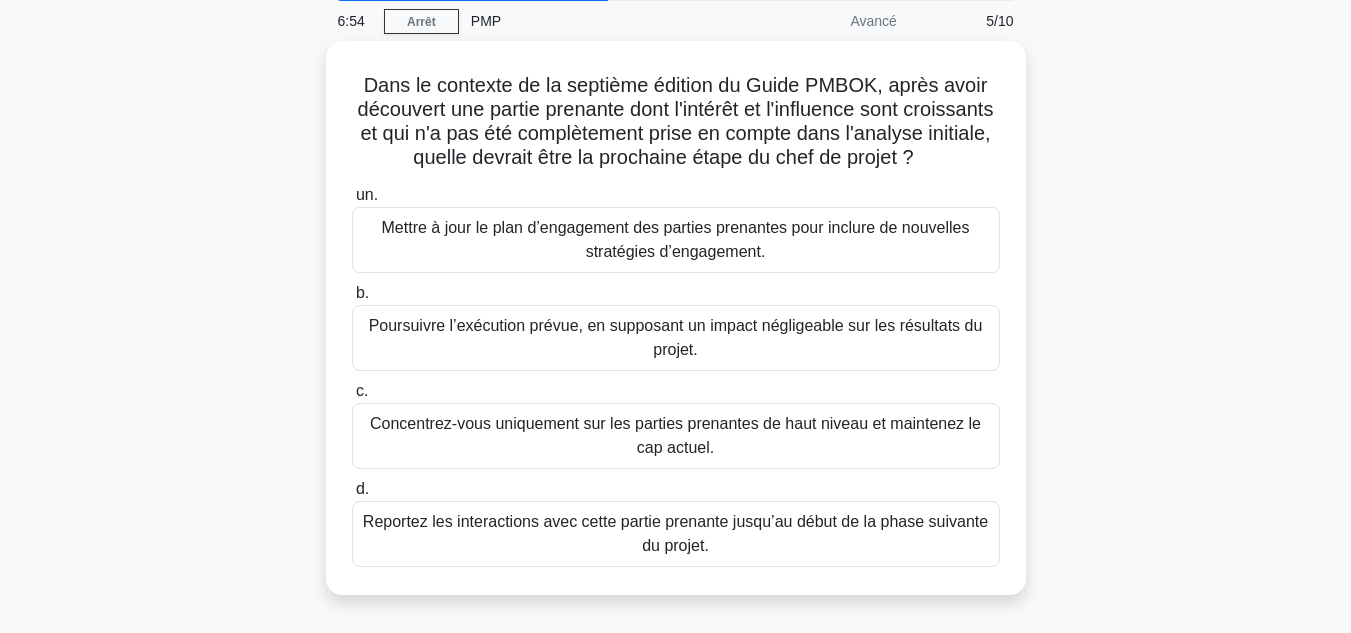scroll, scrollTop: 77, scrollLeft: 0, axis: vertical 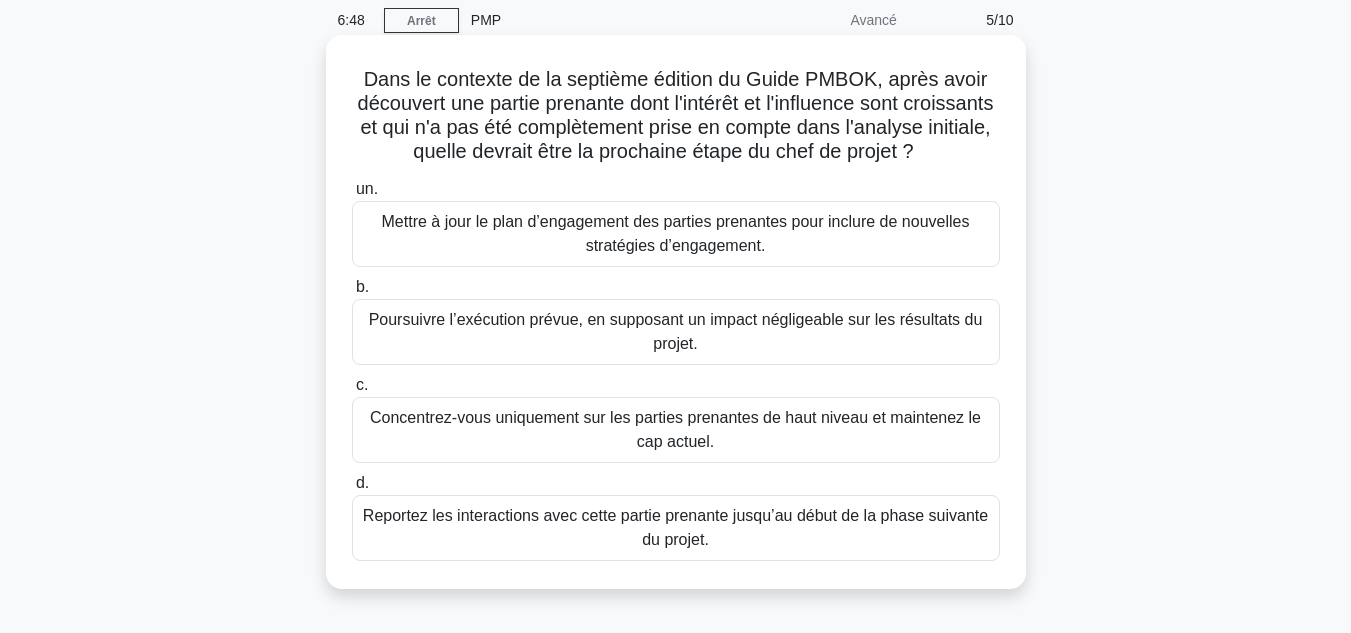 click on "Mettre à jour le plan d’engagement des parties prenantes pour inclure de nouvelles stratégies d’engagement." at bounding box center [676, 234] 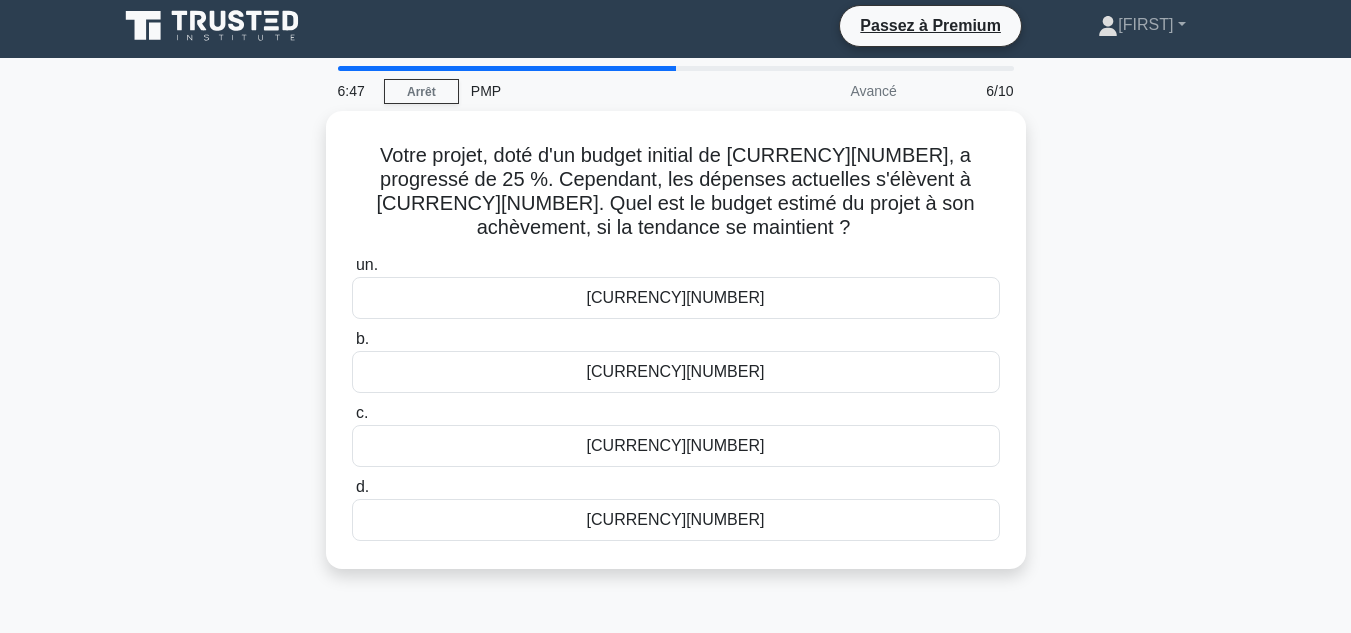 scroll, scrollTop: 0, scrollLeft: 0, axis: both 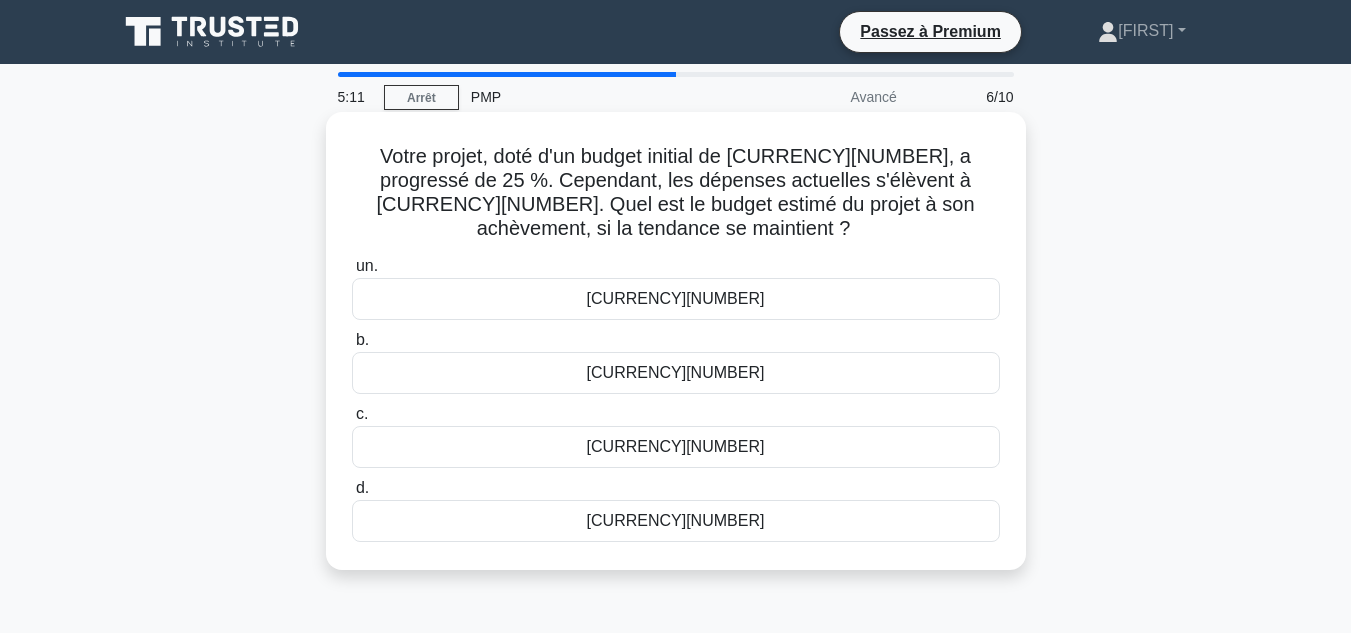 click on "1 280 000 $" at bounding box center (676, 521) 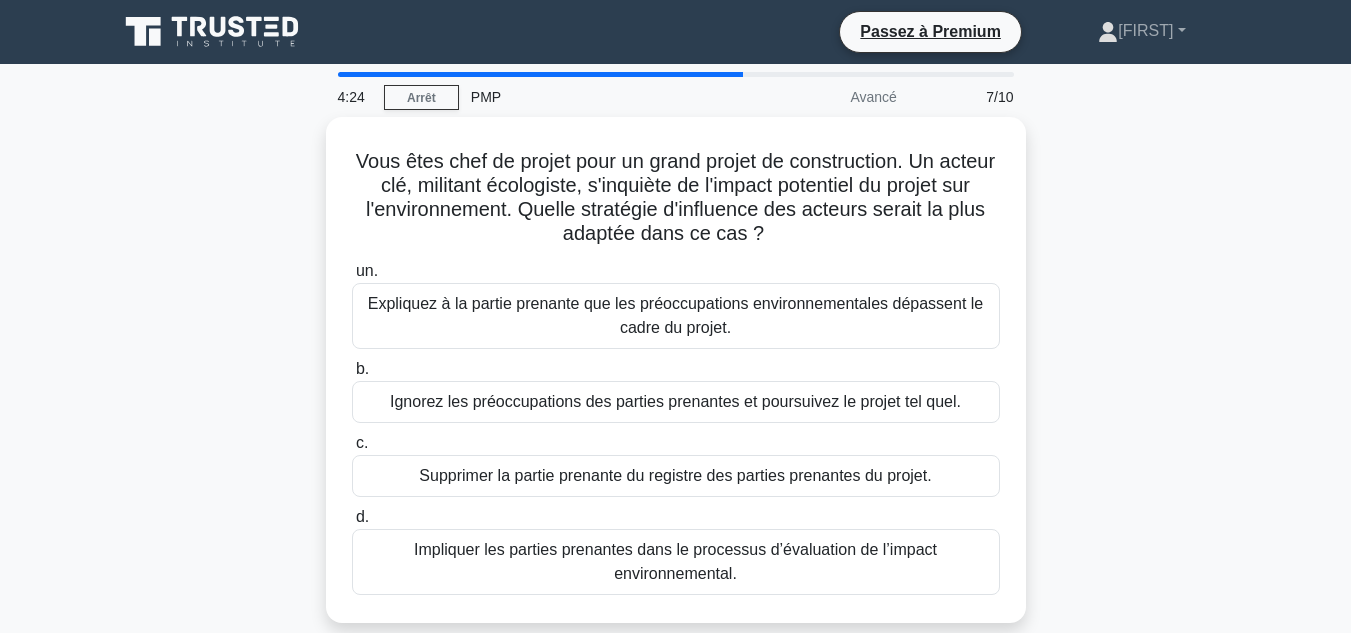 click on "Vous êtes chef de projet pour un grand projet de construction. Un acteur clé, militant écologiste, s'inquiète de l'impact potentiel du projet sur l'environnement. Quelle stratégie d'influence des acteurs serait la plus adaptée dans ce cas ?
.spinner_0XTQ{transform-origin:center;animation:spinner_y6GP .75s linear infinite}@keyframes spinner_y6GP{100%{transform:rotate(360deg)}}
un.
b. c. d." at bounding box center (676, 382) 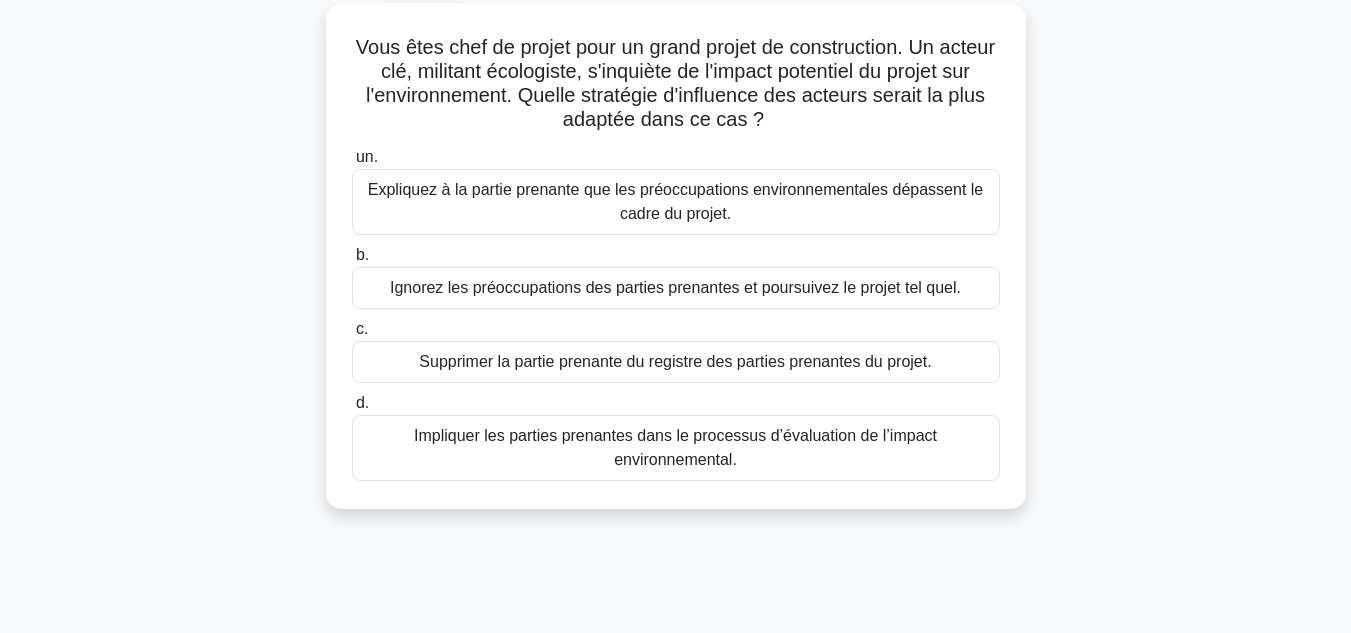 scroll, scrollTop: 115, scrollLeft: 0, axis: vertical 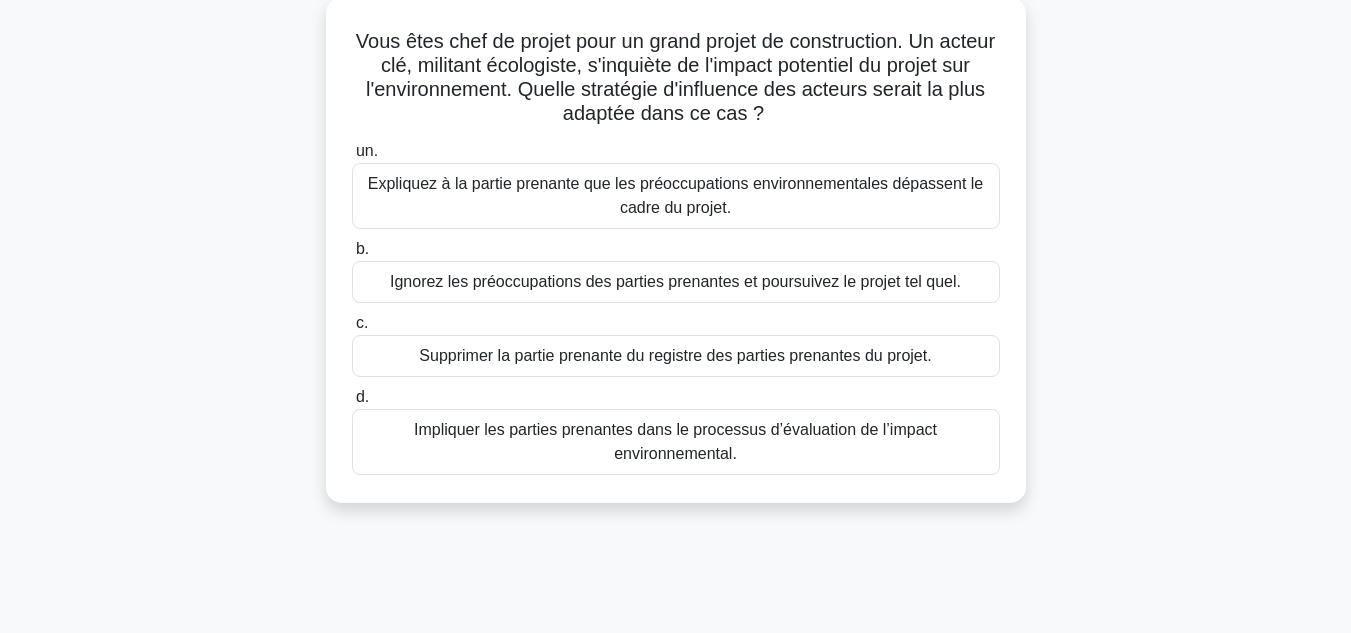 click on "Impliquer les parties prenantes dans le processus d’évaluation de l’impact environnemental." at bounding box center [675, 441] 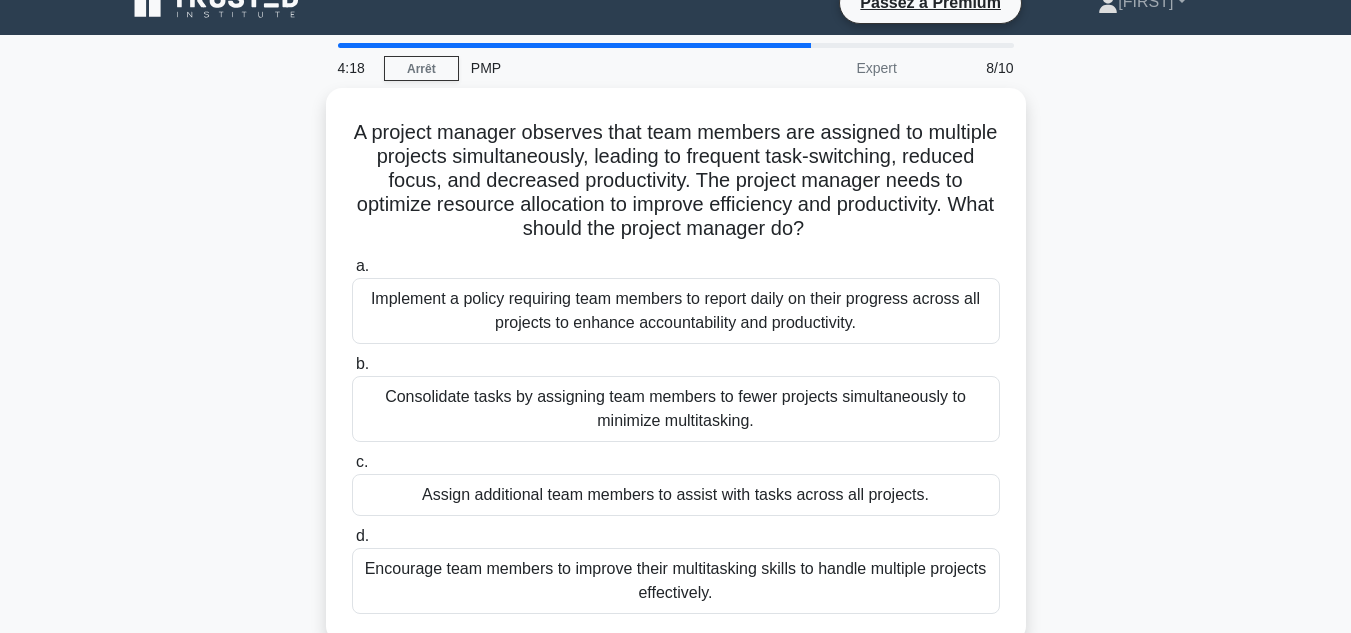 scroll, scrollTop: 0, scrollLeft: 0, axis: both 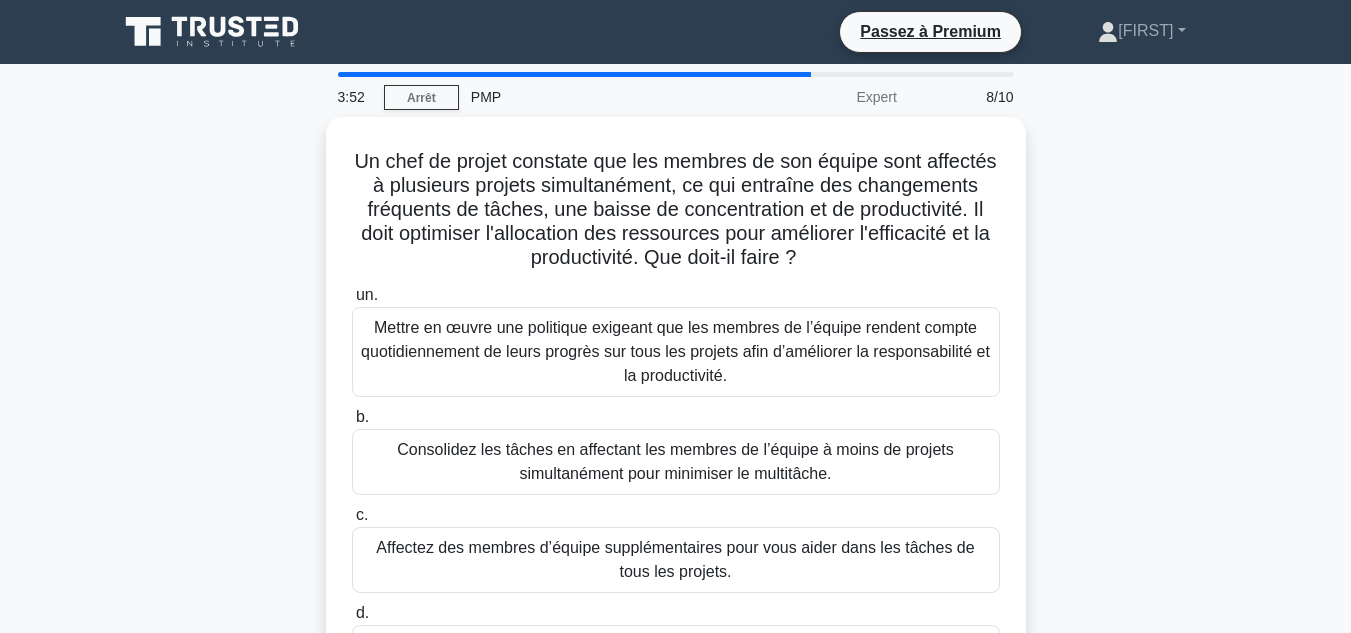 click on "Un chef de projet constate que les membres de son équipe sont affectés à plusieurs projets simultanément, ce qui entraîne des changements fréquents de tâches, une baisse de concentration et de productivité. Il doit optimiser l'allocation des ressources pour améliorer l'efficacité et la productivité. Que doit-il faire ?
.spinner_0XTQ{transform-origin:center;animation:spinner_y6GP .75s linear infinite}@keyframes spinner_y6GP{100%{transform:rotate(360deg)}}
un." at bounding box center [676, 430] 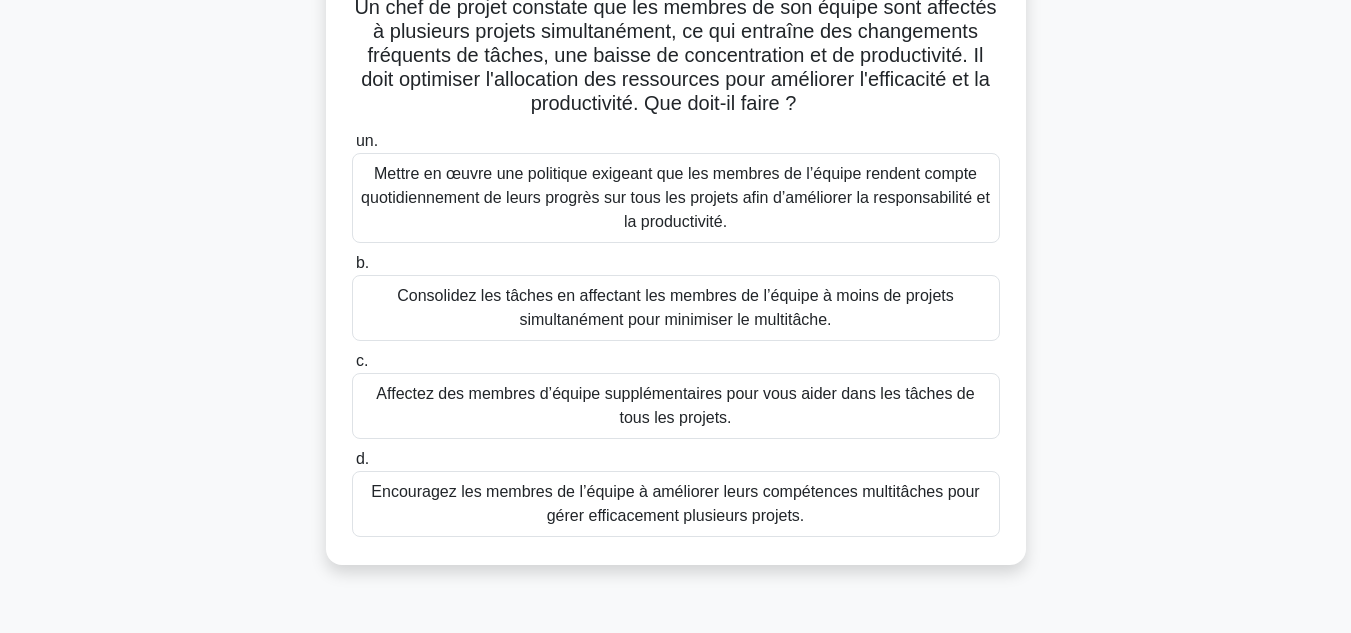 scroll, scrollTop: 155, scrollLeft: 0, axis: vertical 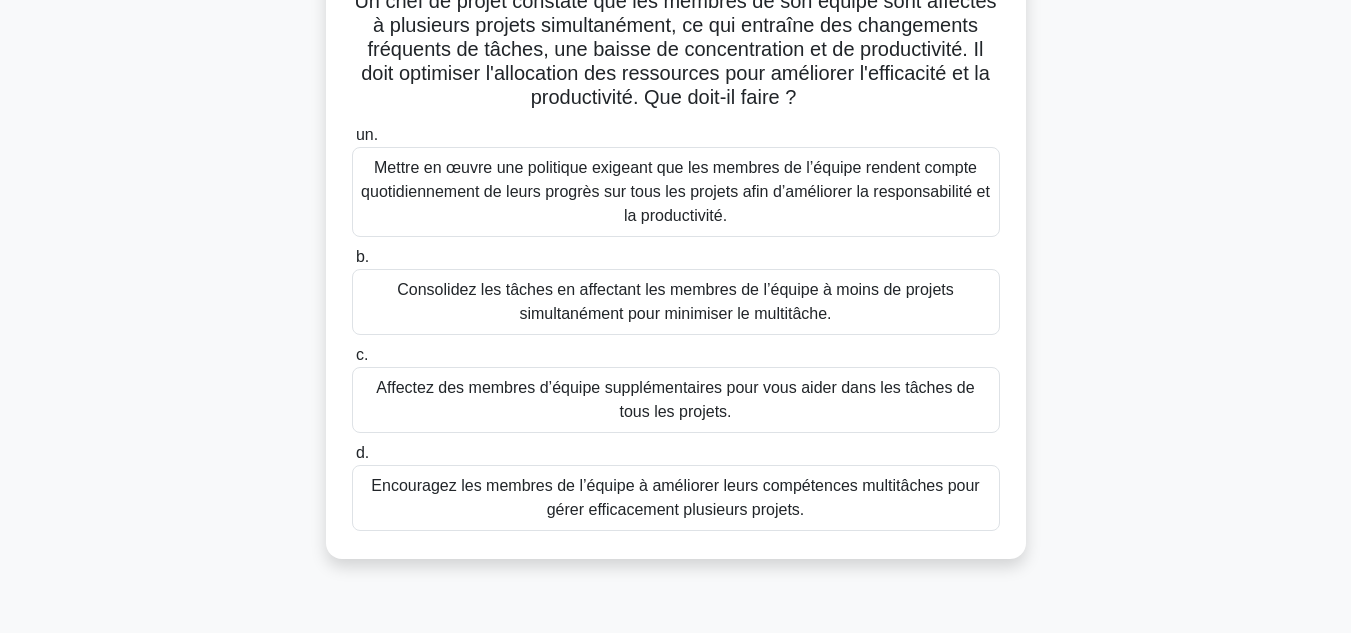 click on "Encouragez les membres de l’équipe à améliorer leurs compétences multitâches pour gérer efficacement plusieurs projets." at bounding box center (676, 498) 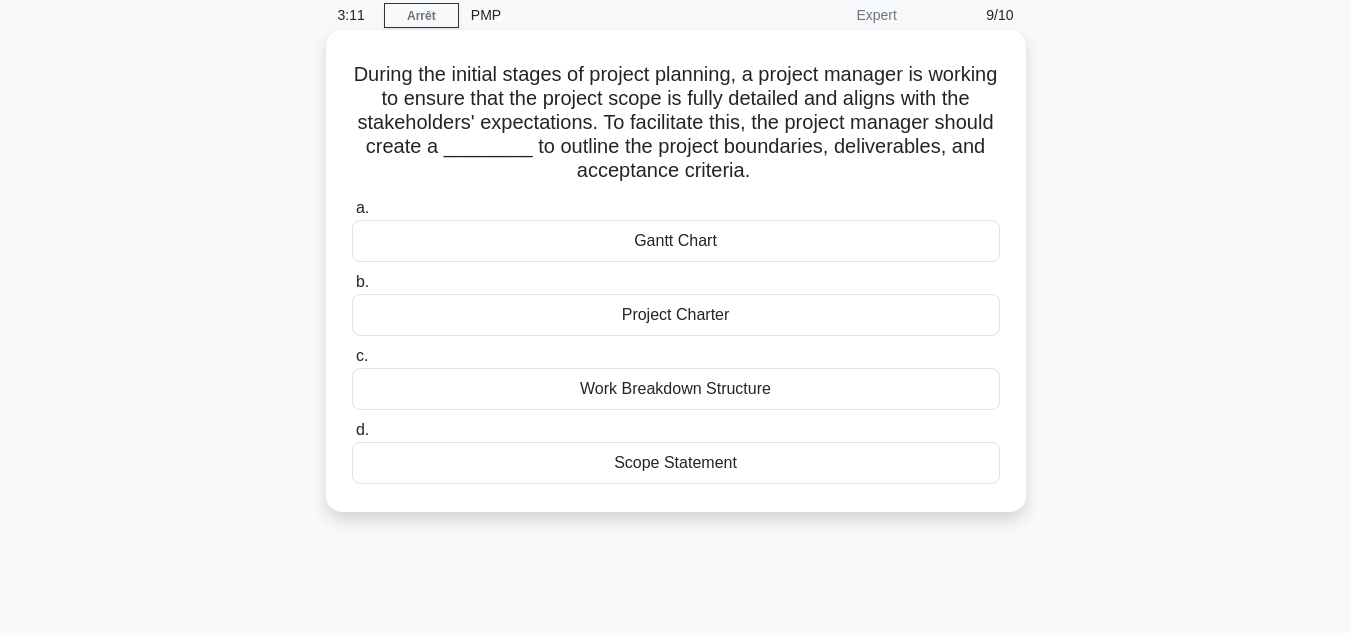 scroll, scrollTop: 0, scrollLeft: 0, axis: both 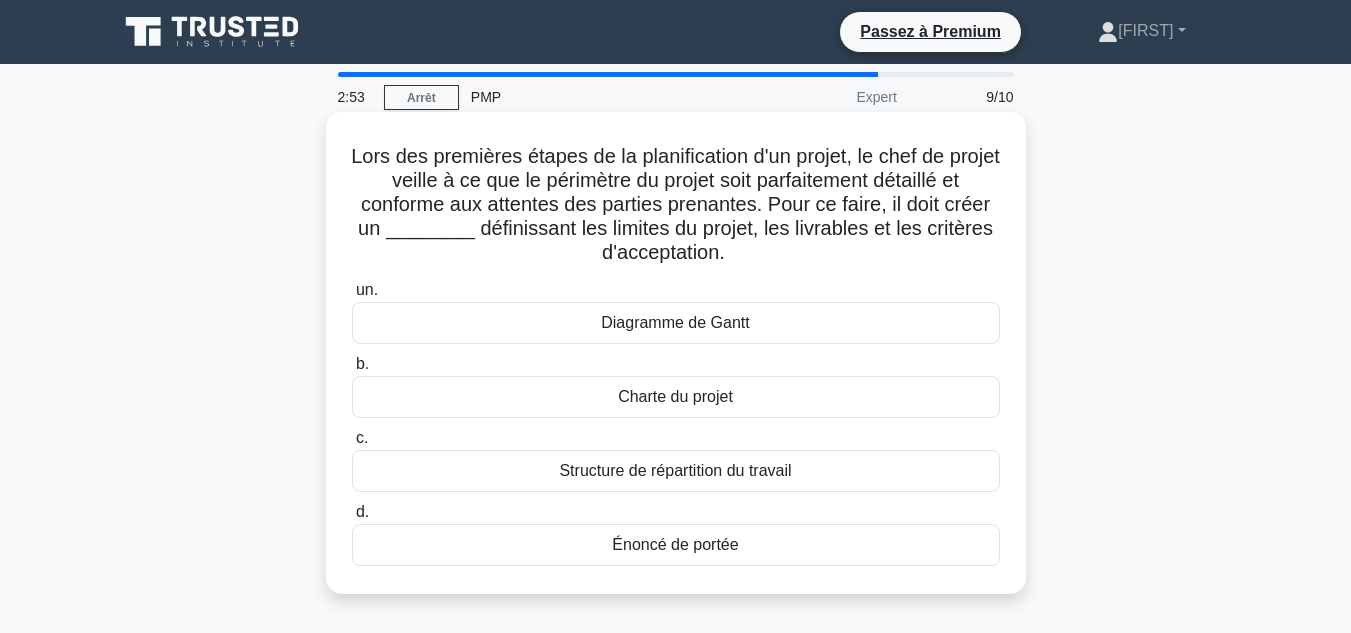 click on "Lors des premières étapes de la planification d'un projet, le chef de projet veille à ce que le périmètre du projet soit parfaitement détaillé et conforme aux attentes des parties prenantes. Pour ce faire, il doit créer un ________ définissant les limites du projet, les livrables et les critères d'acceptation." at bounding box center (675, 204) 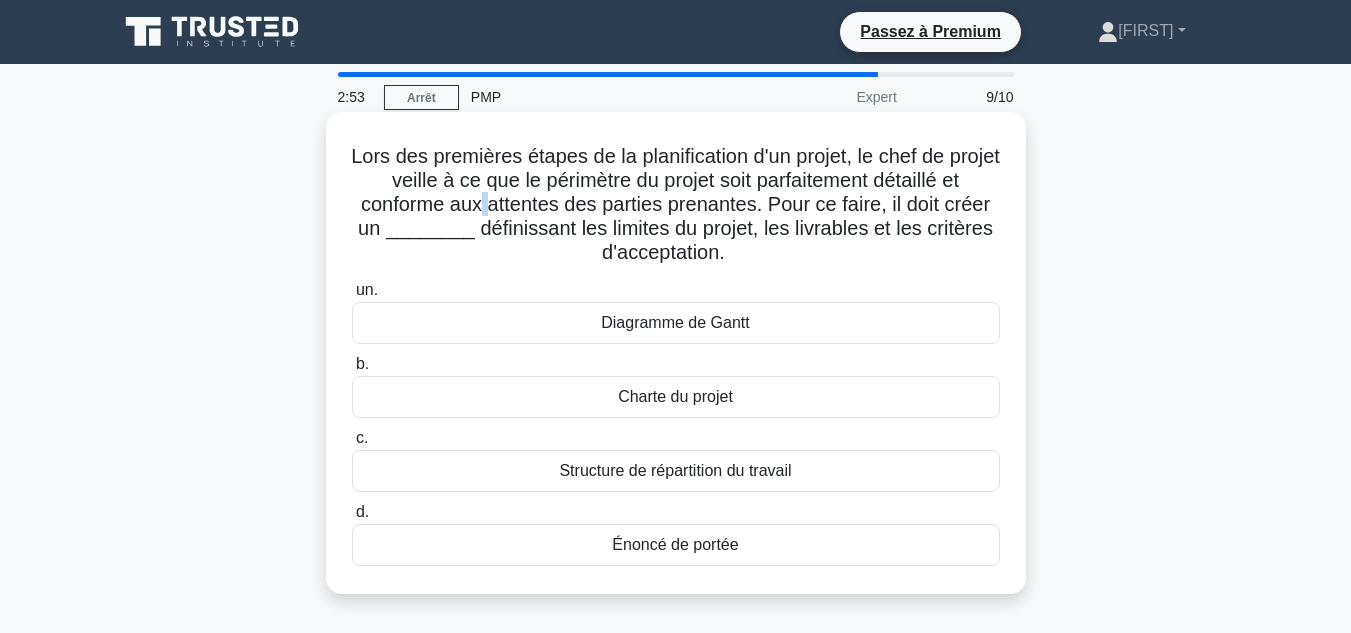 click on "Lors des premières étapes de la planification d'un projet, le chef de projet veille à ce que le périmètre du projet soit parfaitement détaillé et conforme aux attentes des parties prenantes. Pour ce faire, il doit créer un ________ définissant les limites du projet, les livrables et les critères d'acceptation." at bounding box center (675, 204) 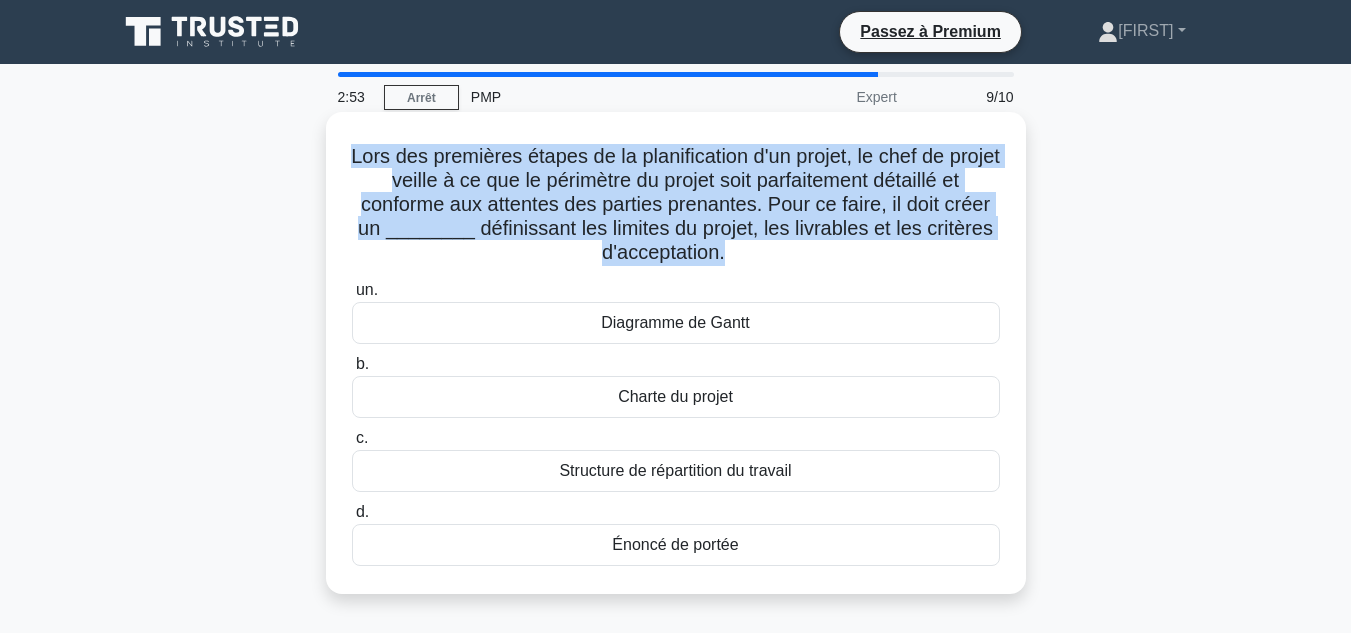 click on "Lors des premières étapes de la planification d'un projet, le chef de projet veille à ce que le périmètre du projet soit parfaitement détaillé et conforme aux attentes des parties prenantes. Pour ce faire, il doit créer un ________ définissant les limites du projet, les livrables et les critères d'acceptation." at bounding box center [675, 204] 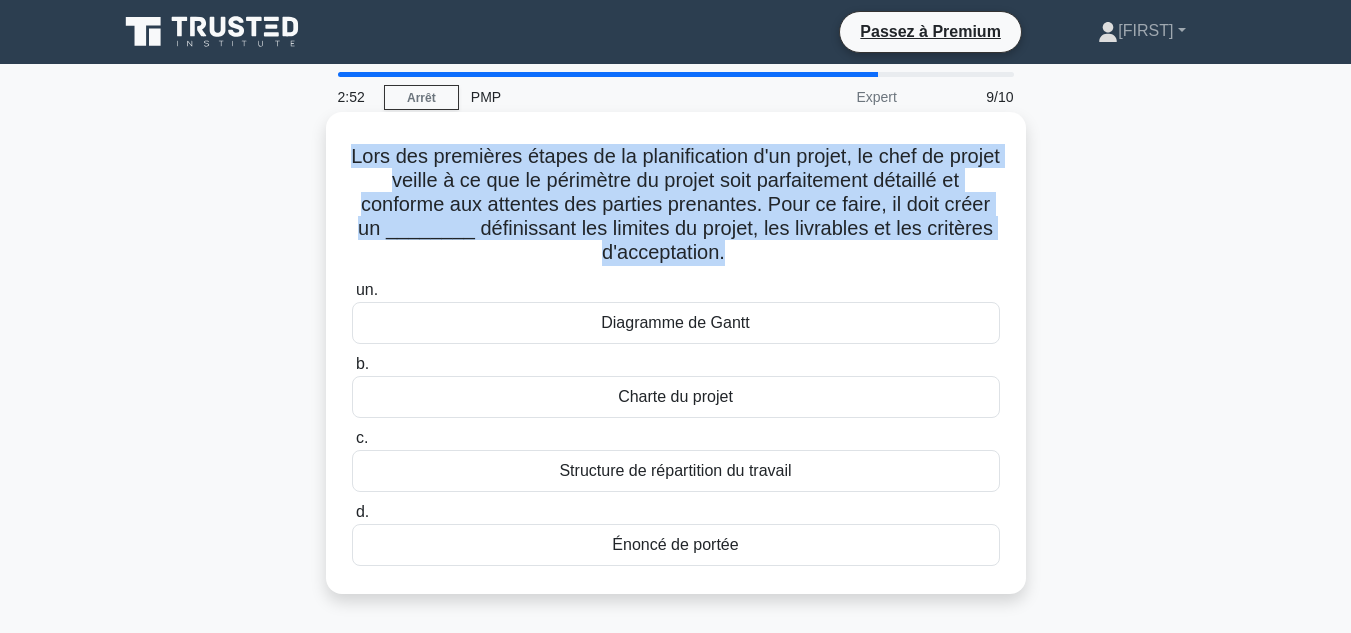 click on "Lors des premières étapes de la planification d'un projet, le chef de projet veille à ce que le périmètre du projet soit parfaitement détaillé et conforme aux attentes des parties prenantes. Pour ce faire, il doit créer un ________ définissant les limites du projet, les livrables et les critères d'acceptation." at bounding box center (675, 204) 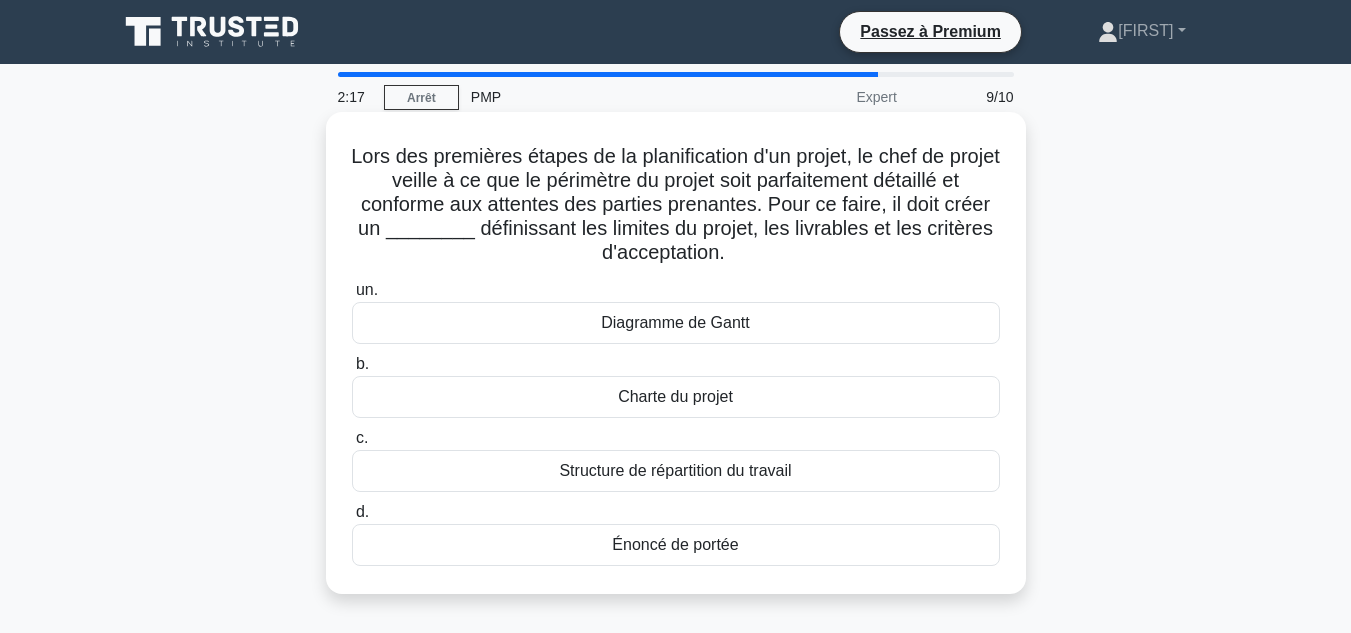 click on "Énoncé de portée" at bounding box center [675, 544] 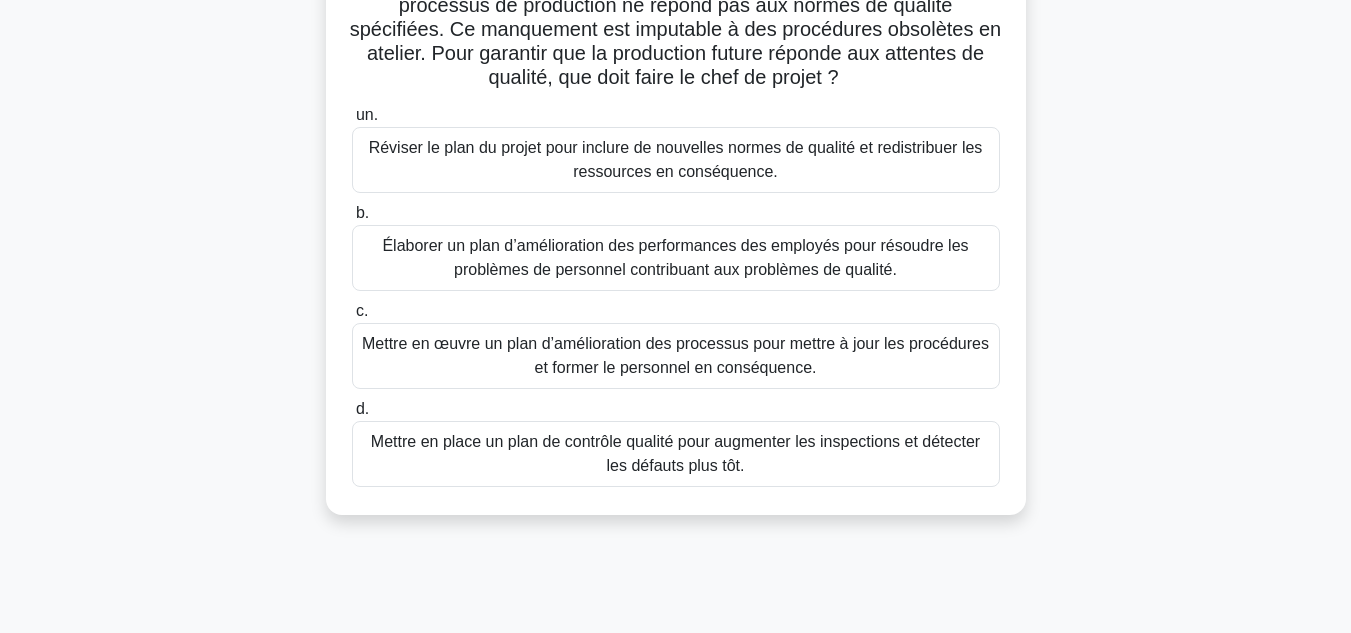 scroll, scrollTop: 181, scrollLeft: 0, axis: vertical 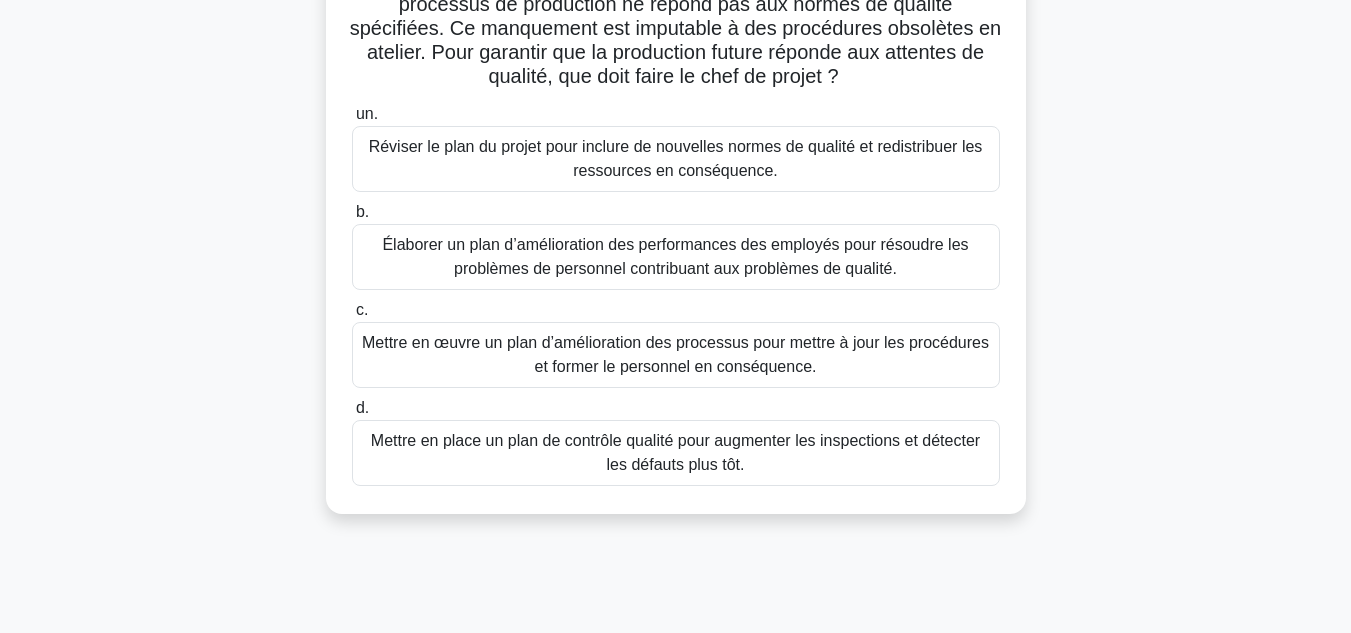 click on "Un chef de projet supervisant un projet de fabrication constate que le processus de production ne répond pas aux normes de qualité spécifiées. Ce manquement est imputable à des procédures obsolètes en atelier. Pour garantir que la production future réponde aux attentes de qualité, que doit faire le chef de projet ?
.spinner_0XTQ{transform-origin:center;animation:spinner_y6GP .75s linear infinite}@keyframes spinner_y6GP{100%{transform:rotate(360deg)}}
un.
b. c." at bounding box center [676, 237] 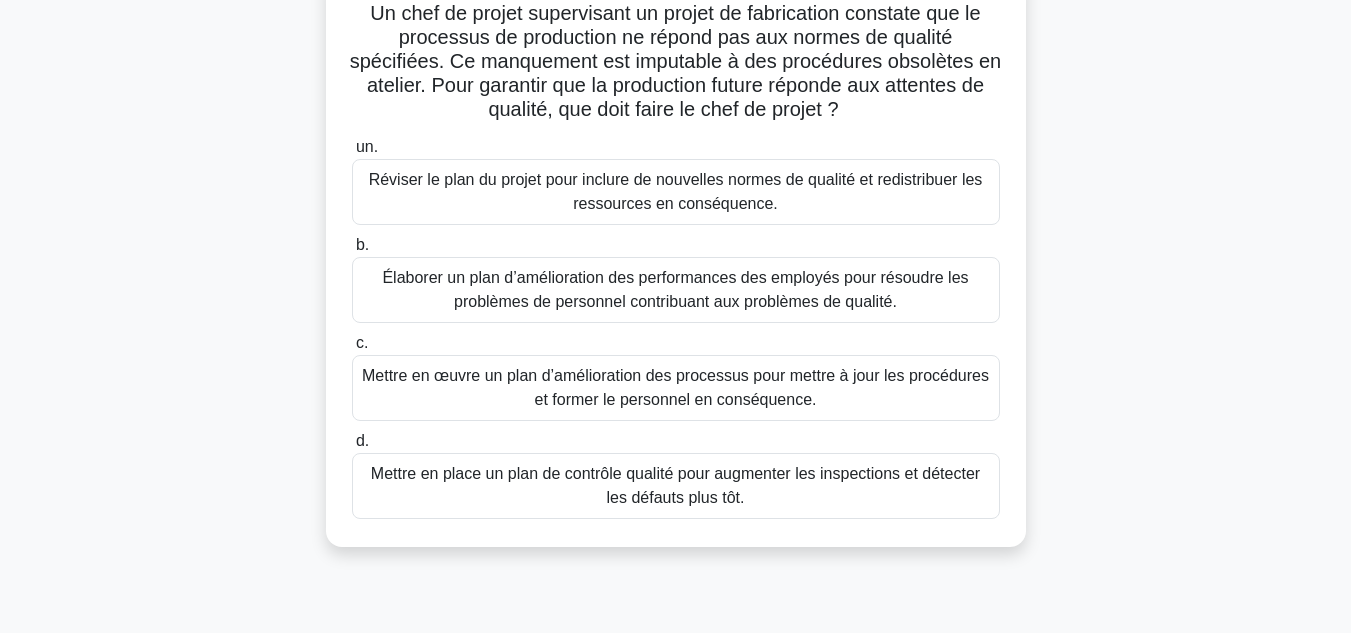 scroll, scrollTop: 147, scrollLeft: 0, axis: vertical 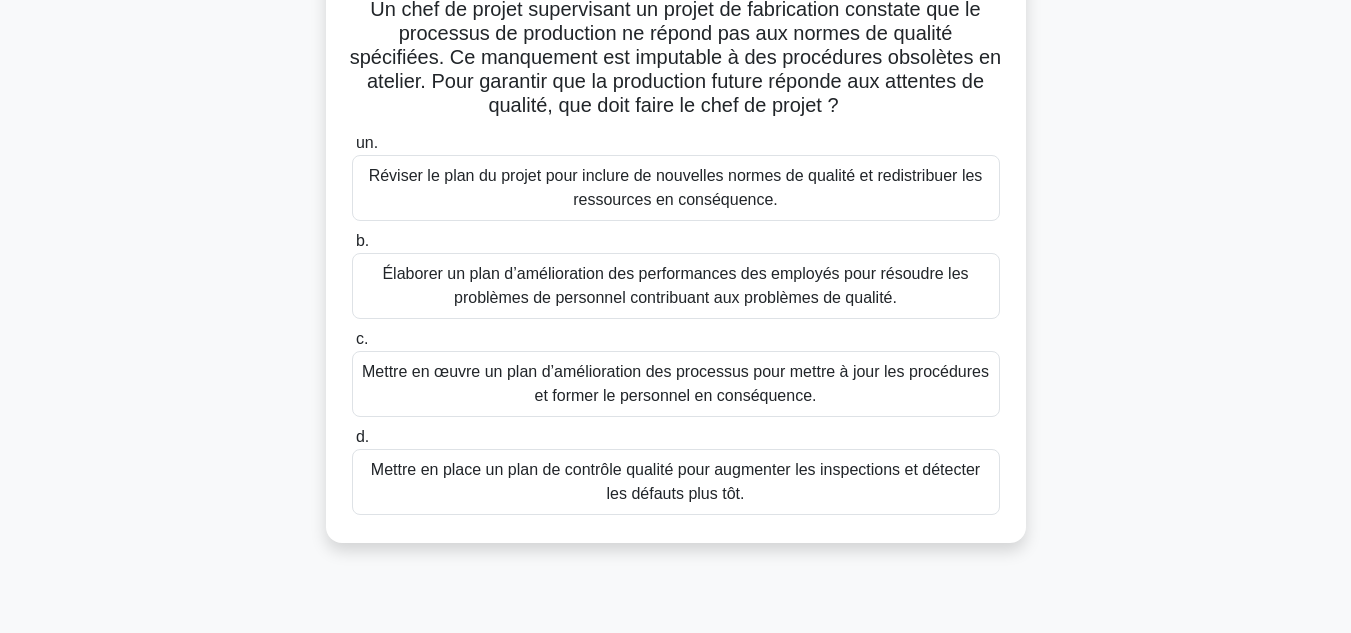 click on "Mettre en œuvre un plan d’amélioration des processus pour mettre à jour les procédures et former le personnel en conséquence." at bounding box center [676, 384] 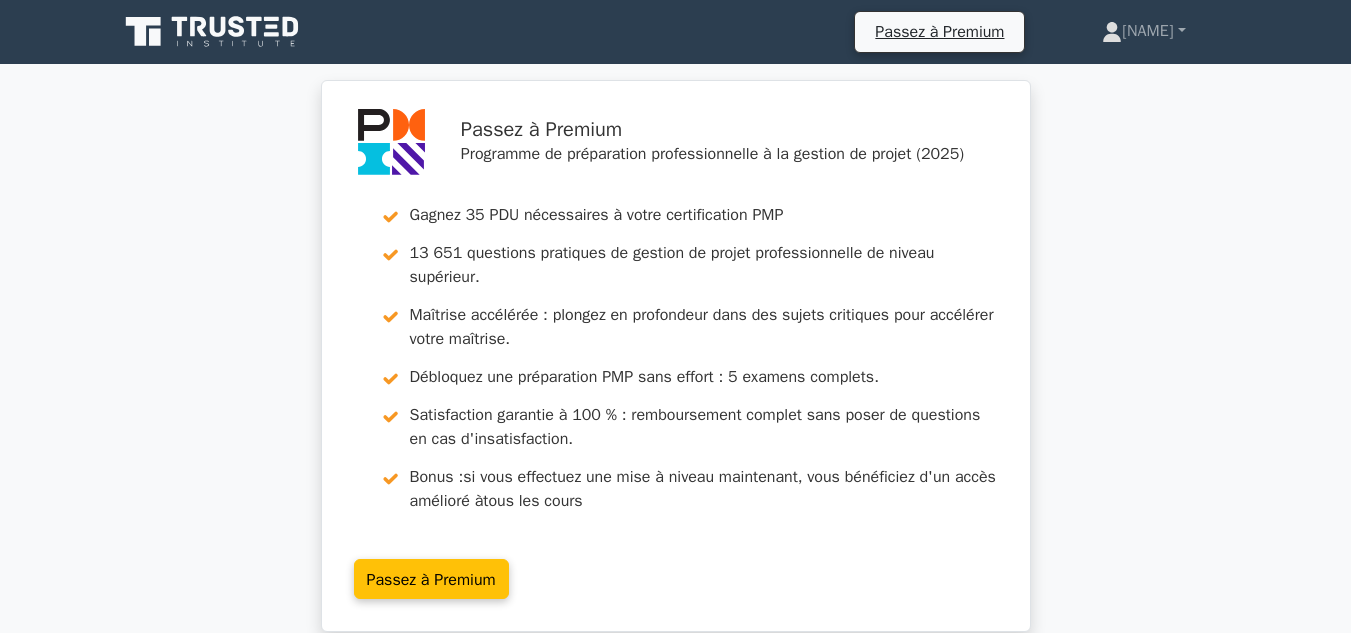 scroll, scrollTop: 0, scrollLeft: 0, axis: both 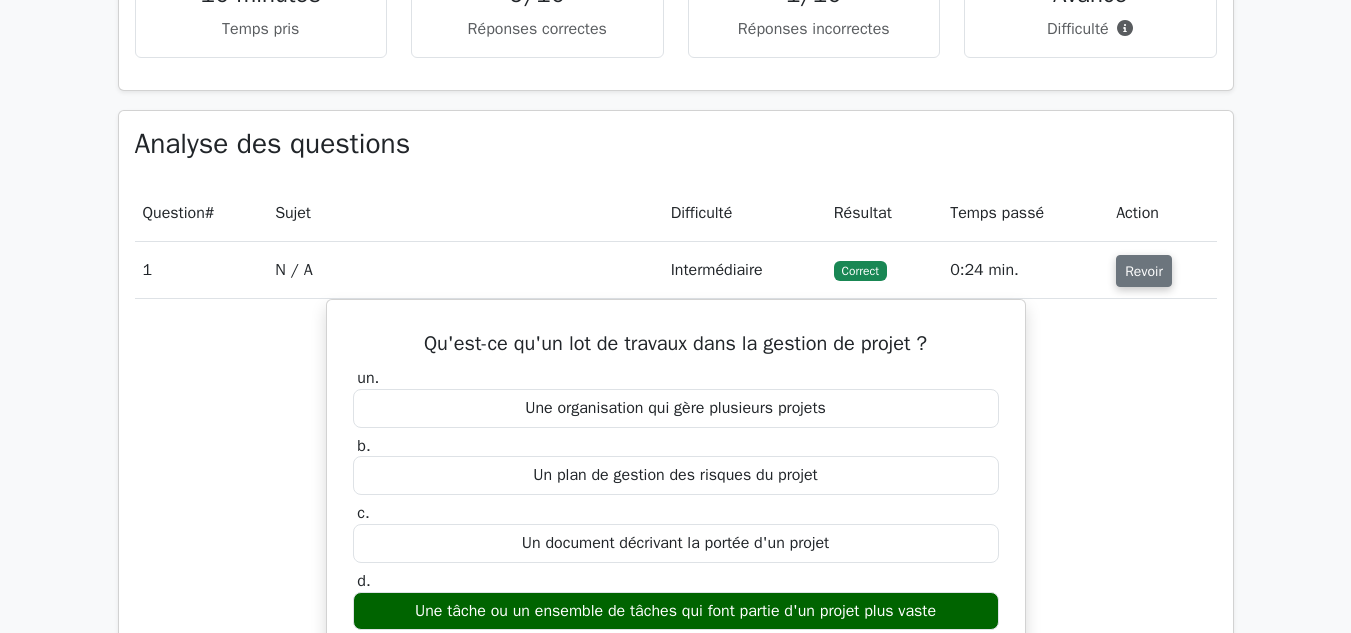 click on "Revoir" at bounding box center (1144, 271) 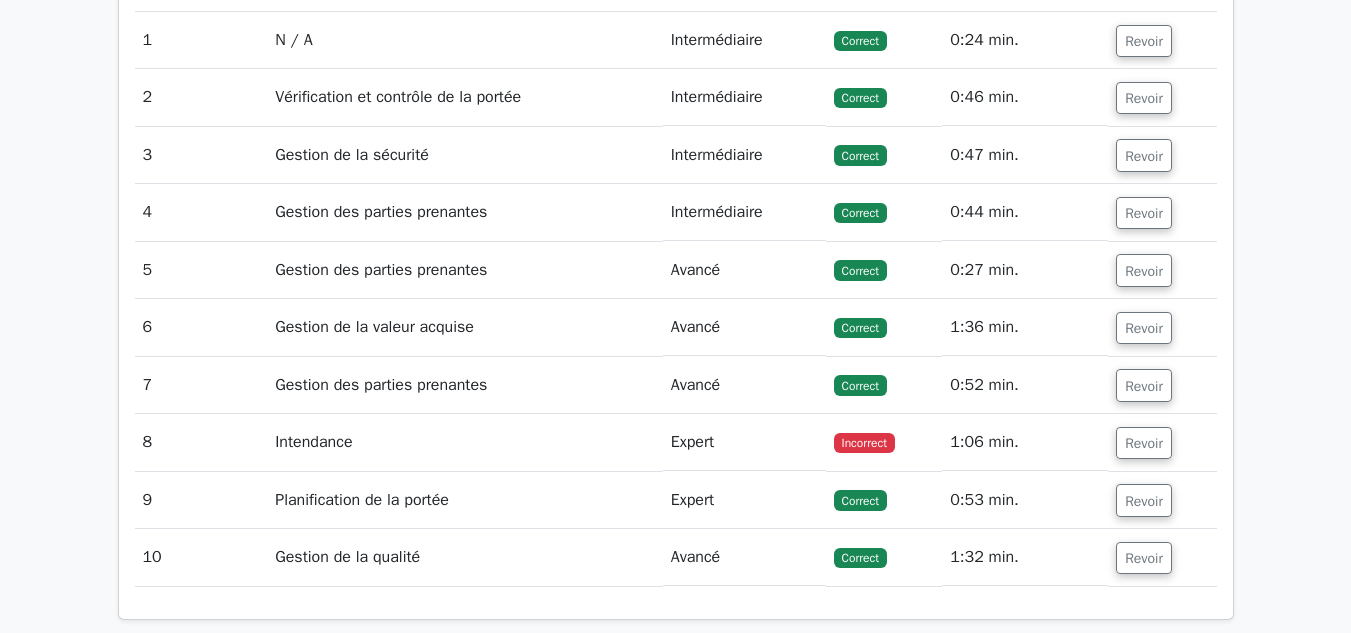 scroll, scrollTop: 1747, scrollLeft: 0, axis: vertical 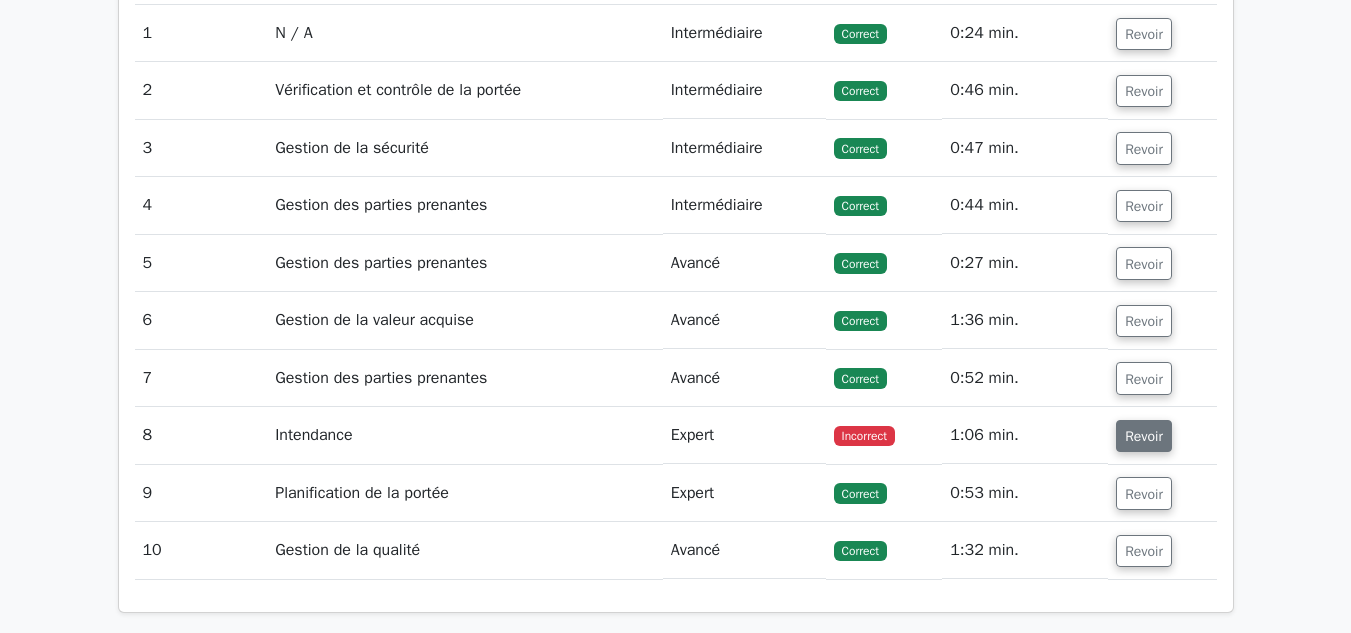 click on "Revoir" at bounding box center (1144, 436) 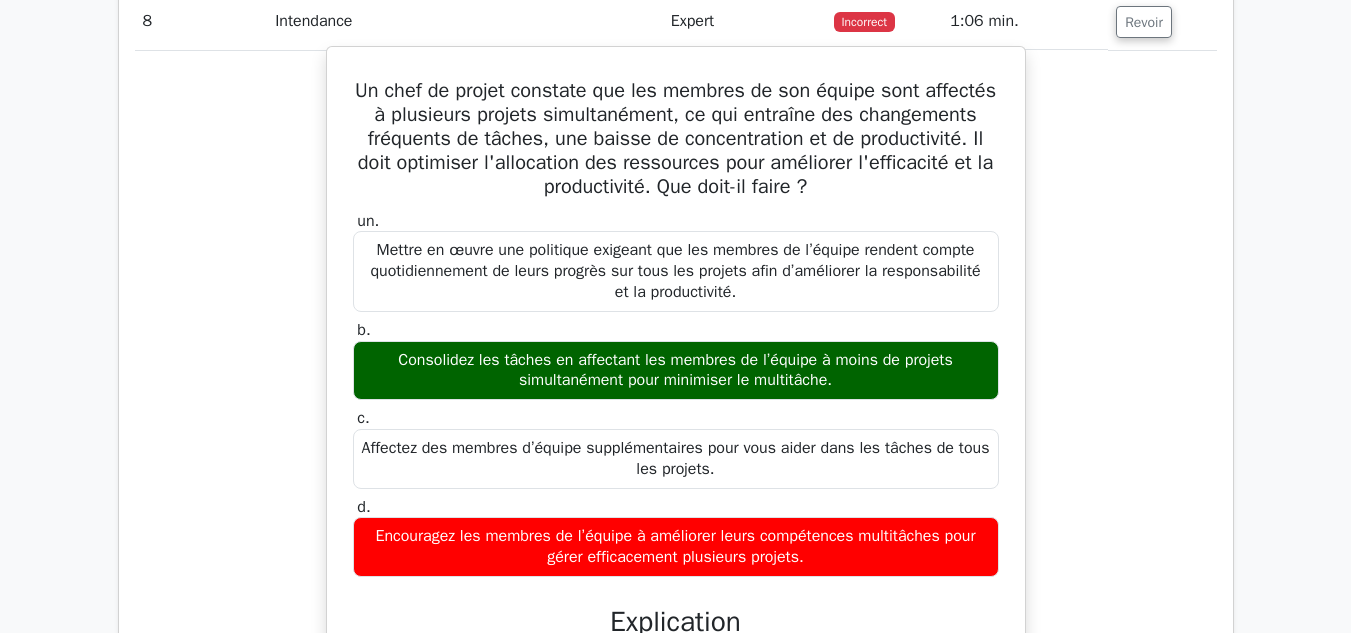 scroll, scrollTop: 2162, scrollLeft: 0, axis: vertical 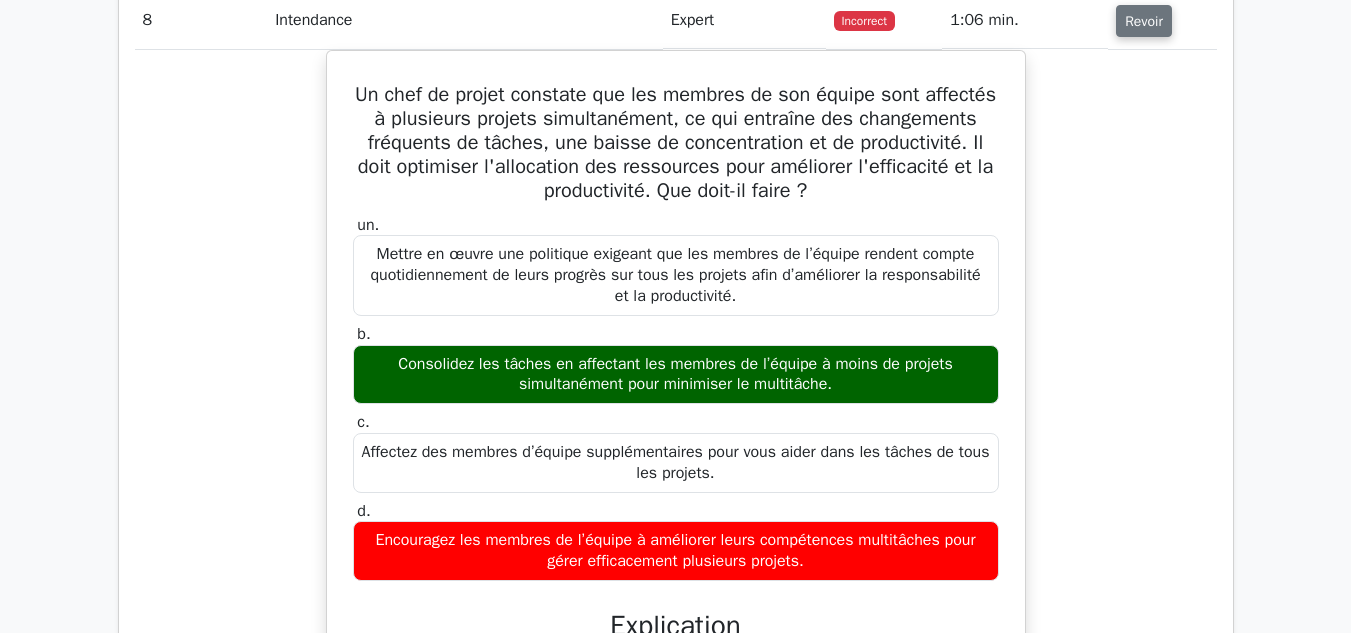 click on "Revoir" at bounding box center (1144, 21) 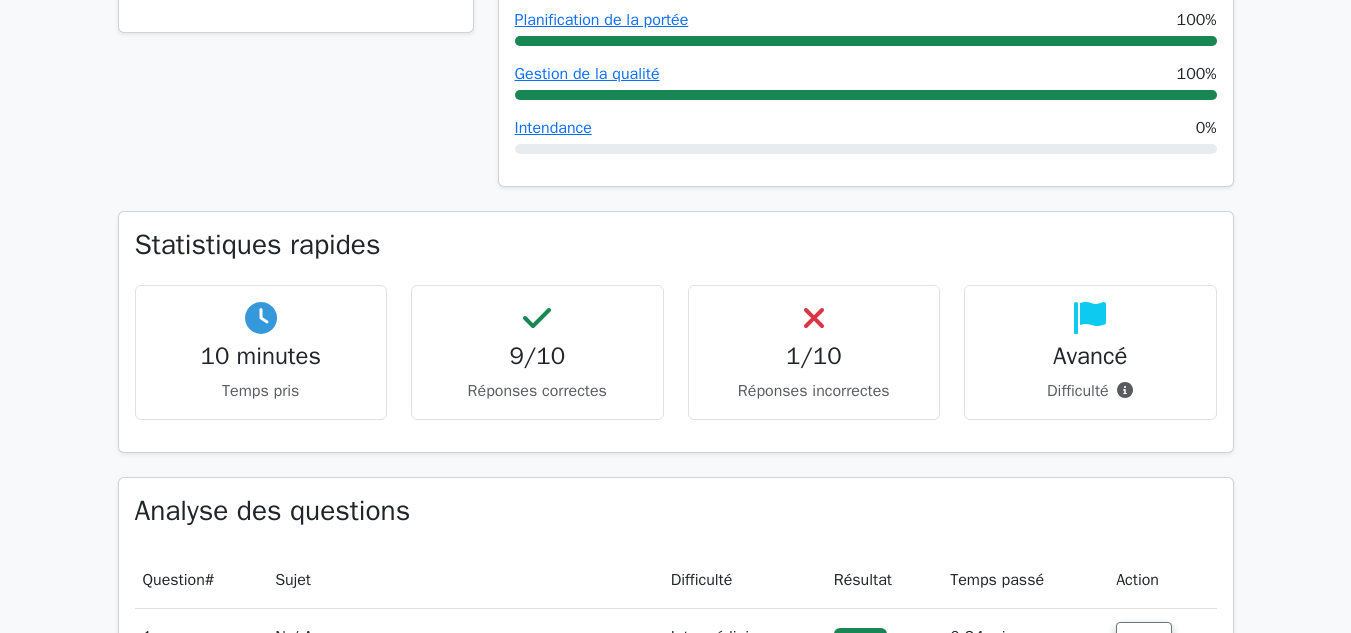 scroll, scrollTop: 1098, scrollLeft: 0, axis: vertical 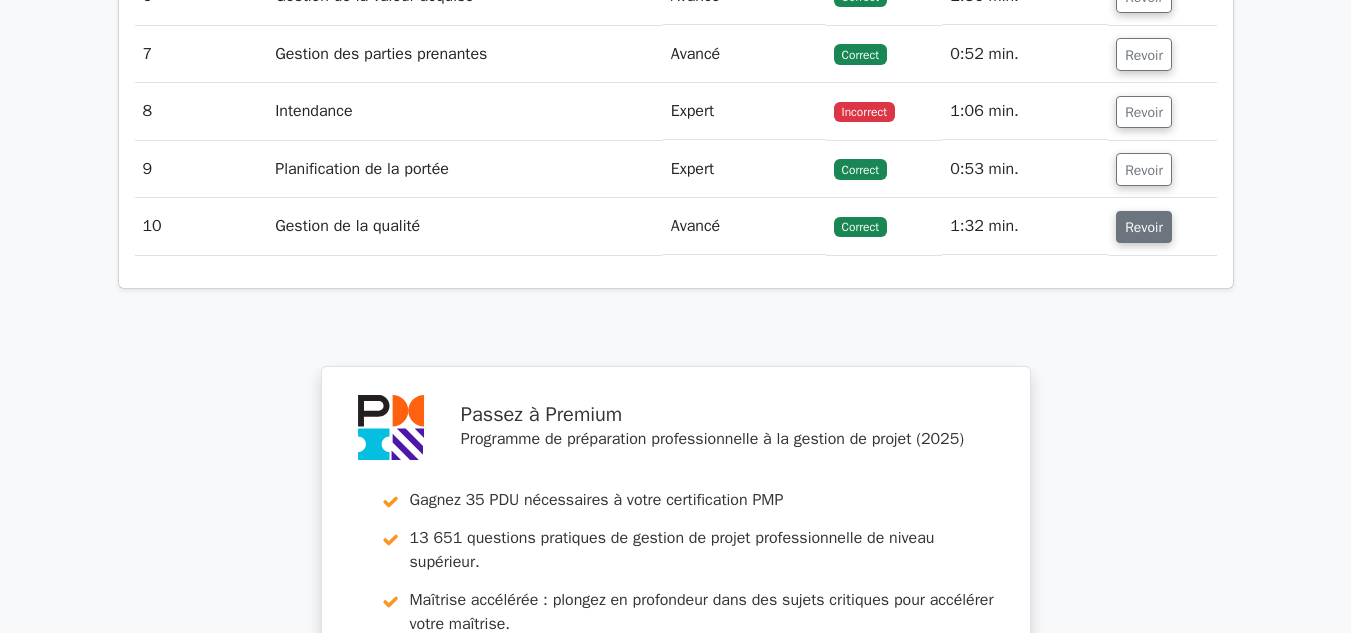 click on "Revoir" at bounding box center [1144, 227] 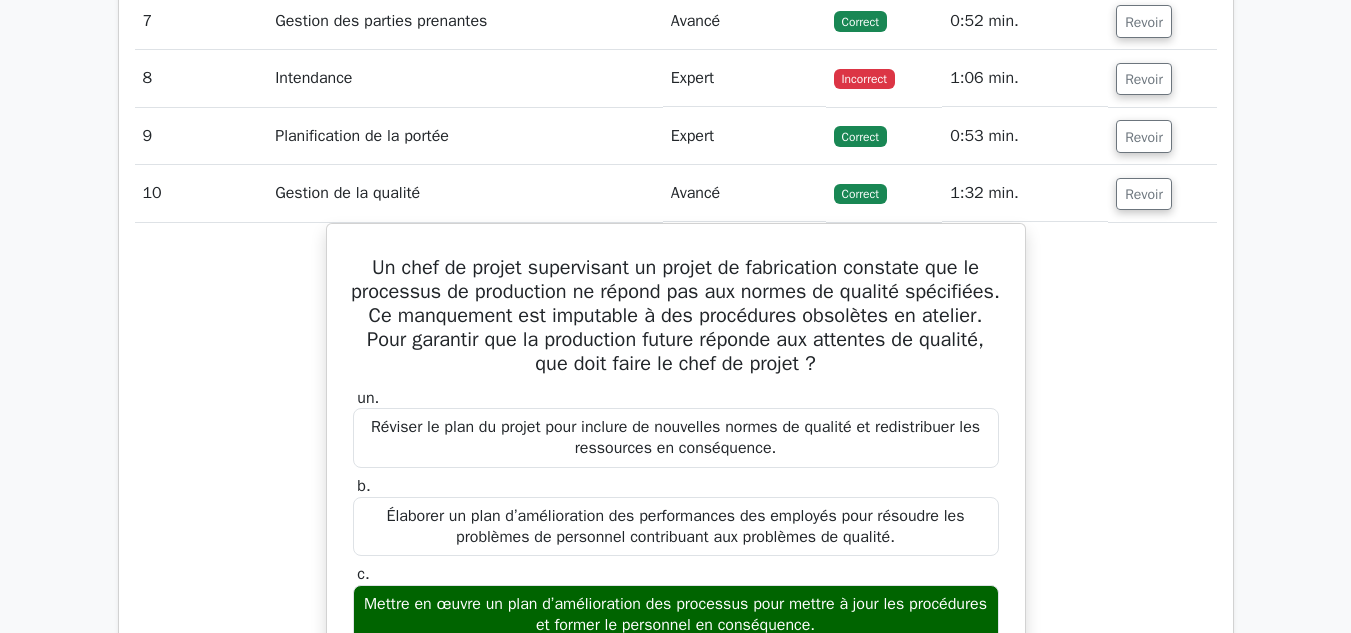 scroll, scrollTop: 2103, scrollLeft: 0, axis: vertical 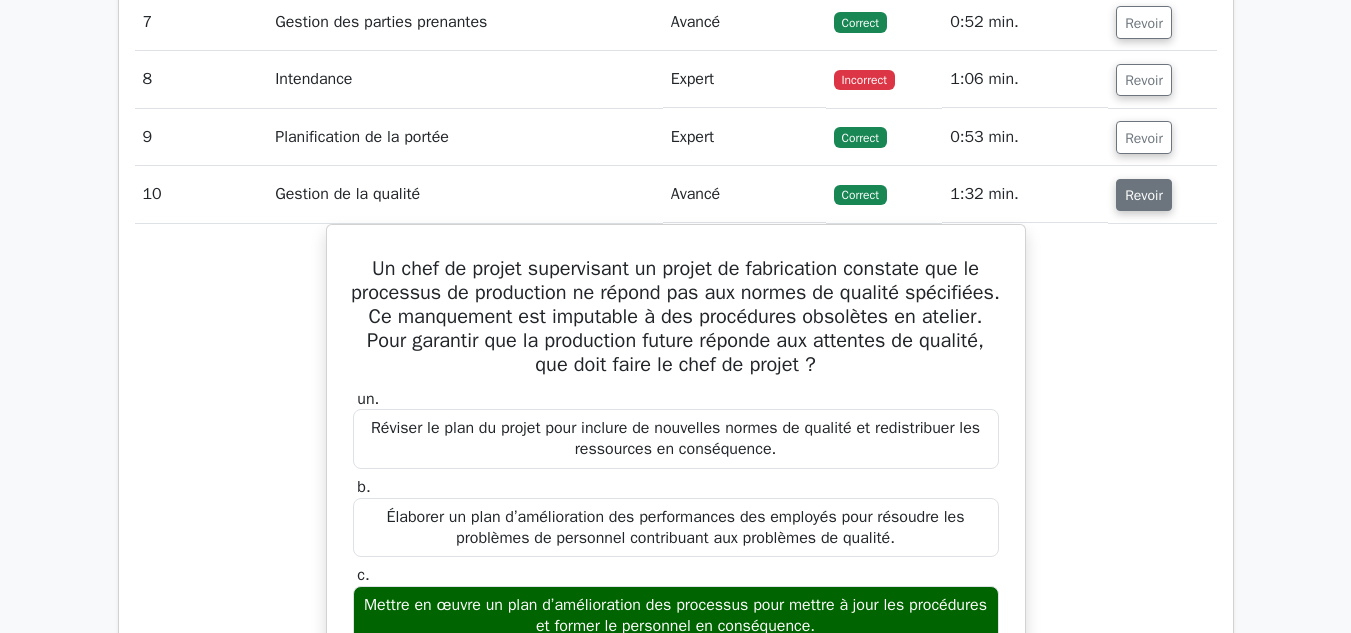 click on "Revoir" at bounding box center (1144, 195) 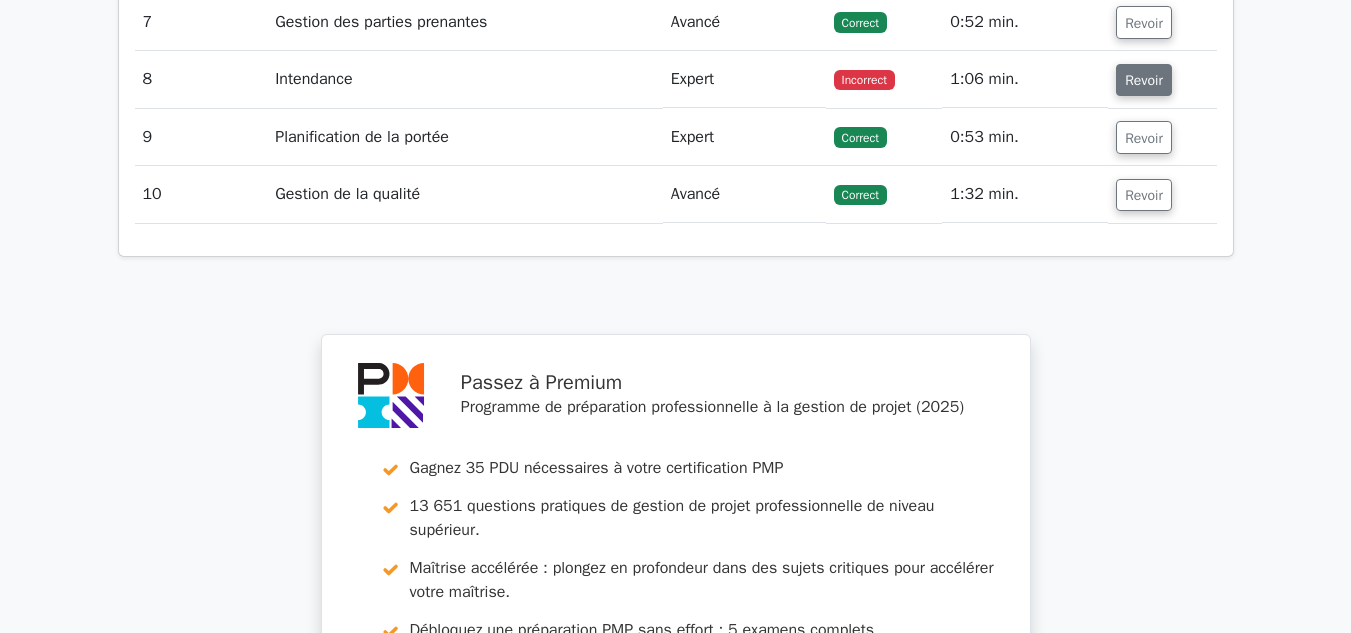 click on "Revoir" at bounding box center (1144, 80) 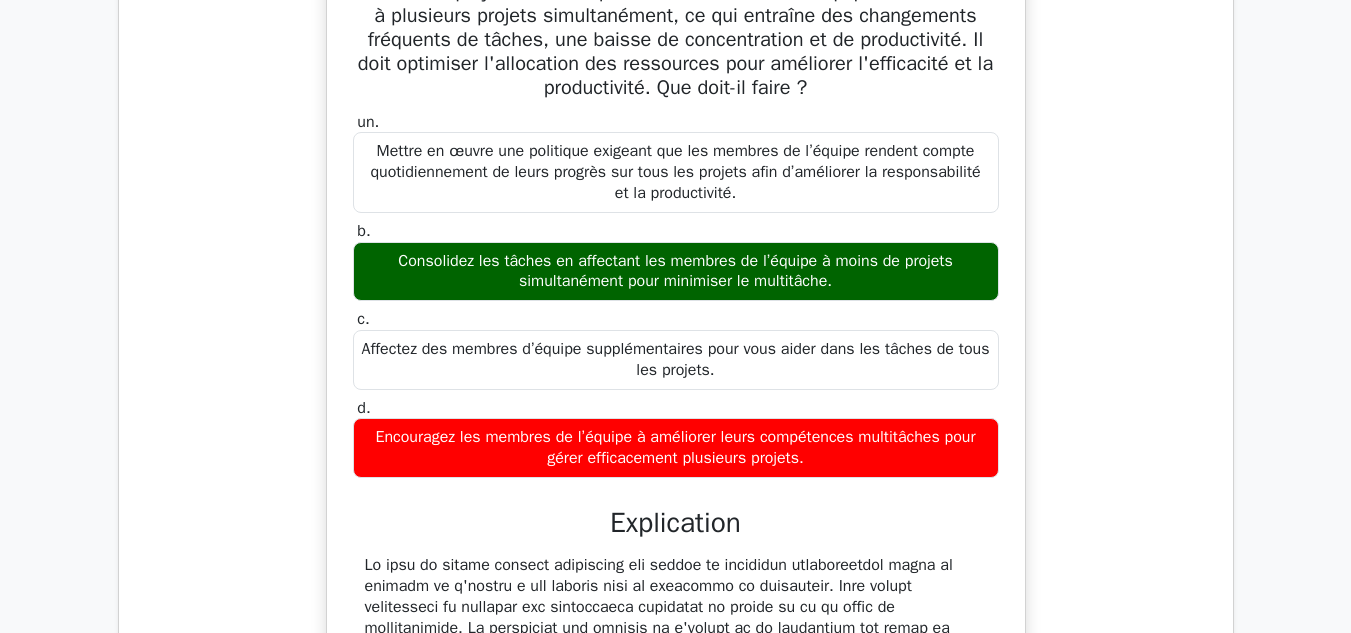 scroll, scrollTop: 2266, scrollLeft: 0, axis: vertical 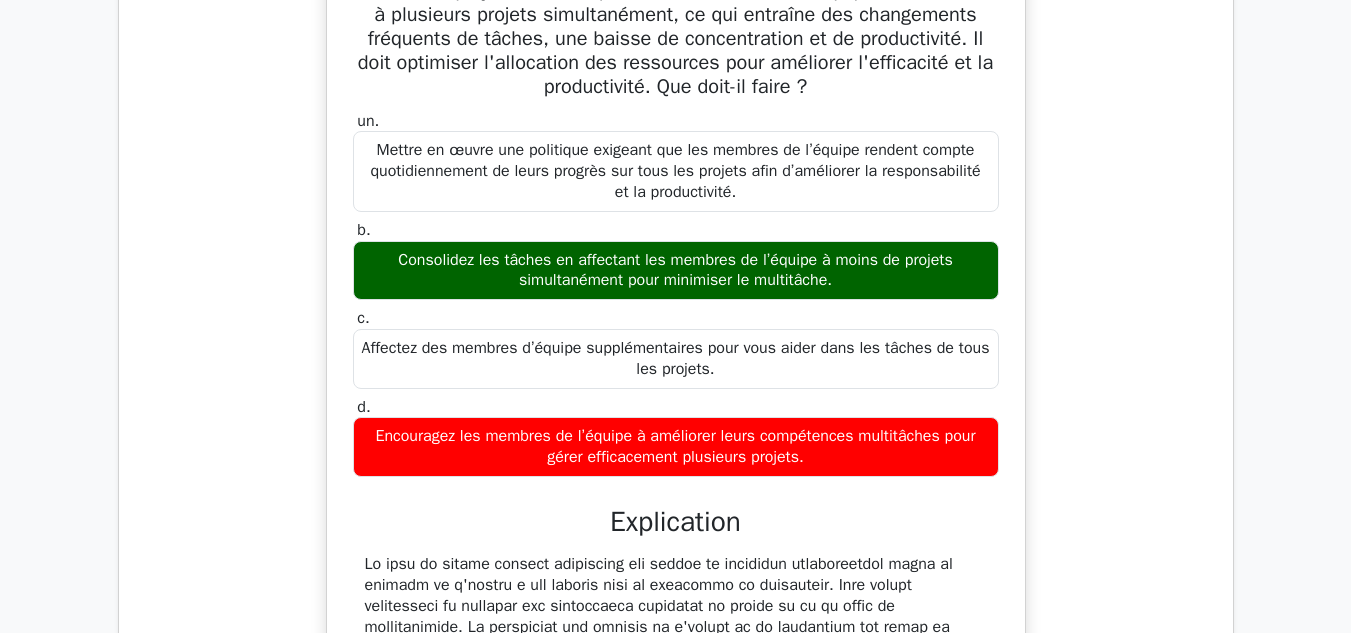 click on "Un chef de projet constate que les membres de son équipe sont affectés à plusieurs projets simultanément, ce qui entraîne des changements fréquents de tâches, une baisse de concentration et de productivité. Il doit optimiser l'allocation des ressources pour améliorer l'efficacité et la productivité. Que doit-il faire ?
un.
b.
c. d." at bounding box center [676, 470] 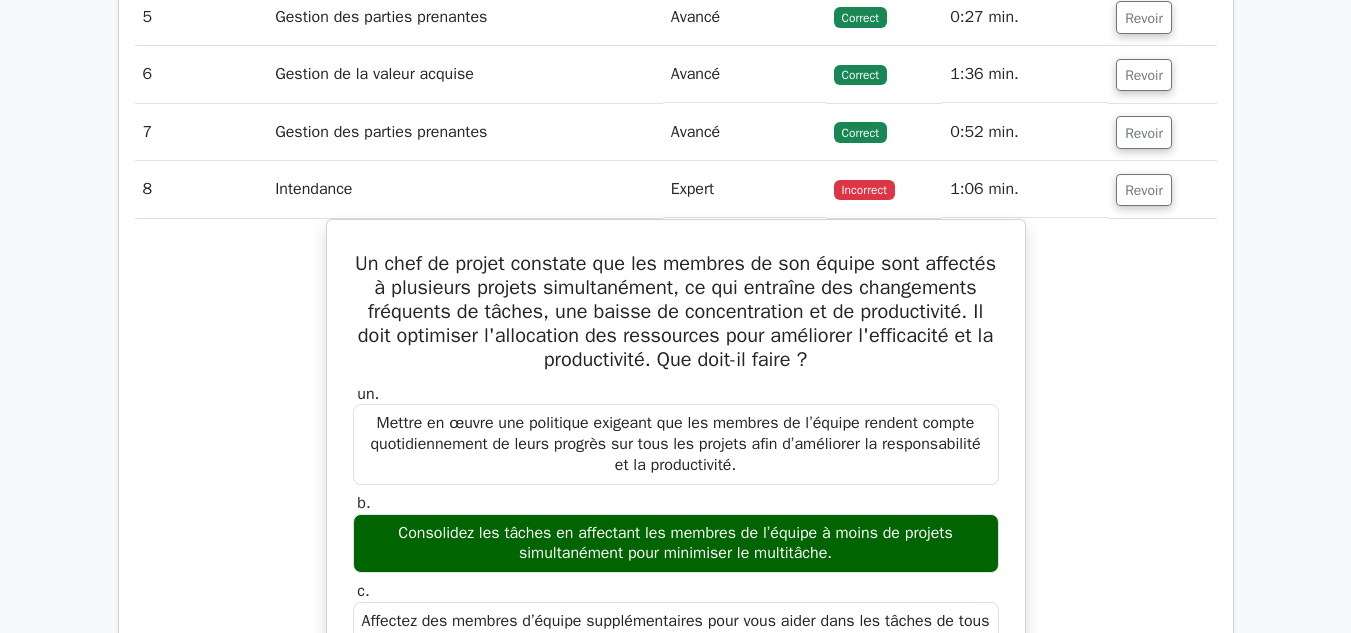 scroll, scrollTop: 1987, scrollLeft: 0, axis: vertical 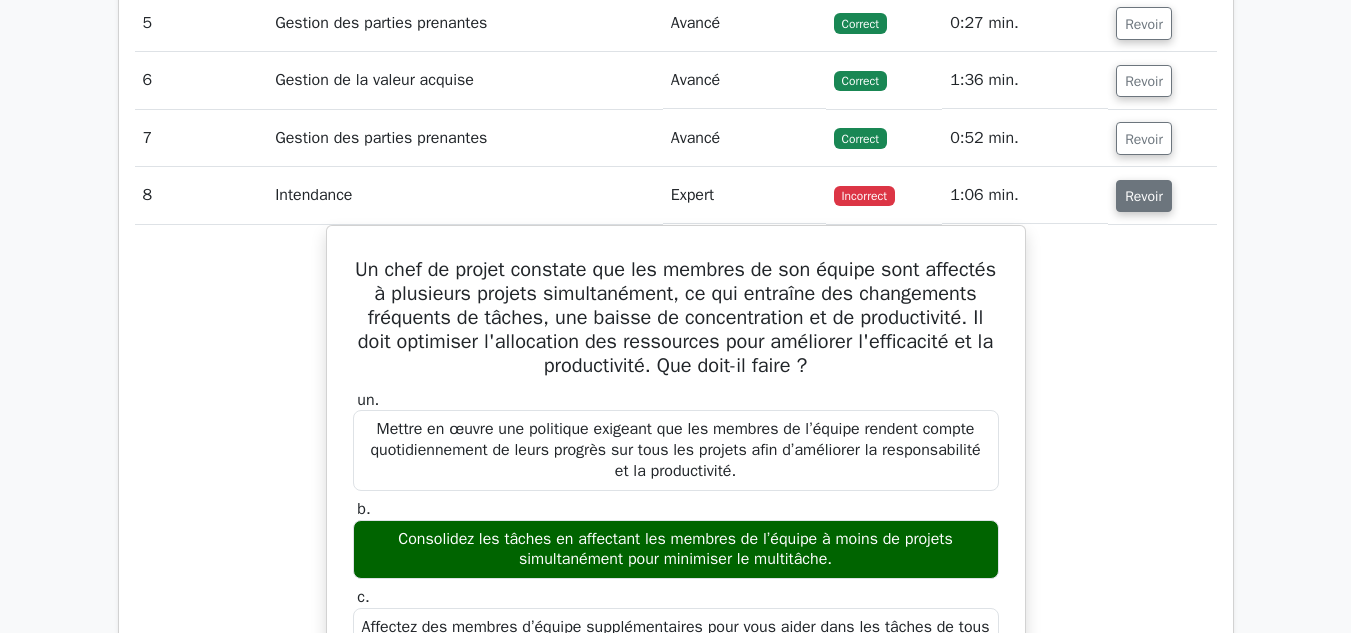 click on "Revoir" at bounding box center (1144, 196) 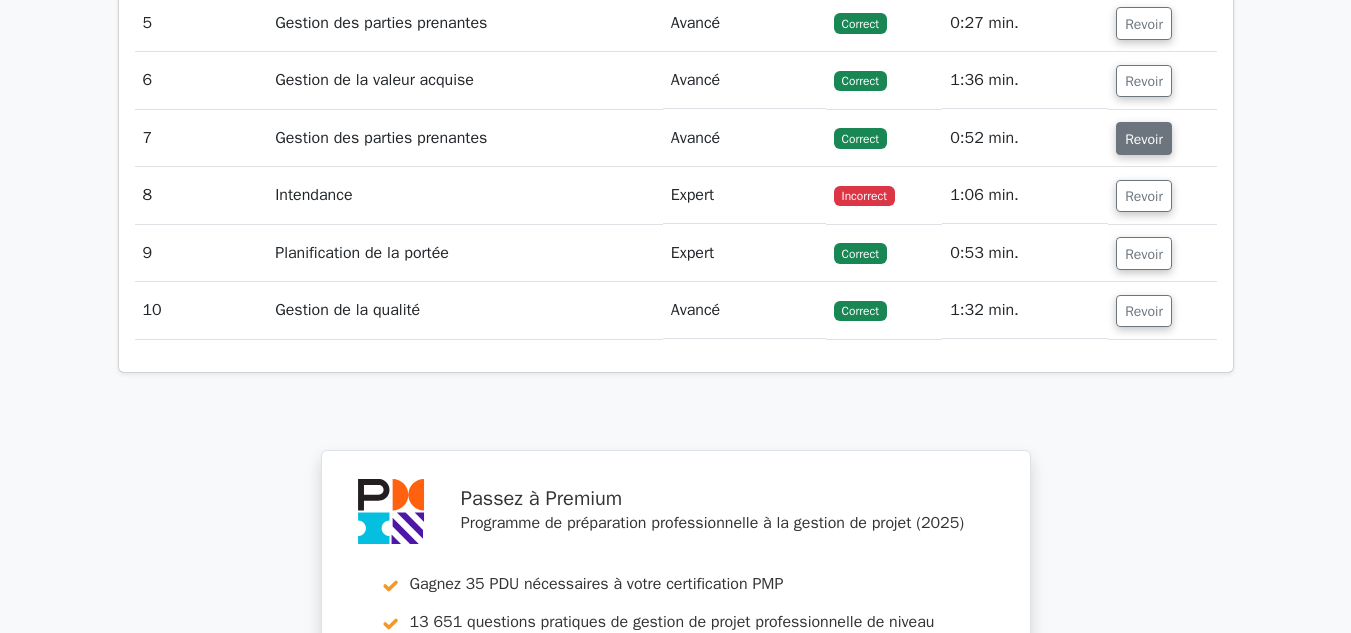 click on "Revoir" at bounding box center [1144, 139] 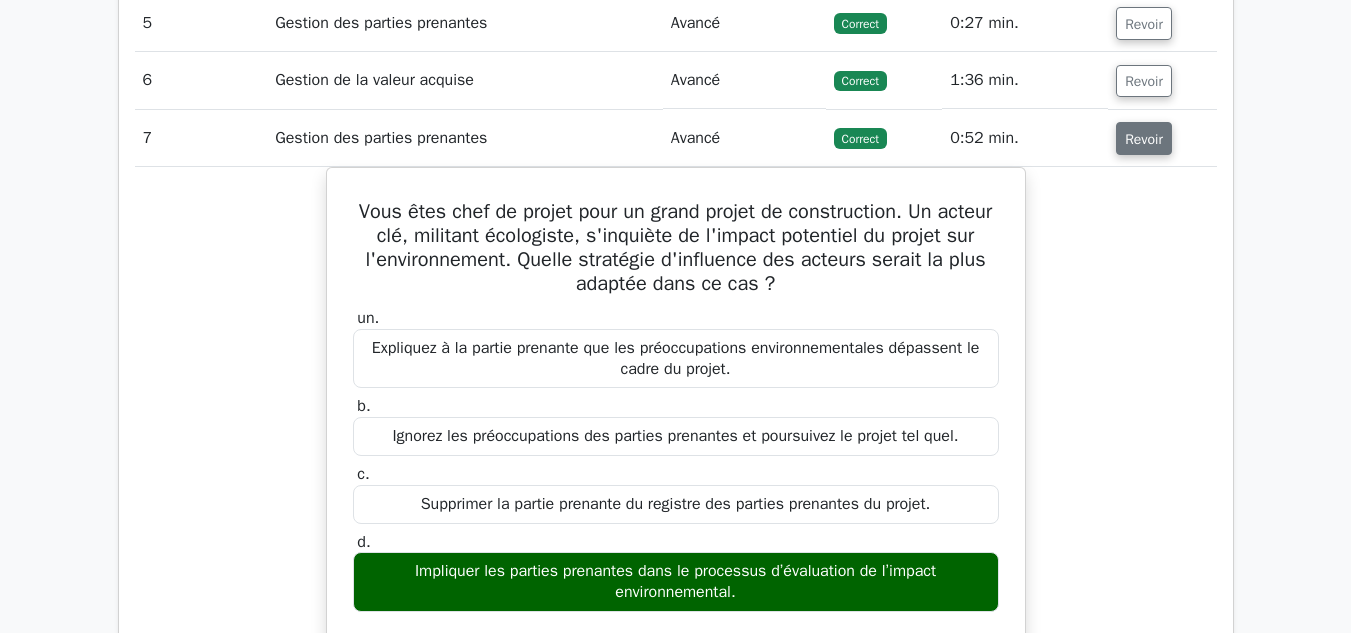 click on "Revoir" at bounding box center [1144, 139] 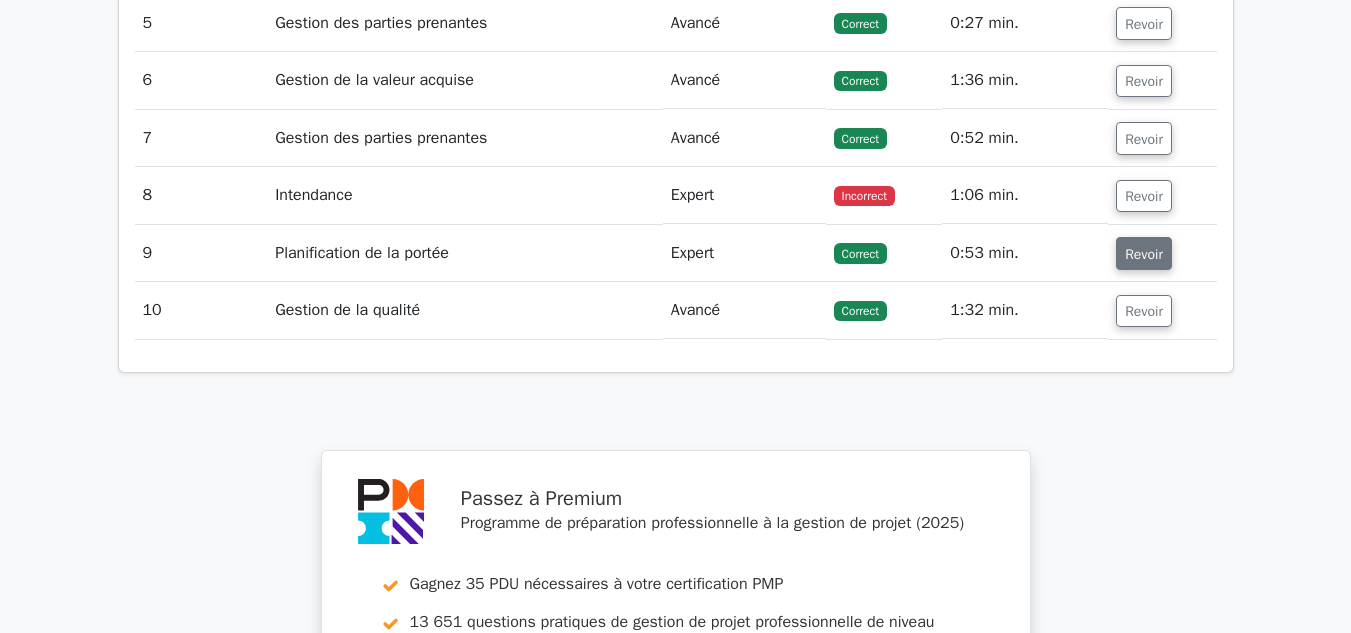 click on "Revoir" at bounding box center [1144, 254] 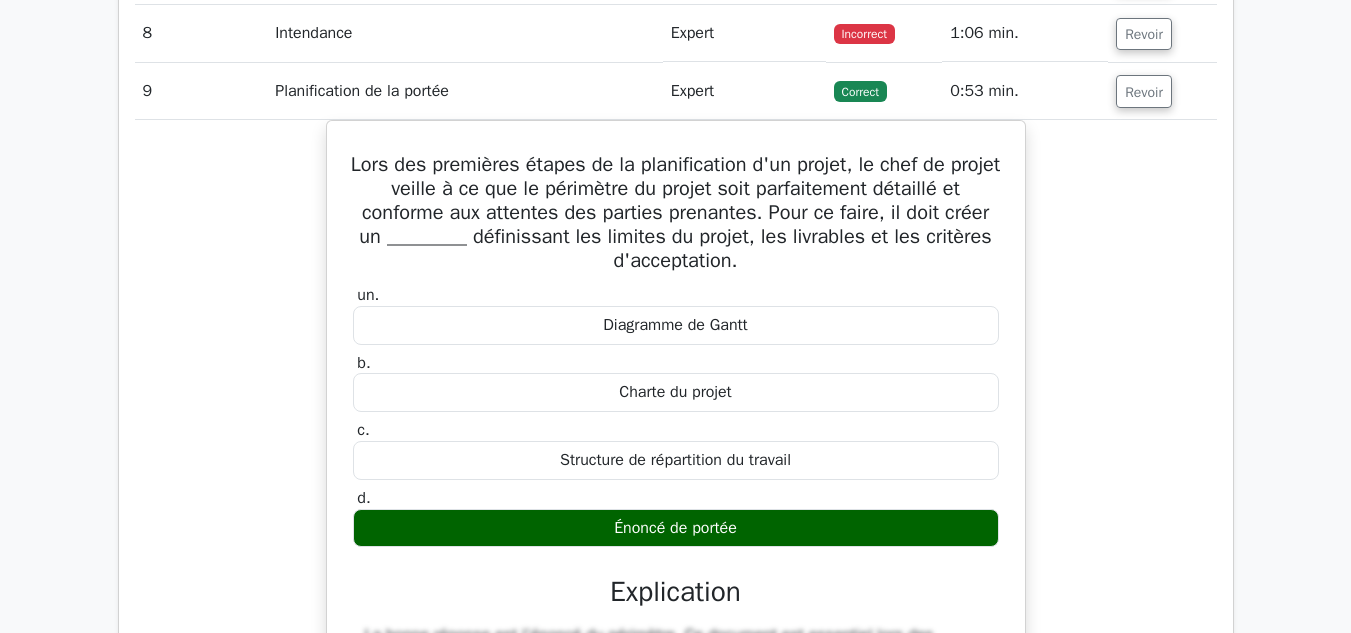 scroll, scrollTop: 2150, scrollLeft: 0, axis: vertical 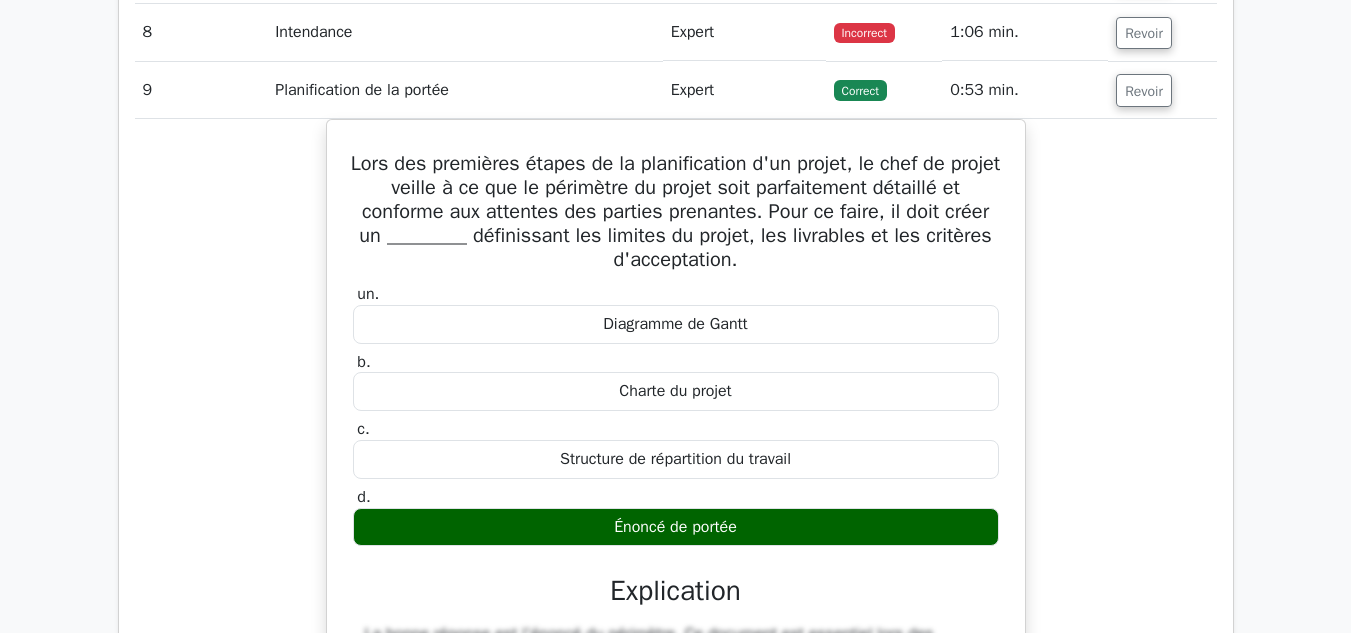 click on "Lors des premières étapes de la planification d'un projet, le chef de projet veille à ce que le périmètre du projet soit parfaitement détaillé et conforme aux attentes des parties prenantes. Pour ce faire, il doit créer un ________ définissant les limites du projet, les livrables et les critères d'acceptation.
un.
Diagramme de Gantt
b. c. d." at bounding box center (676, 633) 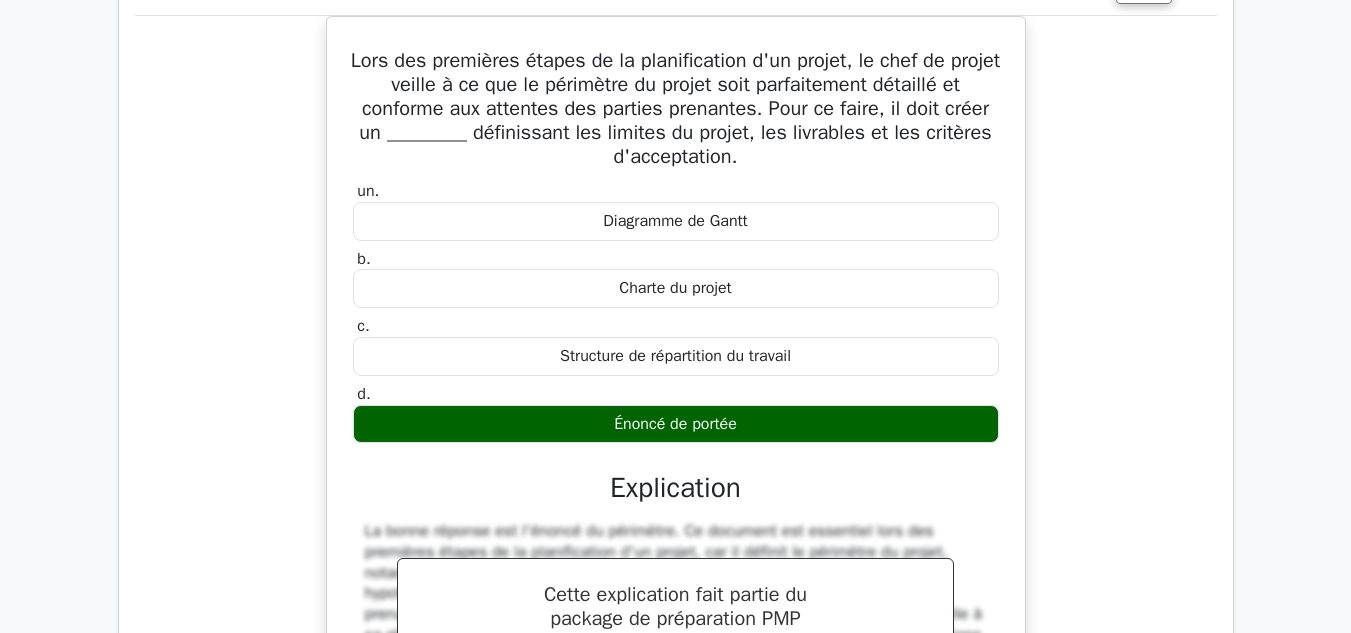 scroll, scrollTop: 2271, scrollLeft: 0, axis: vertical 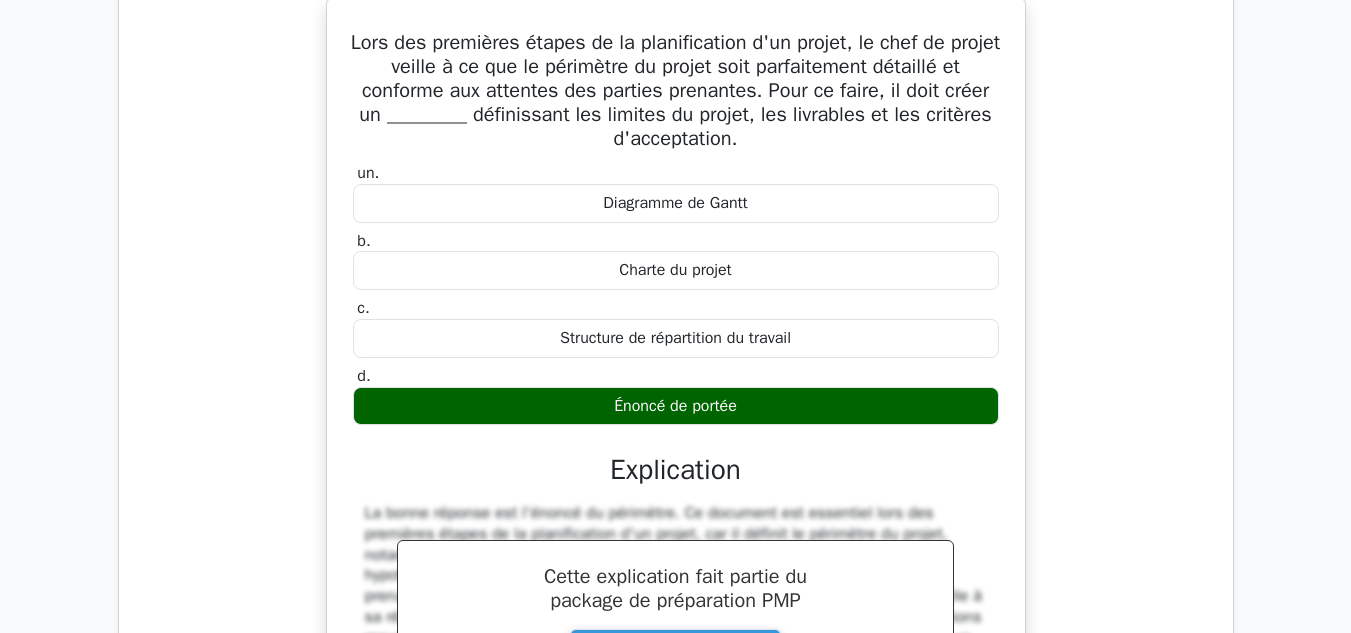 click on "Lors des premières étapes de la planification d'un projet, le chef de projet veille à ce que le périmètre du projet soit parfaitement détaillé et conforme aux attentes des parties prenantes. Pour ce faire, il doit créer un ________ définissant les limites du projet, les livrables et les critères d'acceptation.
un.
Diagramme de Gantt
b. c. d." at bounding box center (676, 512) 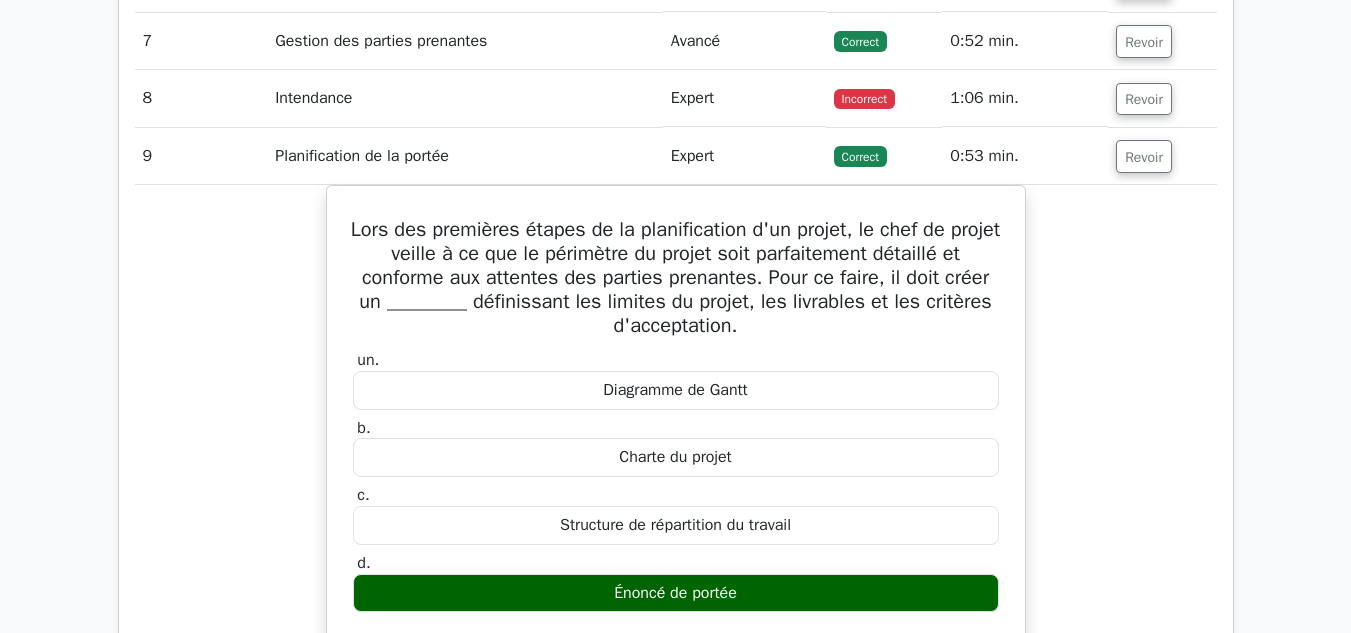 scroll, scrollTop: 2086, scrollLeft: 0, axis: vertical 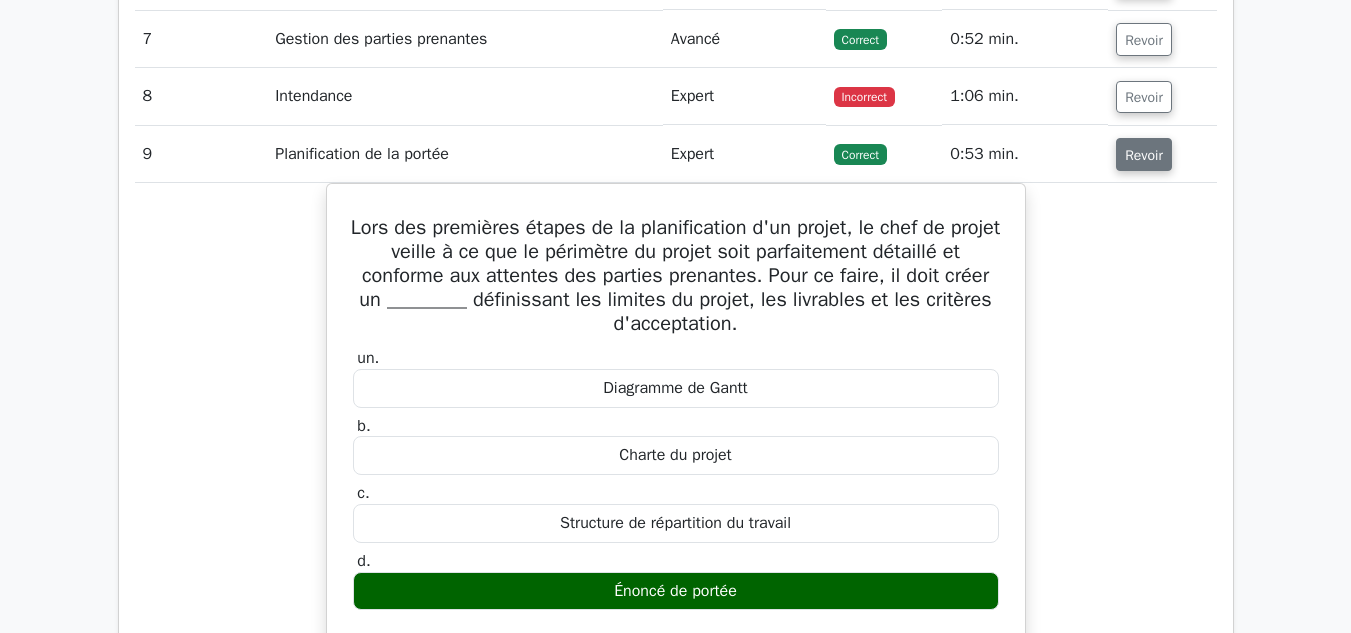 click on "Revoir" at bounding box center (1144, 155) 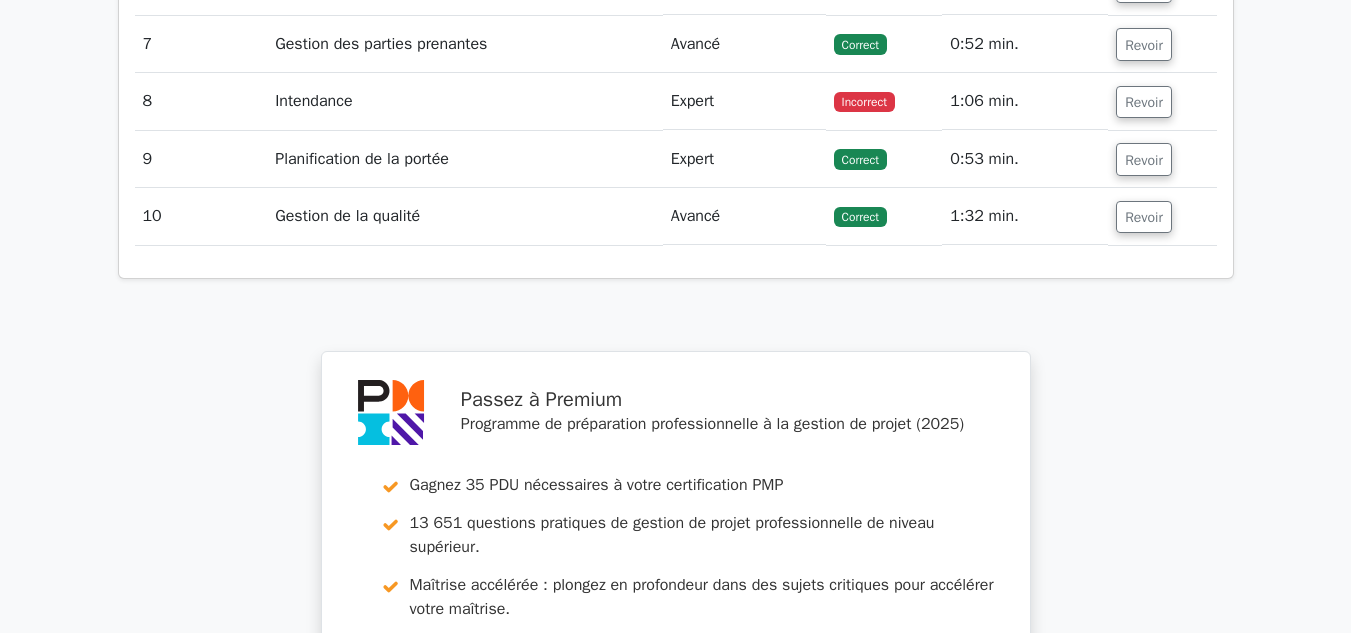 click on "Vos résultats de test
Professionnel de la gestion de projet
90%
Votre score
Continuez à vous entraîner !
Performance par thème
Vérification et contrôle de la portée
100%
Gestion de la sécurité 100% 100%" at bounding box center (676, -185) 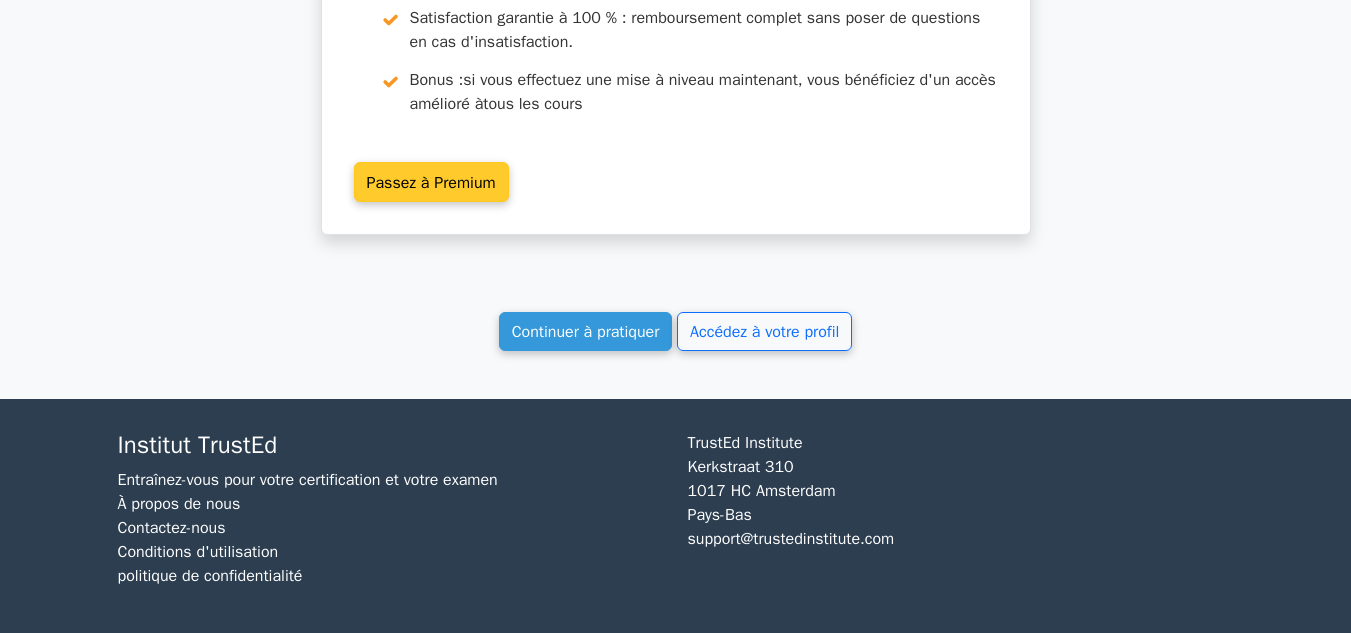 scroll, scrollTop: 2749, scrollLeft: 0, axis: vertical 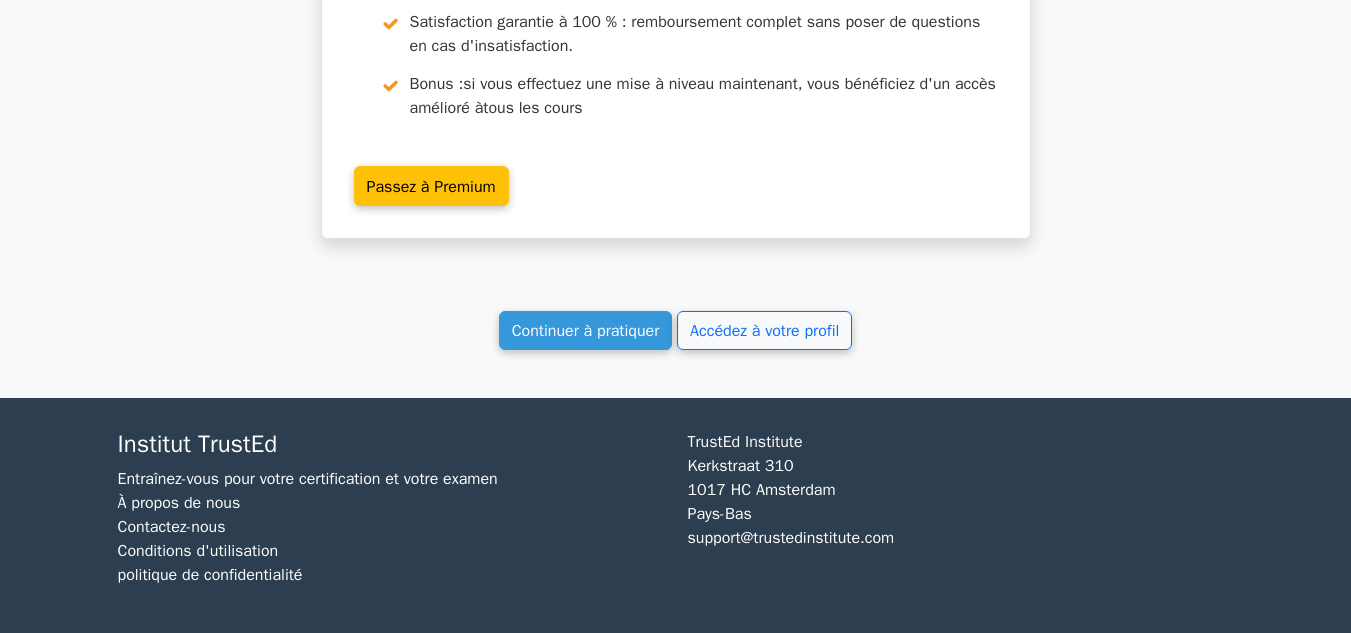 click on "Vos résultats de test
Professionnel de la gestion de projet
90%
Votre score
Continuez à vous entraîner !
Performance par thème
Vérification et contrôle de la portée
100%
Gestion de la sécurité 100% 100%" at bounding box center [676, -848] 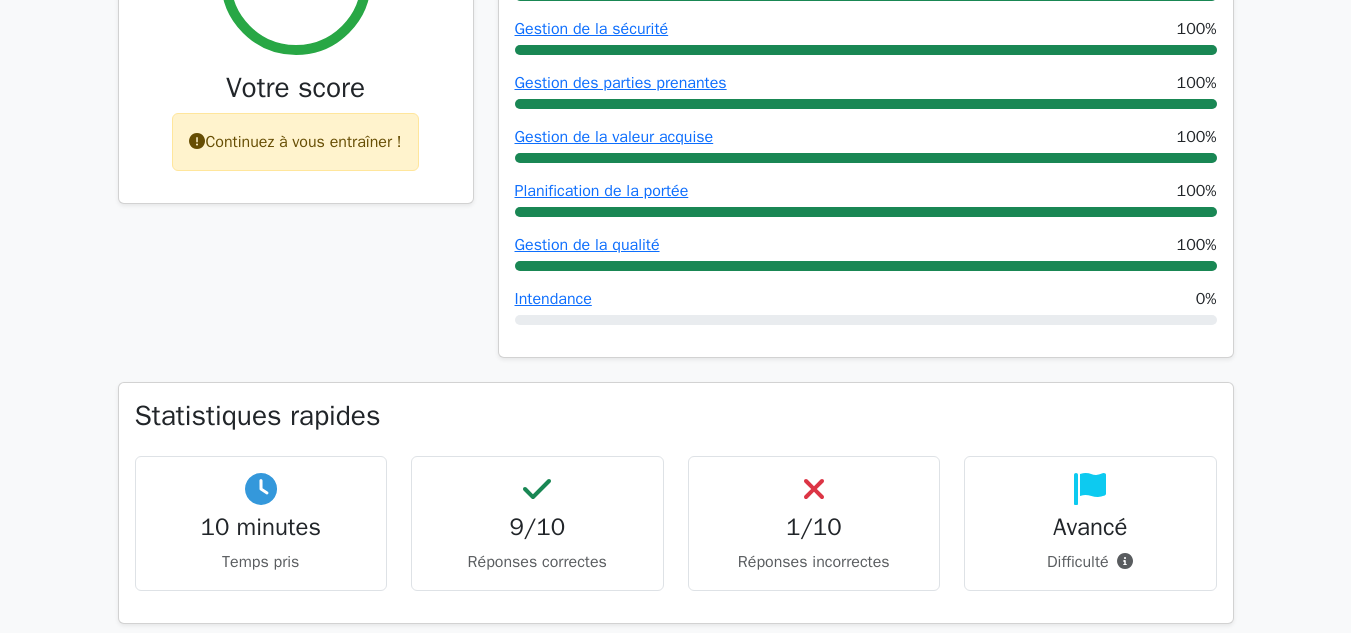scroll, scrollTop: 978, scrollLeft: 0, axis: vertical 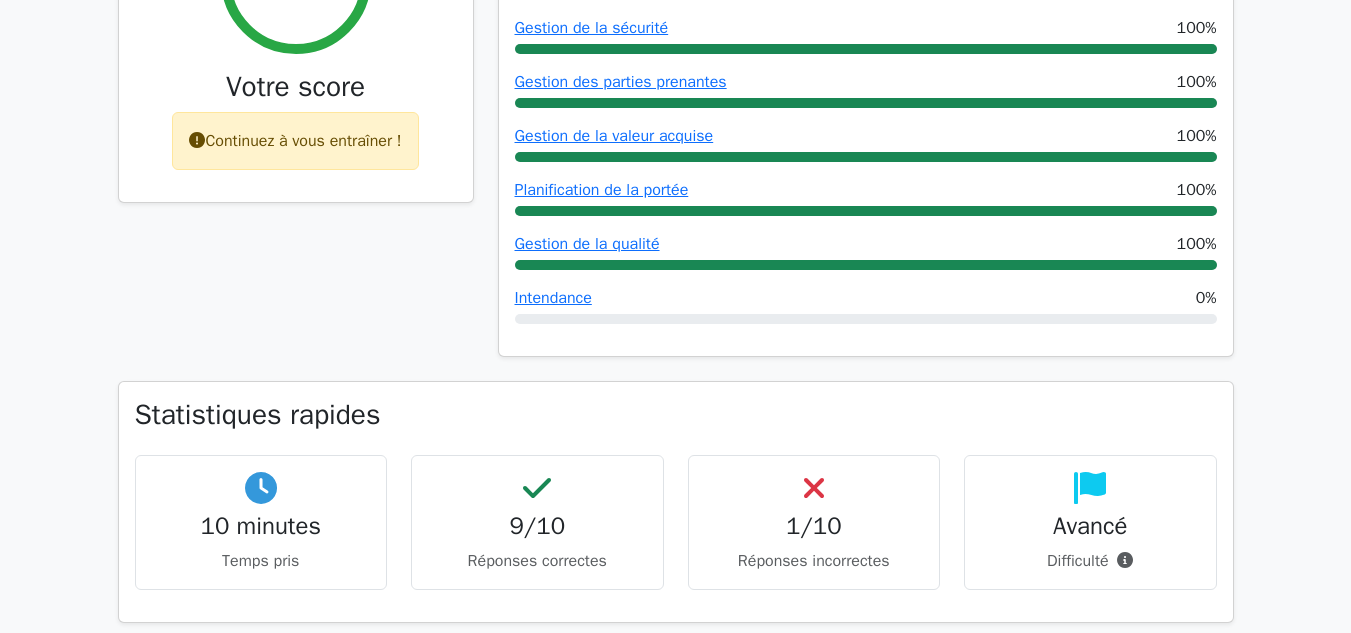click on "Passez à Premium
Programme de préparation professionnelle à la gestion de projet (2025)
Gagnez 35 PDU nécessaires à votre certification PMP
13 651 questions pratiques de gestion de projet professionnelle de niveau supérieur.
Maîtrise accélérée : plongez en profondeur dans des sujets critiques pour accélérer votre maîtrise.
Débloquez une préparation PMP sans effort : 5 examens complets.
Bonus : tous les cours
1" at bounding box center (675, 627) 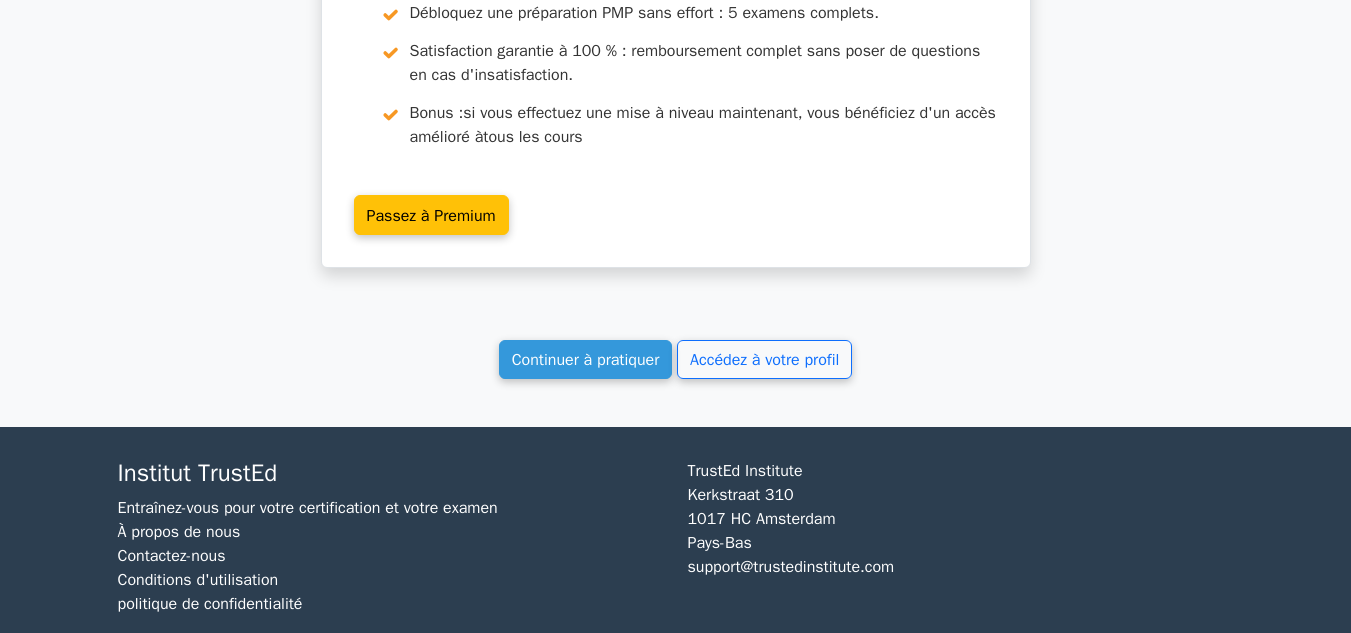 scroll, scrollTop: 2756, scrollLeft: 0, axis: vertical 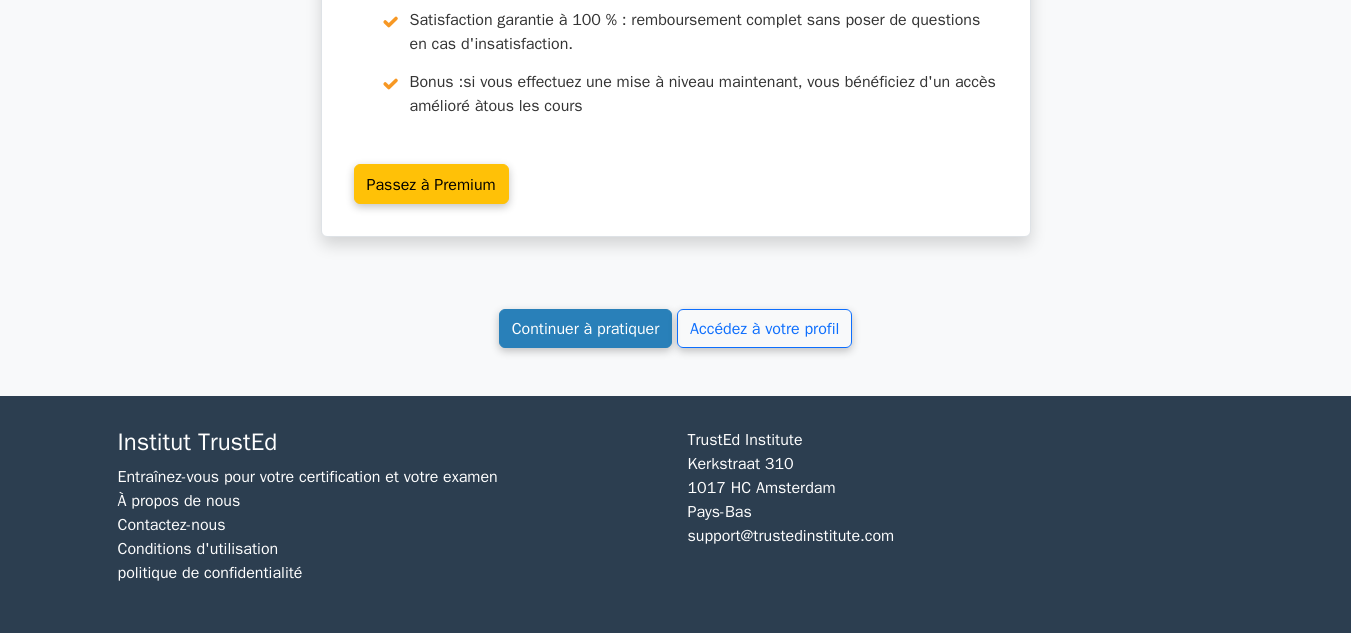 click on "Continuer à pratiquer" at bounding box center [586, 329] 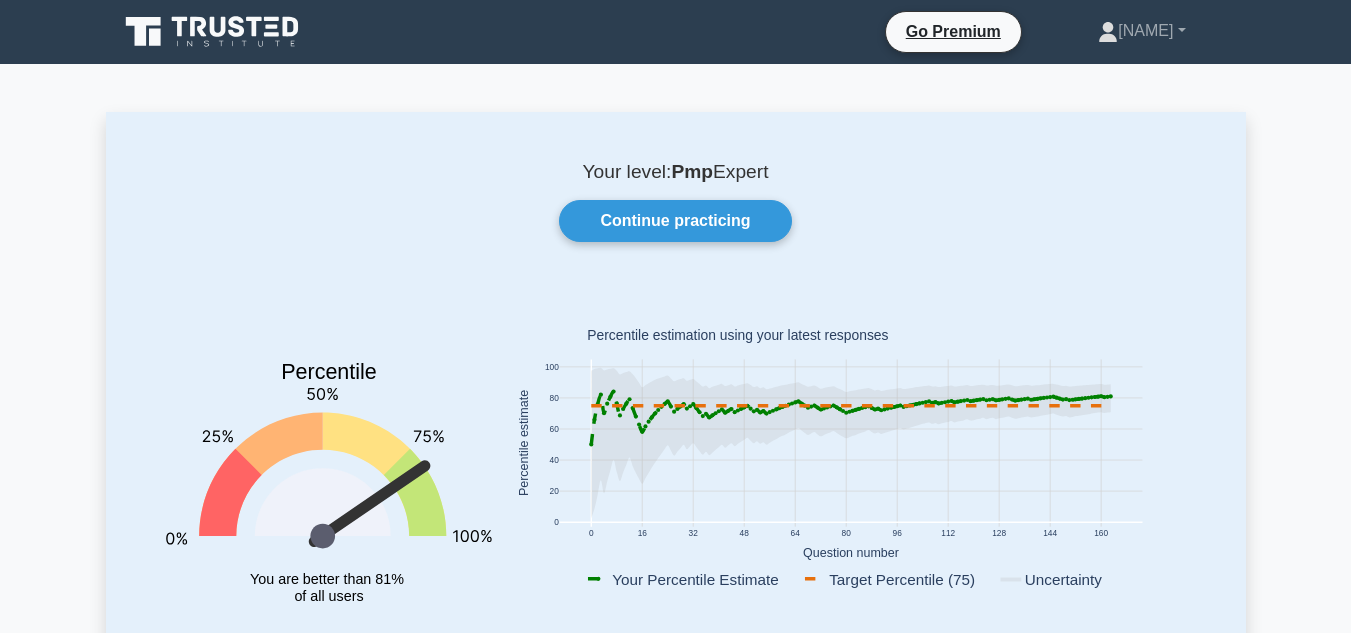 scroll, scrollTop: 0, scrollLeft: 0, axis: both 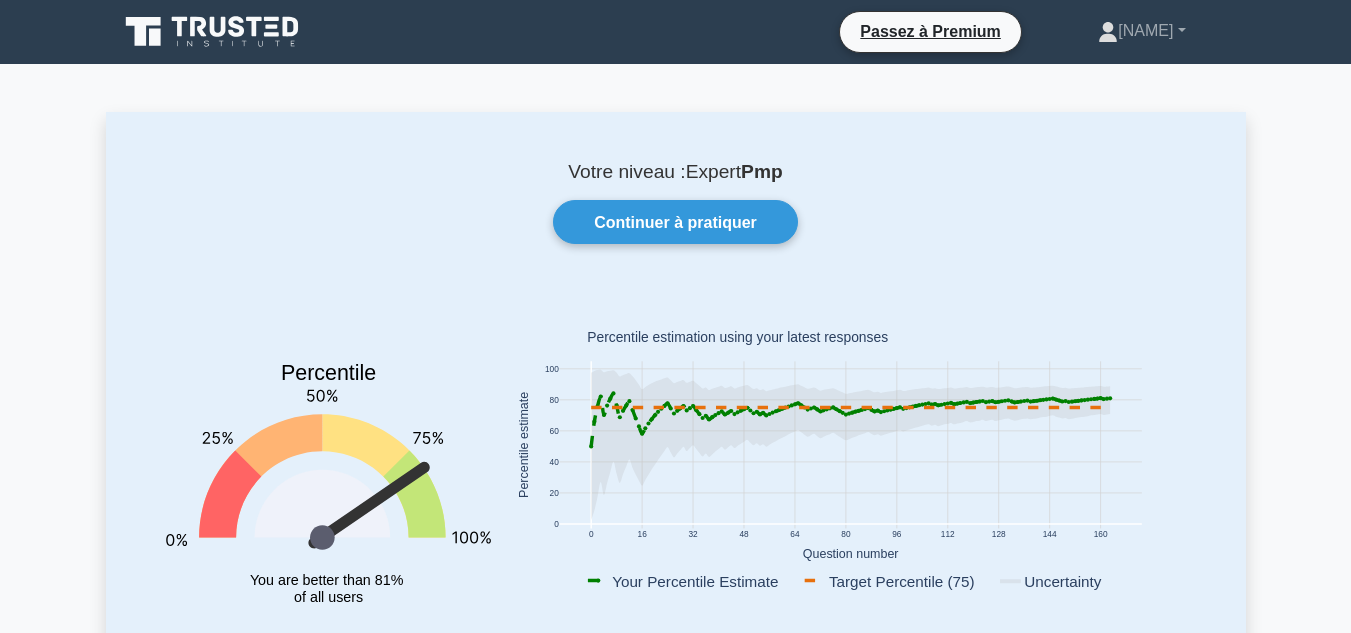 click on "Votre niveau :
Expert
Pmp
Continuer à pratiquer
Percentile
You are better than [PERCENTILE]%
of all  users
0 16 32 48 64 80 96 112 128 144 160 0 20 40 60 80" at bounding box center (675, 5103) 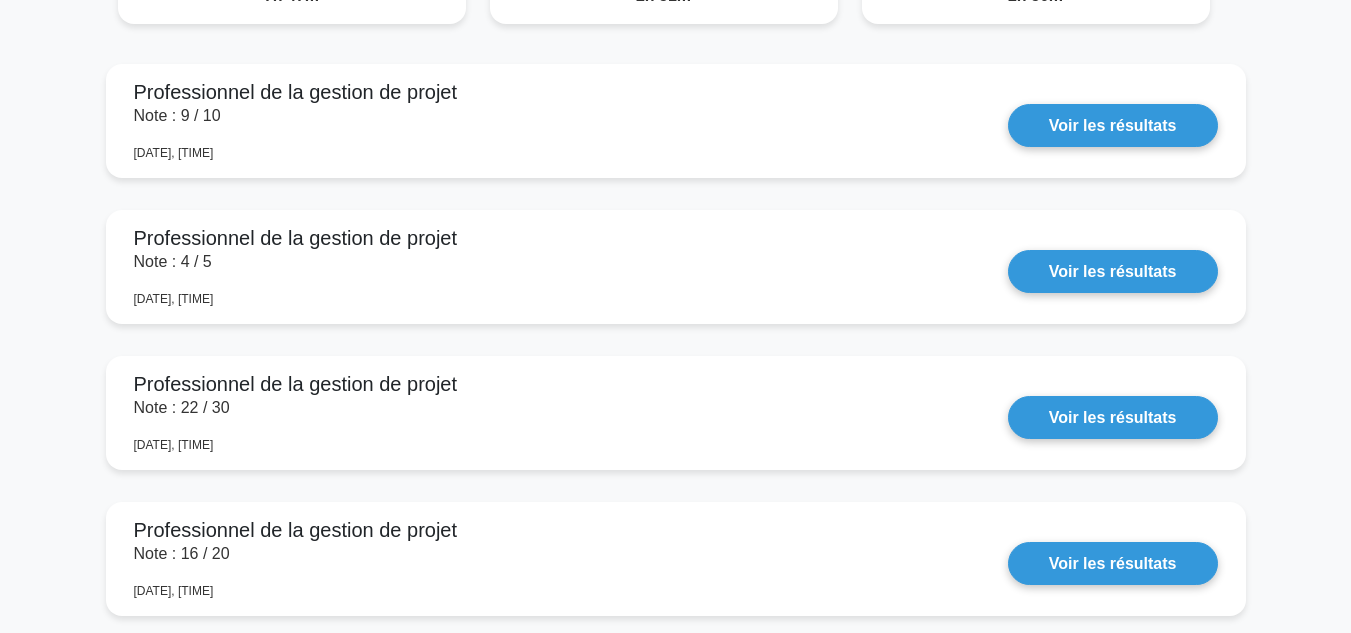 scroll, scrollTop: 1953, scrollLeft: 0, axis: vertical 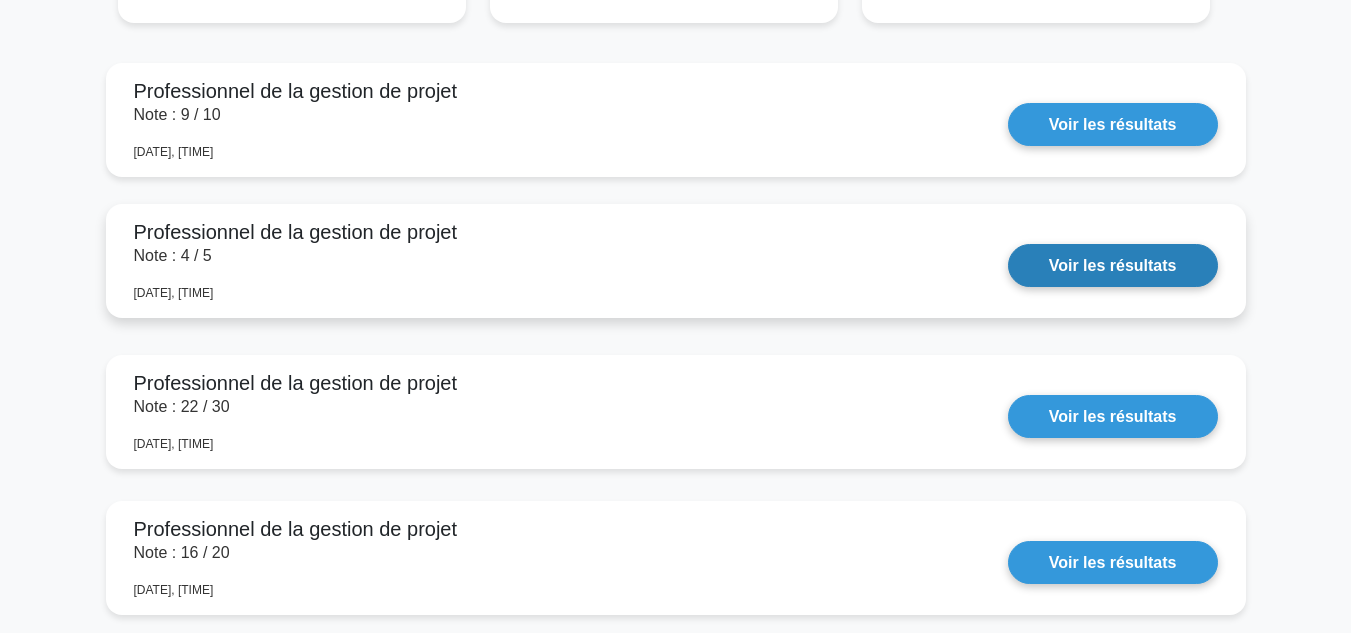click on "Voir les résultats" at bounding box center (1113, 265) 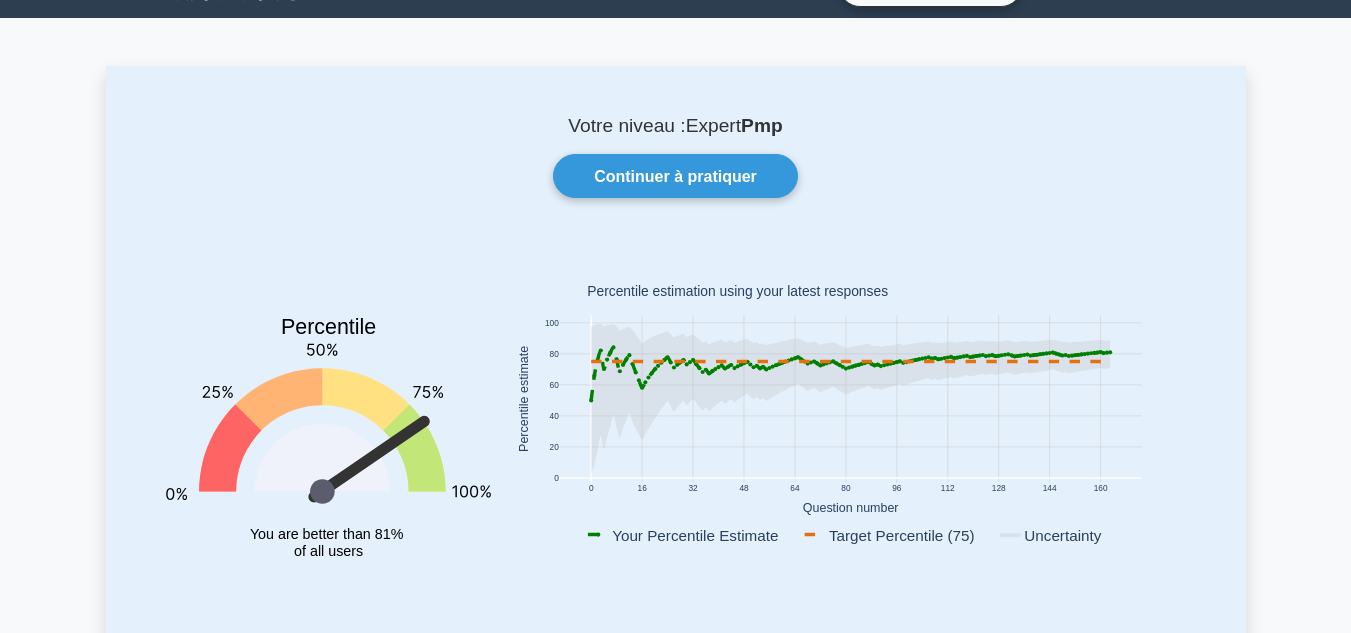 scroll, scrollTop: 0, scrollLeft: 0, axis: both 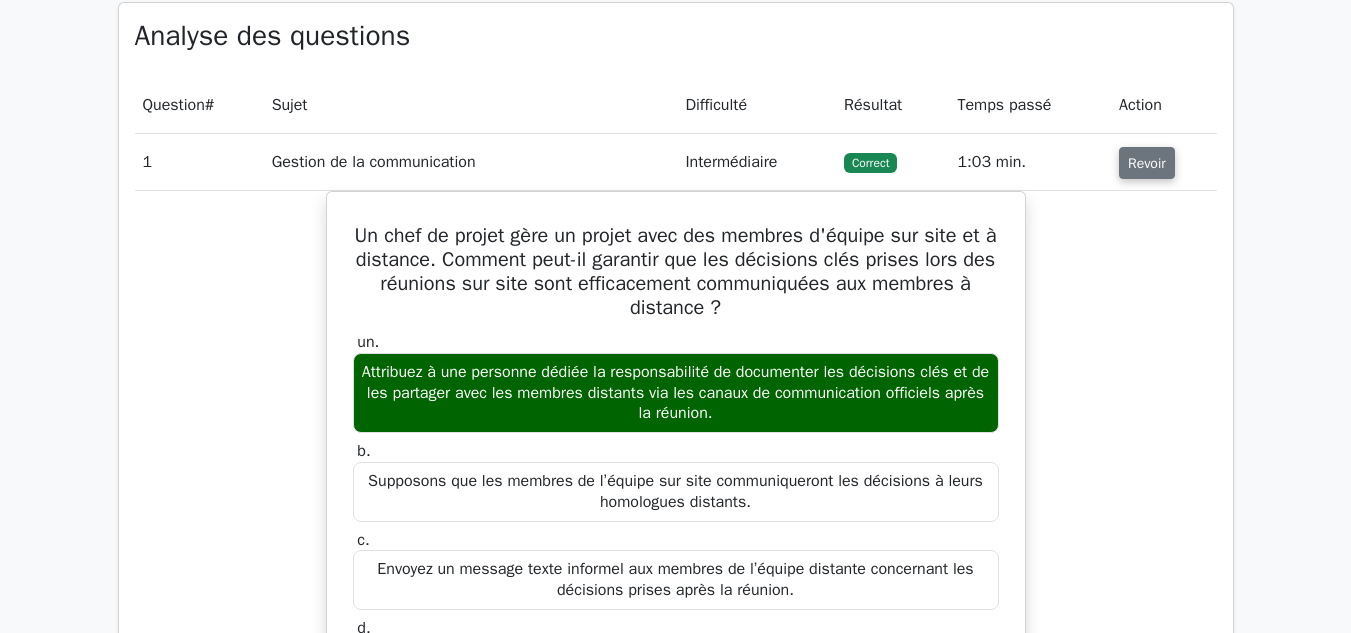 click on "Revoir" at bounding box center [1147, 163] 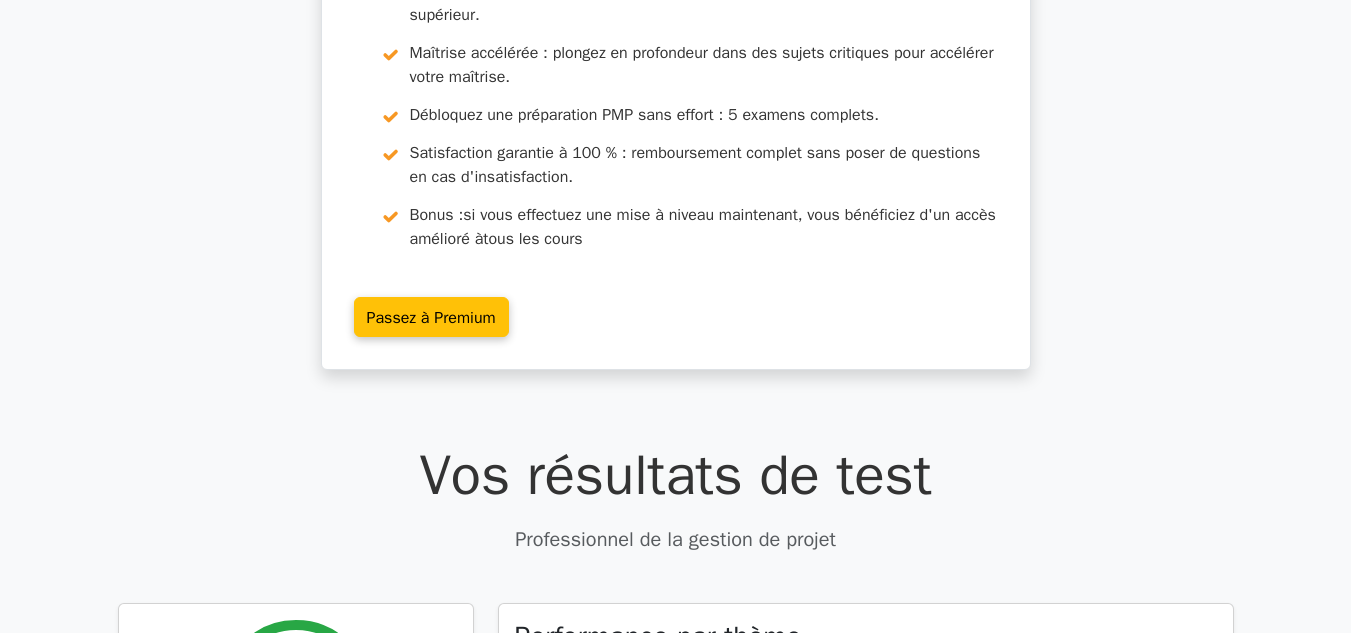 scroll, scrollTop: 0, scrollLeft: 0, axis: both 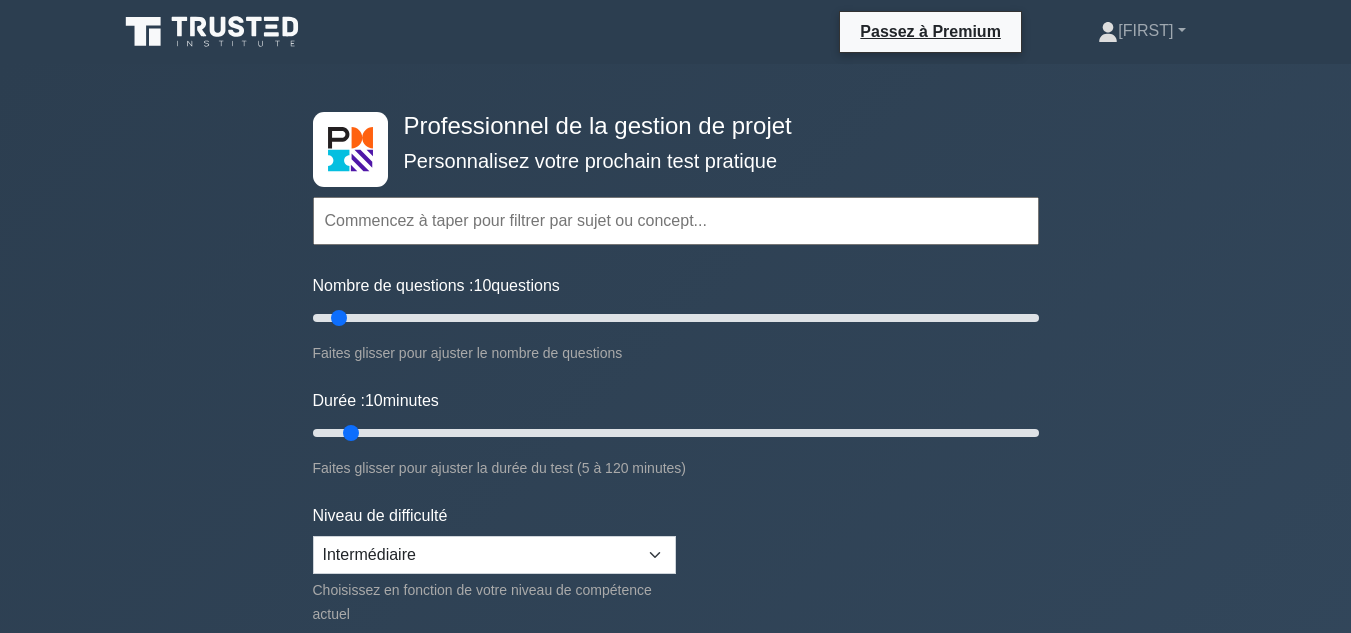click on "Professionnel de la gestion de projet
Personnalisez votre prochain test pratique
Thèmes
Gestion de la portée
Gestion du temps
Gestion des coûts
Gestion de la qualité
Gestion des risques
Gestion de l'intégration
Gestion des ressources humaines" at bounding box center (675, 723) 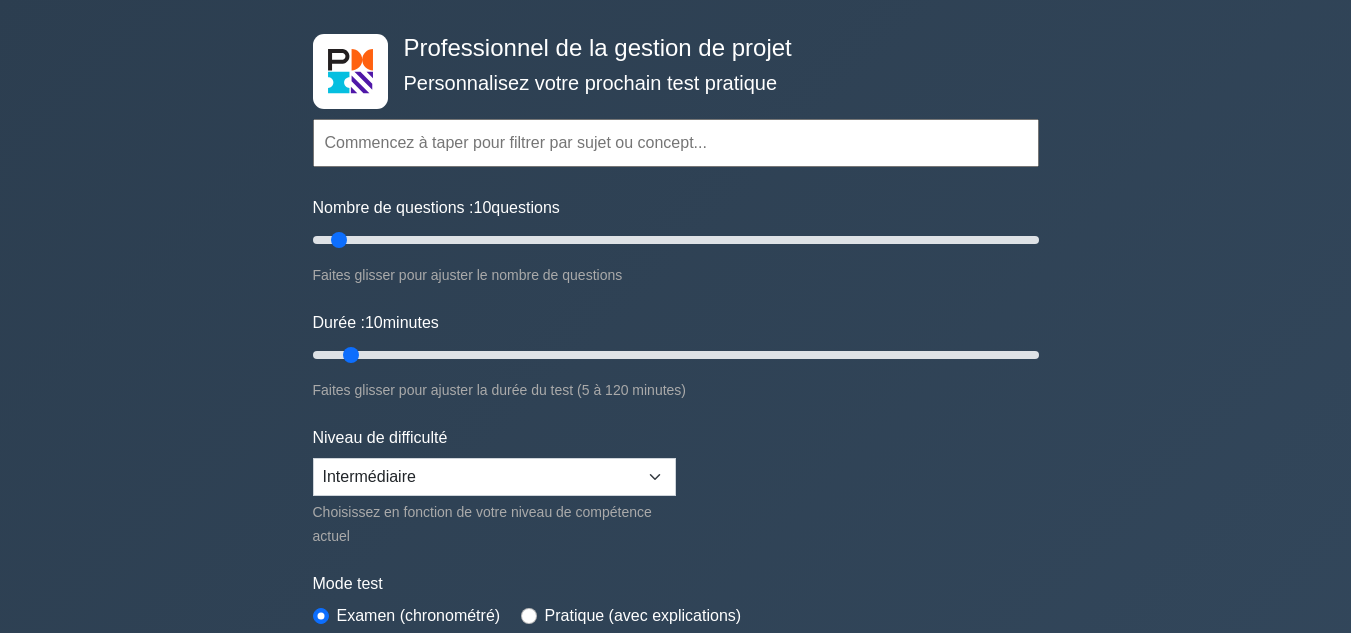 scroll, scrollTop: 79, scrollLeft: 0, axis: vertical 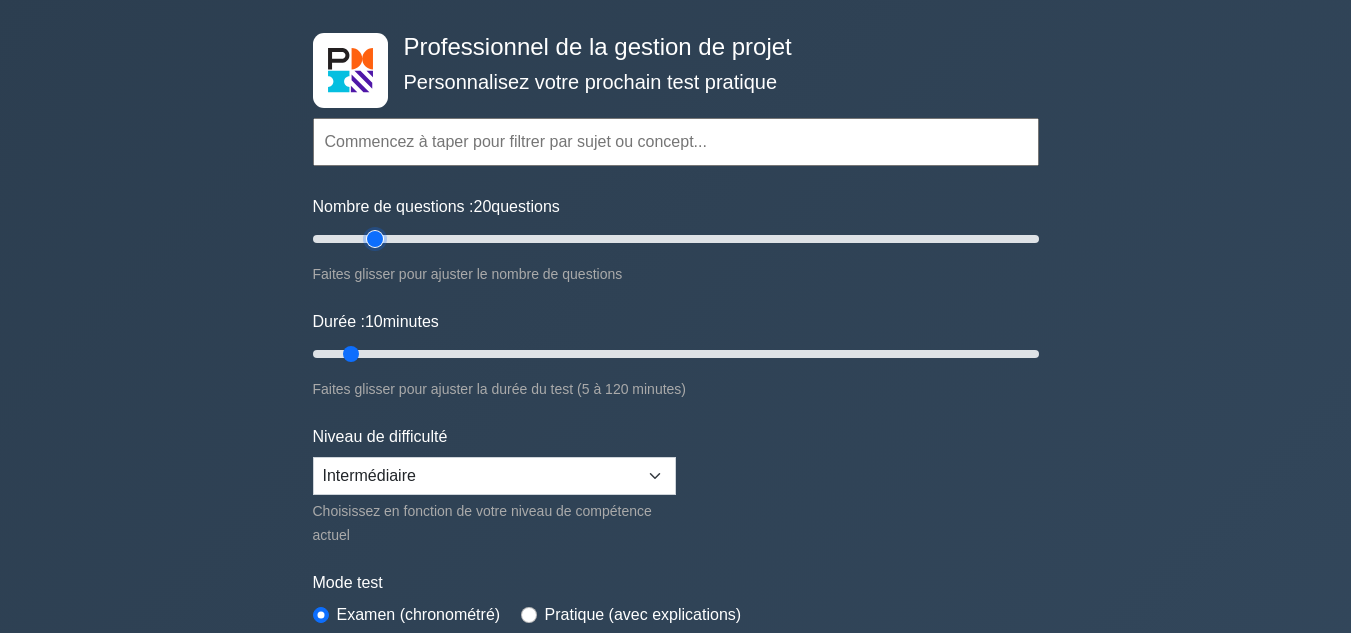 type on "20" 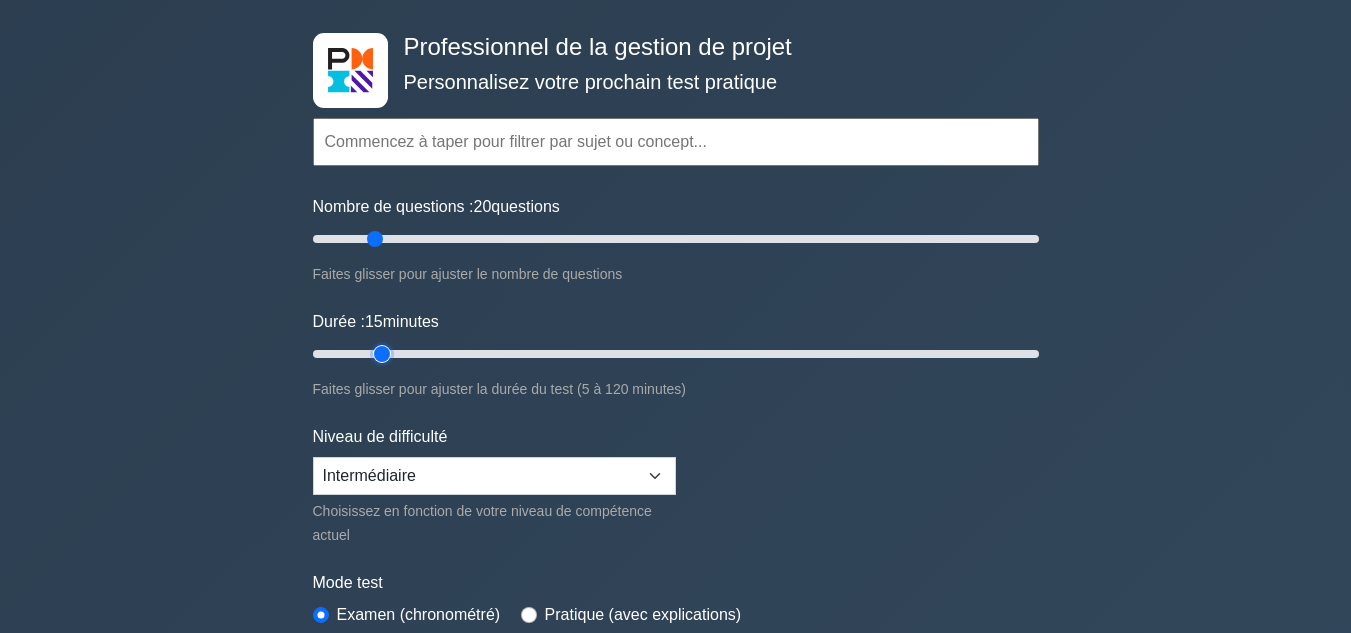 click on "Durée :  15  minutes" at bounding box center (676, 354) 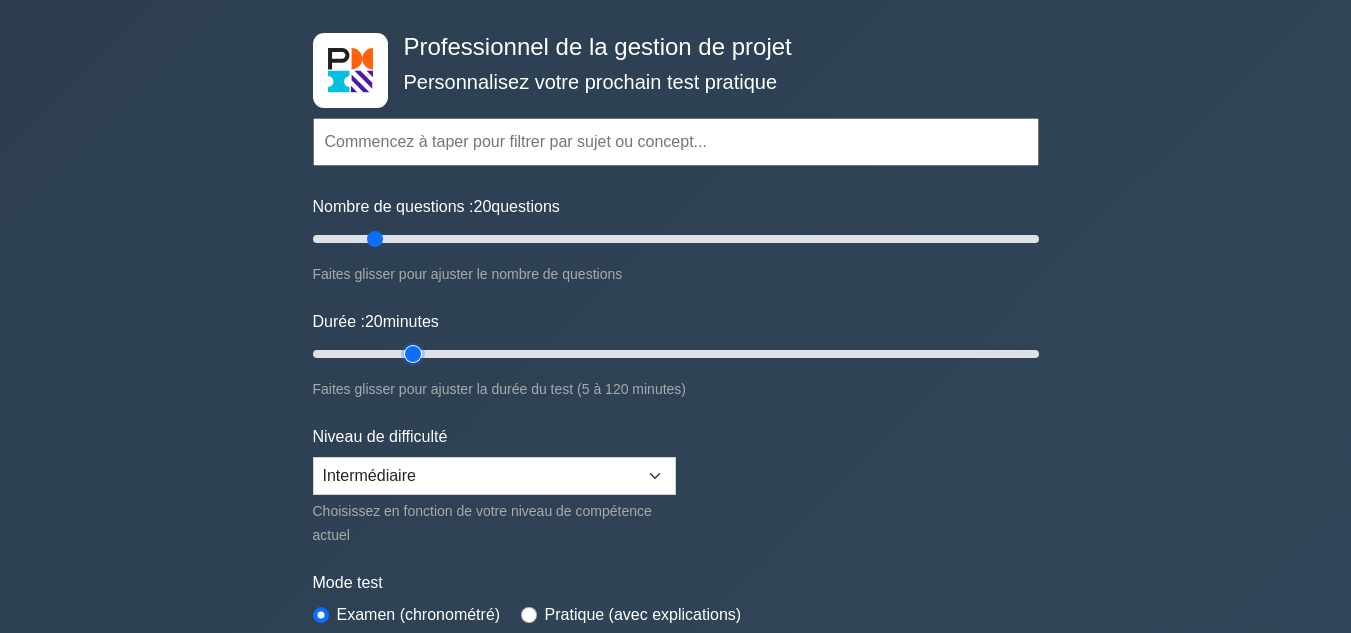 type on "20" 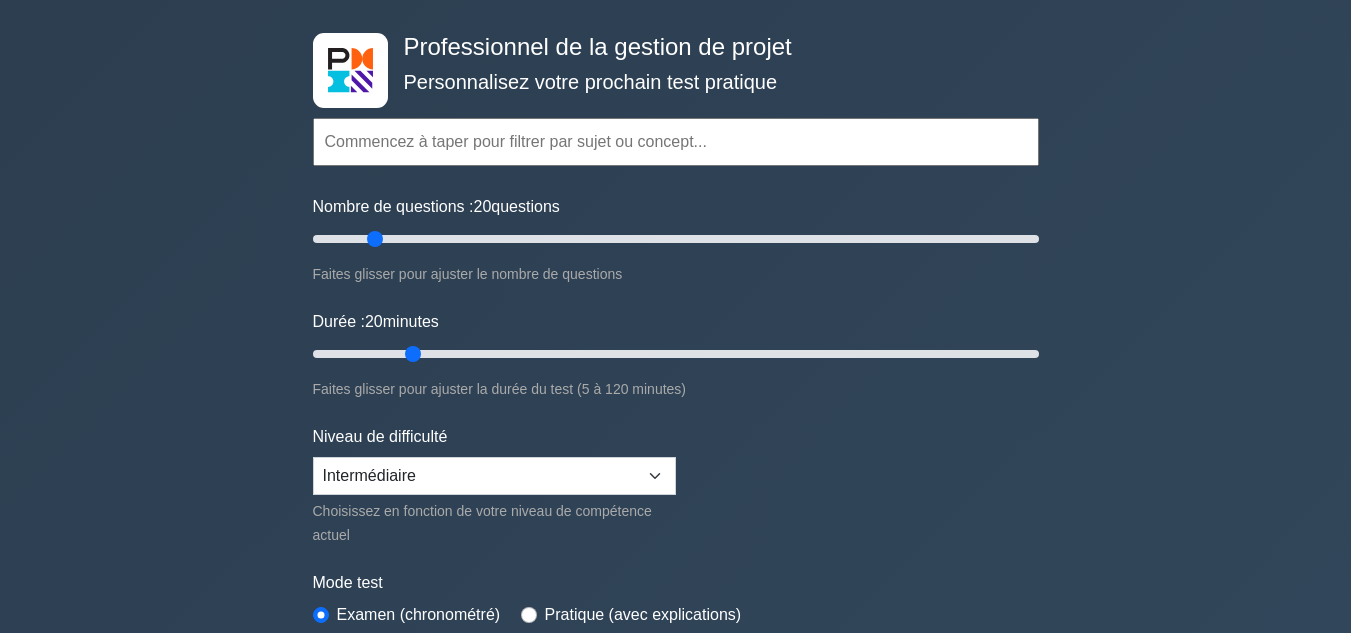click on "Professionnel de la gestion de projet
Personnalisez votre prochain test pratique
Thèmes
Gestion de la portée
Gestion du temps
Gestion des coûts
Gestion de la qualité
Gestion des risques
Gestion de l'intégration
Gestion des ressources humaines" at bounding box center [675, 644] 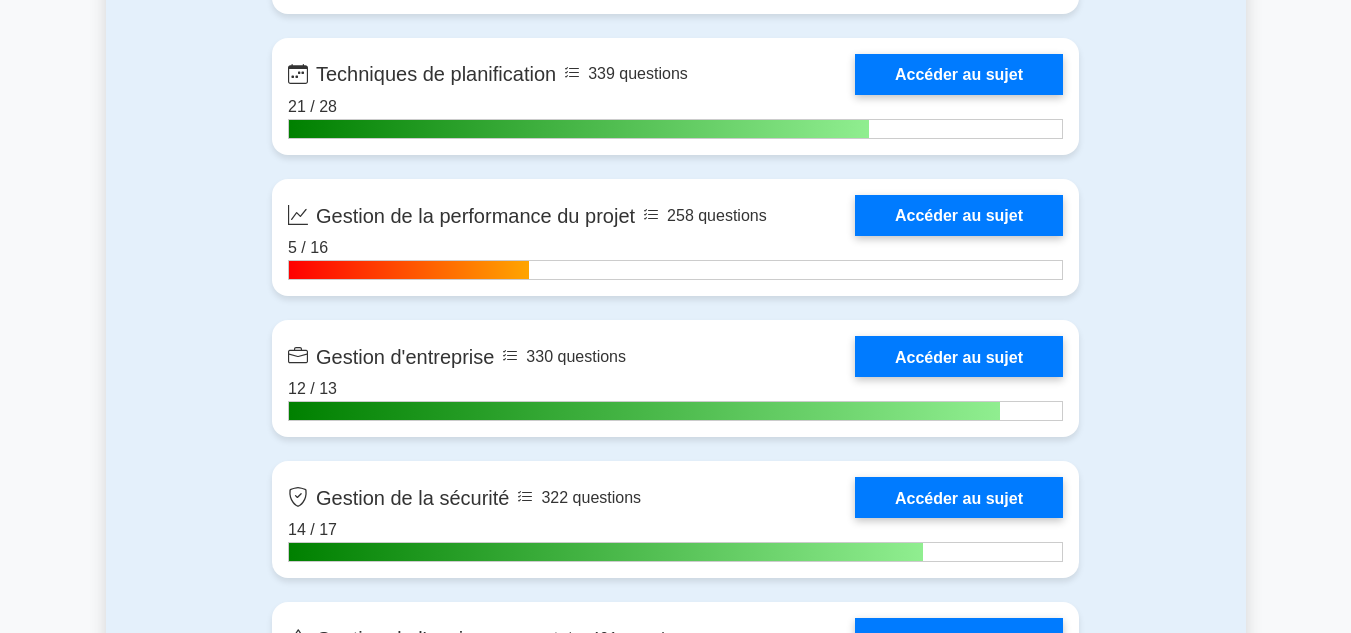 scroll, scrollTop: 4653, scrollLeft: 0, axis: vertical 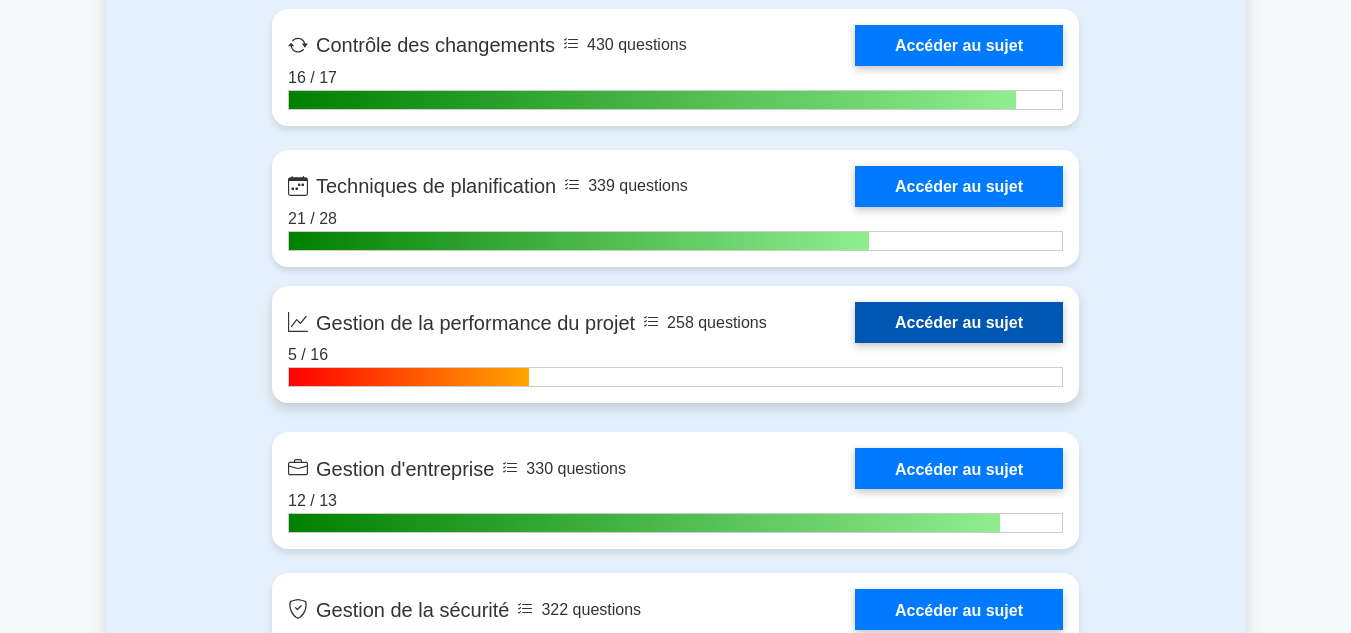 click on "Accéder au sujet" at bounding box center [959, 322] 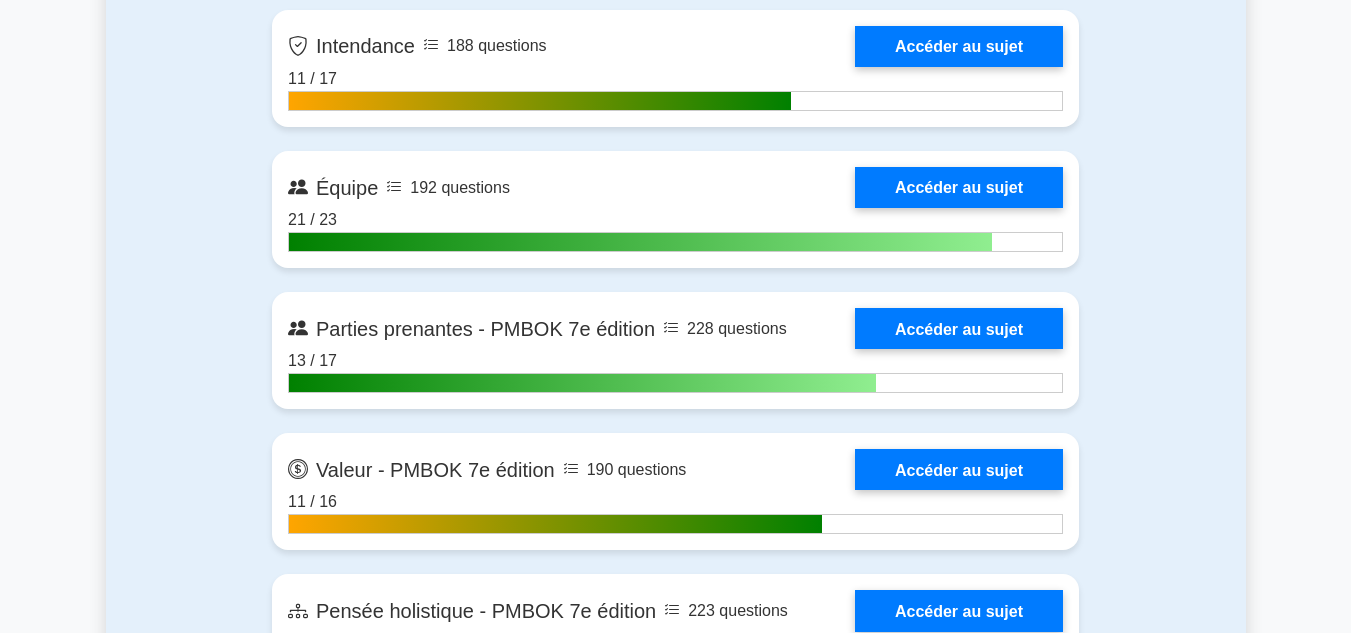 scroll, scrollTop: 5785, scrollLeft: 0, axis: vertical 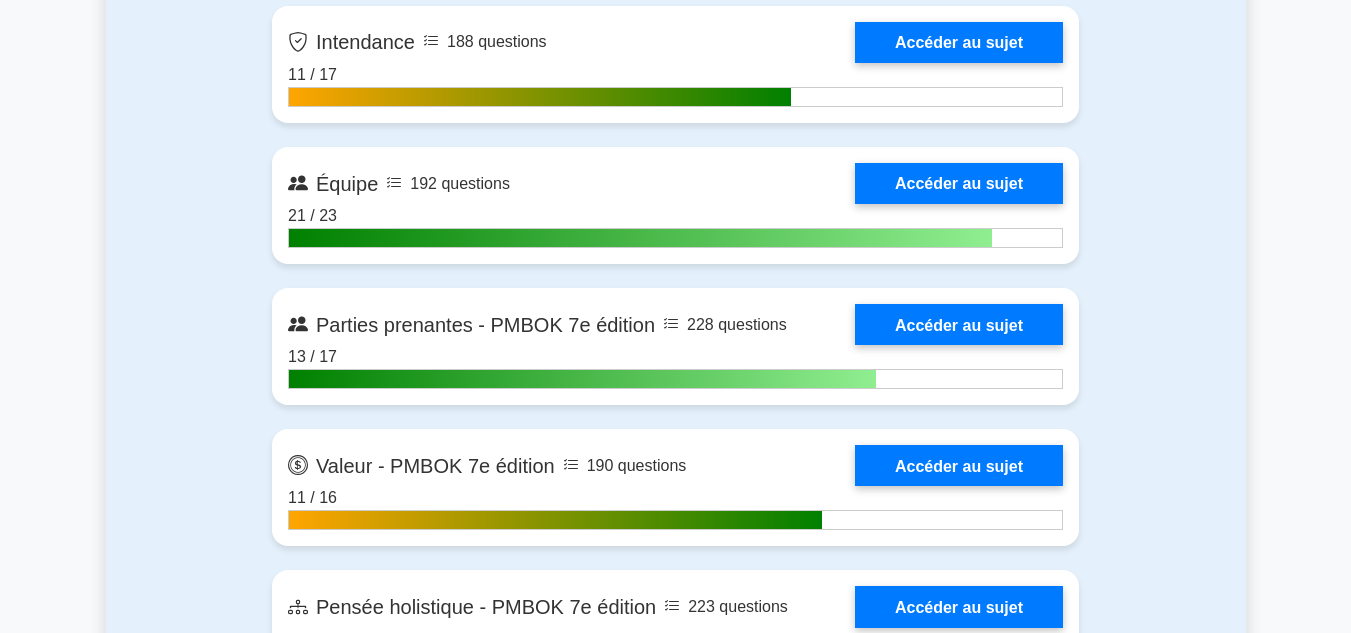 click on "Contenu du package Project Management Professional
10220 questions PMP regroupées en 40 sujets et 412 concepts
Gestion de la portée
340 questions
Accéder au sujet
34 / 51
299 questions" at bounding box center [676, -1460] 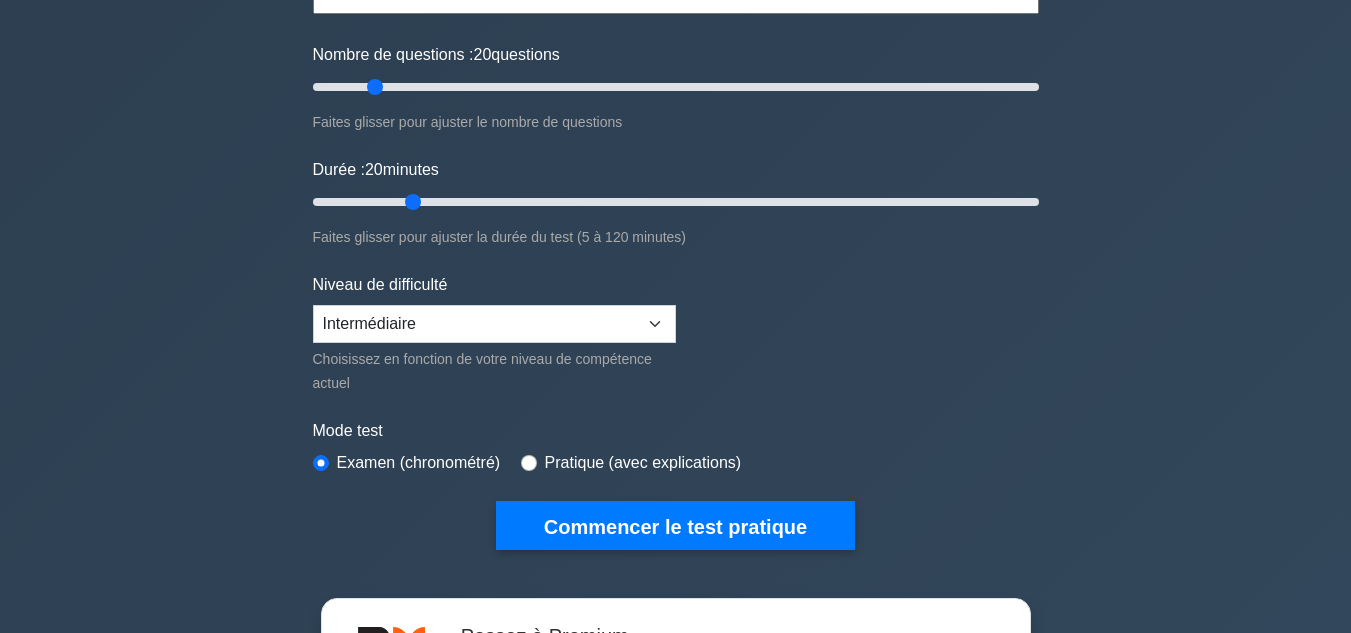 scroll, scrollTop: 232, scrollLeft: 0, axis: vertical 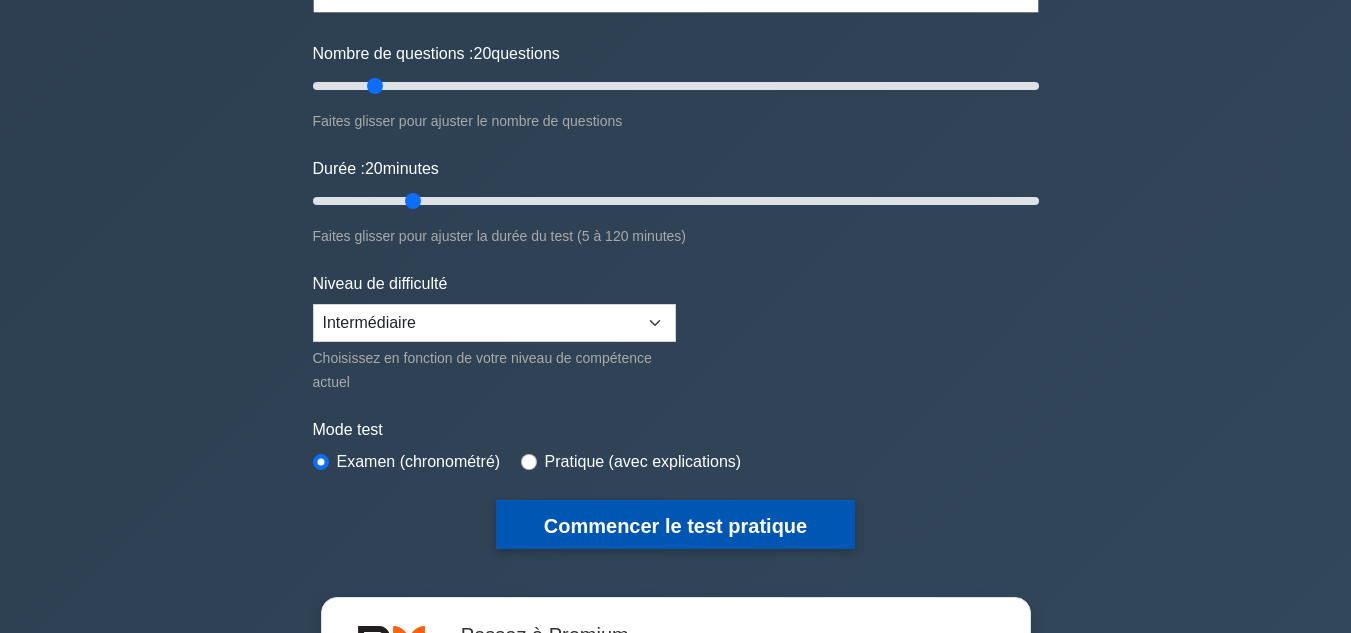 click on "Commencer le test pratique" at bounding box center (675, 526) 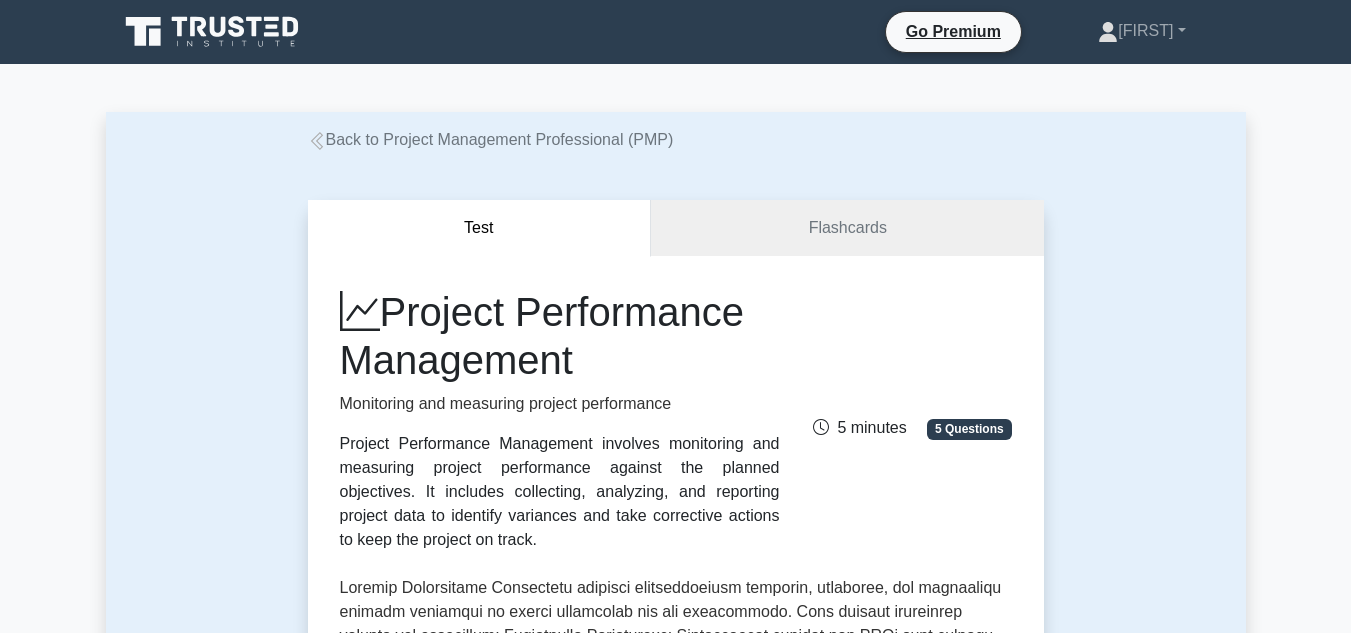 scroll, scrollTop: 0, scrollLeft: 0, axis: both 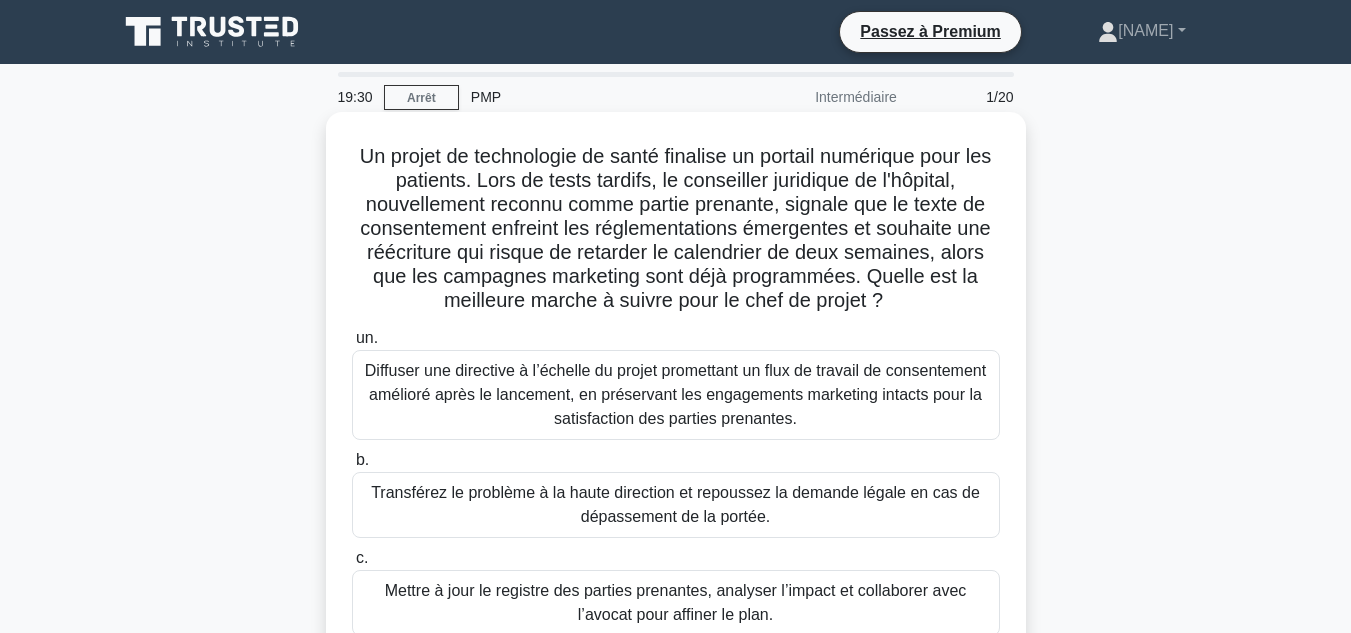 click on "Un projet de technologie de santé finalise un portail numérique pour les patients. Lors de tests tardifs, le conseiller juridique de l'hôpital, nouvellement reconnu comme partie prenante, signale que le texte de consentement enfreint les réglementations émergentes et souhaite une réécriture qui risque de retarder le calendrier de deux semaines, alors que les campagnes marketing sont déjà programmées. Quelle est la meilleure marche à suivre pour le chef de projet ?" at bounding box center (676, 228) 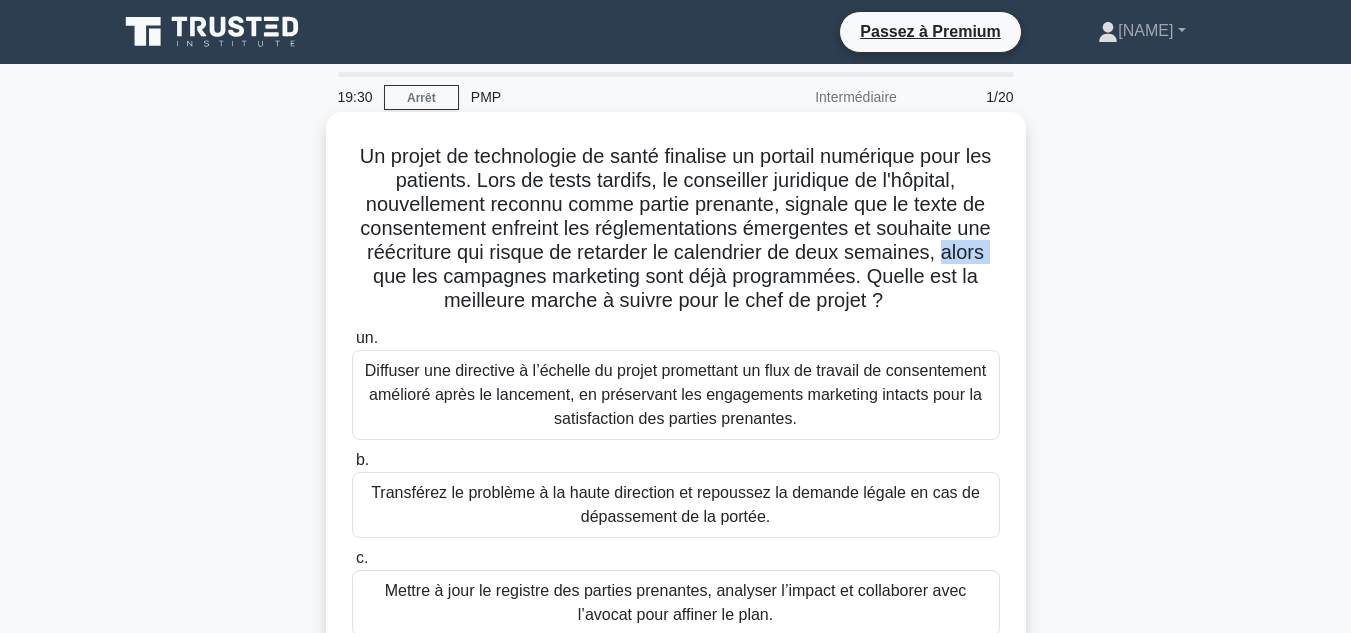 click on "Un projet de technologie de santé finalise un portail numérique pour les patients. Lors de tests tardifs, le conseiller juridique de l'hôpital, nouvellement reconnu comme partie prenante, signale que le texte de consentement enfreint les réglementations émergentes et souhaite une réécriture qui risque de retarder le calendrier de deux semaines, alors que les campagnes marketing sont déjà programmées. Quelle est la meilleure marche à suivre pour le chef de projet ?" at bounding box center [676, 228] 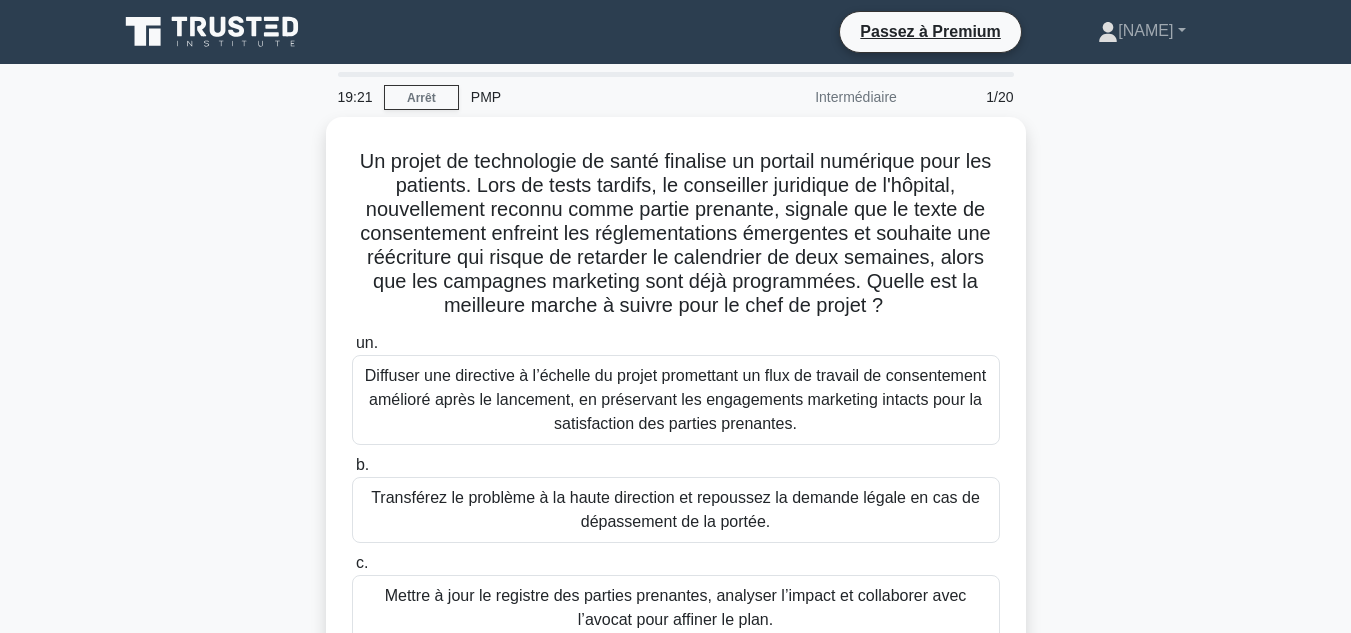 click on "19:21
Arrêt
PMP
Intermédiaire
1/20
Un projet de technologie de santé finalise un portail numérique pour les patients. Lors de tests tardifs, le conseiller juridique de l'hôpital, nouvellement reconnu comme partie prenante, signale que le texte de consentement enfreint les réglementations émergentes et souhaite une réécriture qui risque de retarder le calendrier de deux semaines, alors que les campagnes marketing sont déjà programmées. Quelle est la meilleure marche à suivre pour le chef de projet ?
.spinner_0XTQ{transform-origin:center;animation:spinner_y6GP .75s linear infinite}@keyframes spinner_y6GP{100%{transform:rotate(360deg)}}
un. b. c. d." at bounding box center (675, 572) 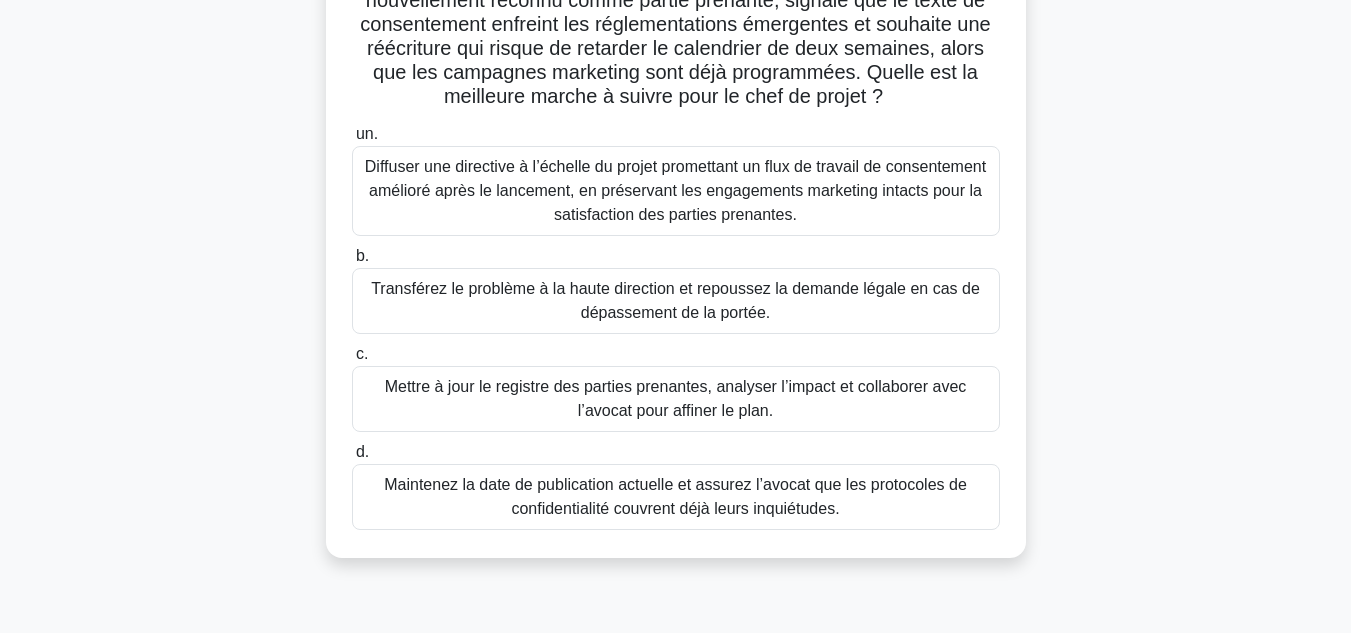 scroll, scrollTop: 210, scrollLeft: 0, axis: vertical 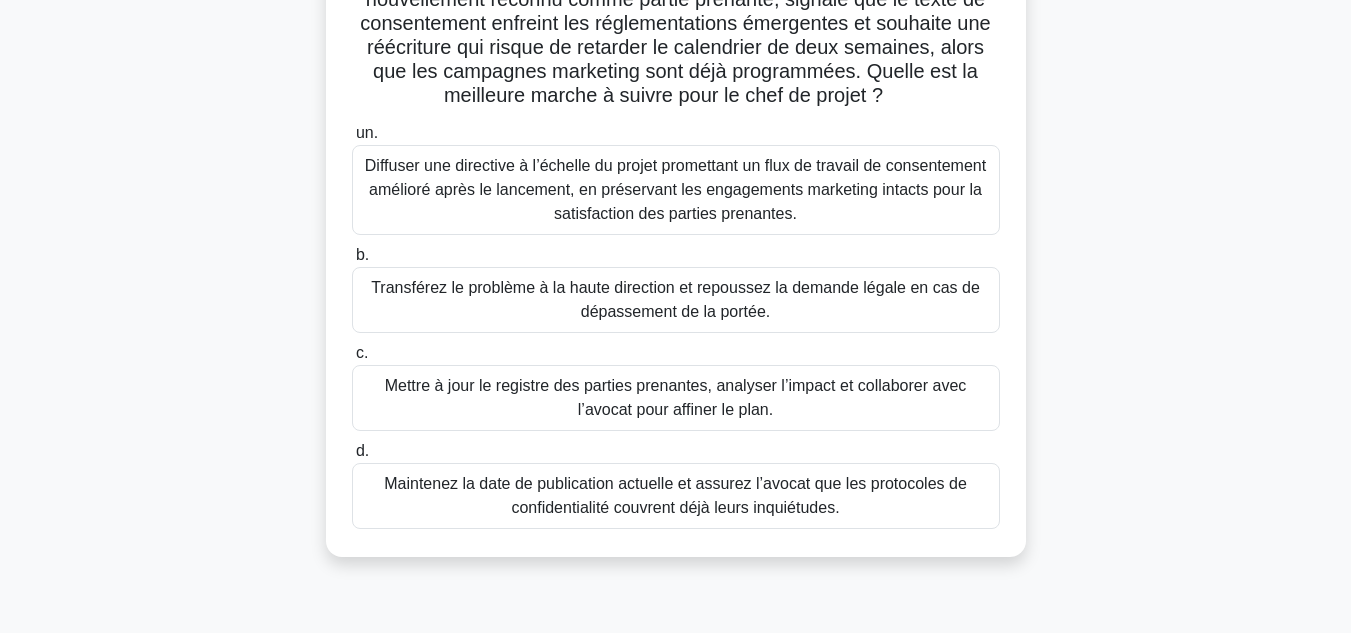 click on "Un projet de technologie de santé finalise un portail numérique pour les patients. Lors de tests tardifs, le conseiller juridique de l'hôpital, nouvellement reconnu comme partie prenante, signale que le texte de consentement enfreint les réglementations émergentes et souhaite une réécriture qui risque de retarder le calendrier de deux semaines, alors que les campagnes marketing sont déjà programmées. Quelle est la meilleure marche à suivre pour le chef de projet ?
.spinner_0XTQ{transform-origin:center;animation:spinner_y6GP .75s linear infinite}@keyframes spinner_y6GP{100%{transform:rotate(360deg)}}
un." at bounding box center [676, 244] 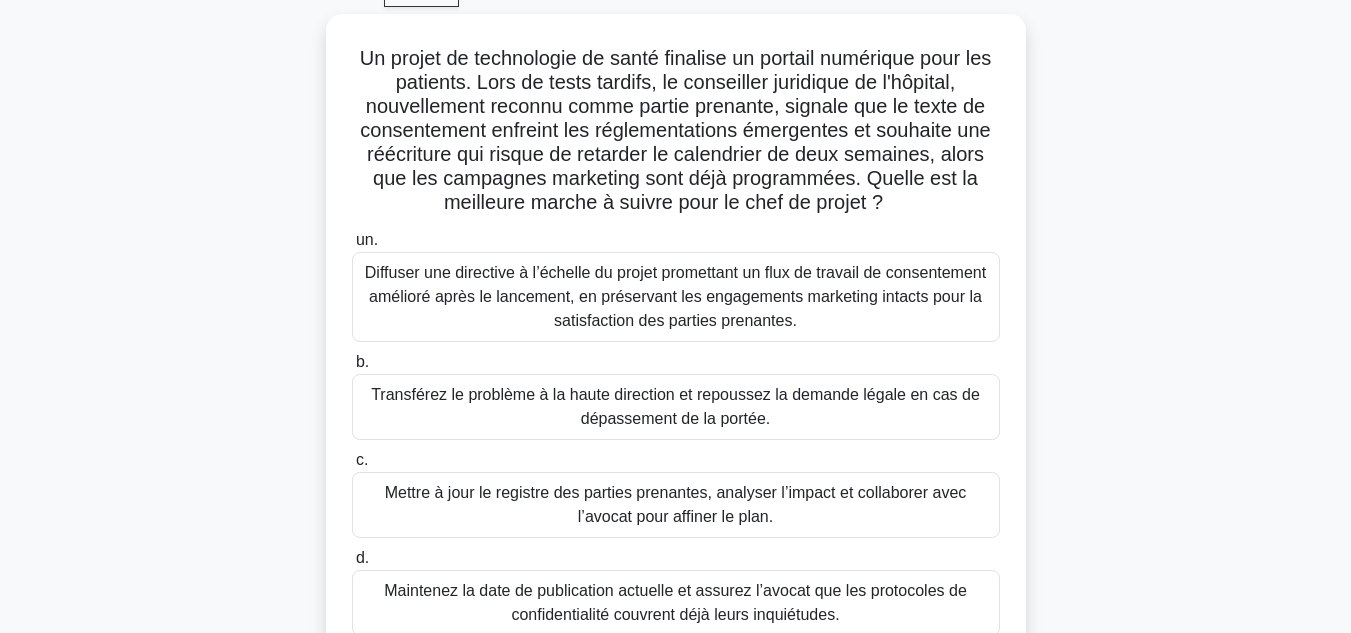 scroll, scrollTop: 102, scrollLeft: 0, axis: vertical 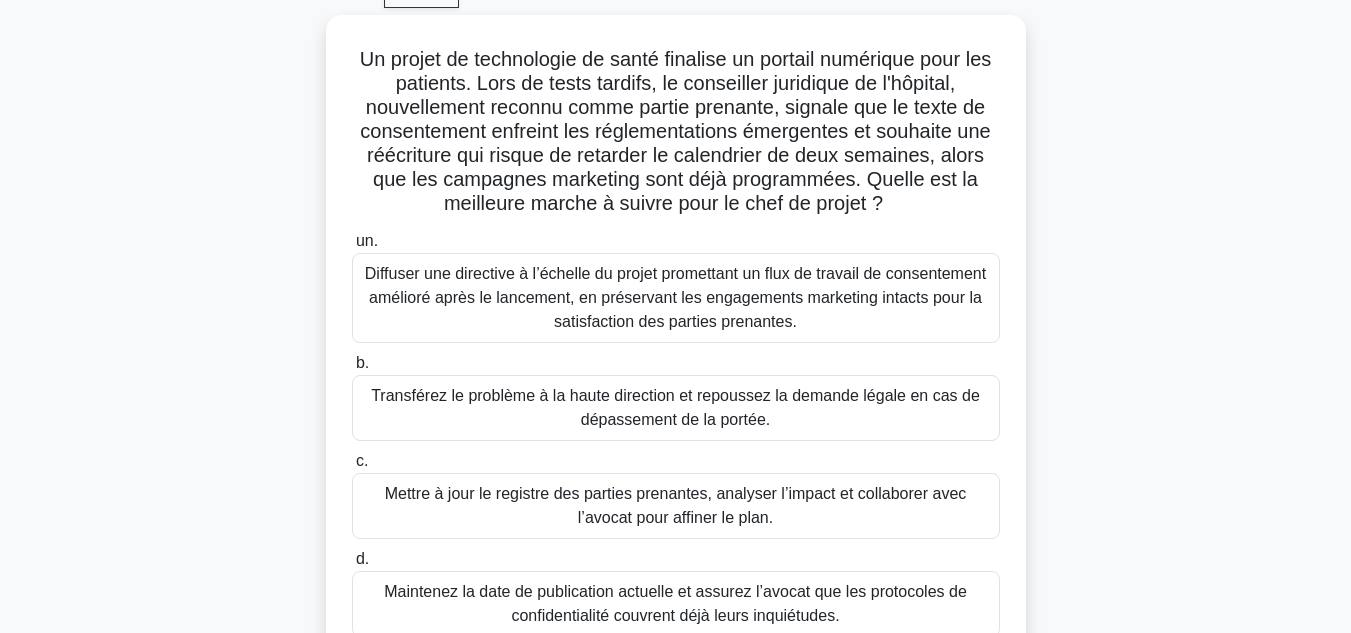 click on "Un projet de technologie de santé finalise un portail numérique pour les patients. Lors de tests tardifs, le conseiller juridique de l'hôpital, nouvellement reconnu comme partie prenante, signale que le texte de consentement enfreint les réglementations émergentes et souhaite une réécriture qui risque de retarder le calendrier de deux semaines, alors que les campagnes marketing sont déjà programmées. Quelle est la meilleure marche à suivre pour le chef de projet ?
.spinner_0XTQ{transform-origin:center;animation:spinner_y6GP .75s linear infinite}@keyframes spinner_y6GP{100%{transform:rotate(360deg)}}
un." at bounding box center [676, 352] 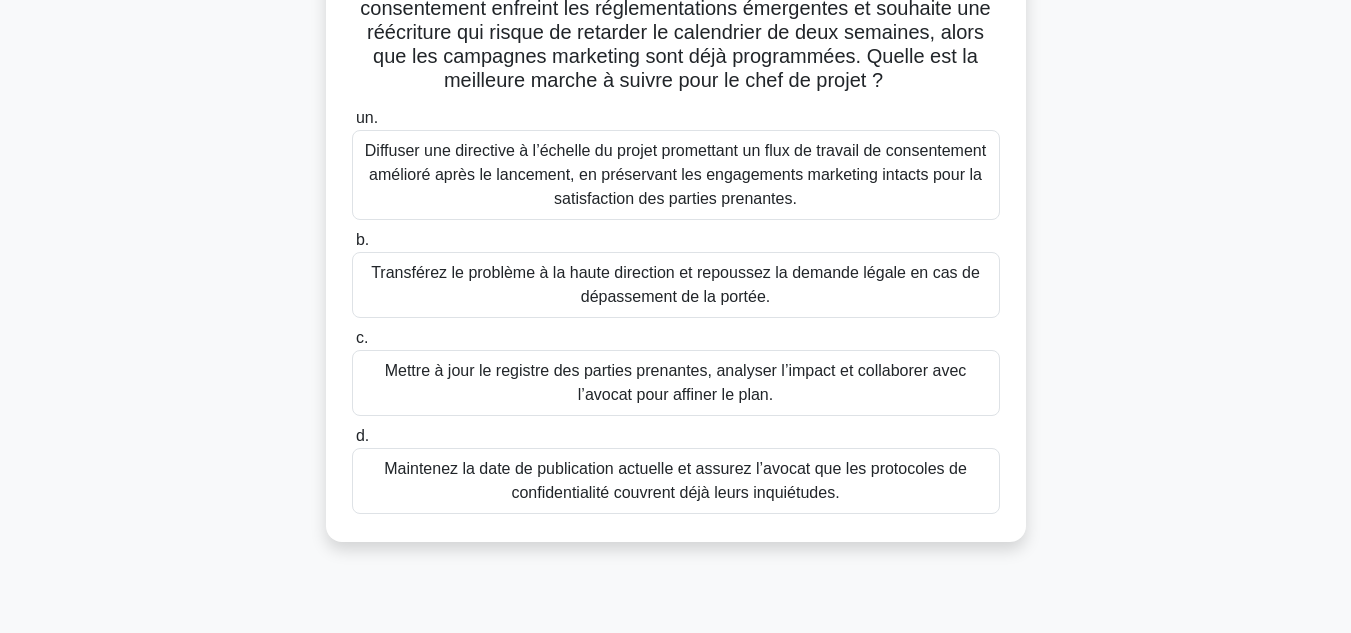 scroll, scrollTop: 226, scrollLeft: 0, axis: vertical 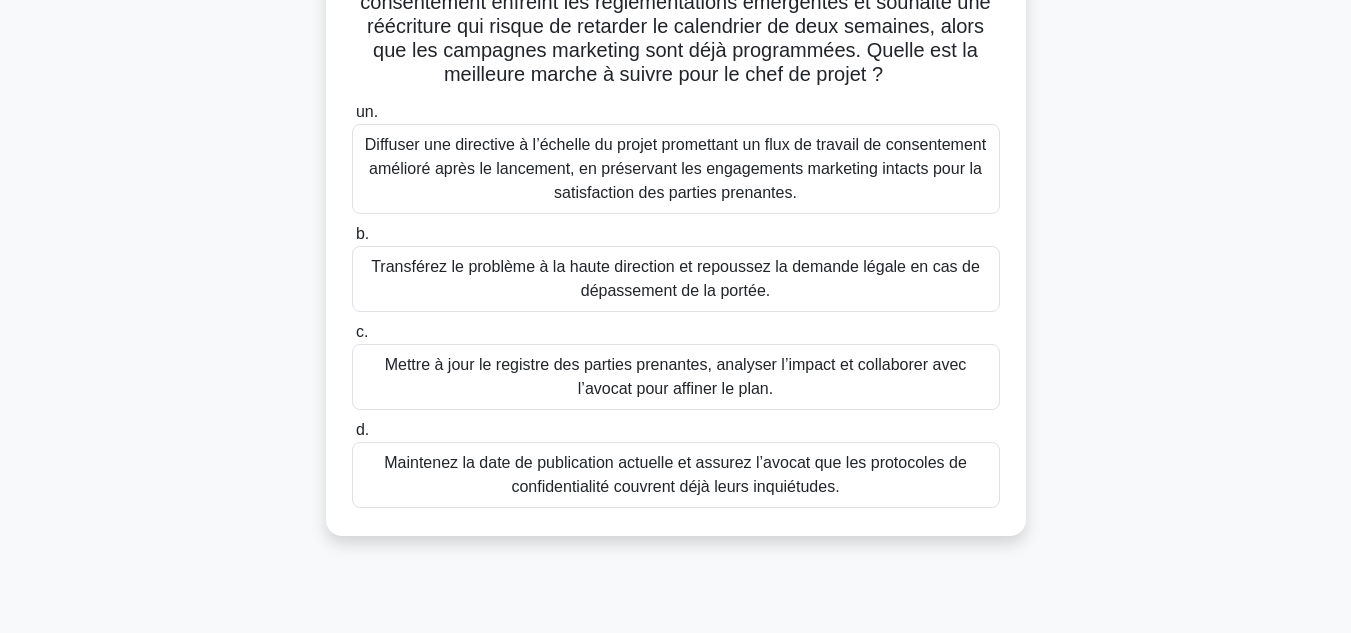 click on "Mettre à jour le registre des parties prenantes, analyser l’impact et collaborer avec l’avocat pour affiner le plan." at bounding box center [676, 377] 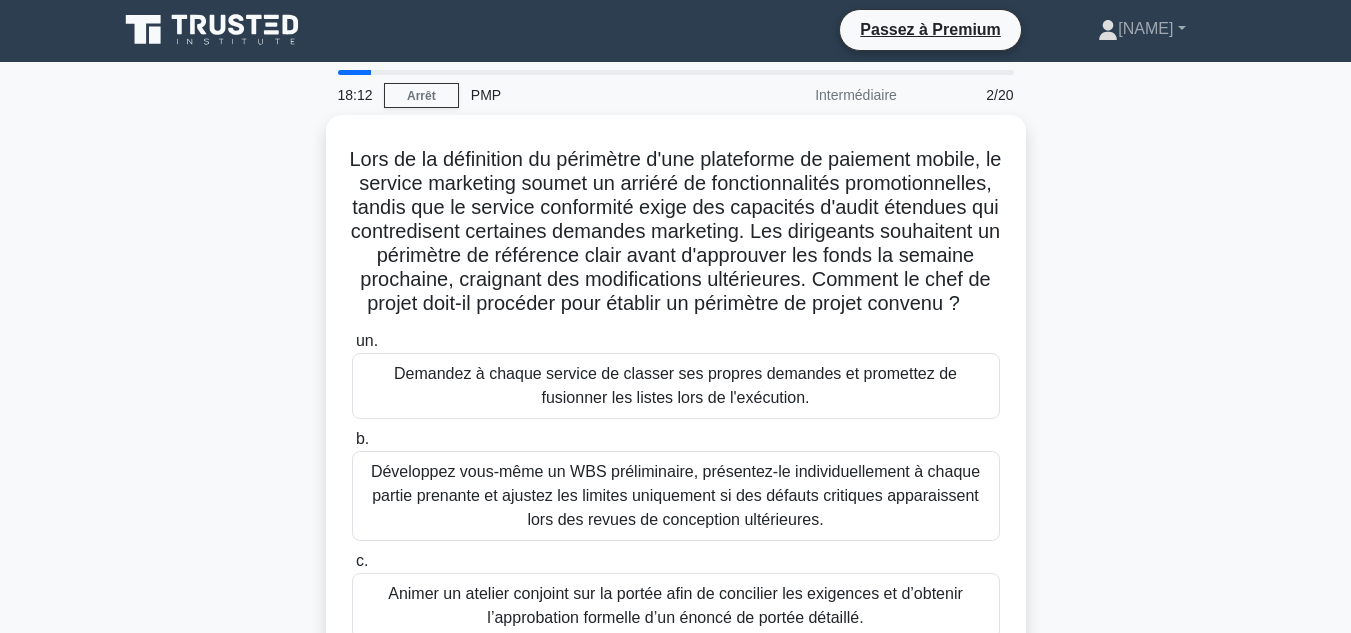 scroll, scrollTop: 0, scrollLeft: 0, axis: both 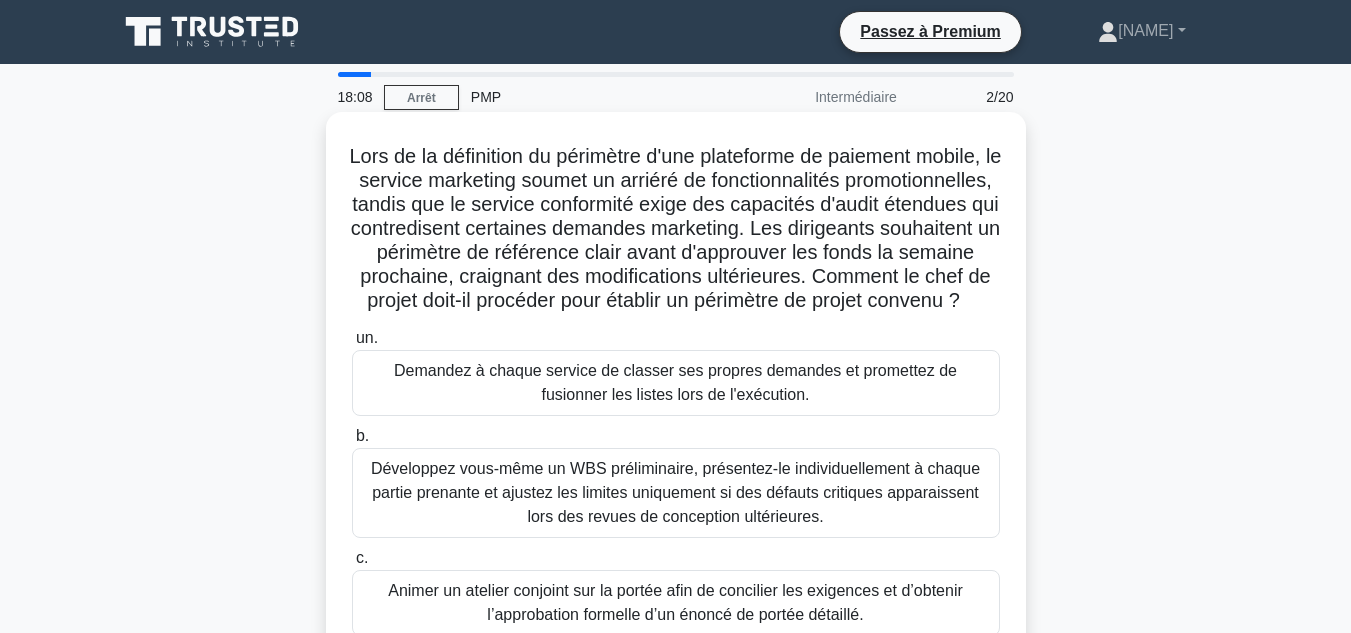 click on "Lors de la définition du périmètre d'une plateforme de paiement mobile, le service marketing soumet un arriéré de fonctionnalités promotionnelles, tandis que le service conformité exige des capacités d'audit étendues qui contredisent certaines demandes marketing. Les dirigeants souhaitent un périmètre de référence clair avant d'approuver les fonds la semaine prochaine, craignant des modifications ultérieures. Comment le chef de projet doit-il procéder pour établir un périmètre de projet convenu ?" at bounding box center [676, 228] 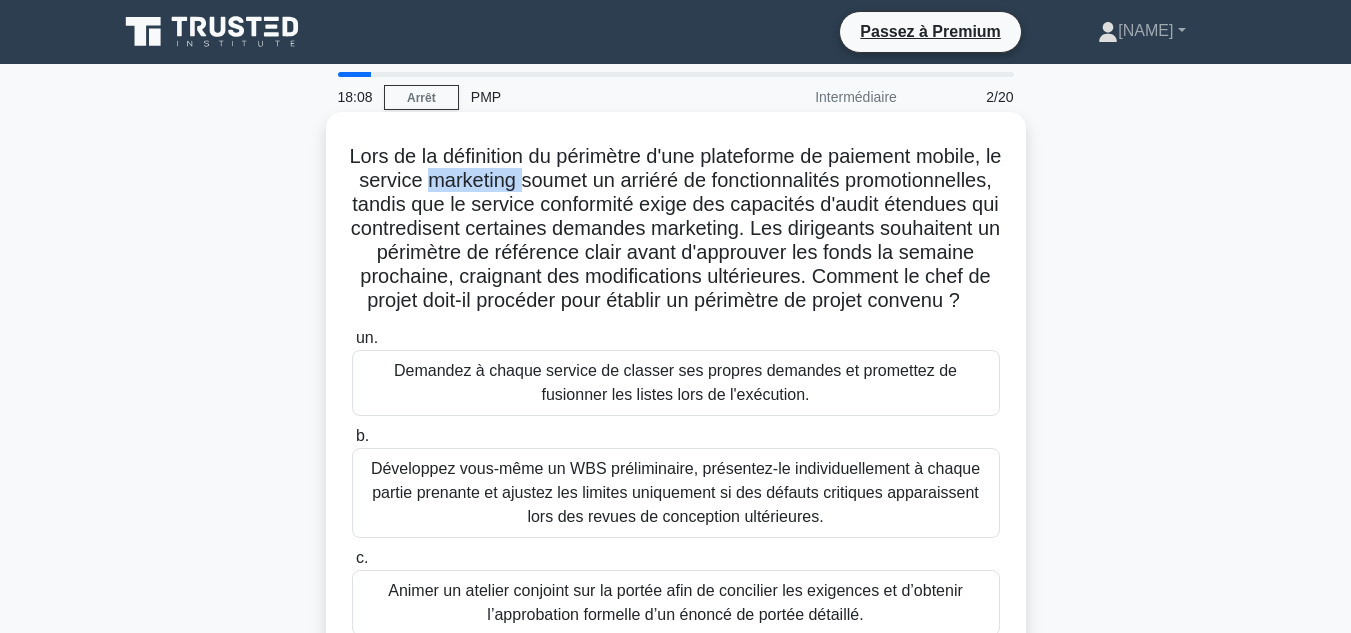 click on "Lors de la définition du périmètre d'une plateforme de paiement mobile, le service marketing soumet un arriéré de fonctionnalités promotionnelles, tandis que le service conformité exige des capacités d'audit étendues qui contredisent certaines demandes marketing. Les dirigeants souhaitent un périmètre de référence clair avant d'approuver les fonds la semaine prochaine, craignant des modifications ultérieures. Comment le chef de projet doit-il procéder pour établir un périmètre de projet convenu ?" at bounding box center [676, 228] 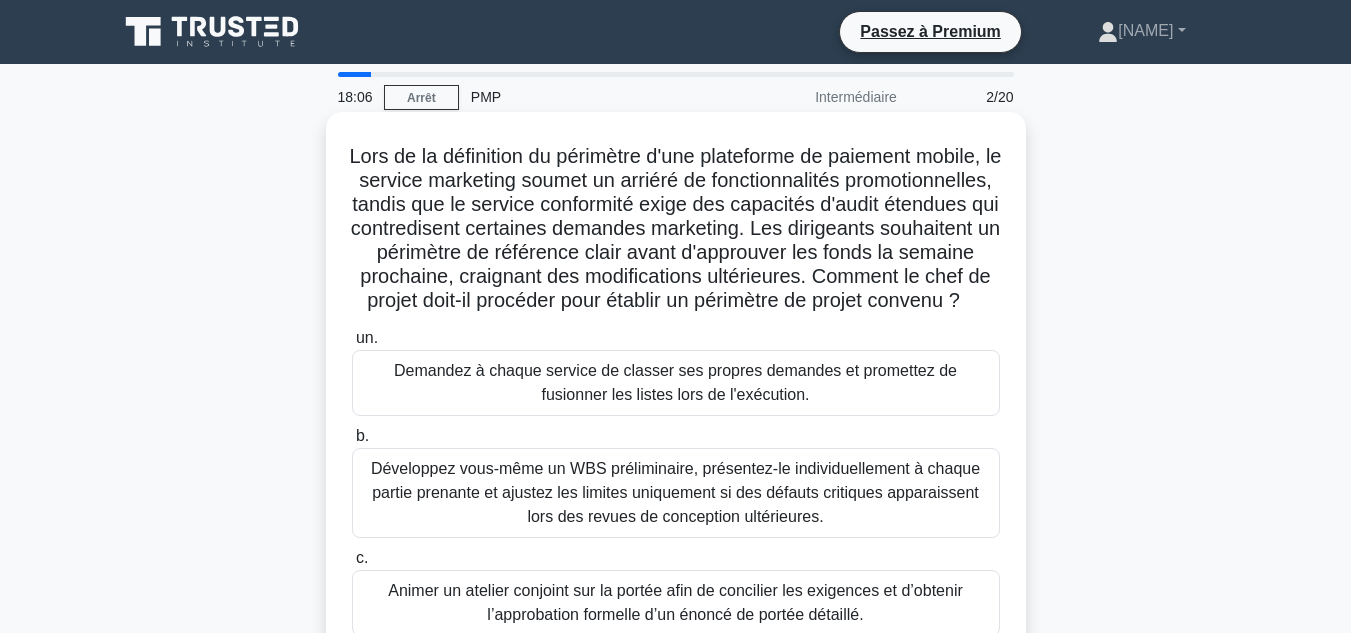 click on "Lors de la définition du périmètre d'une plateforme de paiement mobile, le service marketing soumet un arriéré de fonctionnalités promotionnelles, tandis que le service conformité exige des capacités d'audit étendues qui contredisent certaines demandes marketing. Les dirigeants souhaitent un périmètre de référence clair avant d'approuver les fonds la semaine prochaine, craignant des modifications ultérieures. Comment le chef de projet doit-il procéder pour établir un périmètre de projet convenu ?" at bounding box center (676, 228) 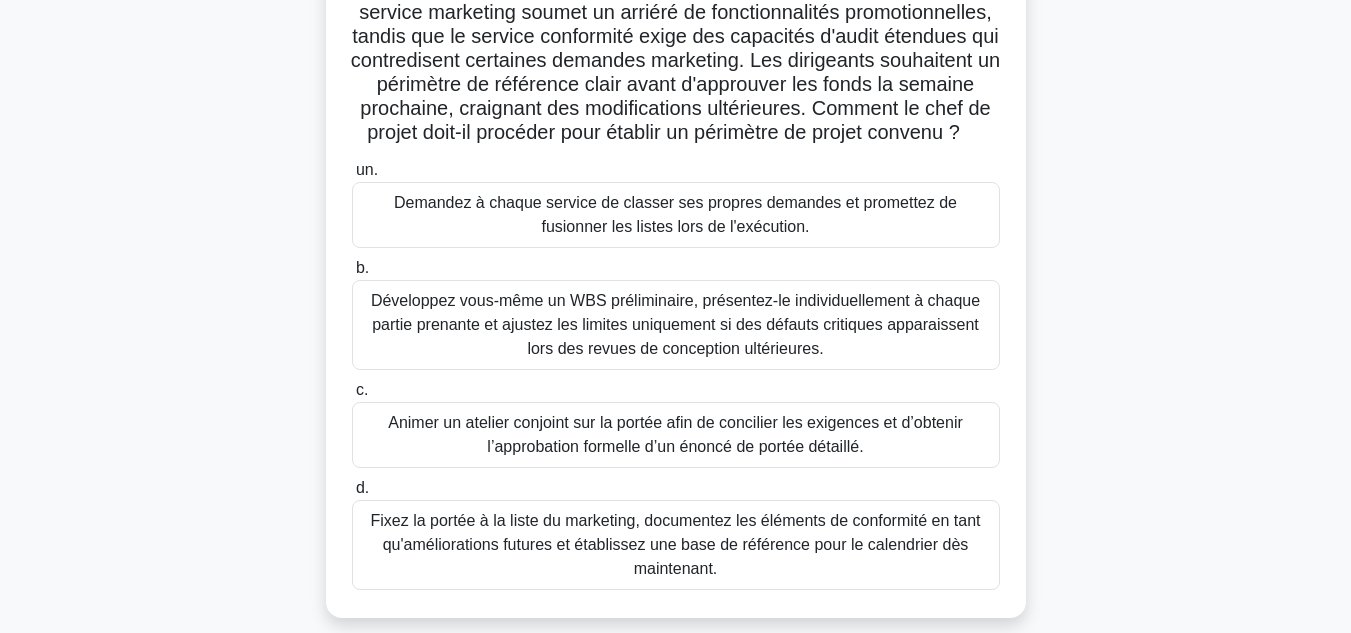scroll, scrollTop: 174, scrollLeft: 0, axis: vertical 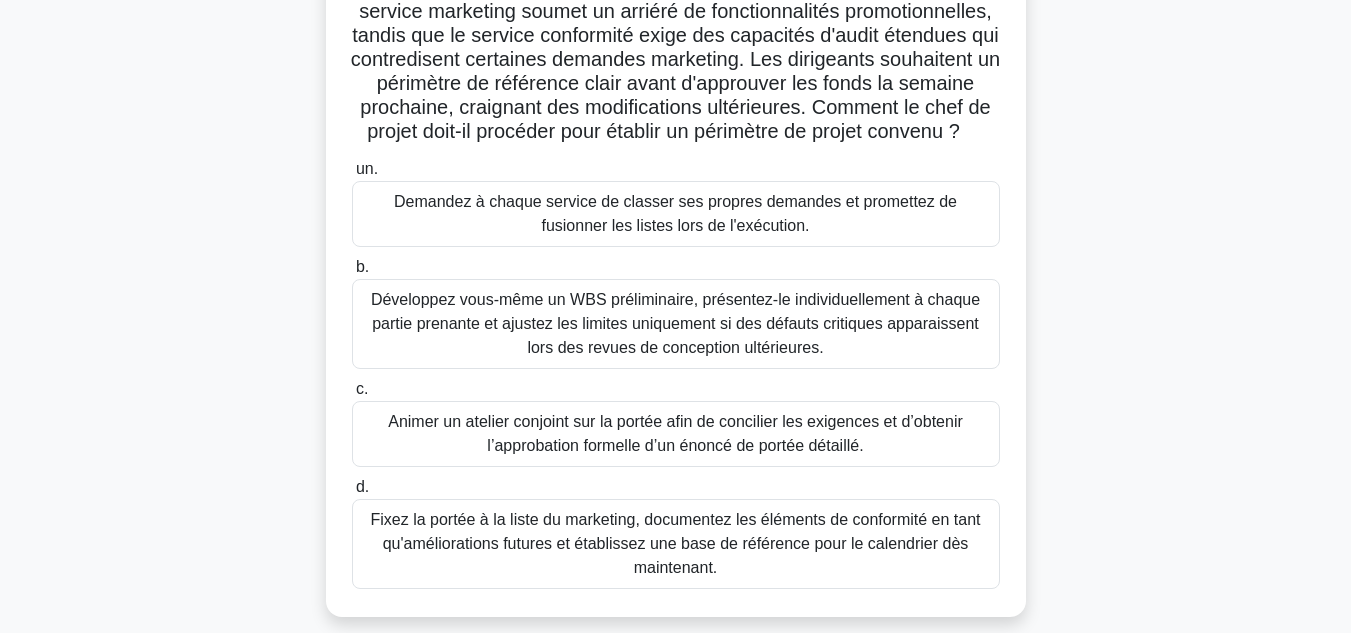 click on "Lors de la définition du périmètre d'une plateforme de paiement mobile, le service marketing soumet un arriéré de fonctionnalités promotionnelles, tandis que le service conformité exige des capacités d'audit étendues qui contredisent certaines demandes marketing. Les dirigeants souhaitent un périmètre de référence clair avant d'approuver les fonds la semaine prochaine, craignant des modifications ultérieures. Comment le chef de projet doit-il procéder pour établir un périmètre de projet convenu ?
.spinner_0XTQ{transform-origin:center;animation:spinner_y6GP .75s linear infinite}@keyframes spinner_y6GP{100%{transform:rotate(360deg)}}
un. b. c. d." at bounding box center [676, 292] 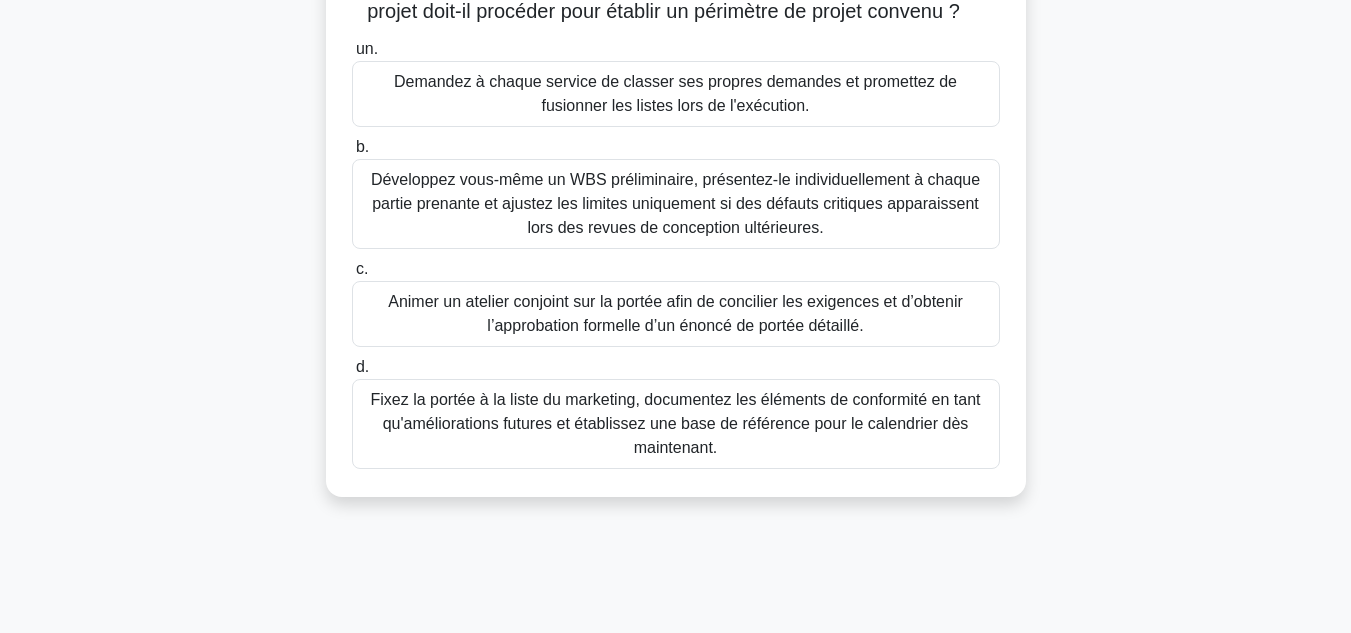 scroll, scrollTop: 293, scrollLeft: 0, axis: vertical 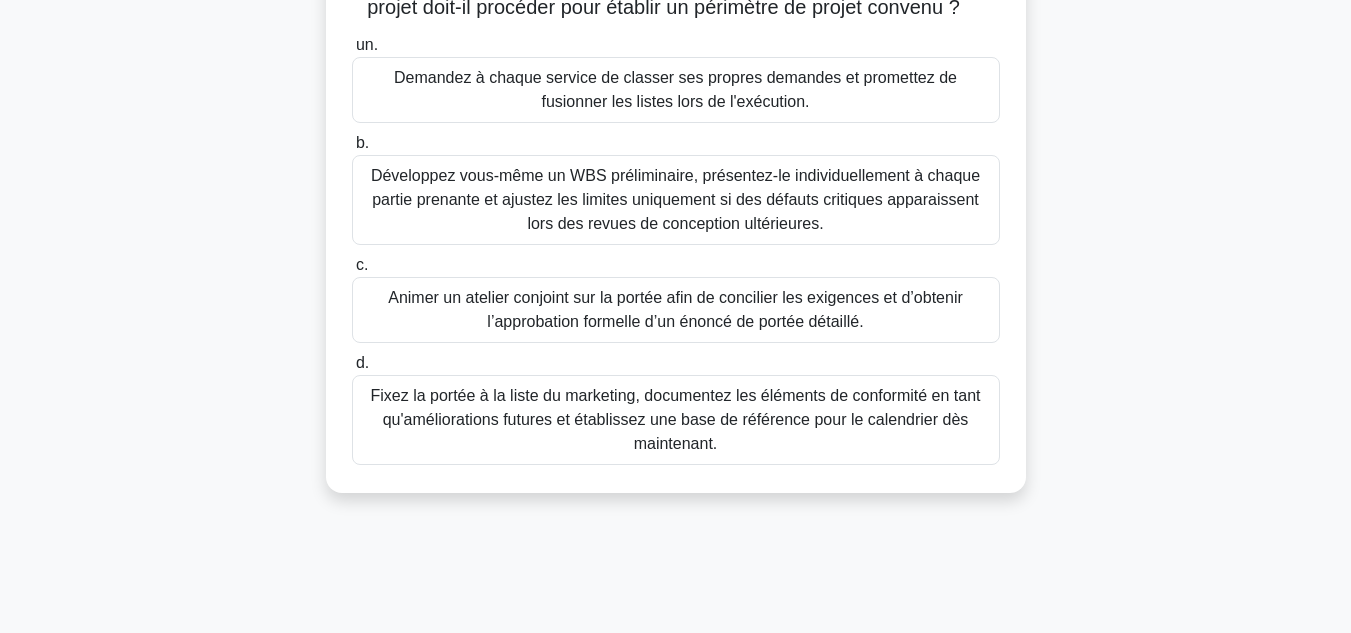 click on "Animer un atelier conjoint sur la portée afin de concilier les exigences et d’obtenir l’approbation formelle d’un énoncé de portée détaillé." at bounding box center [676, 310] 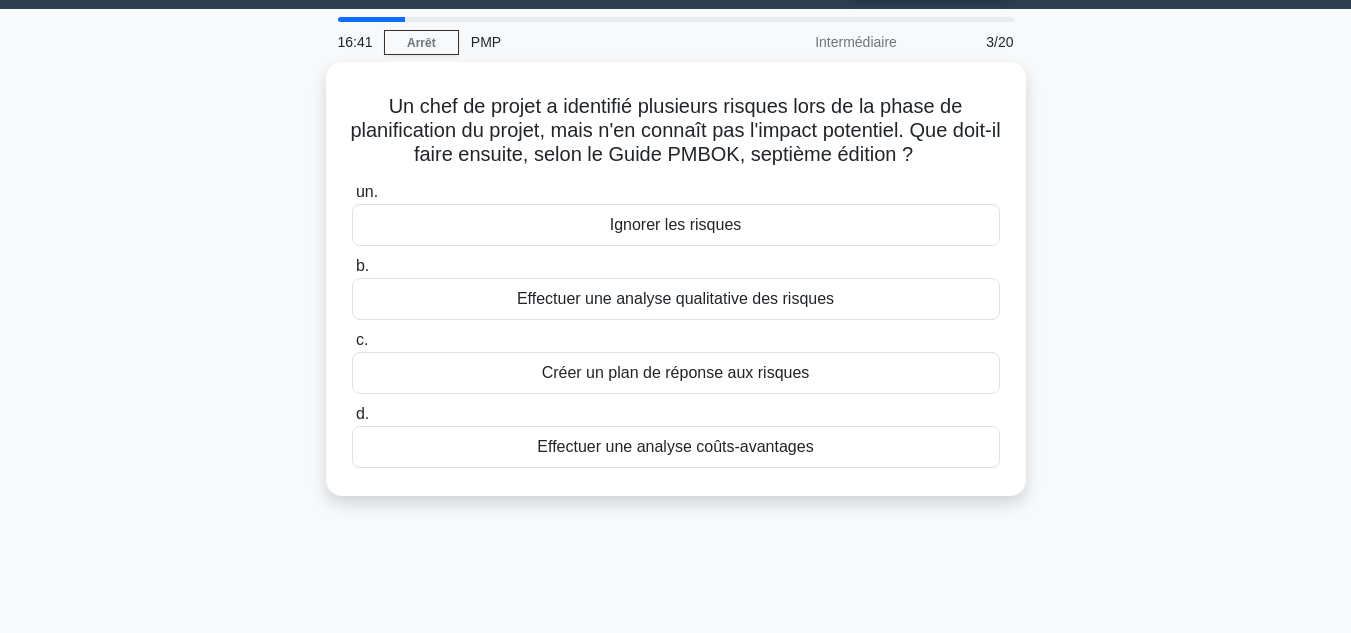 scroll, scrollTop: 0, scrollLeft: 0, axis: both 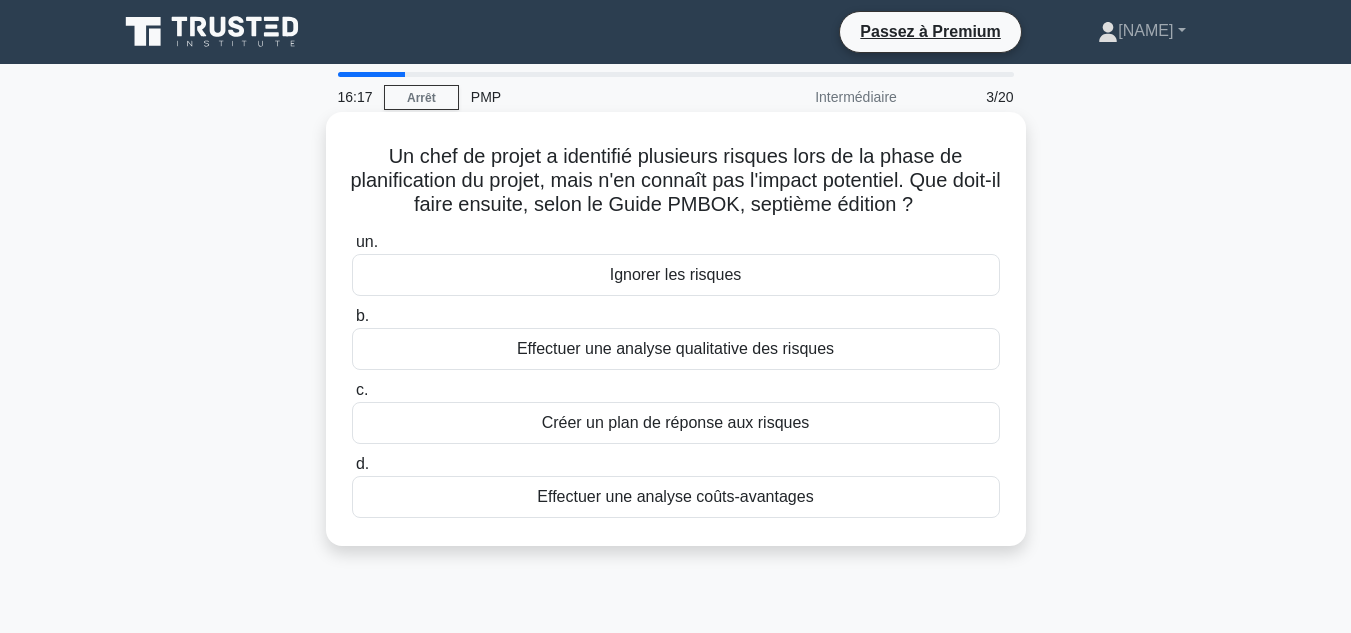 click on "Créer un plan de réponse aux risques" at bounding box center [676, 423] 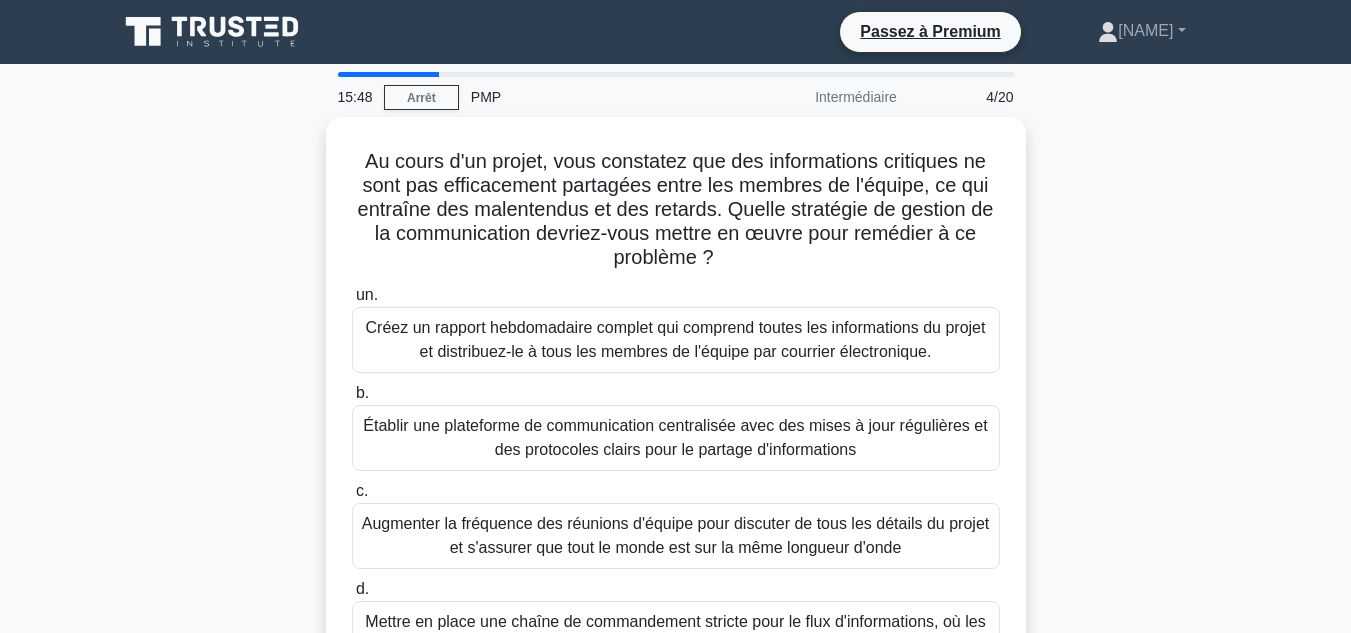 click on "Au cours d'un projet, vous constatez que des informations critiques ne sont pas efficacement partagées entre les membres de l'équipe, ce qui entraîne des malentendus et des retards. Quelle stratégie de gestion de la communication devriez-vous mettre en œuvre pour remédier à ce problème ?
.spinner_0XTQ{transform-origin:center;animation:spinner_y6GP .75s linear infinite}@keyframes spinner_y6GP{100%{transform:rotate(360deg)}}
un.
b." at bounding box center (676, 430) 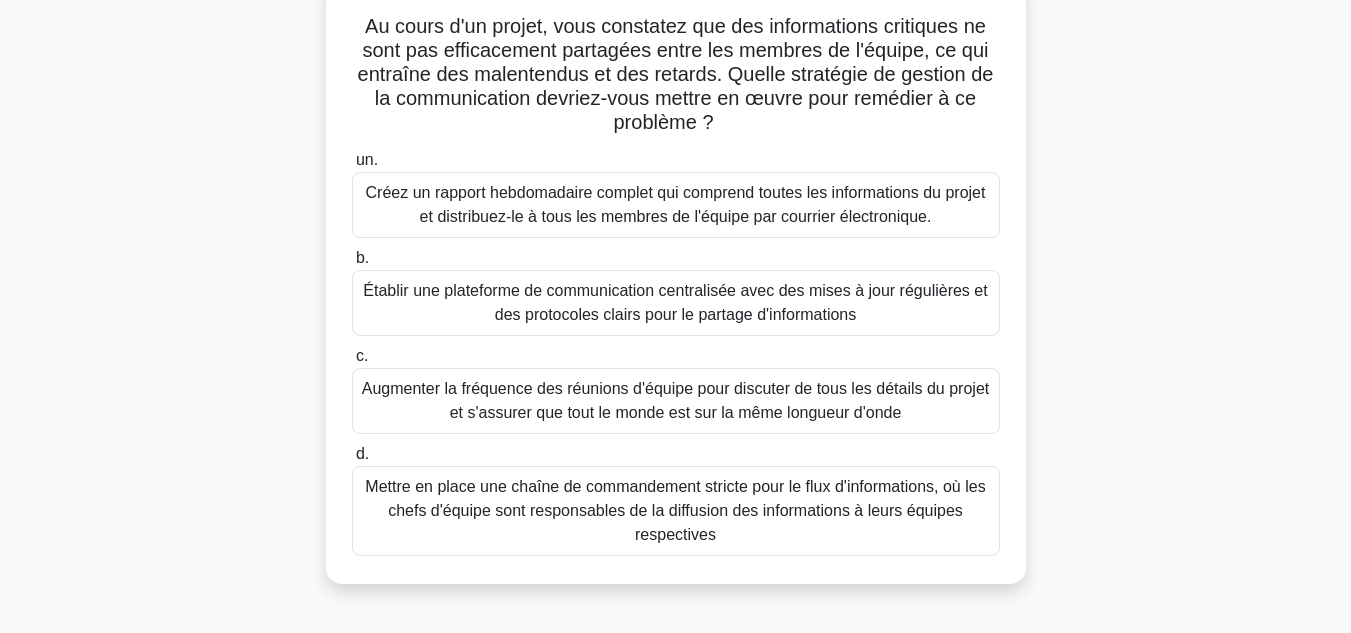 scroll, scrollTop: 136, scrollLeft: 0, axis: vertical 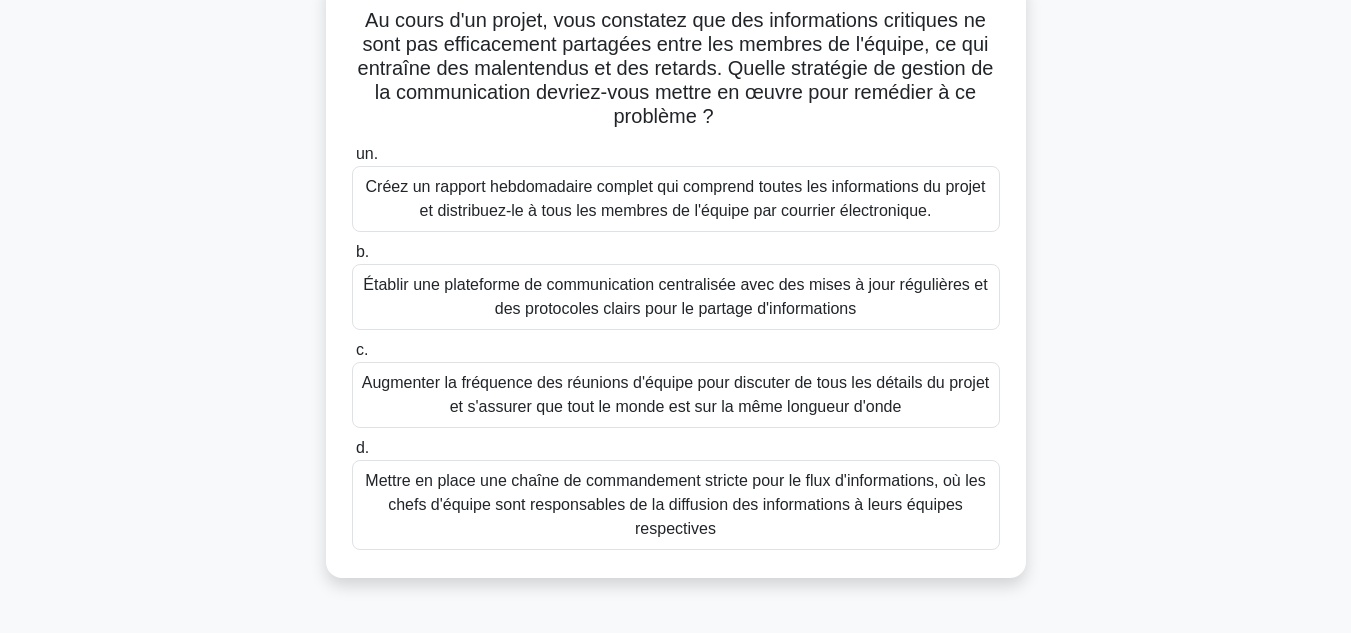click on "Augmenter la fréquence des réunions d'équipe pour discuter de tous les détails du projet et s'assurer que tout le monde est sur la même longueur d'onde" at bounding box center (676, 395) 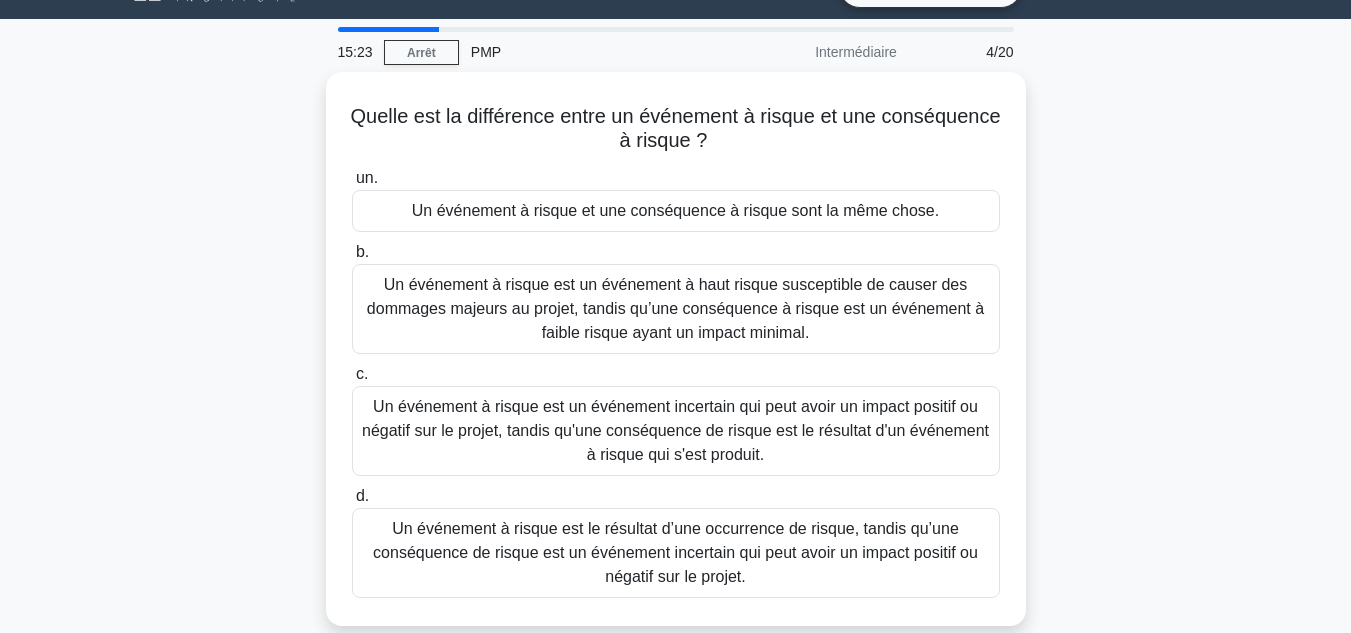 scroll, scrollTop: 0, scrollLeft: 0, axis: both 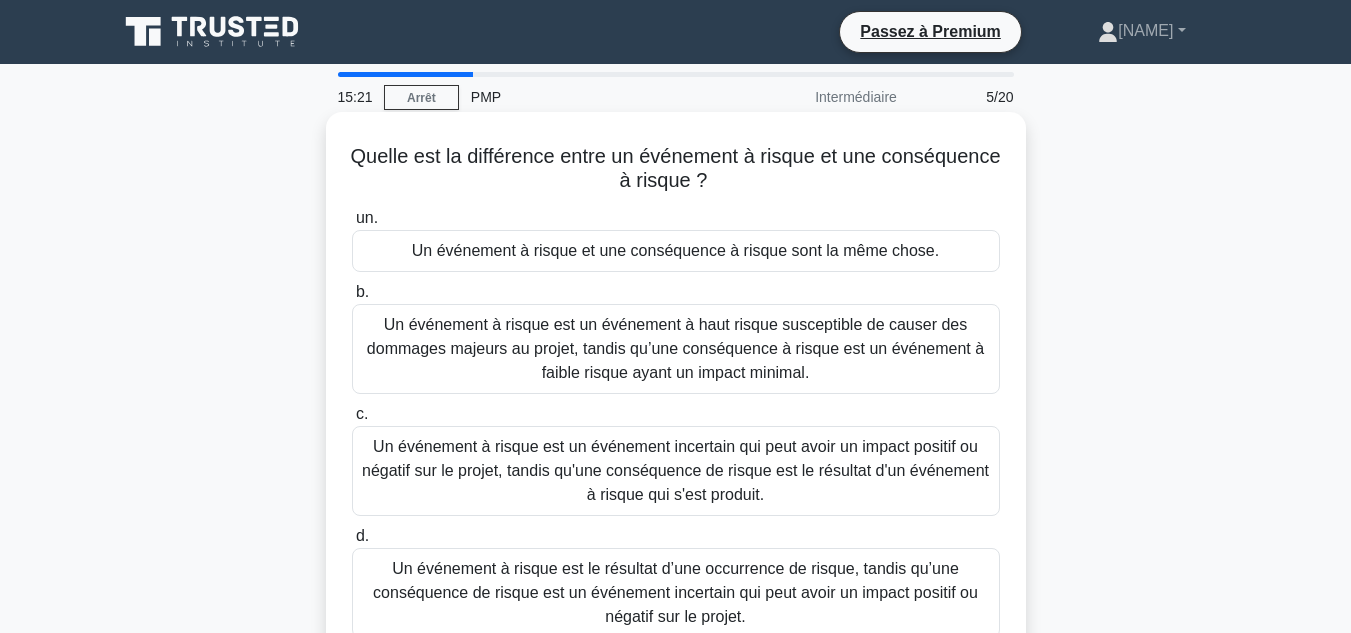 click on "Quelle est la différence entre un événement à risque et une conséquence à risque ?" at bounding box center (675, 168) 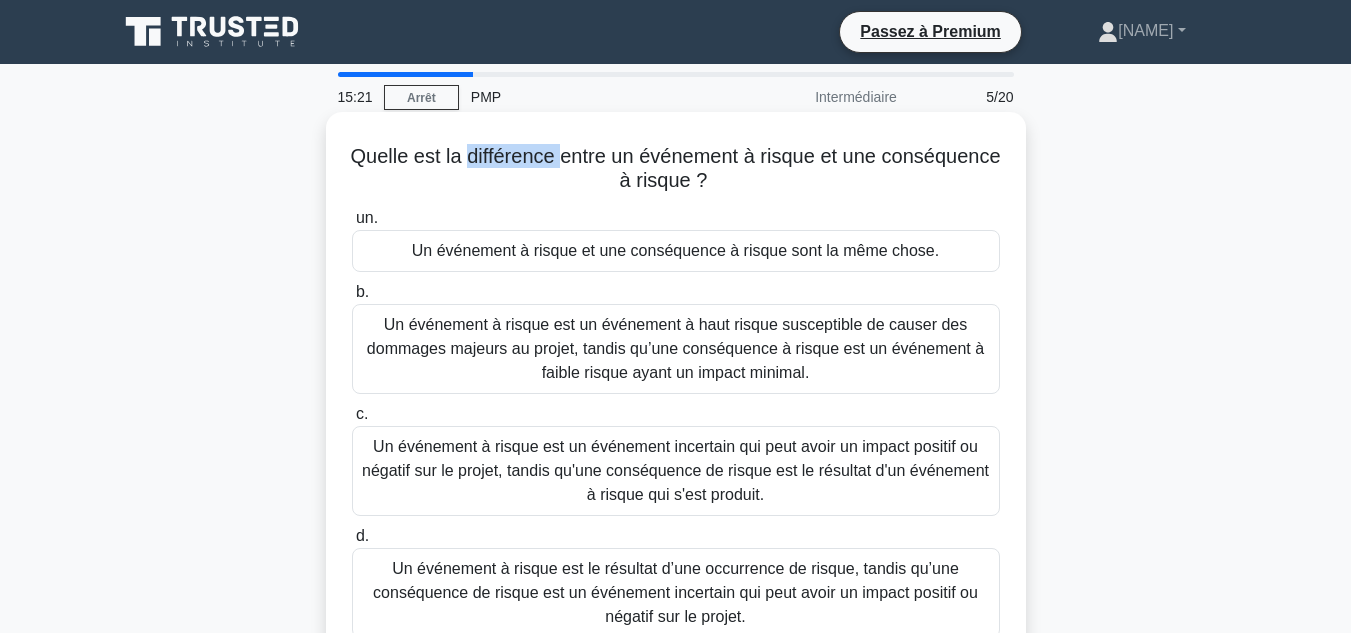 click on "Quelle est la différence entre un événement à risque et une conséquence à risque ?" at bounding box center (675, 168) 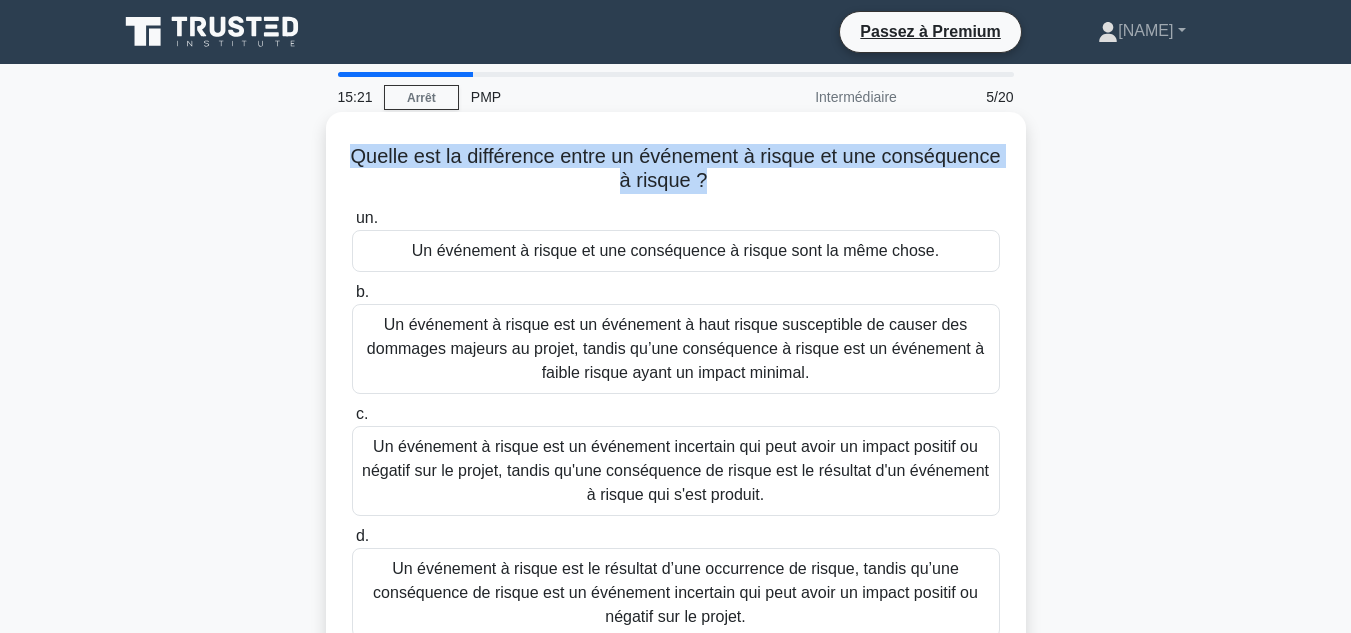 click on "Quelle est la différence entre un événement à risque et une conséquence à risque ?" at bounding box center [675, 168] 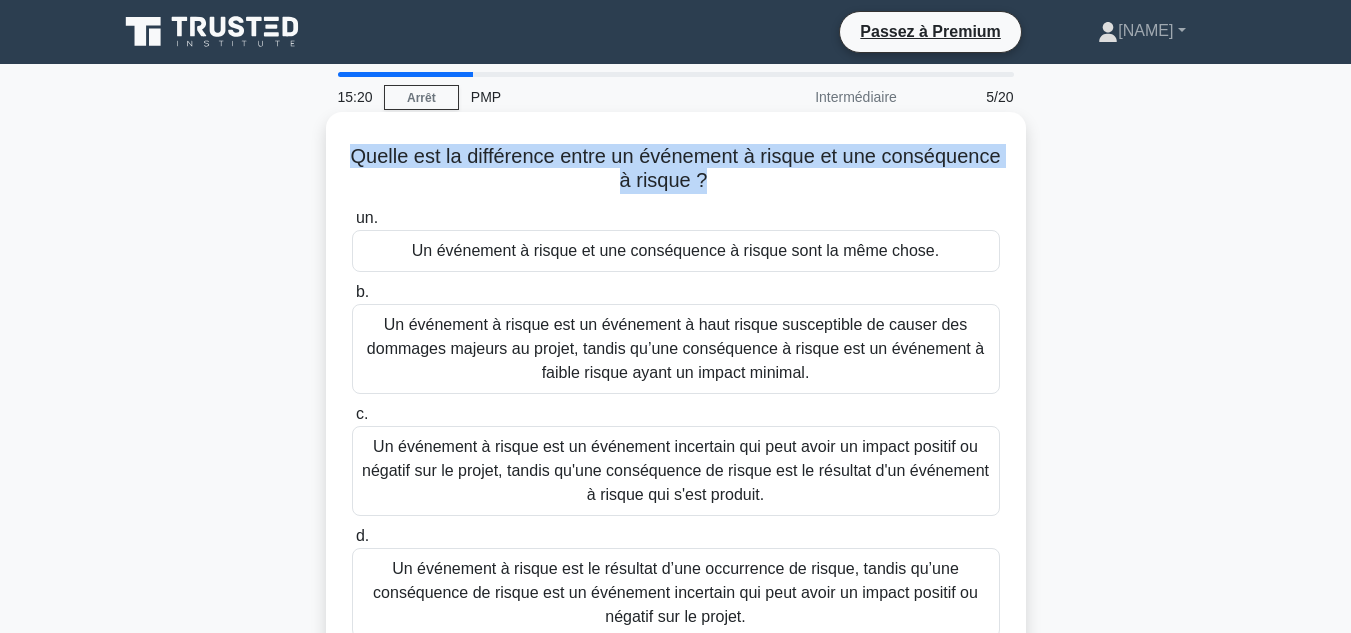 click on "Quelle est la différence entre un événement à risque et une conséquence à risque ?" at bounding box center (675, 168) 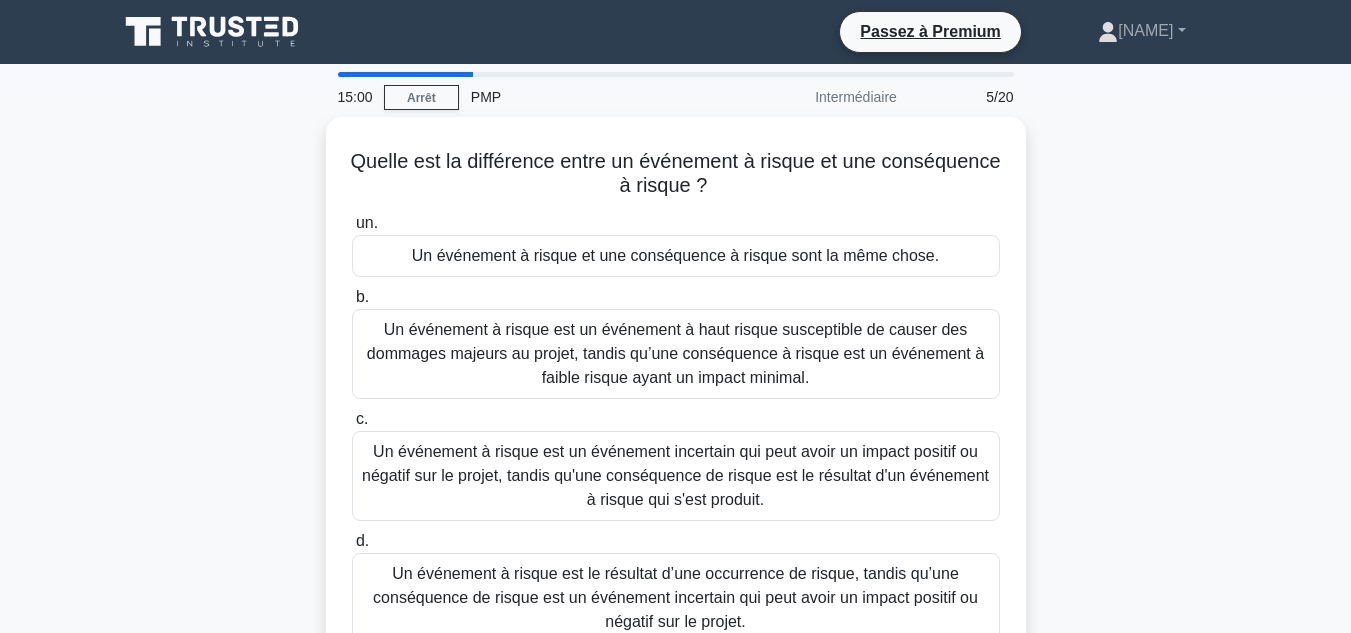 click on "Quelle est la différence entre un événement à risque et une conséquence à risque ?
.spinner_0XTQ{transform-origin:center;animation:spinner_y6GP .75s linear infinite}@keyframes spinner_y6GP{100%{transform:rotate(360deg)}}
un.
Un événement à risque et une conséquence à risque sont la même chose.
b. c." at bounding box center [676, 406] 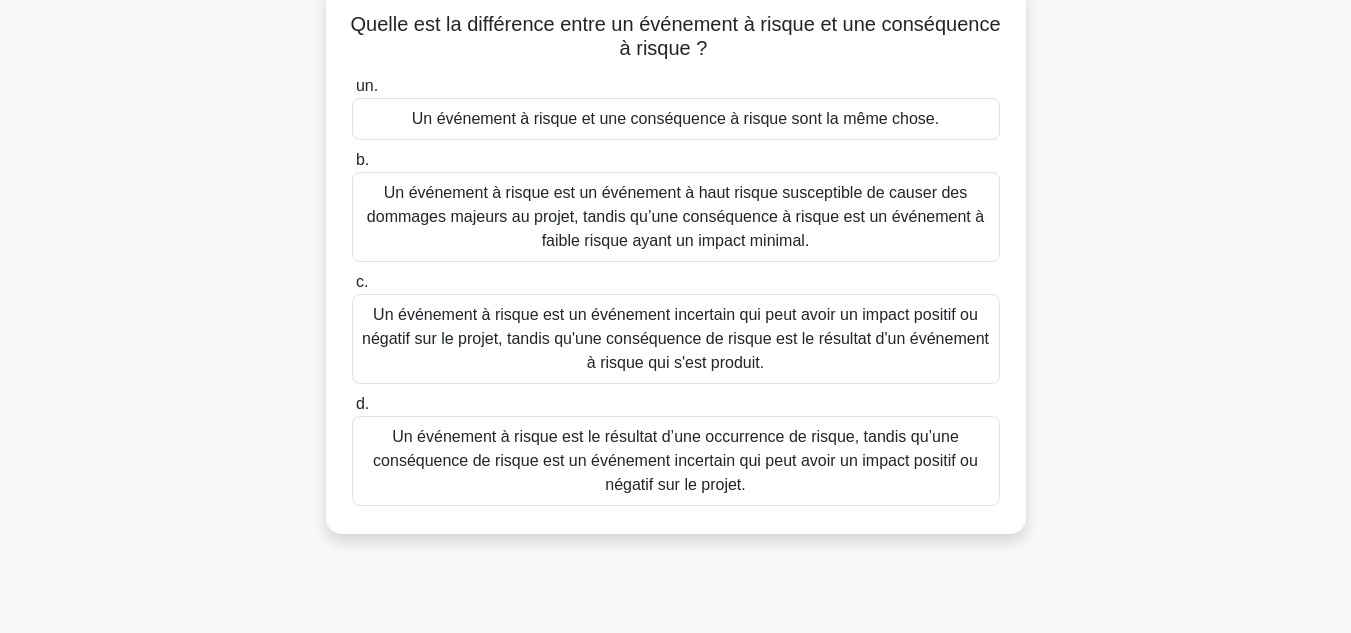 scroll, scrollTop: 185, scrollLeft: 0, axis: vertical 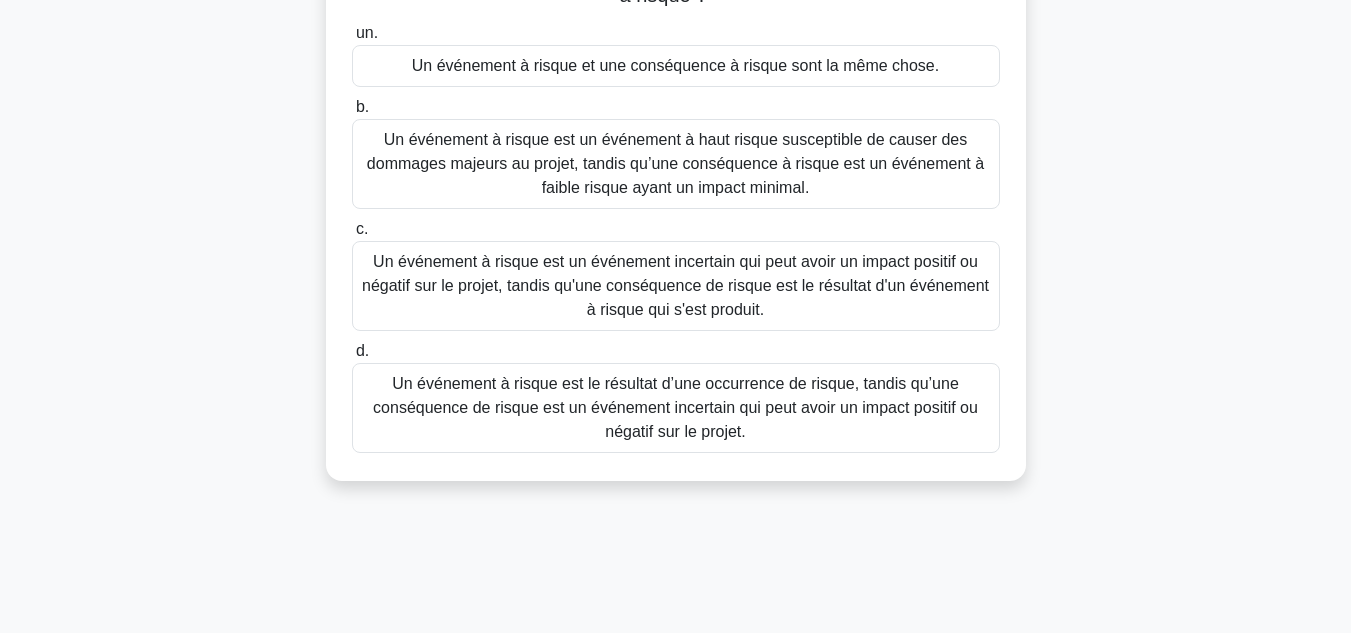 click on "Un événement à risque est un événement incertain qui peut avoir un impact positif ou négatif sur le projet, tandis qu'une conséquence de risque est le résultat d'un événement à risque qui s'est produit." at bounding box center (676, 286) 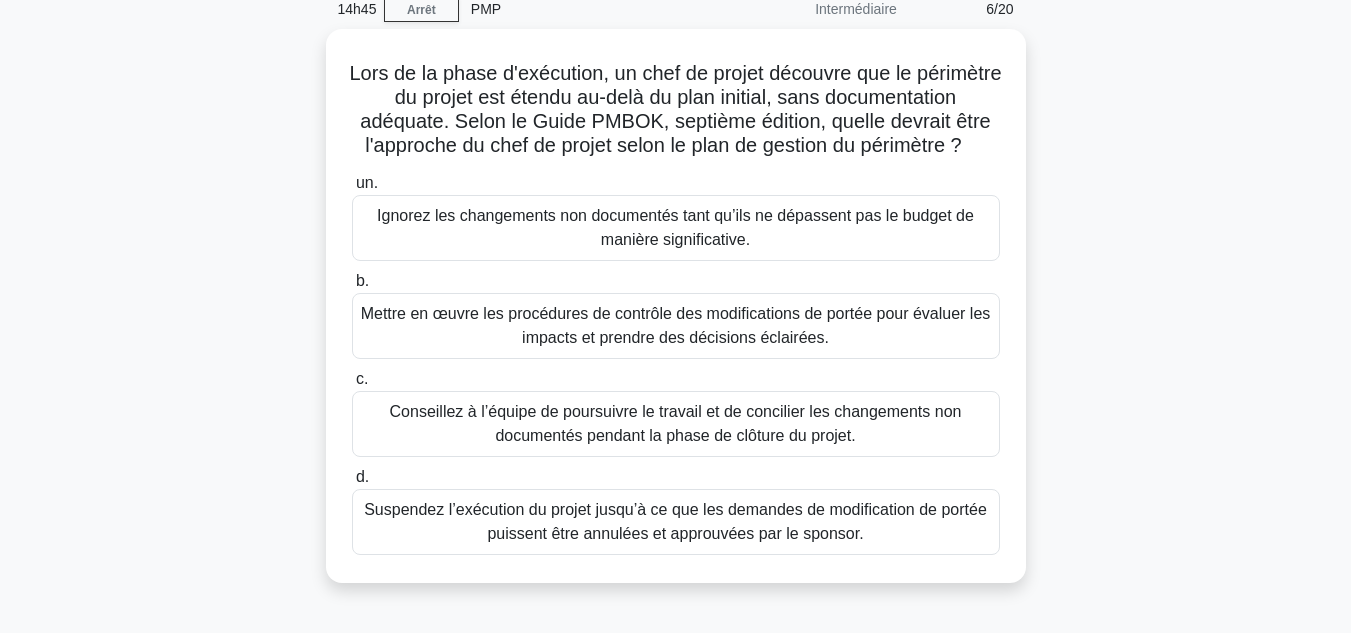 scroll, scrollTop: 0, scrollLeft: 0, axis: both 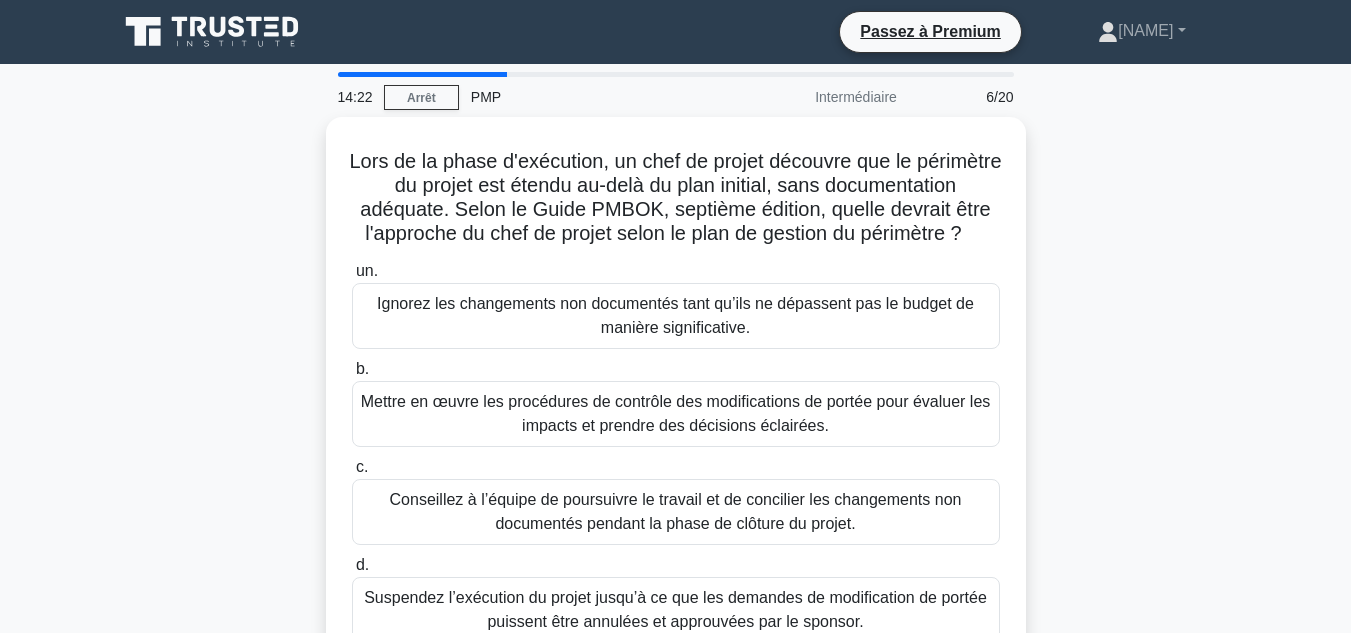 click on "Lors de la phase d'exécution, un chef de projet découvre que le périmètre du projet est étendu au-delà du plan initial, sans documentation adéquate. Selon le Guide PMBOK, septième édition, quelle devrait être l'approche du chef de projet selon le plan de gestion du périmètre ?
.spinner_0XTQ{transform-origin:center;animation:spinner_y6GP .75s linear infinite}@keyframes spinner_y6GP{100%{transform:rotate(360deg)}}
un.
b. c. d." at bounding box center (676, 406) 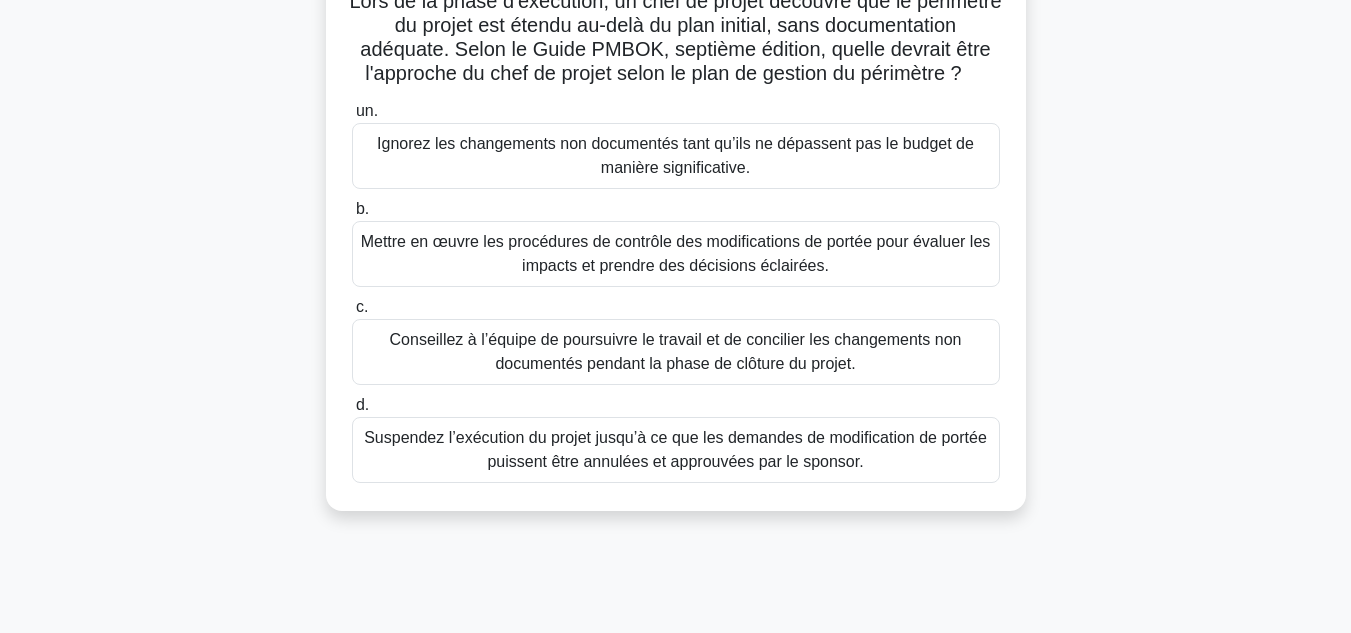 scroll, scrollTop: 194, scrollLeft: 0, axis: vertical 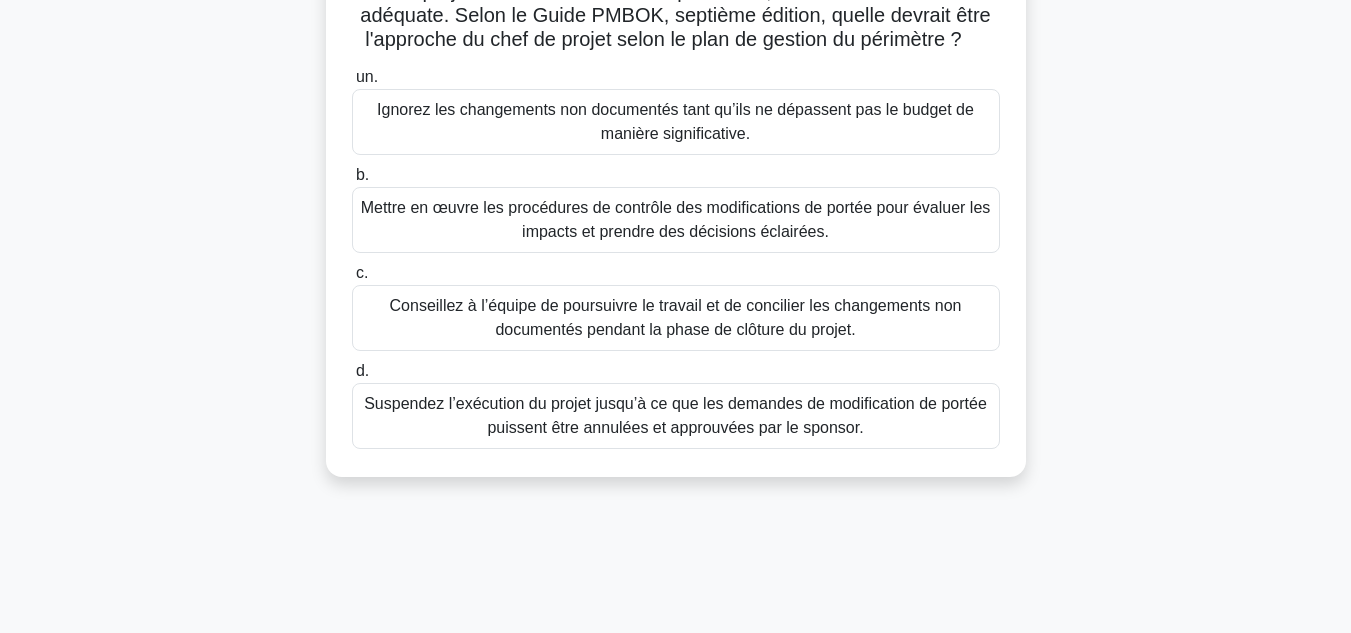 click on "Lors de la phase d'exécution, un chef de projet découvre que le périmètre du projet est étendu au-delà du plan initial, sans documentation adéquate. Selon le Guide PMBOK, septième édition, quelle devrait être l'approche du chef de projet selon le plan de gestion du périmètre ?
.spinner_0XTQ{transform-origin:center;animation:spinner_y6GP .75s linear infinite}@keyframes spinner_y6GP{100%{transform:rotate(360deg)}}
un.
b. c. d." at bounding box center [676, 212] 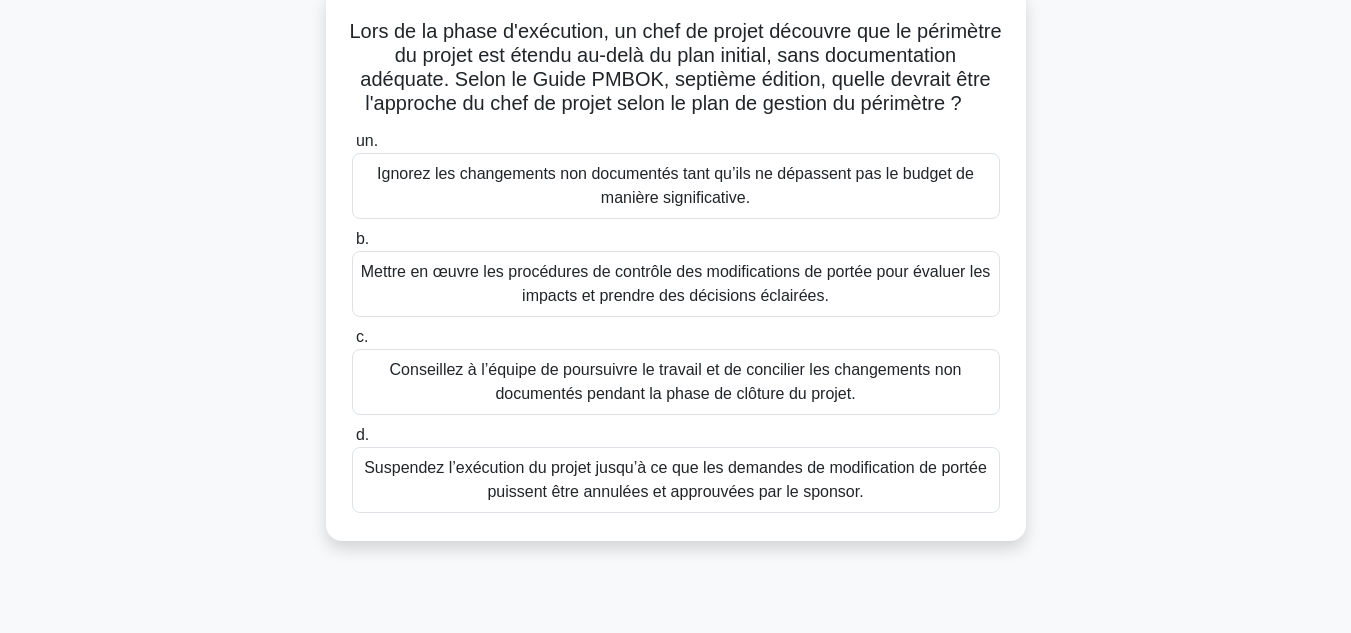 scroll, scrollTop: 129, scrollLeft: 0, axis: vertical 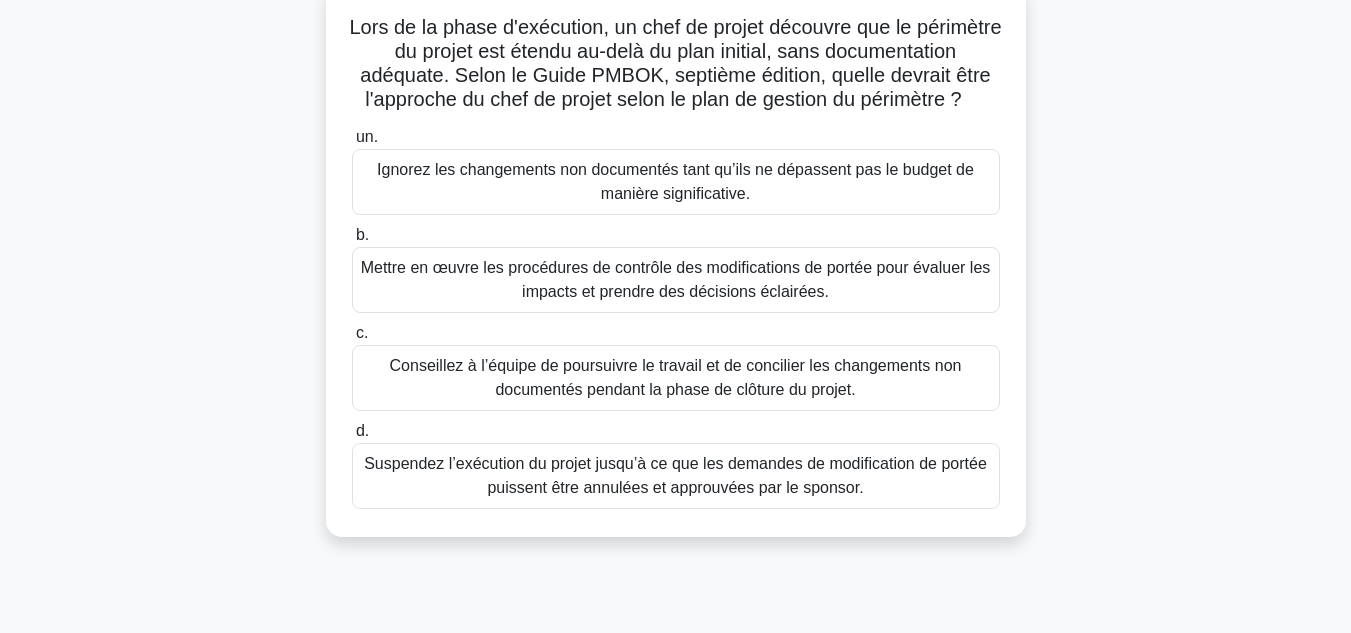 click on "Mettre en œuvre les procédures de contrôle des modifications de portée pour évaluer les impacts et prendre des décisions éclairées." at bounding box center [676, 279] 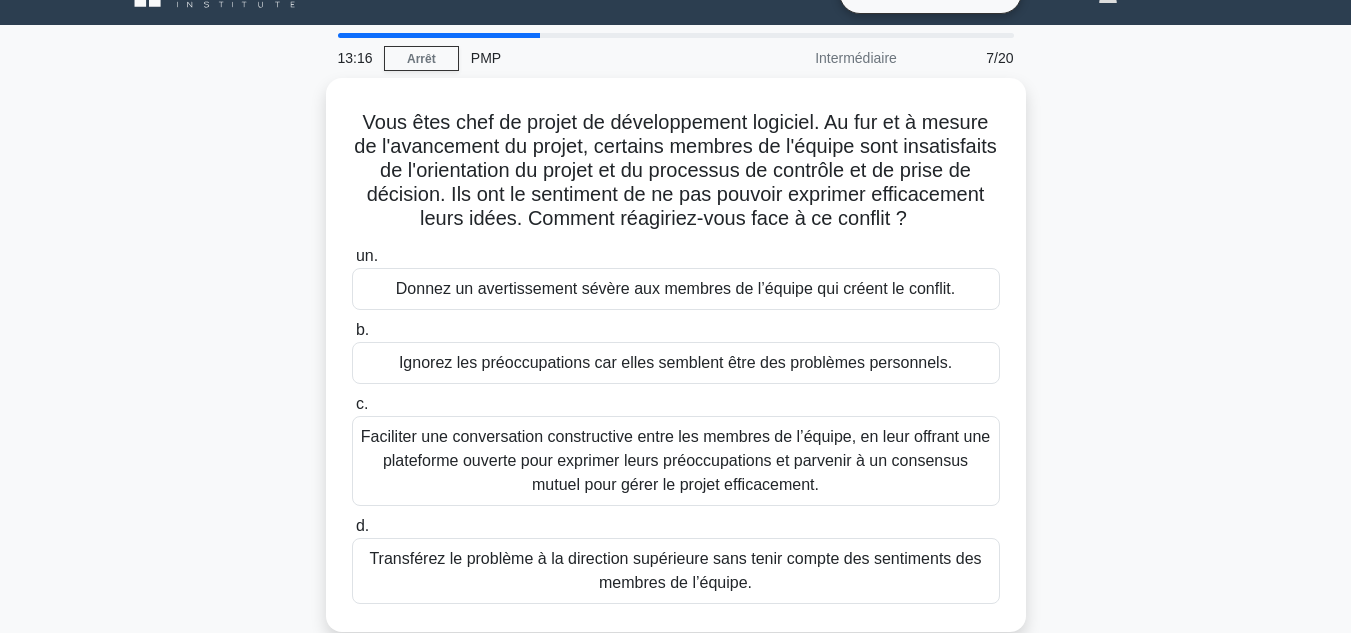 scroll, scrollTop: 0, scrollLeft: 0, axis: both 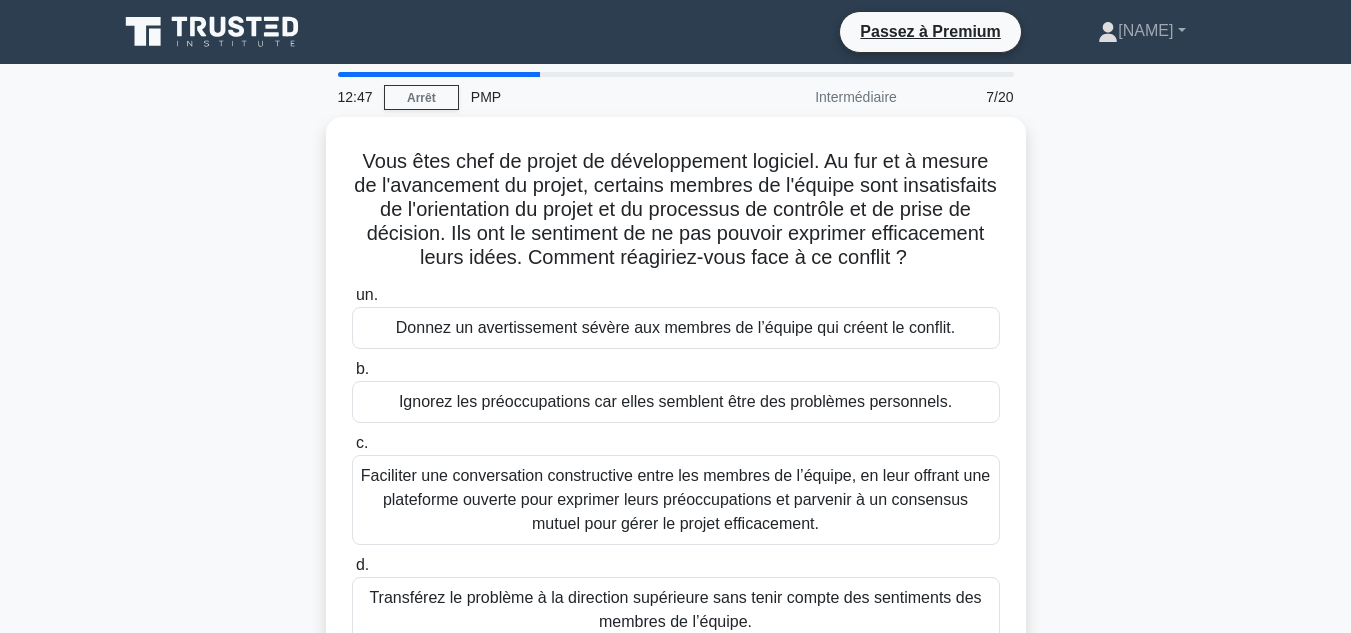 click on "Vous êtes chef de projet de développement logiciel. Au fur et à mesure de l'avancement du projet, certains membres de l'équipe sont insatisfaits de l'orientation du projet et du processus de contrôle et de prise de décision. Ils ont le sentiment de ne pas pouvoir exprimer efficacement leurs idées. Comment réagiriez-vous face à ce conflit ?
.spinner_0XTQ{transform-origin:center;animation:spinner_y6GP .75s linear infinite}@keyframes spinner_y6GP{100%{transform:rotate(360deg)}}
un." at bounding box center (676, 406) 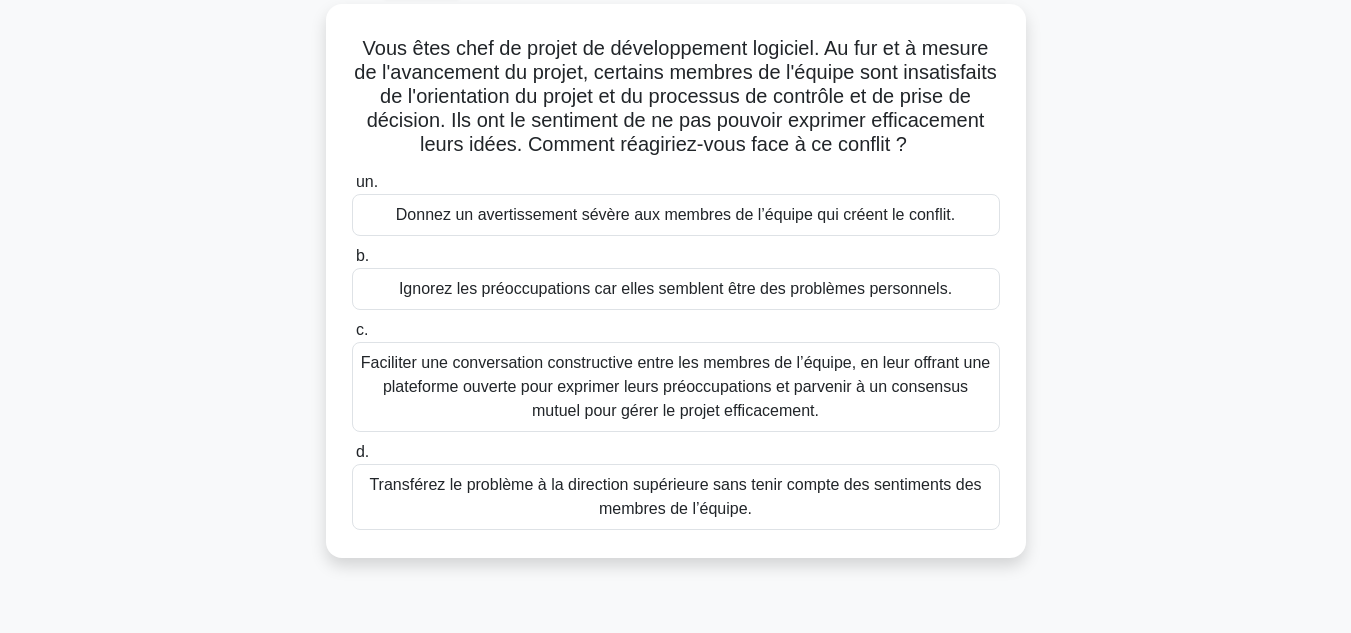 scroll, scrollTop: 114, scrollLeft: 0, axis: vertical 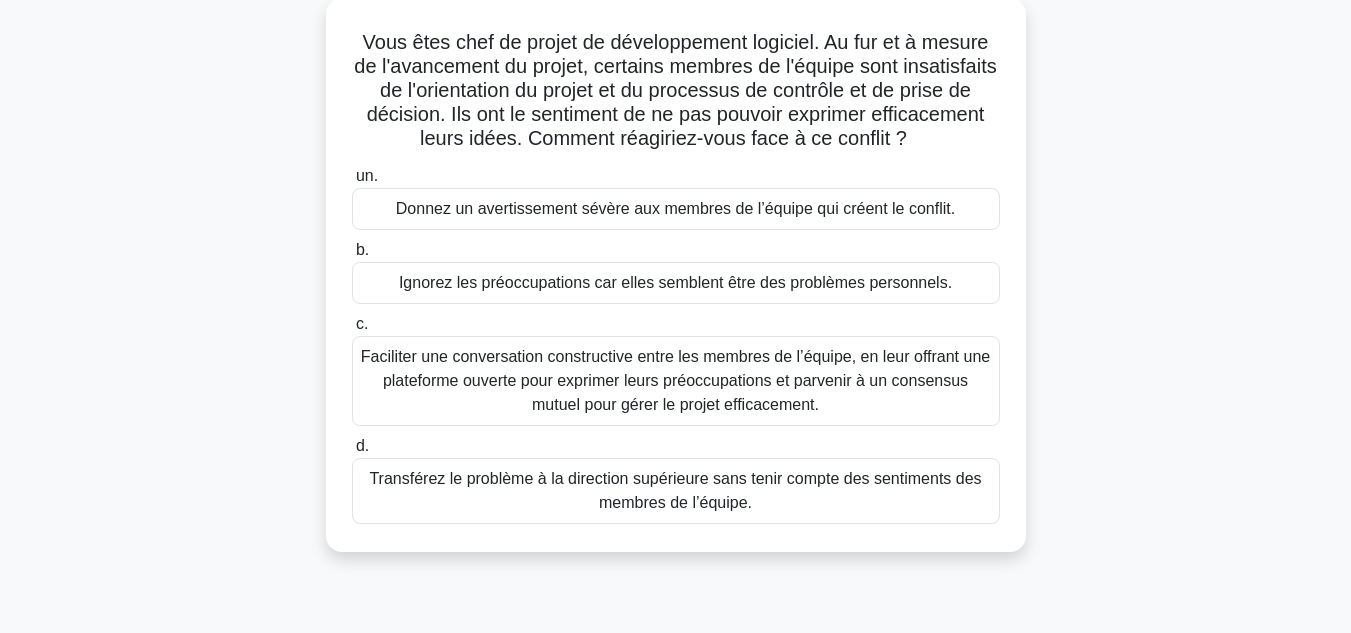 click on "Faciliter une conversation constructive entre les membres de l’équipe, en leur offrant une plateforme ouverte pour exprimer leurs préoccupations et parvenir à un consensus mutuel pour gérer le projet efficacement." at bounding box center (675, 380) 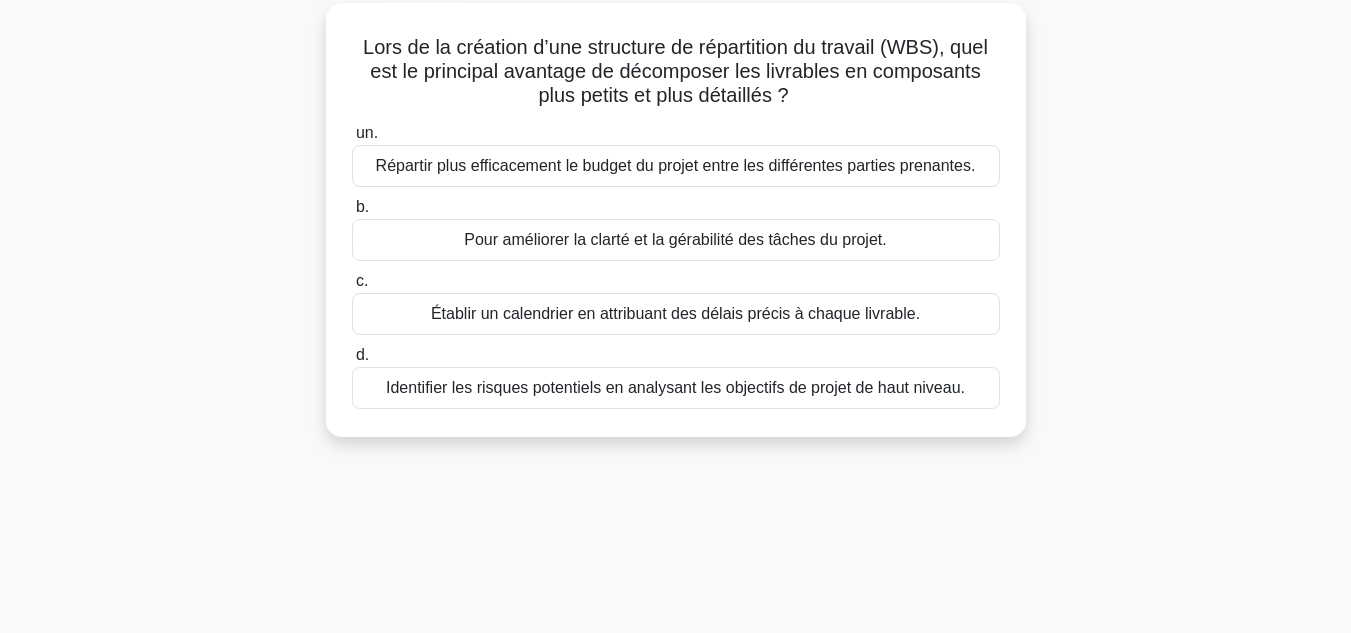 scroll, scrollTop: 0, scrollLeft: 0, axis: both 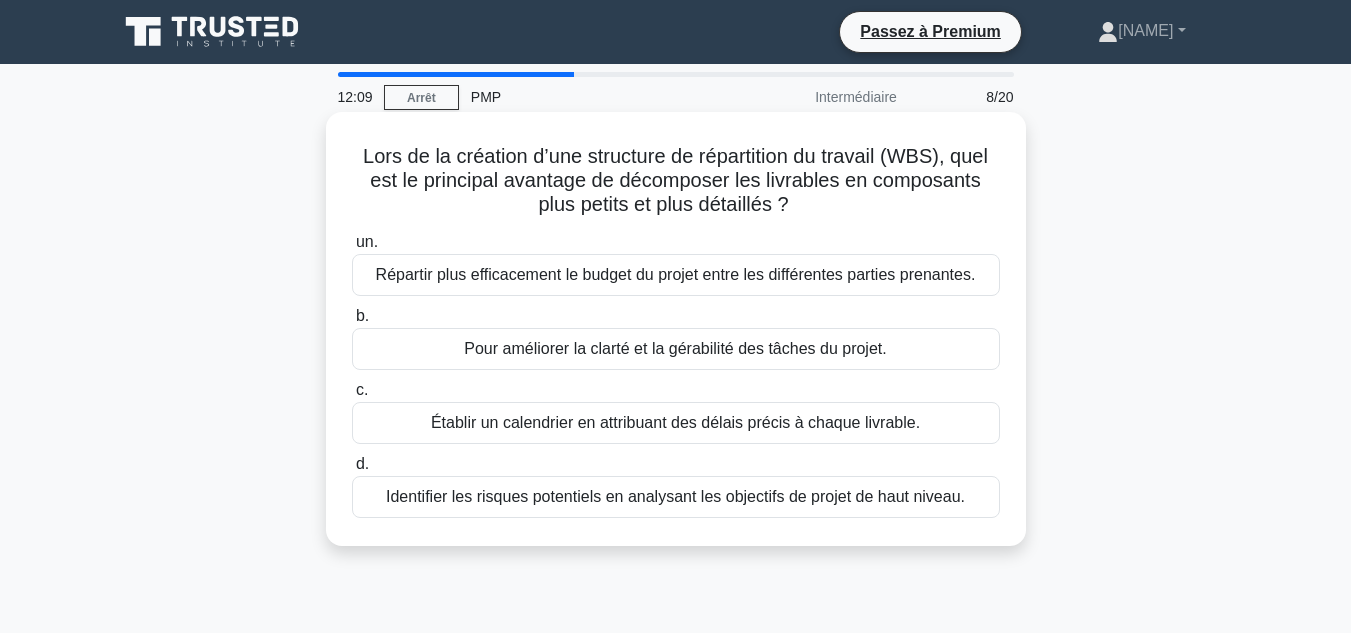 click on "Pour améliorer la clarté et la gérabilité des tâches du projet." at bounding box center (675, 348) 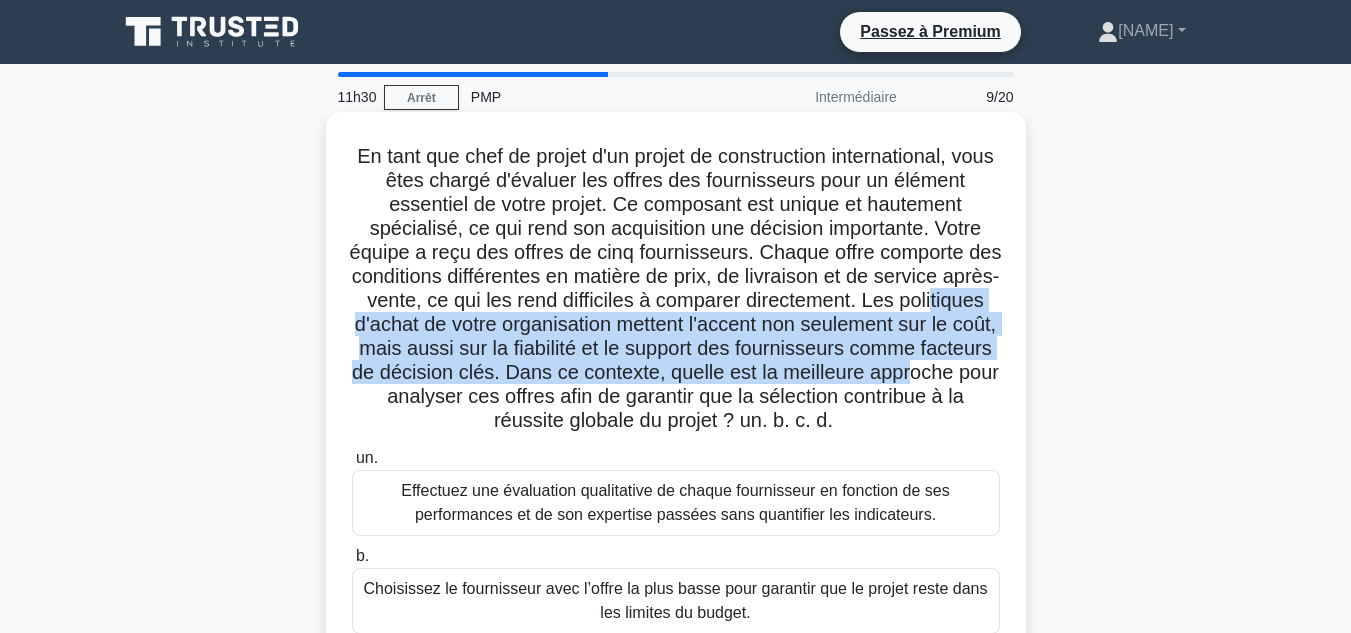 drag, startPoint x: 433, startPoint y: 332, endPoint x: 540, endPoint y: 406, distance: 130.09612 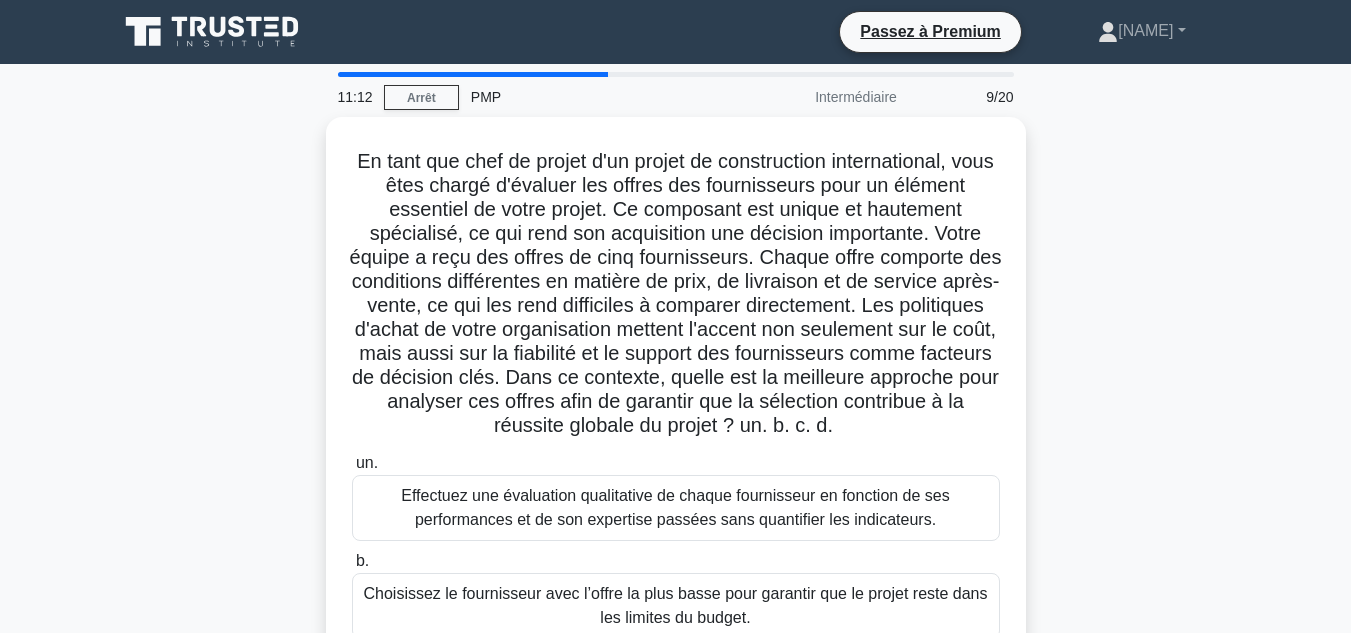 click on "11:12
Arrêt
PMP
Intermédiaire
9/20
.spinner_0XTQ{transform-origin:center;animation:spinner_y6GP .75s linear infinite}@keyframes spinner_y6GP{100%{transform:rotate(360deg)}}
un.
b.
c. d." at bounding box center [675, 572] 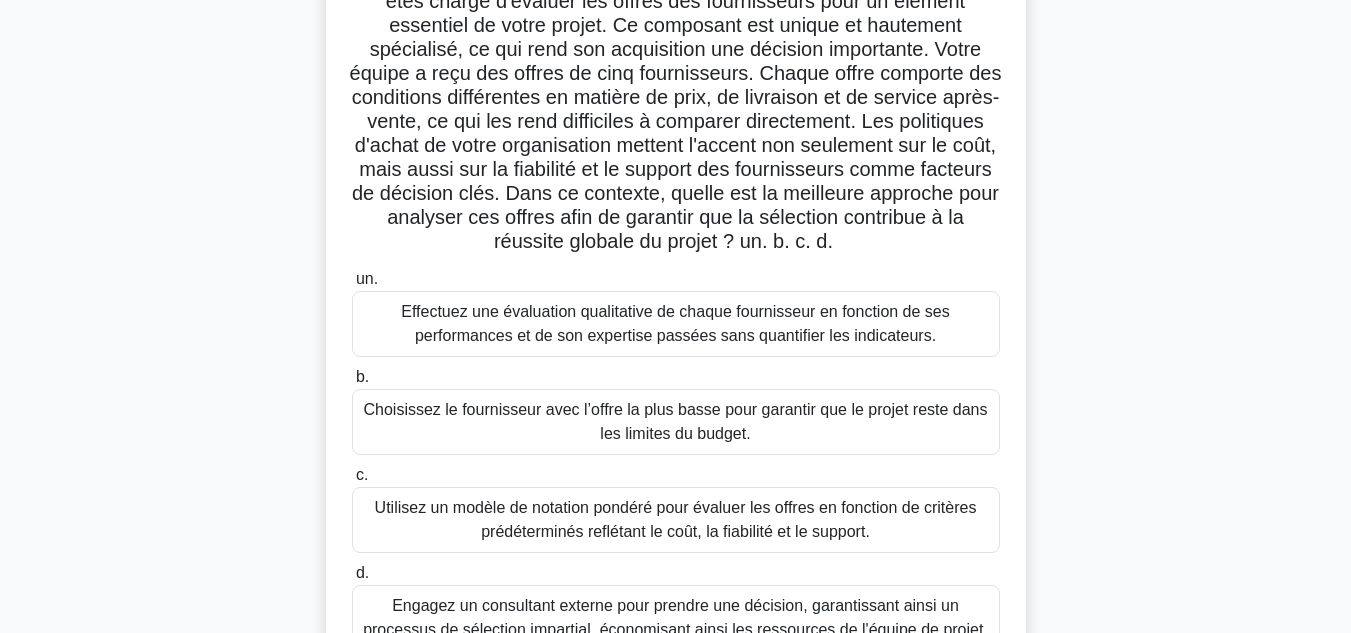 scroll, scrollTop: 188, scrollLeft: 0, axis: vertical 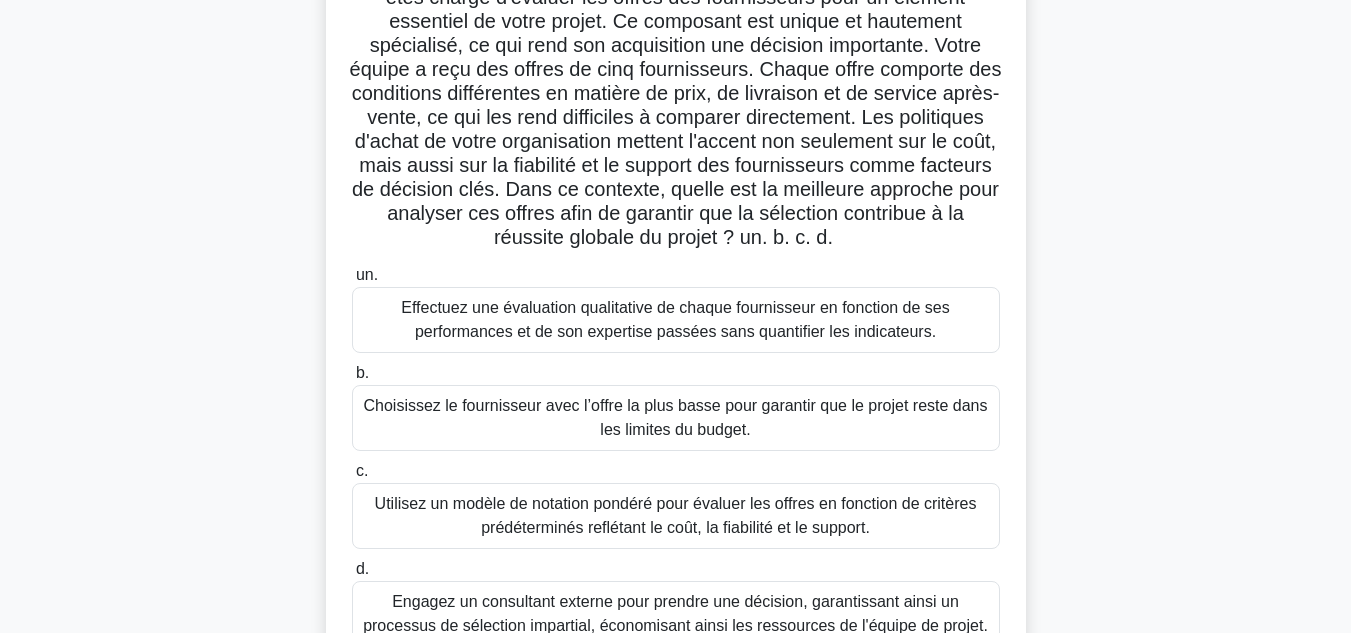 click on "En tant que chef de projet d'un projet de construction international, vous êtes chargé d'évaluer les offres des fournisseurs pour un élément essentiel de votre projet. Ce composant est unique et hautement spécialisé, ce qui rend son acquisition une décision importante. Votre équipe a reçu des offres de cinq fournisseurs. Chaque offre comporte des conditions différentes en matière de prix, de livraison et de service après-vente, ce qui les rend difficiles à comparer directement. Les politiques d'achat de votre organisation mettent l'accent non seulement sur le coût, mais aussi sur la fiabilité et le support des fournisseurs comme facteurs de décision clés. Dans ce contexte, quelle est la meilleure approche pour analyser ces offres afin de garantir que la sélection contribue à la réussite globale du projet ?
un. b. c. d." at bounding box center (676, 314) 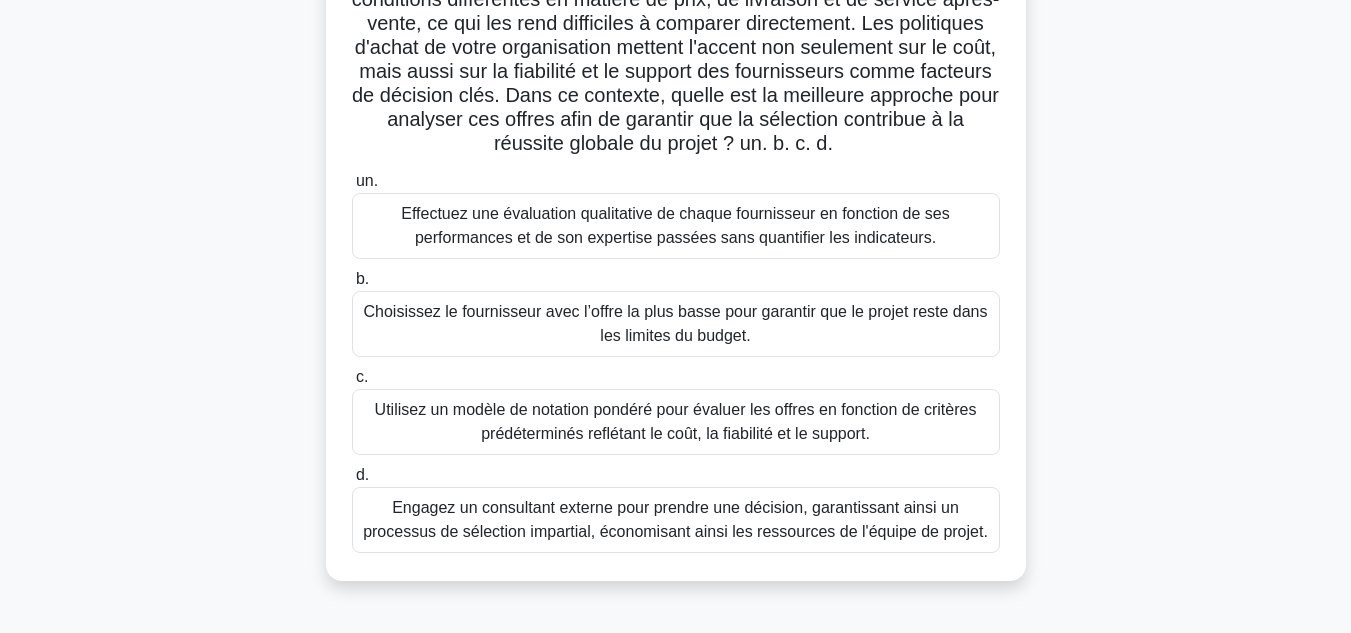 scroll, scrollTop: 316, scrollLeft: 0, axis: vertical 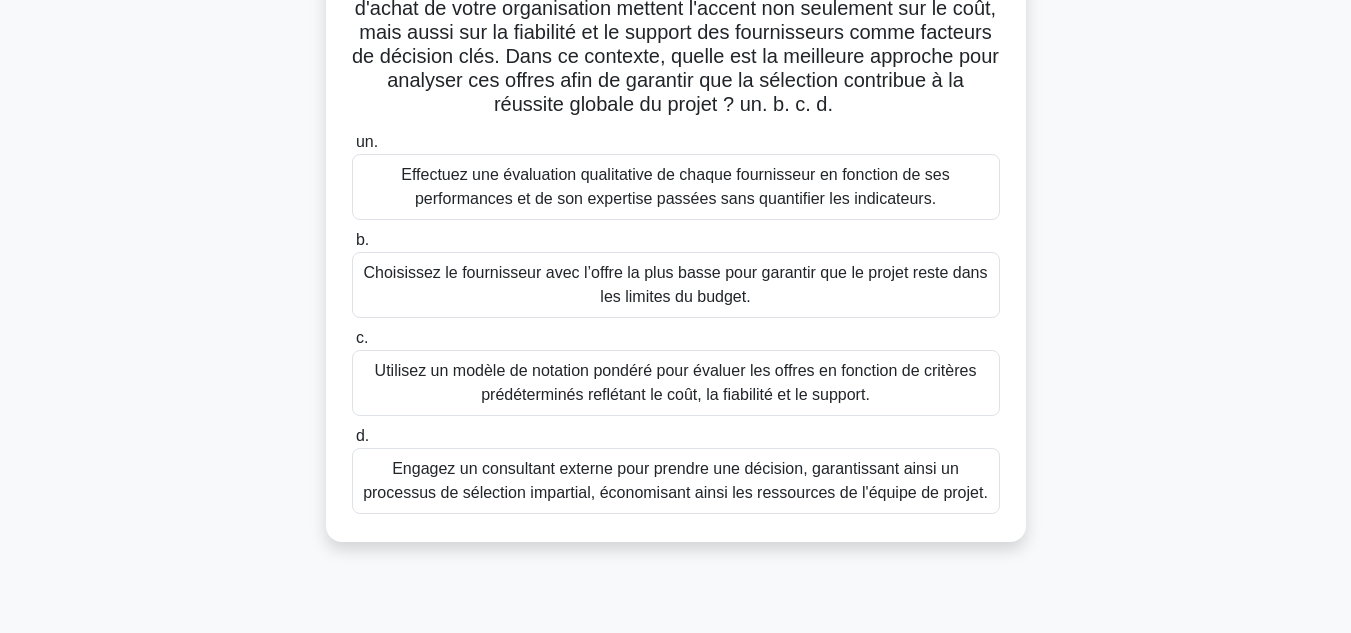 click on "Utilisez un modèle de notation pondéré pour évaluer les offres en fonction de critères prédéterminés reflétant le coût, la fiabilité et le support." at bounding box center (676, 382) 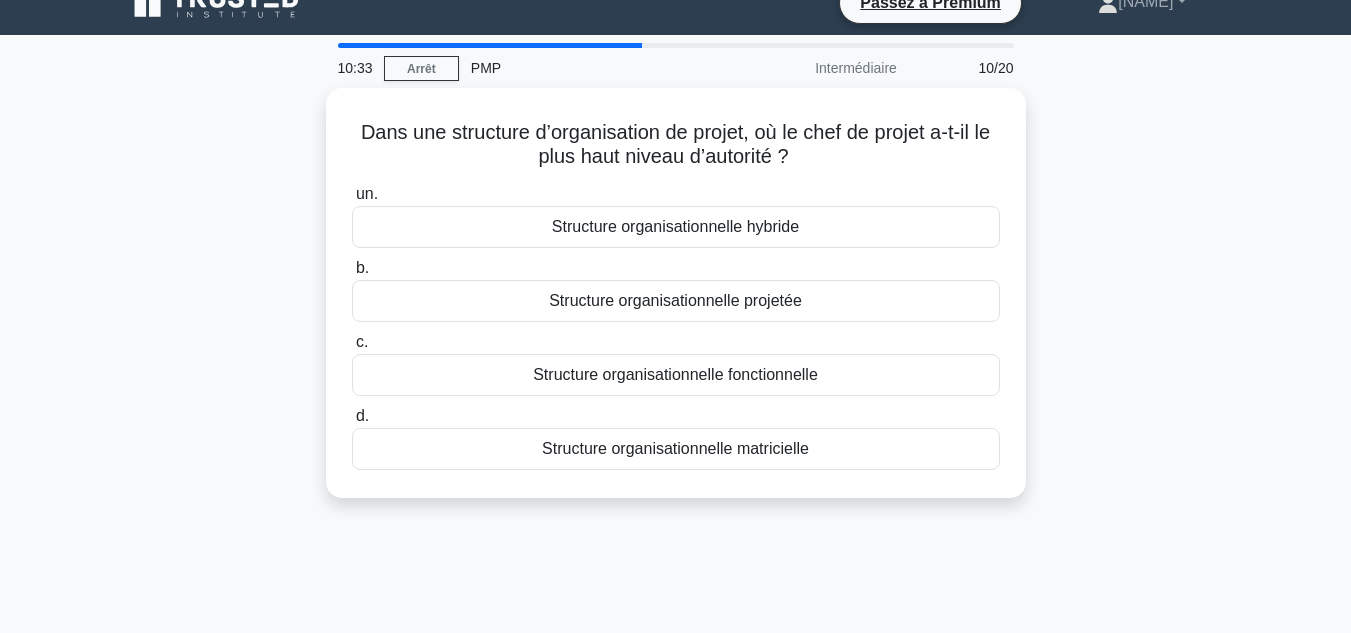 scroll, scrollTop: 0, scrollLeft: 0, axis: both 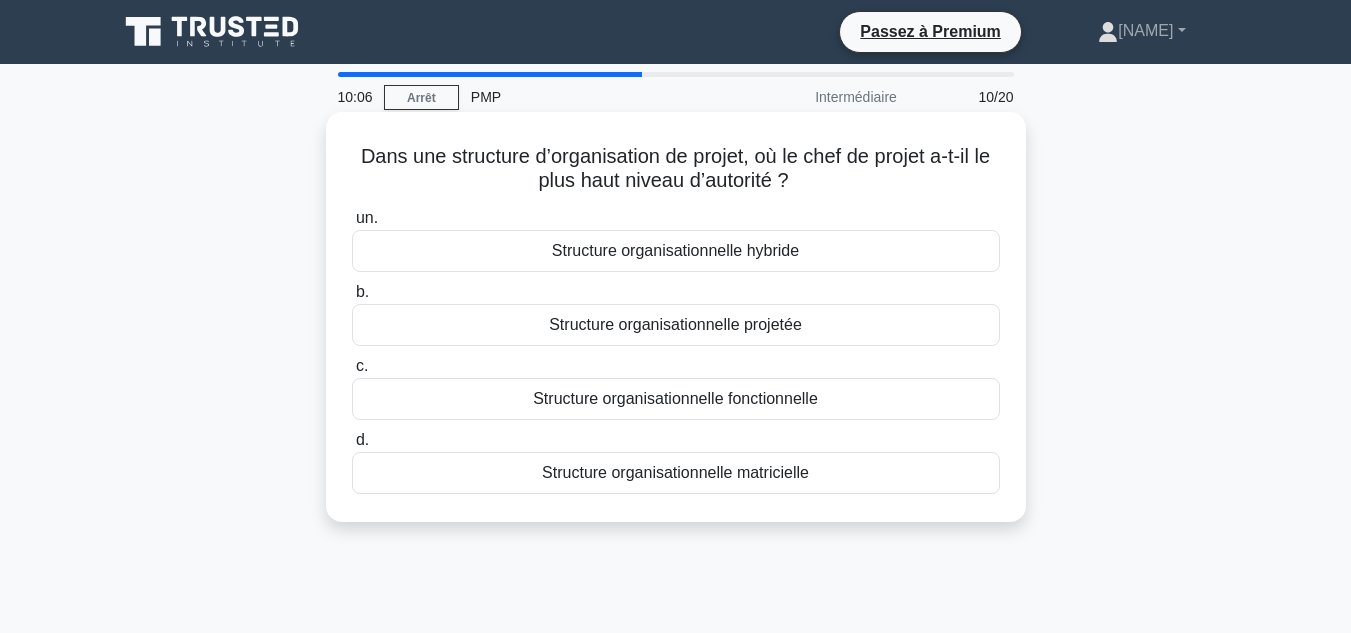 click on "Structure organisationnelle projetée" at bounding box center [676, 325] 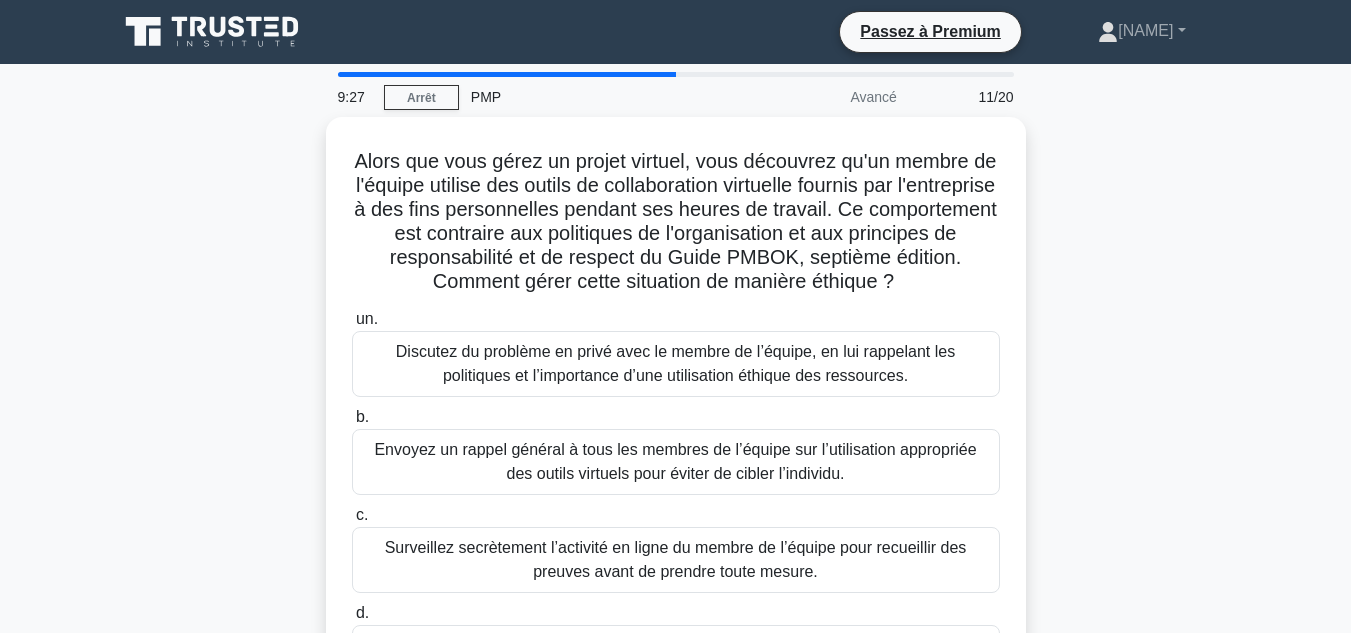 click on "9:27
Arrêt
PMP
Avancé
11/20
Alors que vous gérez un projet virtuel, vous découvrez qu'un membre de l'équipe utilise des outils de collaboration virtuelle fournis par l'entreprise à des fins personnelles pendant ses heures de travail. Ce comportement est contraire aux politiques de l'organisation et aux principes de responsabilité et de respect du Guide PMBOK, septième édition. Comment gérer cette situation de manière éthique ?
.spinner_0XTQ{transform-origin:center;animation:spinner_y6GP .75s linear infinite}@keyframes spinner_y6GP{100%{transform:rotate(360deg)}}
un. b. c." at bounding box center [675, 572] 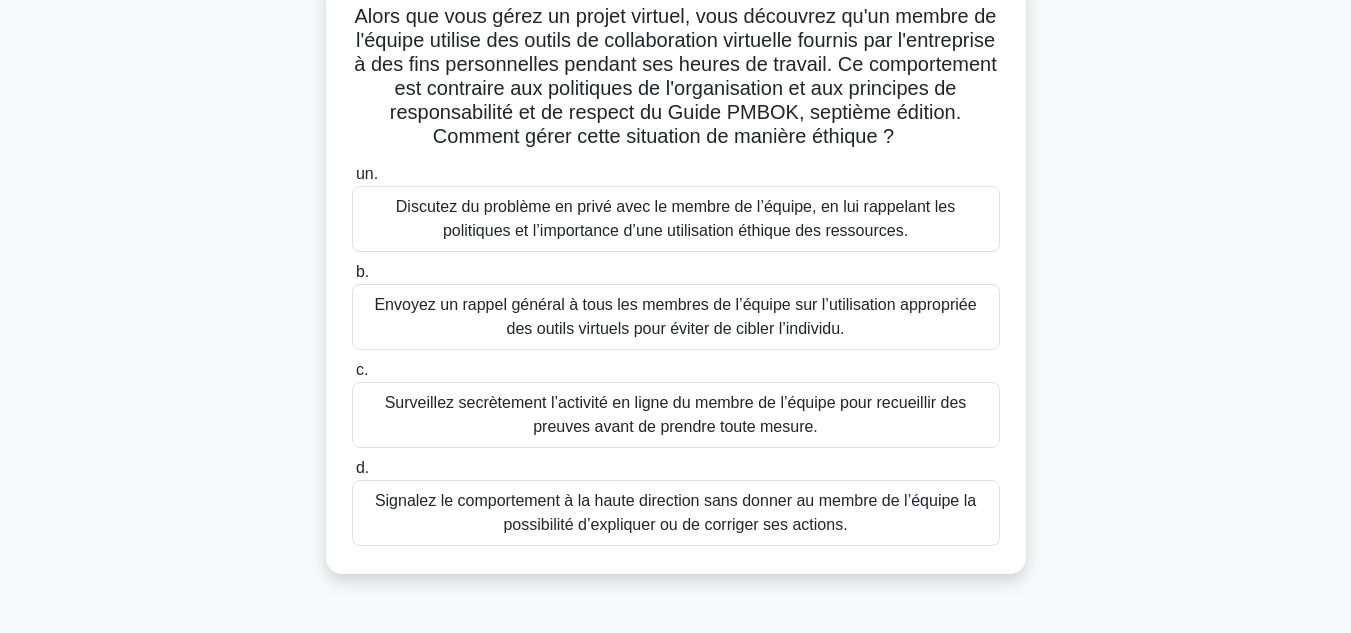 scroll, scrollTop: 146, scrollLeft: 0, axis: vertical 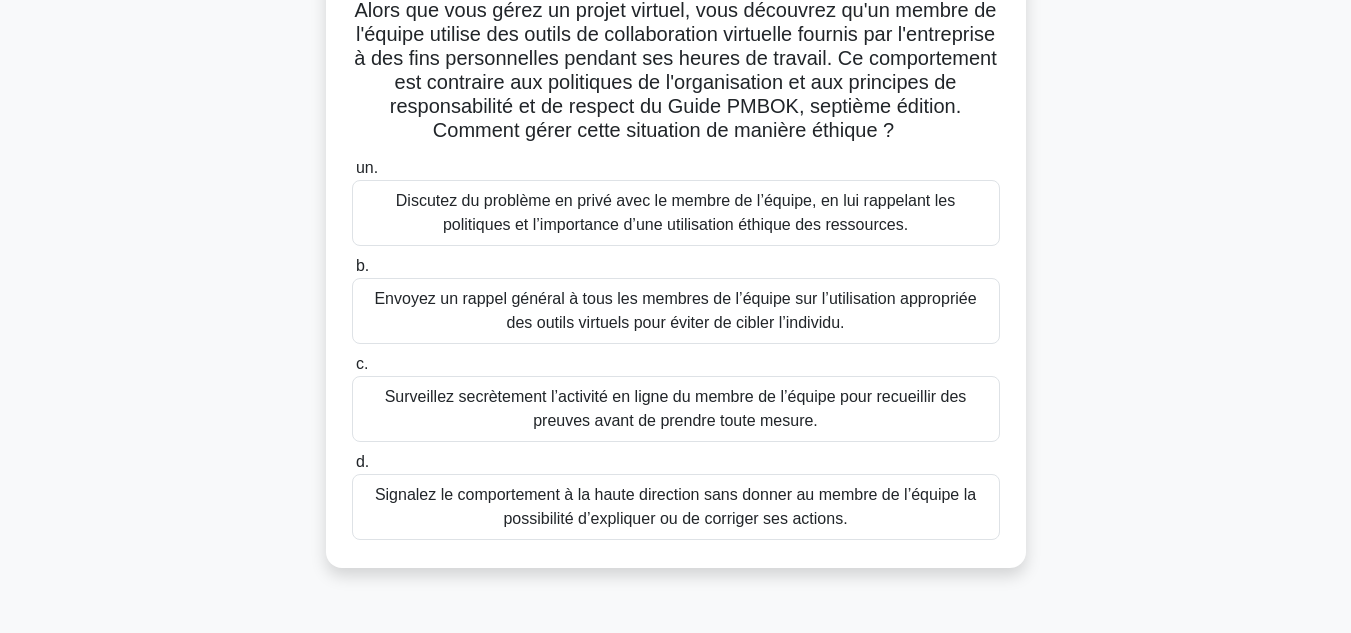 click on "Discutez du problème en privé avec le membre de l’équipe, en lui rappelant les politiques et l’importance d’une utilisation éthique des ressources." at bounding box center [676, 213] 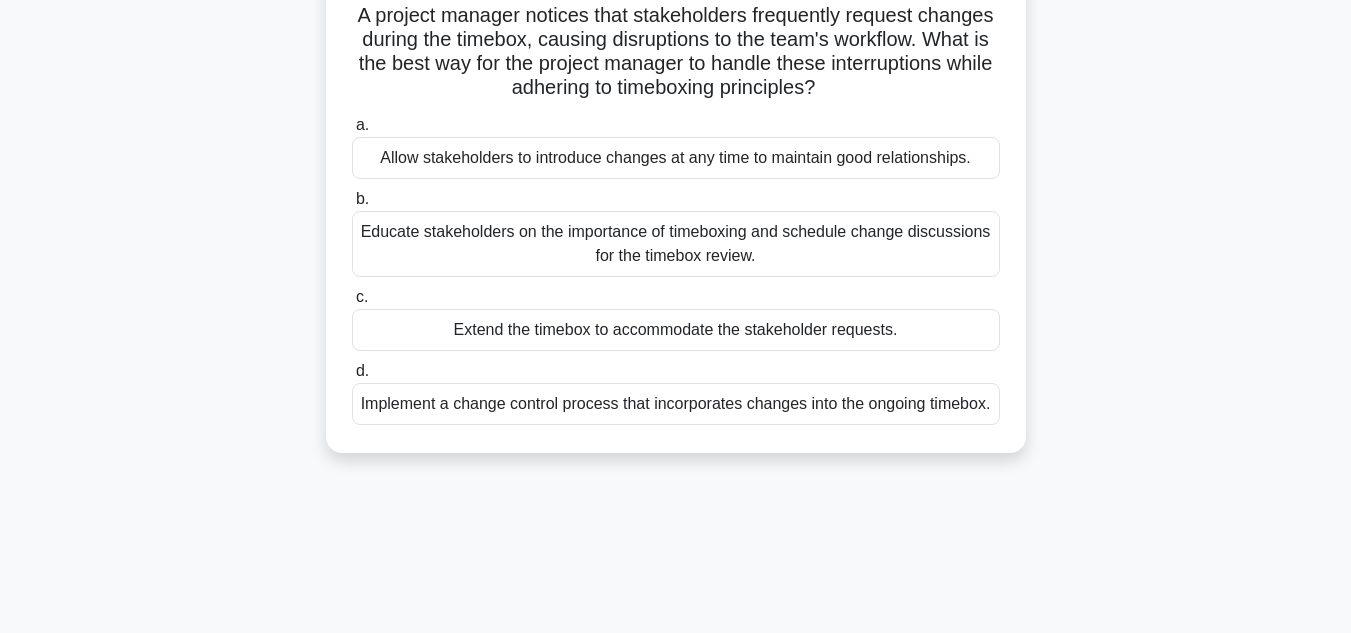 scroll, scrollTop: 0, scrollLeft: 0, axis: both 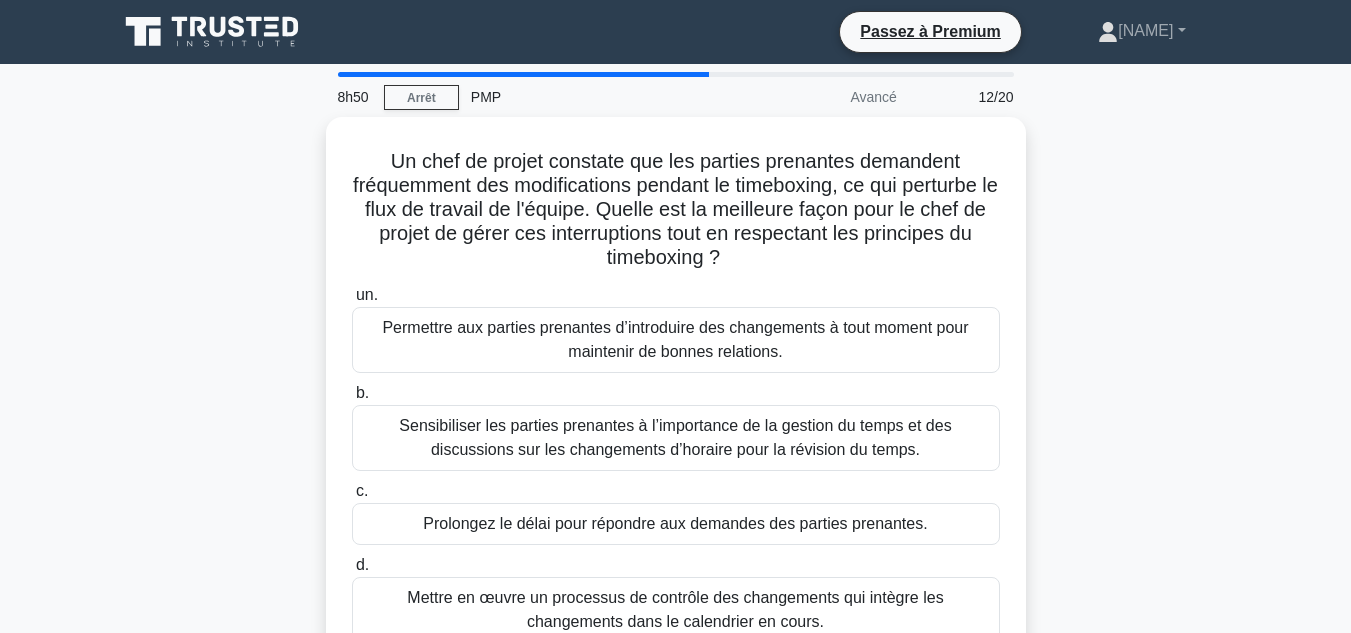 click on "8h50
Arrêt
PMP
Avancé
12/20
Un chef de projet constate que les parties prenantes demandent fréquemment des modifications pendant le timeboxing, ce qui perturbe le flux de travail de l'équipe. Quelle est la meilleure façon pour le chef de projet de gérer ces interruptions tout en respectant les principes du timeboxing ?
.spinner_0XTQ{transform-origin:center;animation:spinner_y6GP .75s linear infinite}@keyframes spinner_y6GP{100%{transform:rotate(360deg)}}
un. b. c. d." at bounding box center [675, 572] 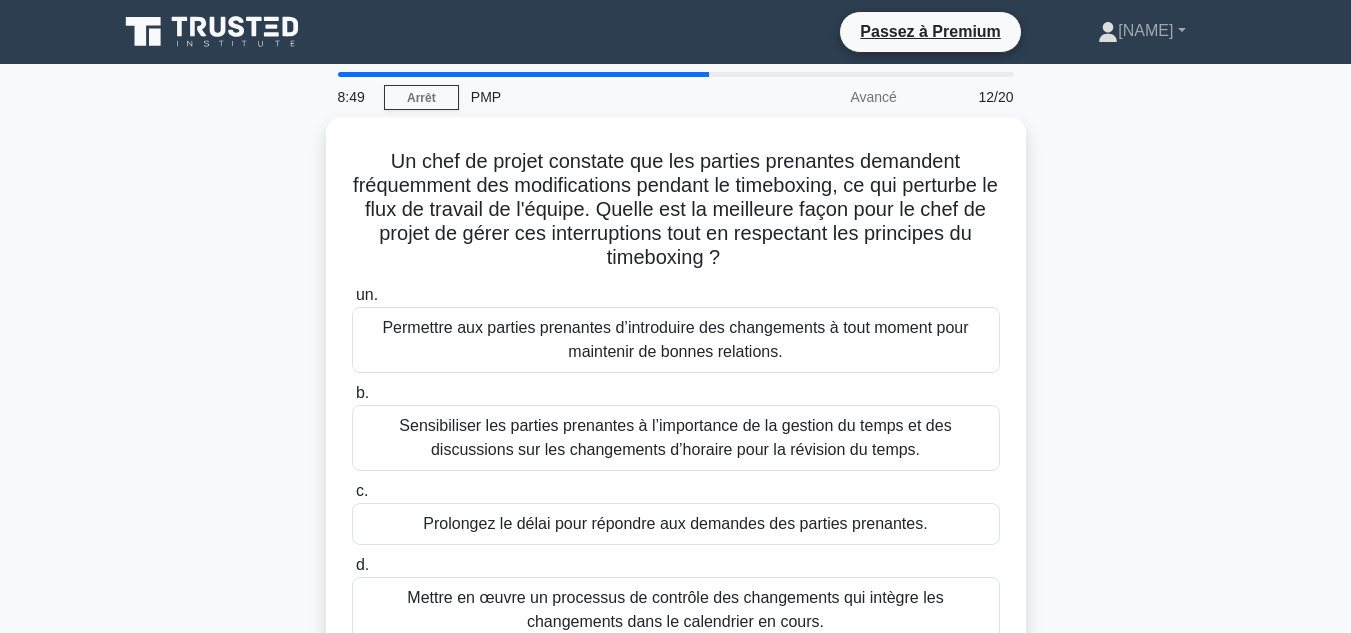 scroll, scrollTop: 158, scrollLeft: 0, axis: vertical 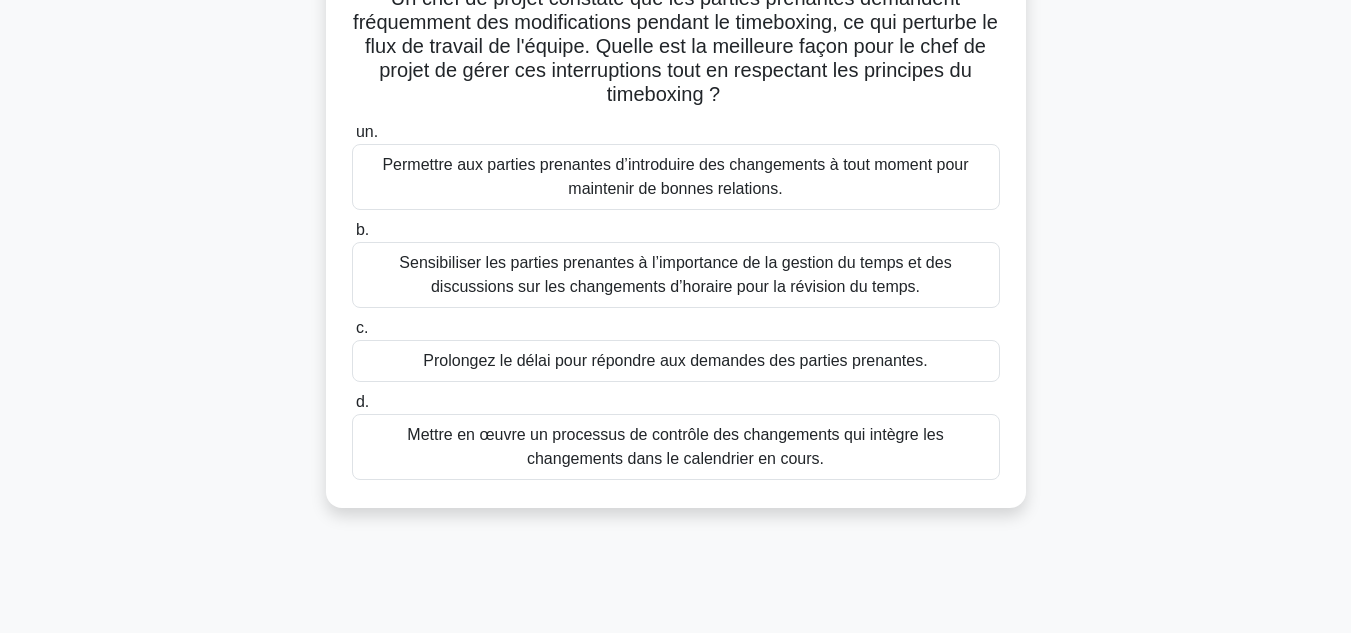 click on "Sensibiliser les parties prenantes à l’importance de la gestion du temps et des discussions sur les changements d’horaire pour la révision du temps." at bounding box center [676, 275] 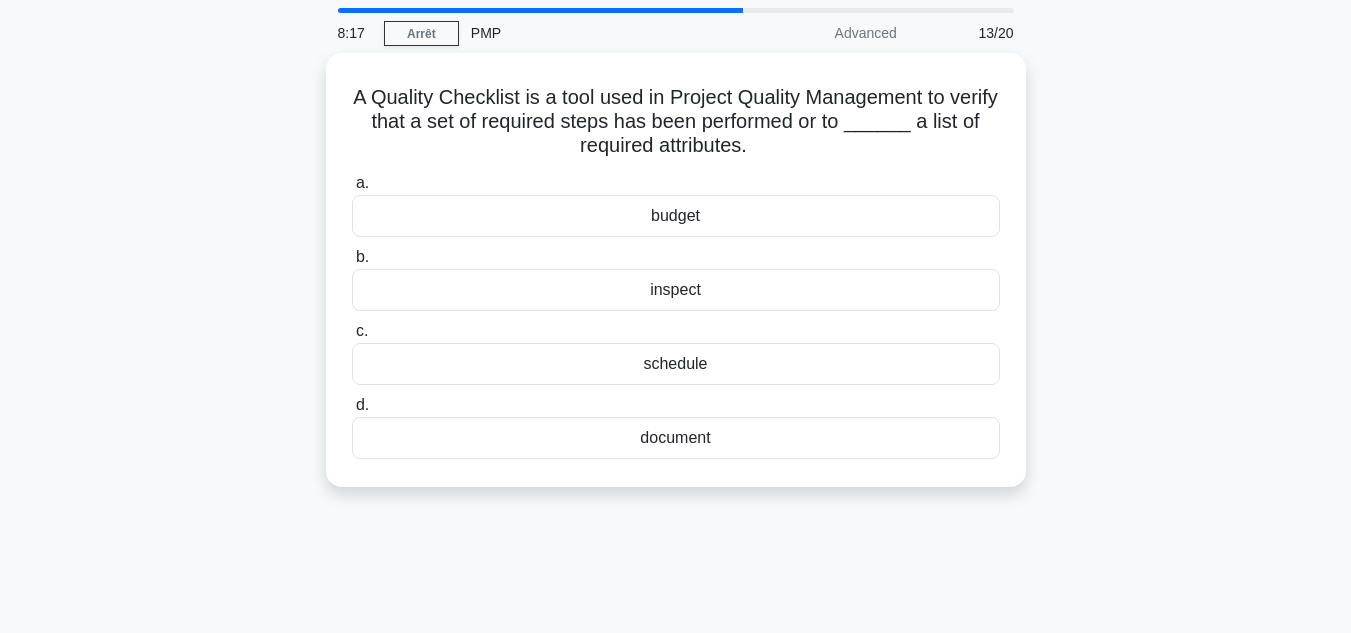 scroll, scrollTop: 0, scrollLeft: 0, axis: both 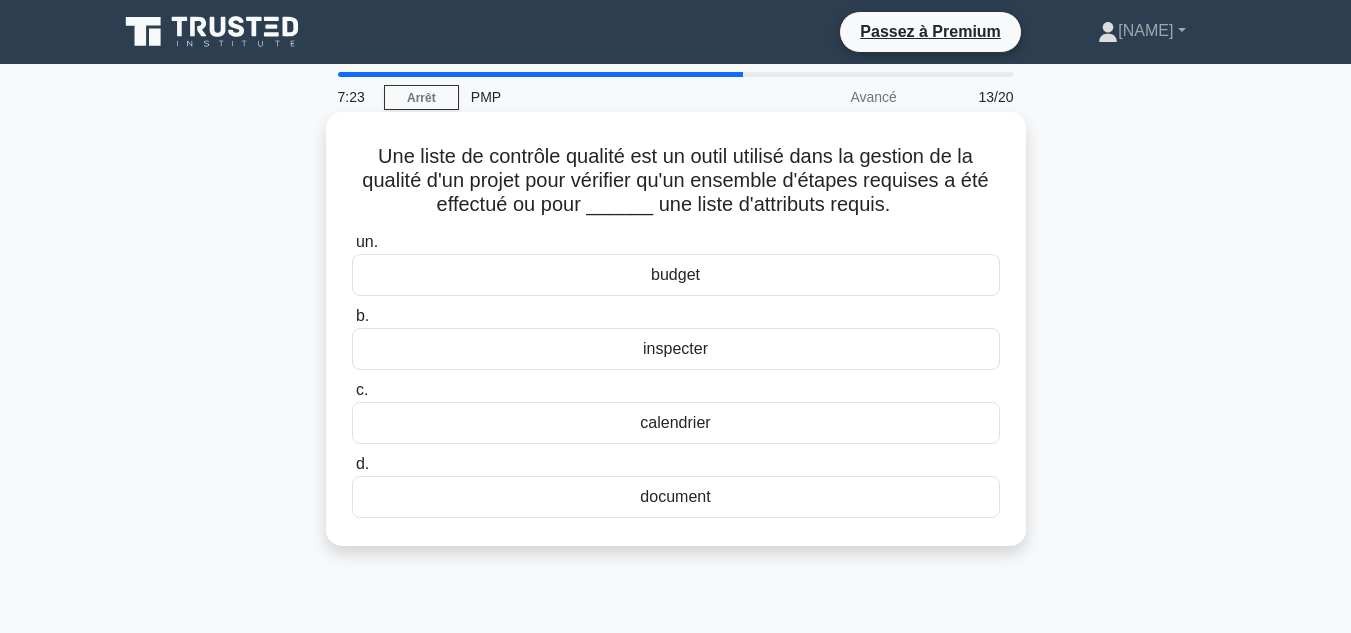 click on "inspecter" at bounding box center [676, 349] 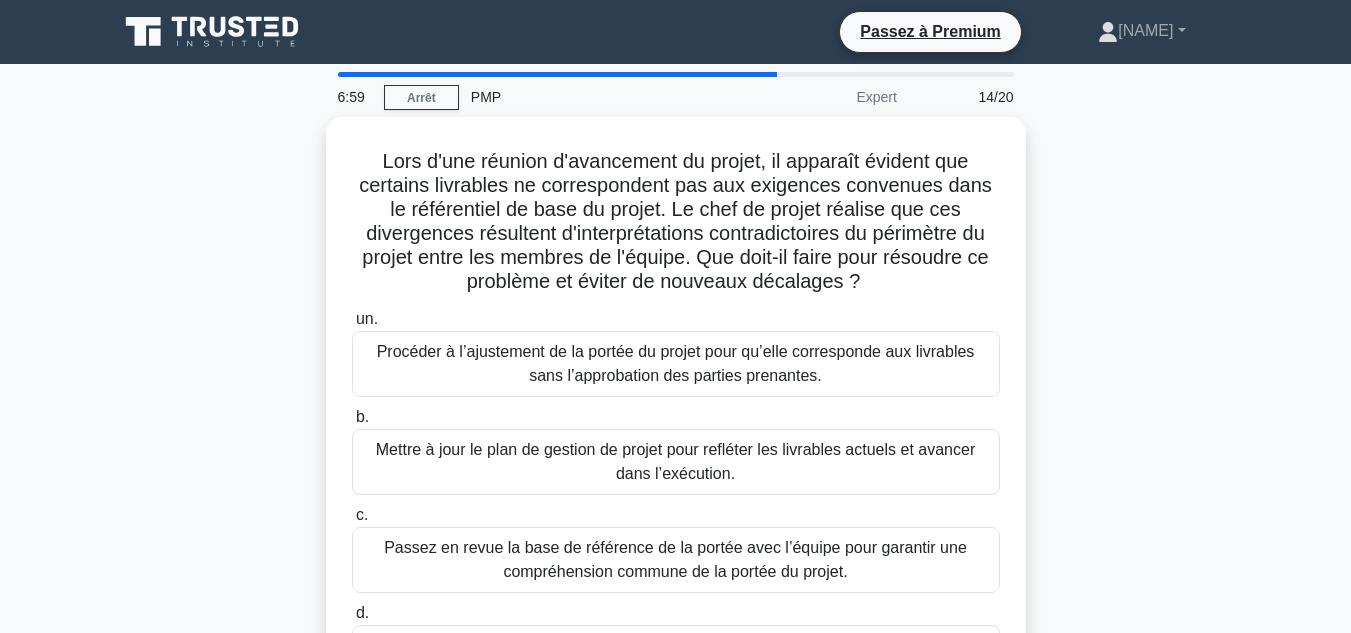 click on "Lors d'une réunion d'avancement du projet, il apparaît évident que certains livrables ne correspondent pas aux exigences convenues dans le référentiel de base du projet. Le chef de projet réalise que ces divergences résultent d'interprétations contradictoires du périmètre du projet entre les membres de l'équipe. Que doit-il faire pour résoudre ce problème et éviter de nouveaux décalages ?
.spinner_0XTQ{transform-origin:center;animation:spinner_y6GP .75s linear infinite}@keyframes spinner_y6GP{100%{transform:rotate(360deg)}}
un." at bounding box center (676, 442) 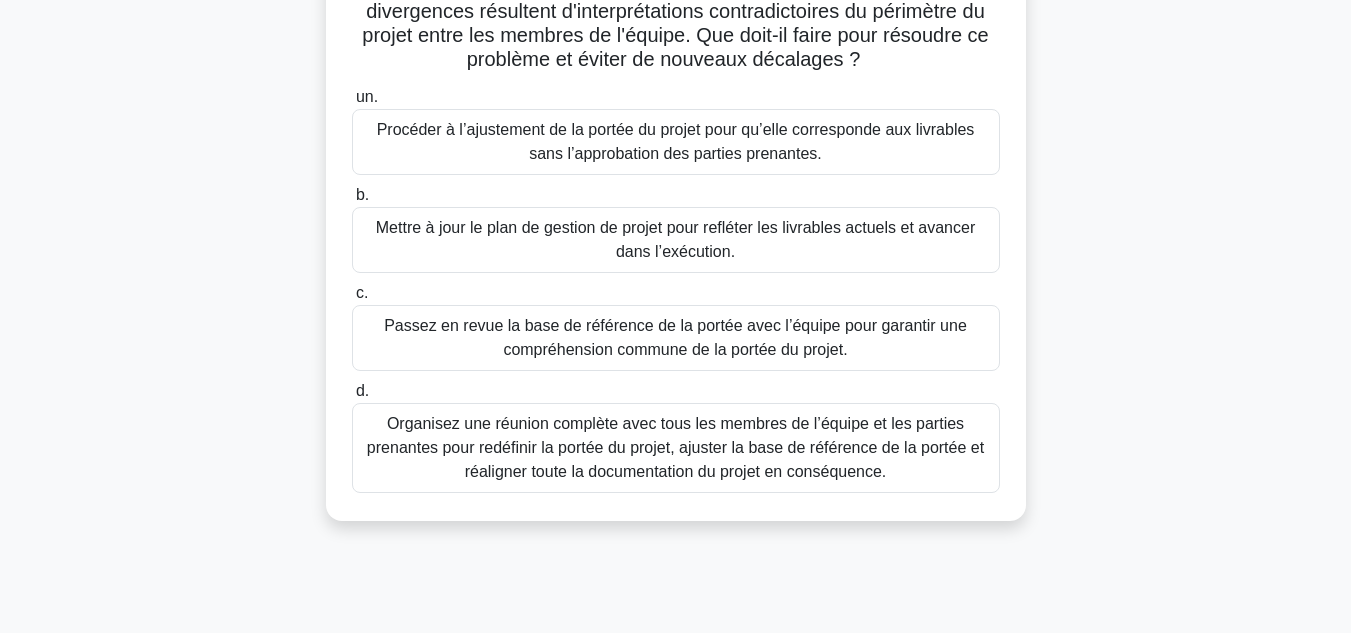 scroll, scrollTop: 227, scrollLeft: 0, axis: vertical 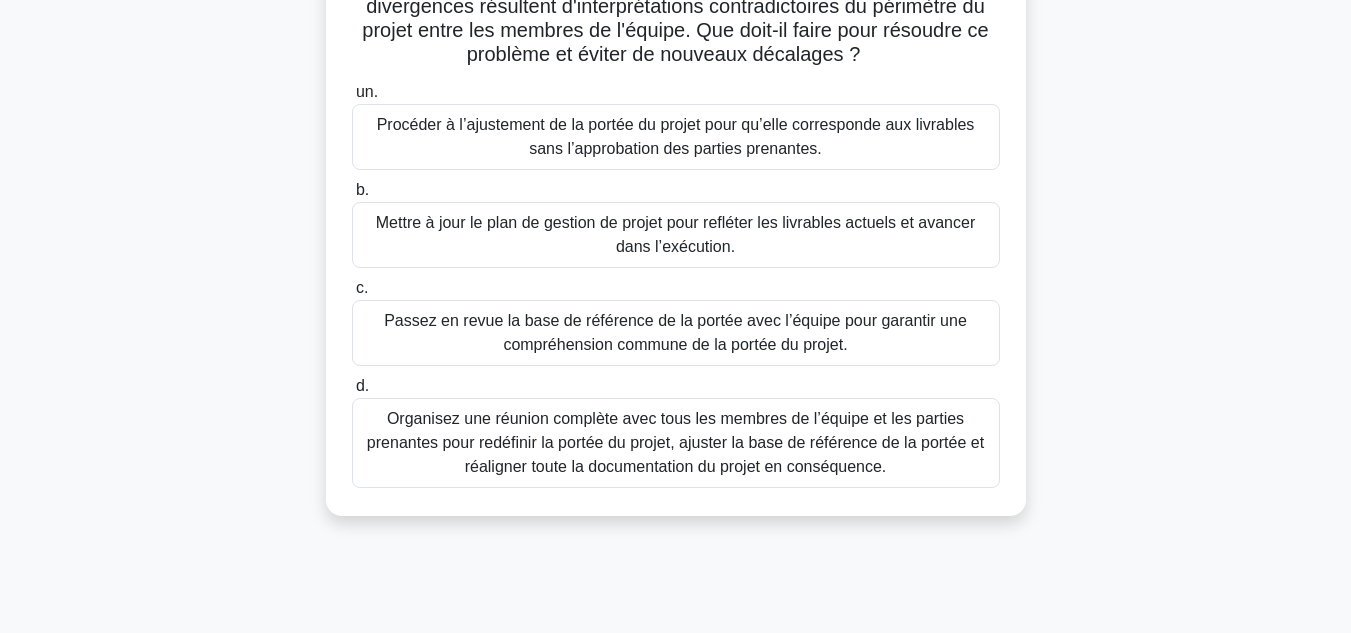 click on "Lors d'une réunion d'avancement du projet, il apparaît évident que certains livrables ne correspondent pas aux exigences convenues dans le référentiel de base du projet. Le chef de projet réalise que ces divergences résultent d'interprétations contradictoires du périmètre du projet entre les membres de l'équipe. Que doit-il faire pour résoudre ce problème et éviter de nouveaux décalages ?
.spinner_0XTQ{transform-origin:center;animation:spinner_y6GP .75s linear infinite}@keyframes spinner_y6GP{100%{transform:rotate(360deg)}}
un." at bounding box center (676, 215) 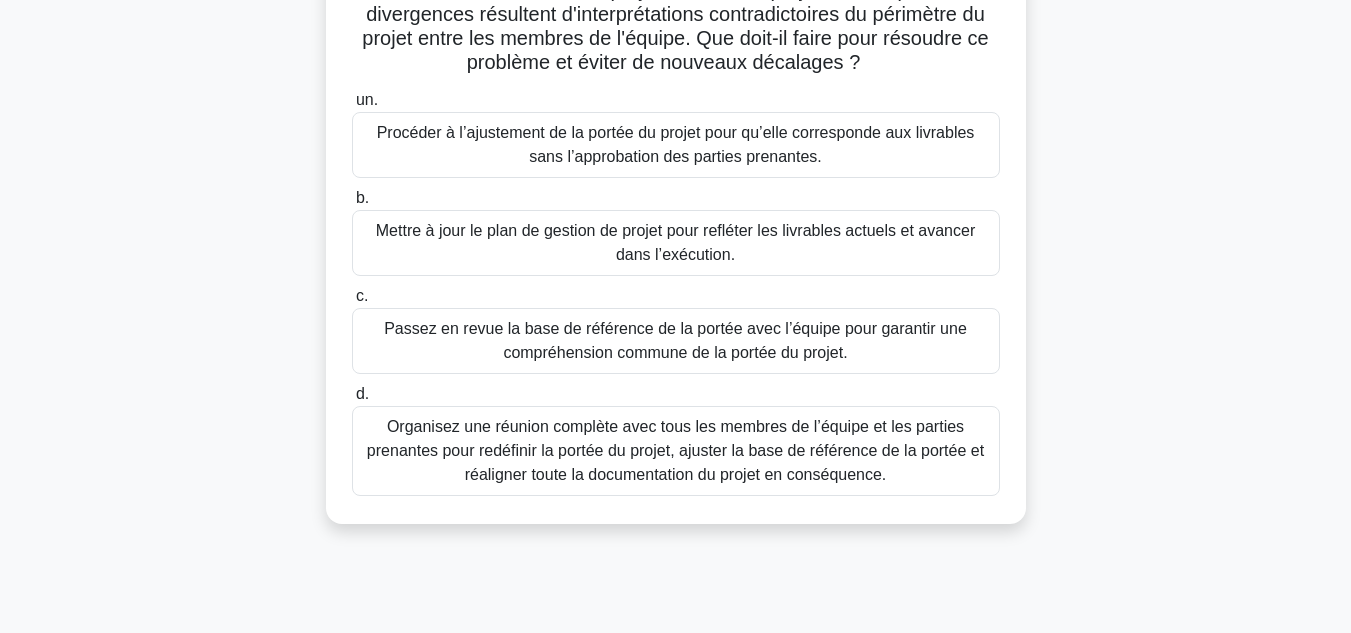 scroll, scrollTop: 218, scrollLeft: 0, axis: vertical 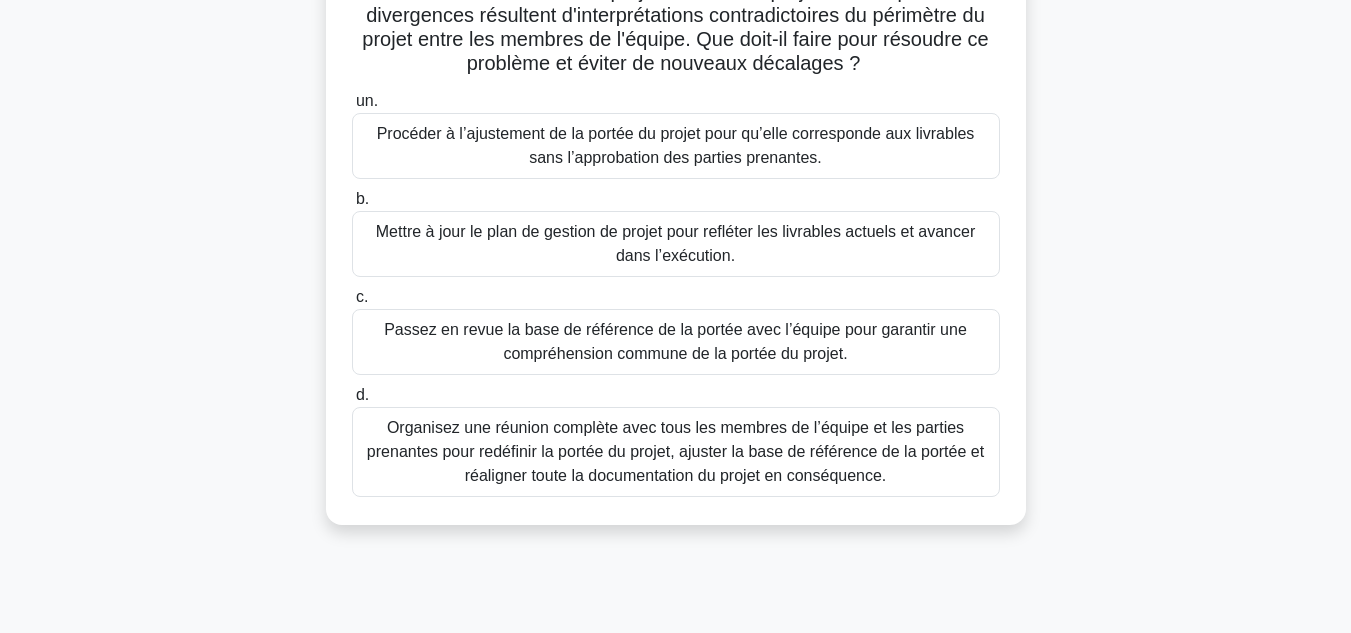 click on "Lors d'une réunion d'avancement du projet, il apparaît évident que certains livrables ne correspondent pas aux exigences convenues dans le référentiel de base du projet. Le chef de projet réalise que ces divergences résultent d'interprétations contradictoires du périmètre du projet entre les membres de l'équipe. Que doit-il faire pour résoudre ce problème et éviter de nouveaux décalages ?
.spinner_0XTQ{transform-origin:center;animation:spinner_y6GP .75s linear infinite}@keyframes spinner_y6GP{100%{transform:rotate(360deg)}}
un." at bounding box center [676, 224] 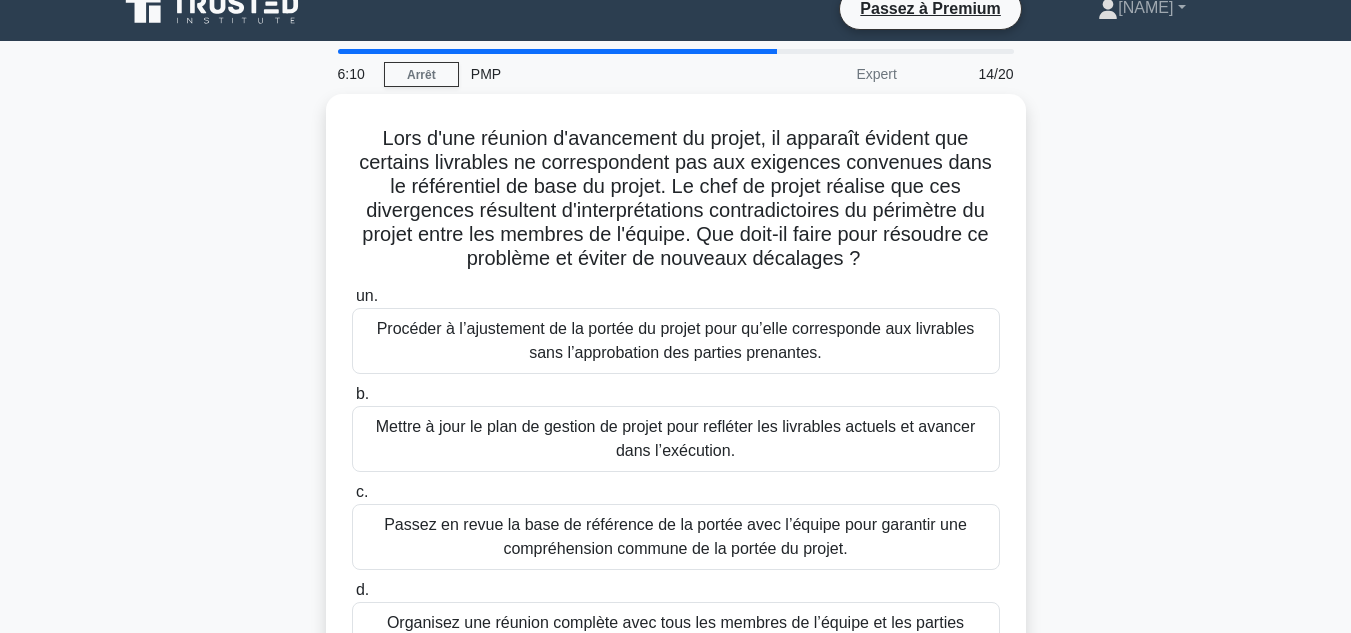 scroll, scrollTop: 7, scrollLeft: 0, axis: vertical 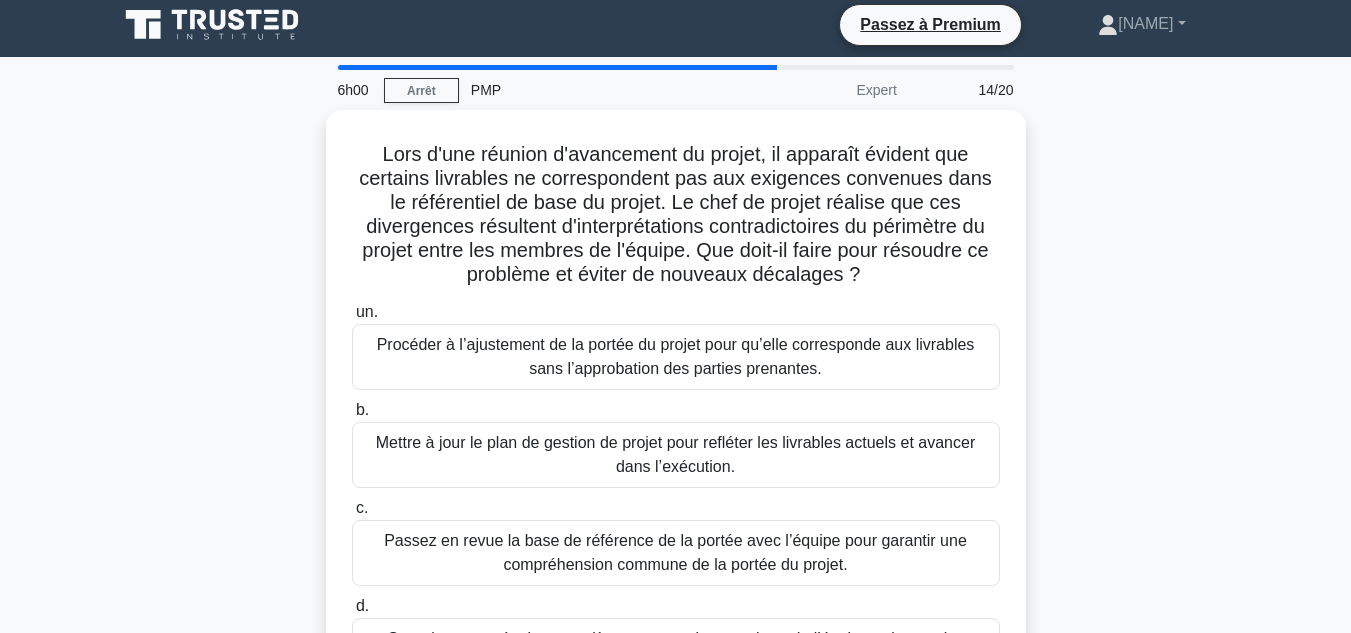 click on "Lors d'une réunion d'avancement du projet, il apparaît évident que certains livrables ne correspondent pas aux exigences convenues dans le référentiel de base du projet. Le chef de projet réalise que ces divergences résultent d'interprétations contradictoires du périmètre du projet entre les membres de l'équipe. Que doit-il faire pour résoudre ce problème et éviter de nouveaux décalages ?
.spinner_0XTQ{transform-origin:center;animation:spinner_y6GP .75s linear infinite}@keyframes spinner_y6GP{100%{transform:rotate(360deg)}}
un." at bounding box center (676, 435) 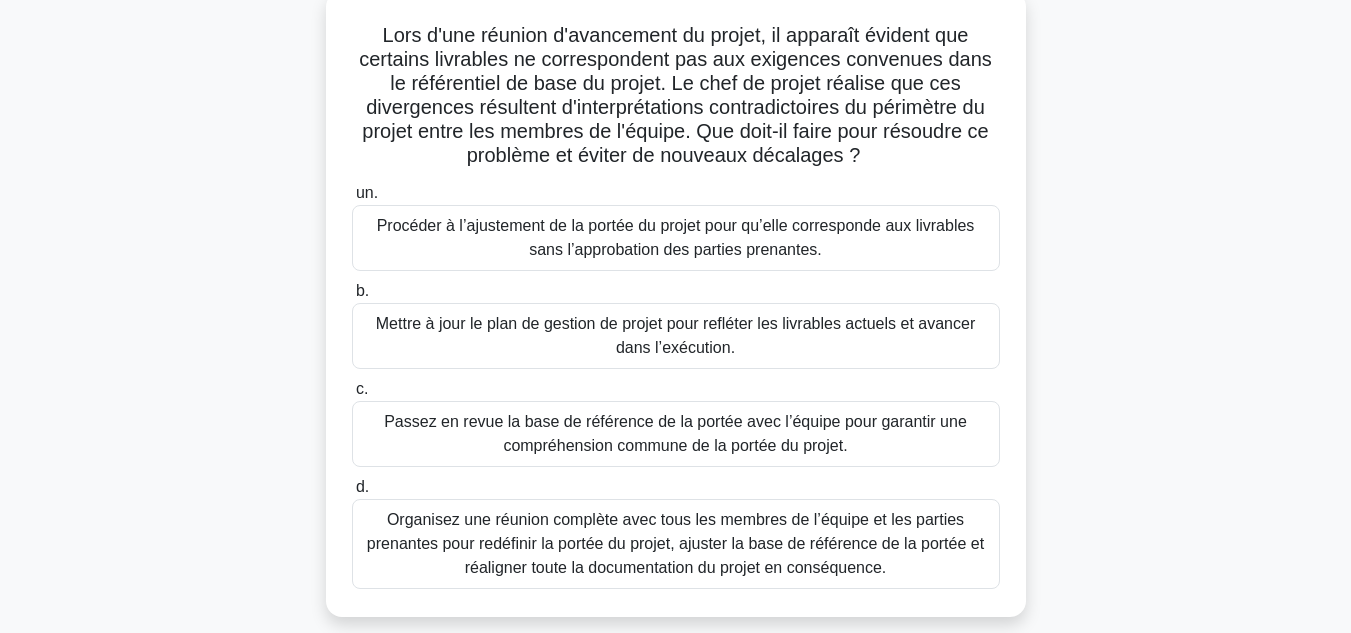 scroll, scrollTop: 127, scrollLeft: 0, axis: vertical 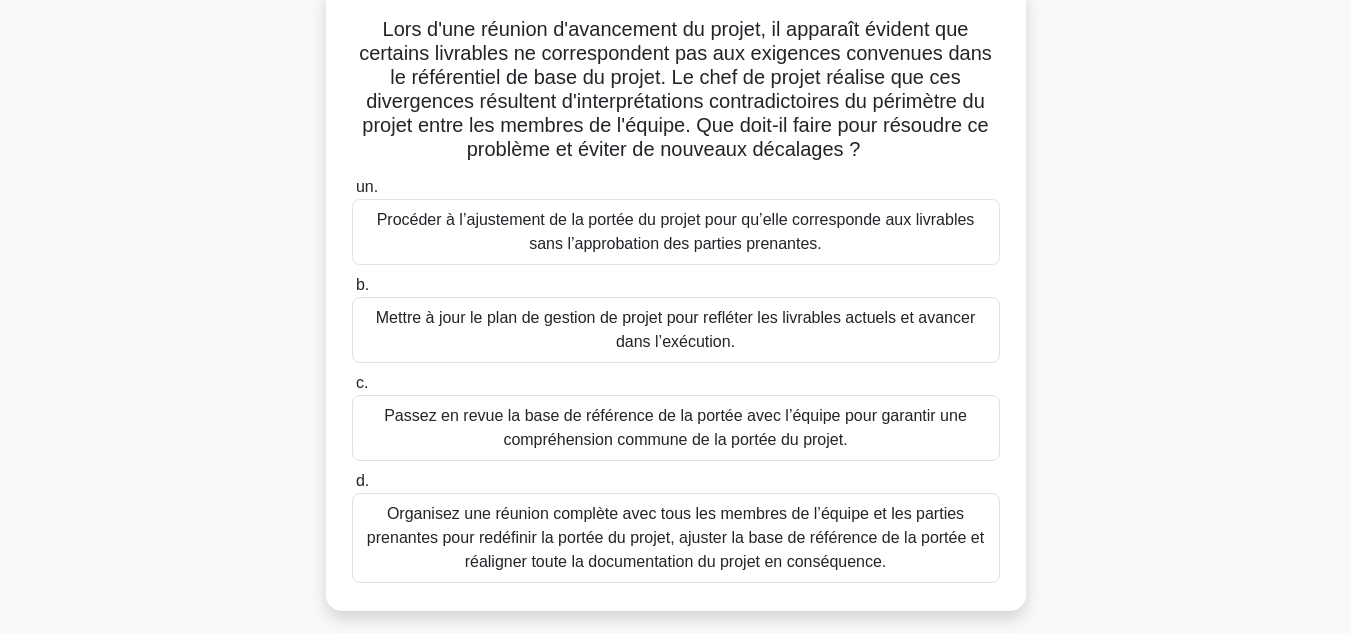click on "Passez en revue la base de référence de la portée avec l’équipe pour garantir une compréhension commune de la portée du projet." at bounding box center (676, 428) 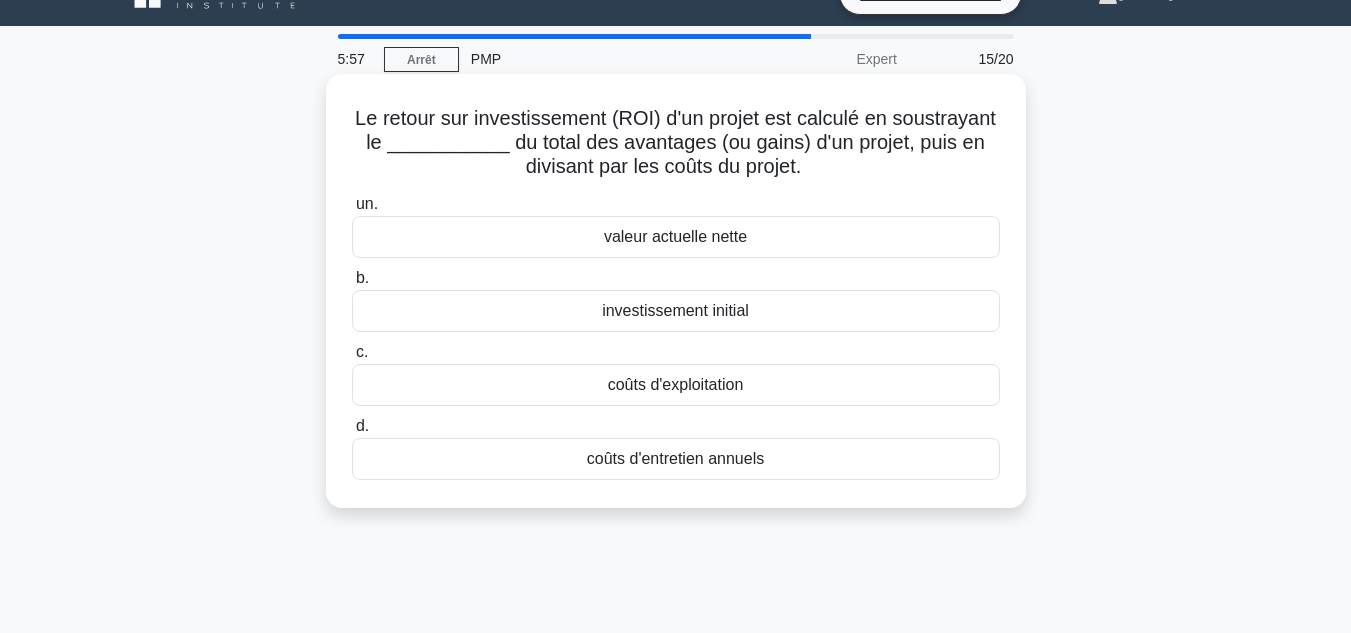 scroll, scrollTop: 0, scrollLeft: 0, axis: both 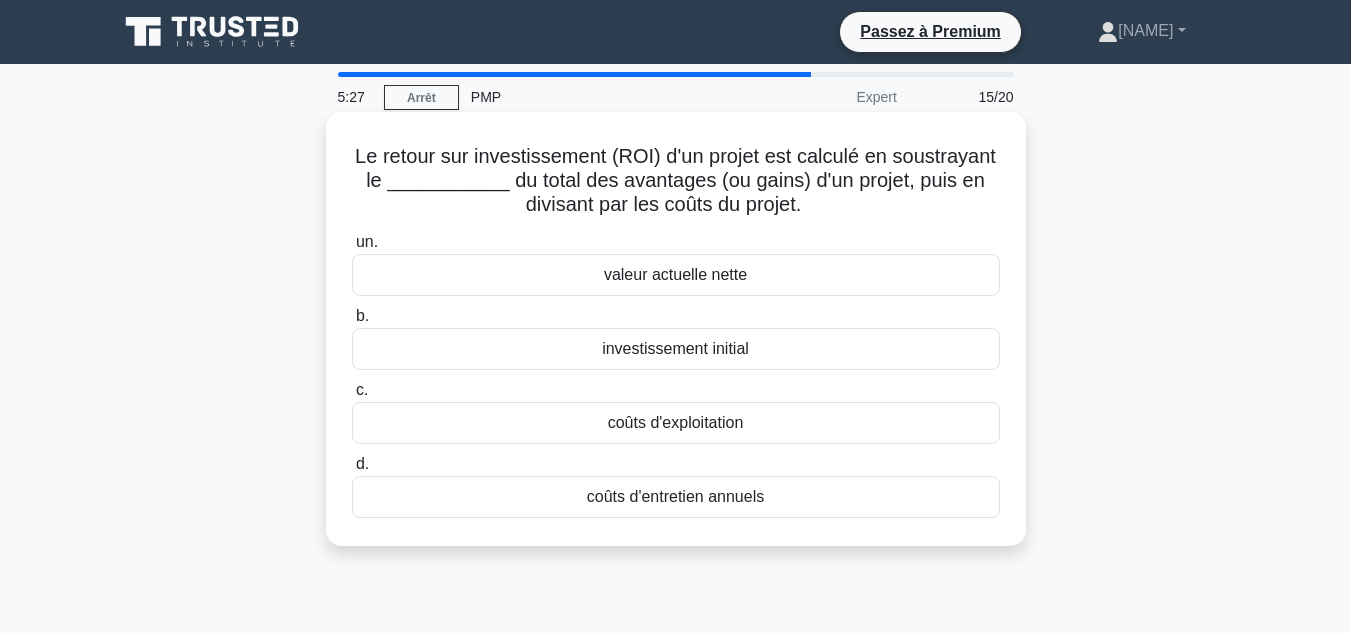 click on "investissement initial" at bounding box center (676, 349) 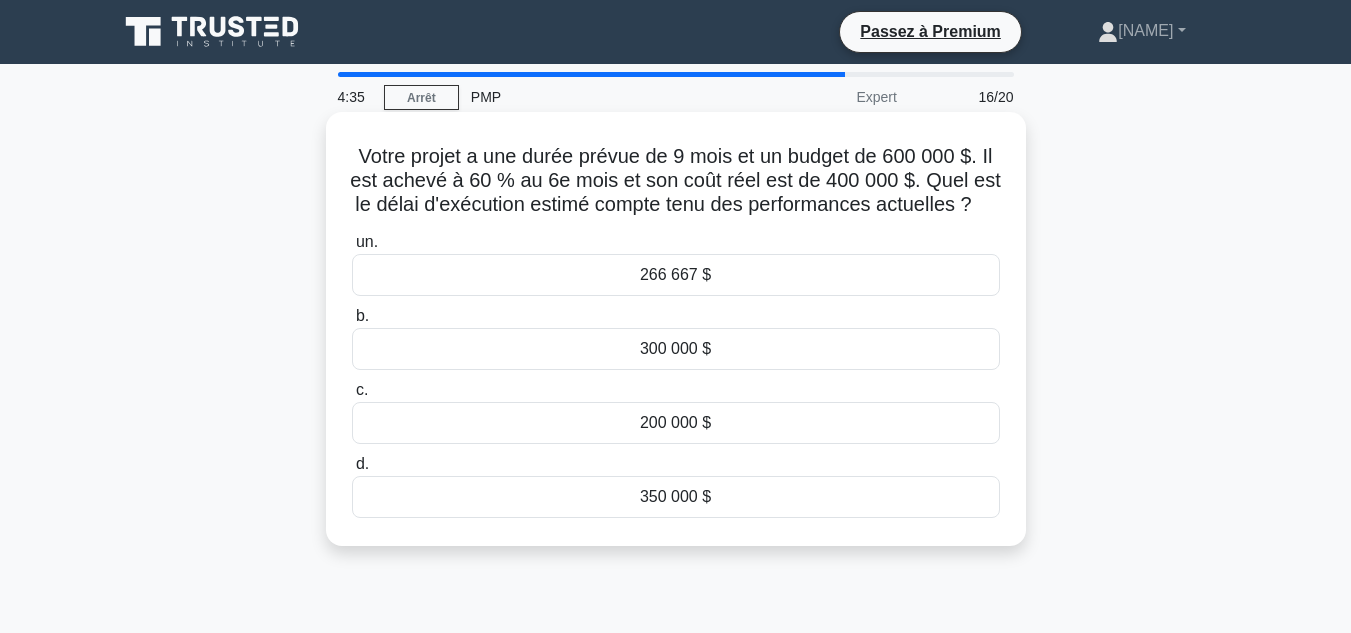 click on "200 000 $" at bounding box center (676, 423) 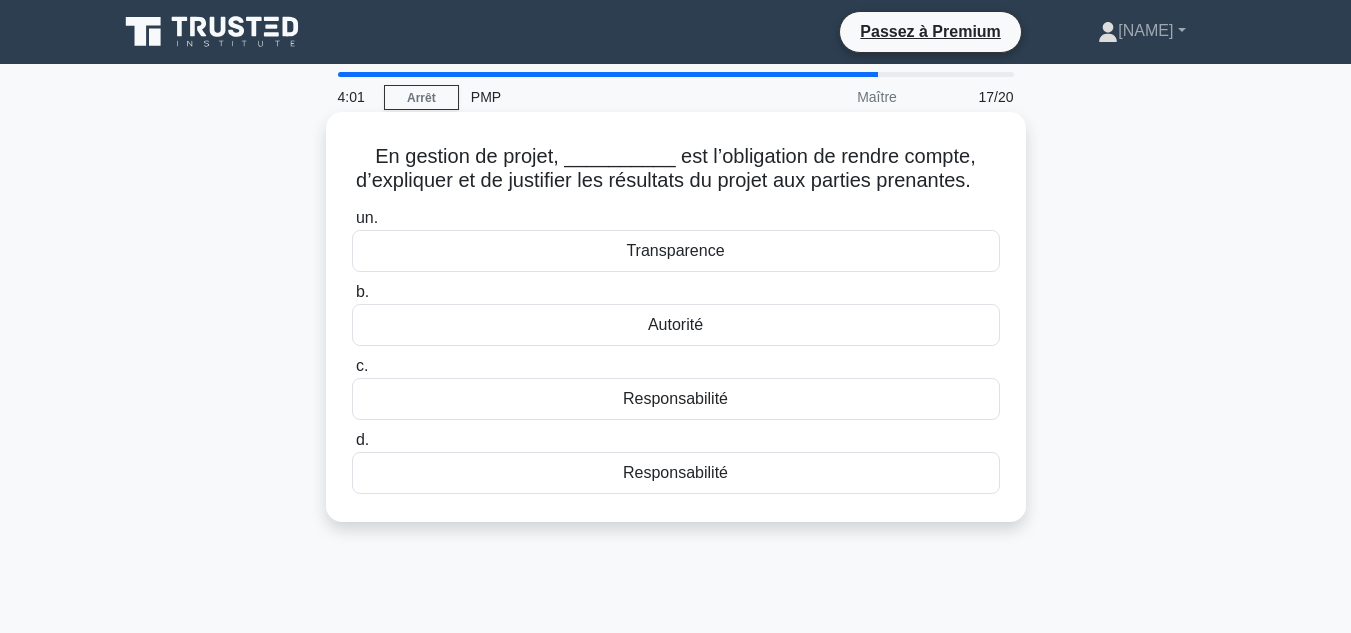 click on "Transparence" at bounding box center (676, 251) 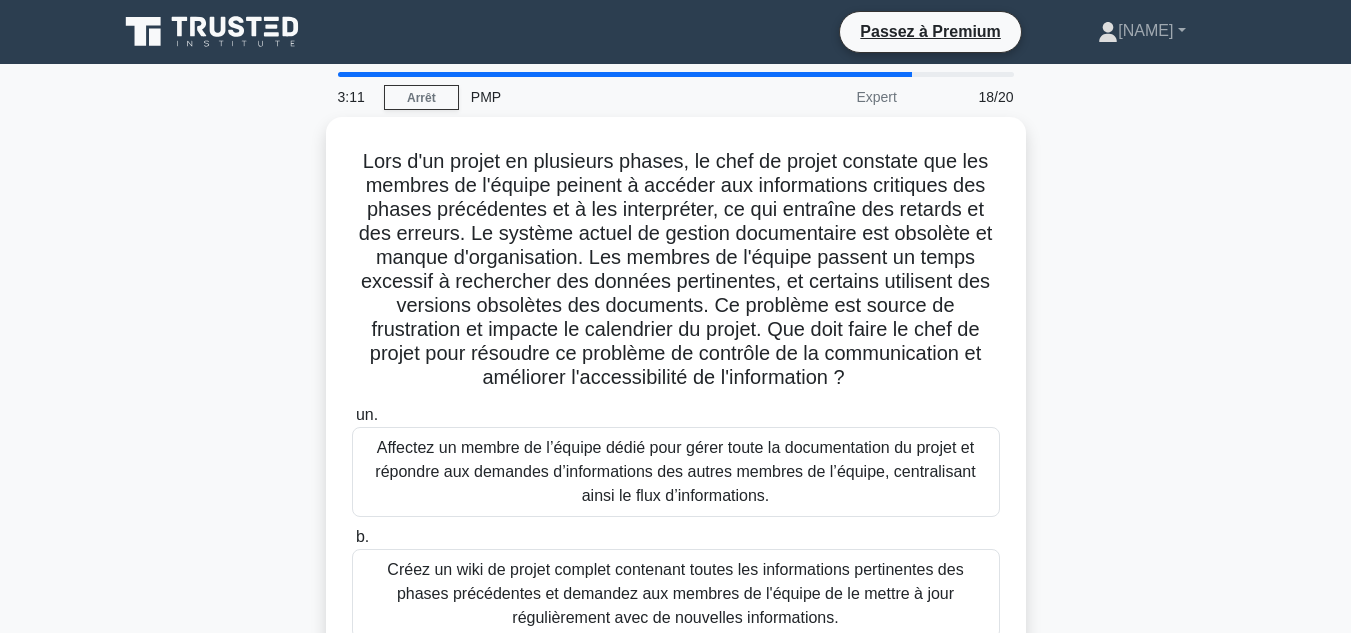 click on "3:11
Arrêt
PMP
Expert
18/20
Lors d'un projet en plusieurs phases, le chef de projet constate que les membres de l'équipe peinent à accéder aux informations critiques des phases précédentes et à les interpréter, ce qui entraîne des retards et des erreurs. Le système actuel de gestion documentaire est obsolète et manque d'organisation. Les membres de l'équipe passent un temps excessif à rechercher des données pertinentes, et certains utilisent des versions obsolètes des documents. Ce problème est source de frustration et impacte le calendrier du projet. Que doit faire le chef de projet pour résoudre ce problème de contrôle de la communication et améliorer l'accessibilité de l'information ?
un. b. c." at bounding box center [675, 572] 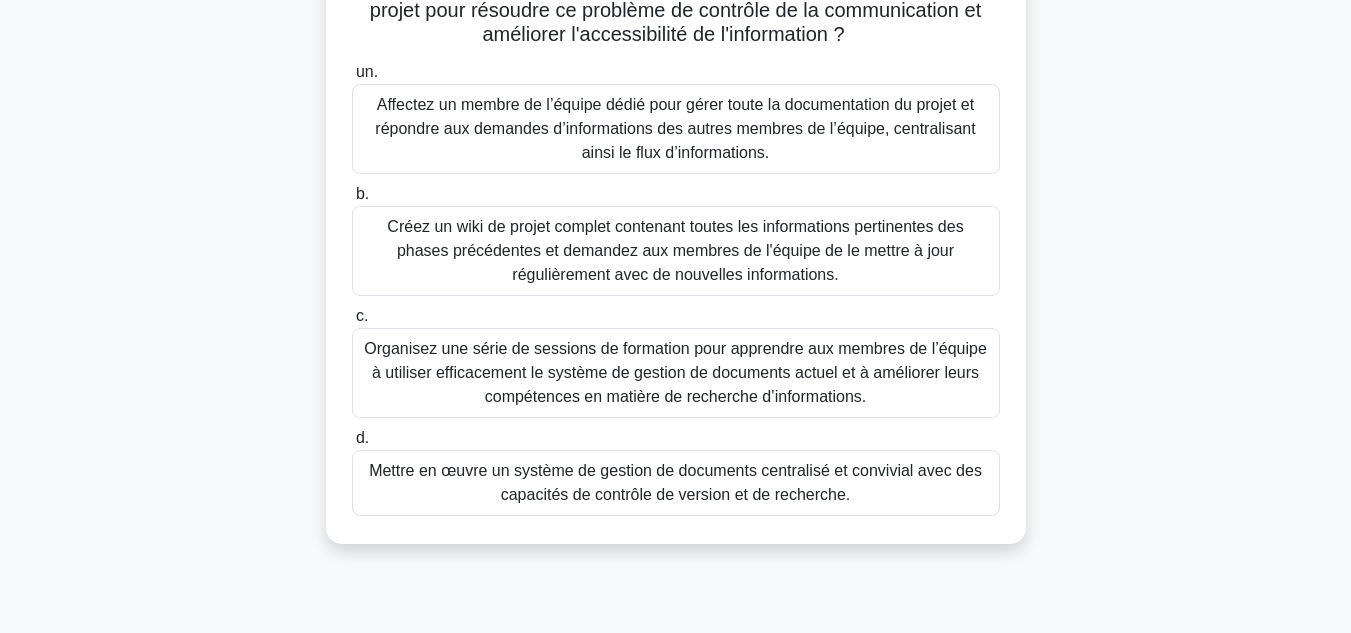 scroll, scrollTop: 342, scrollLeft: 0, axis: vertical 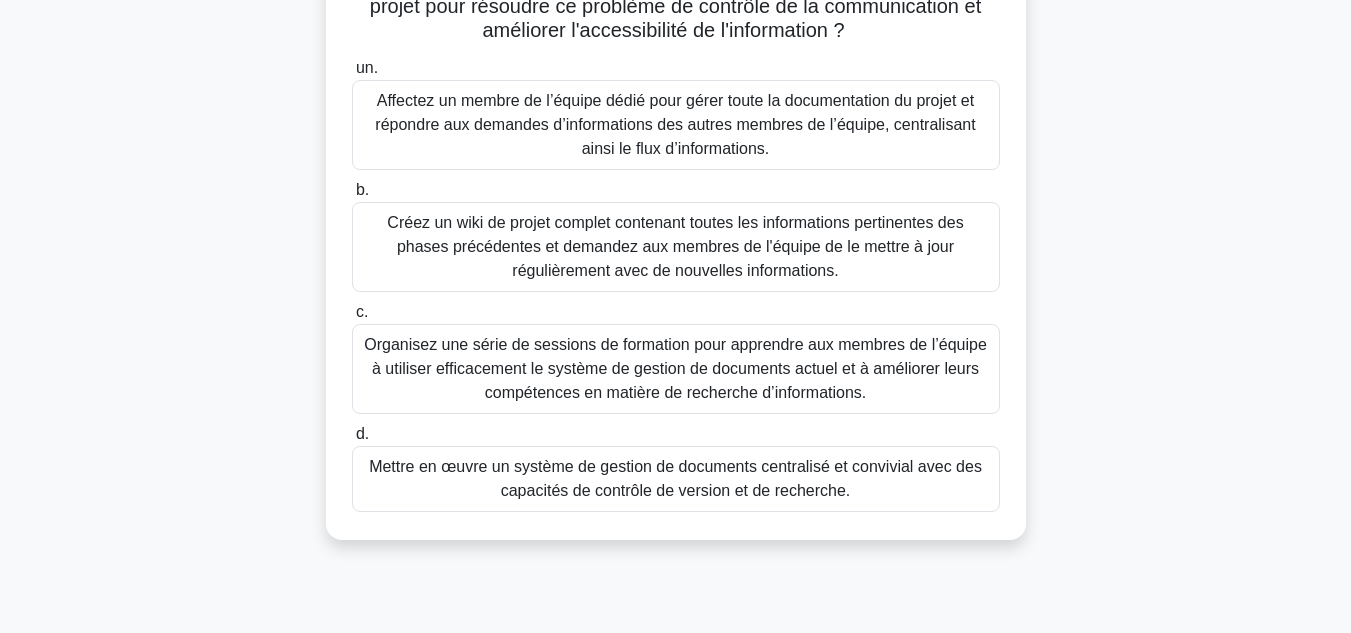 click on "Créez un wiki de projet complet contenant toutes les informations pertinentes des phases précédentes et demandez aux membres de l'équipe de le mettre à jour régulièrement avec de nouvelles informations." at bounding box center [676, 247] 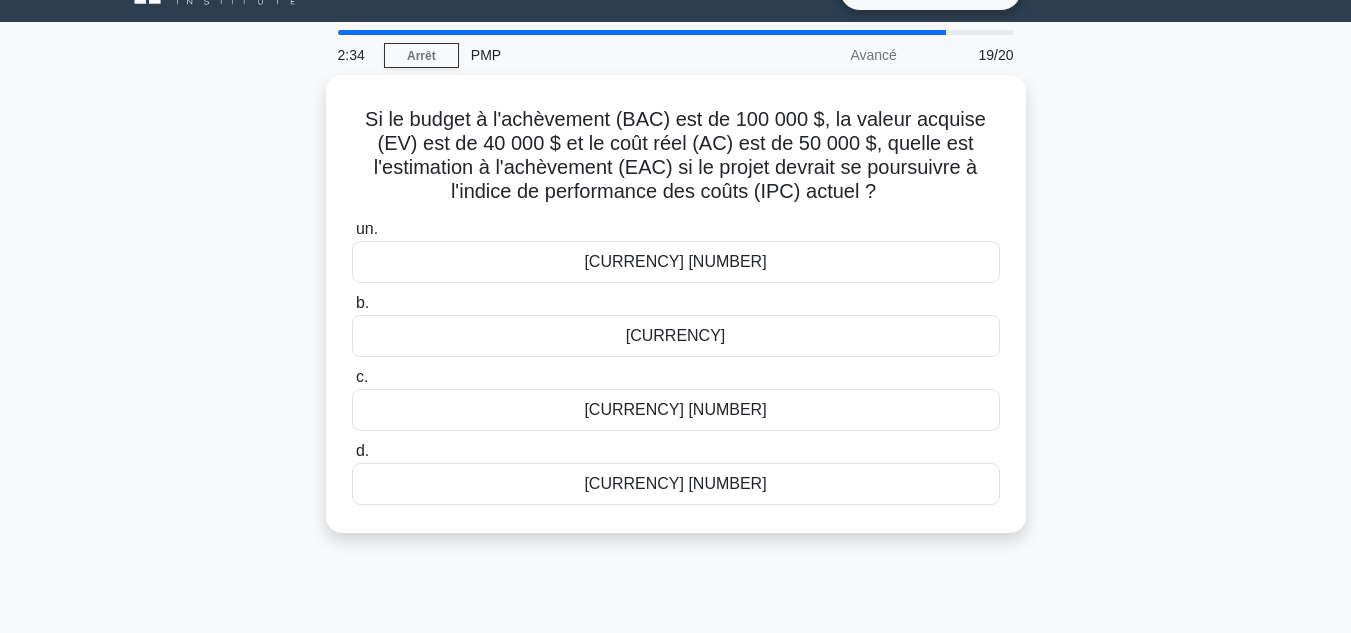 scroll, scrollTop: 0, scrollLeft: 0, axis: both 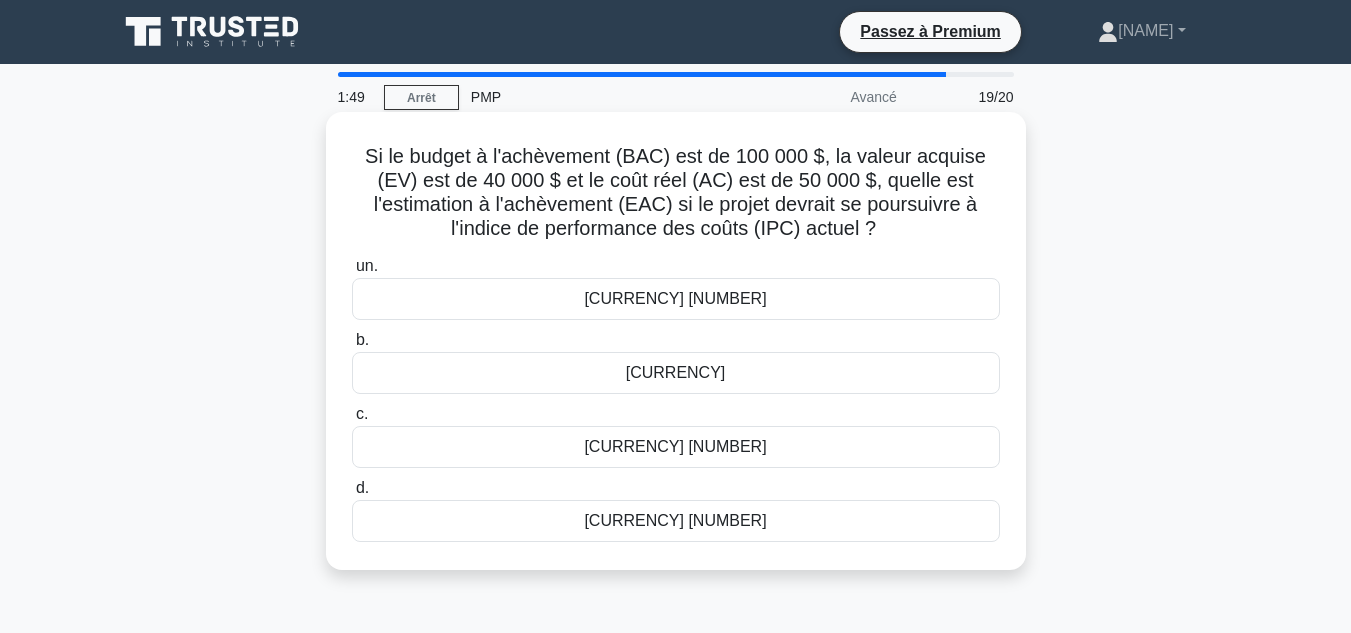 click on "110 000 $" at bounding box center (676, 373) 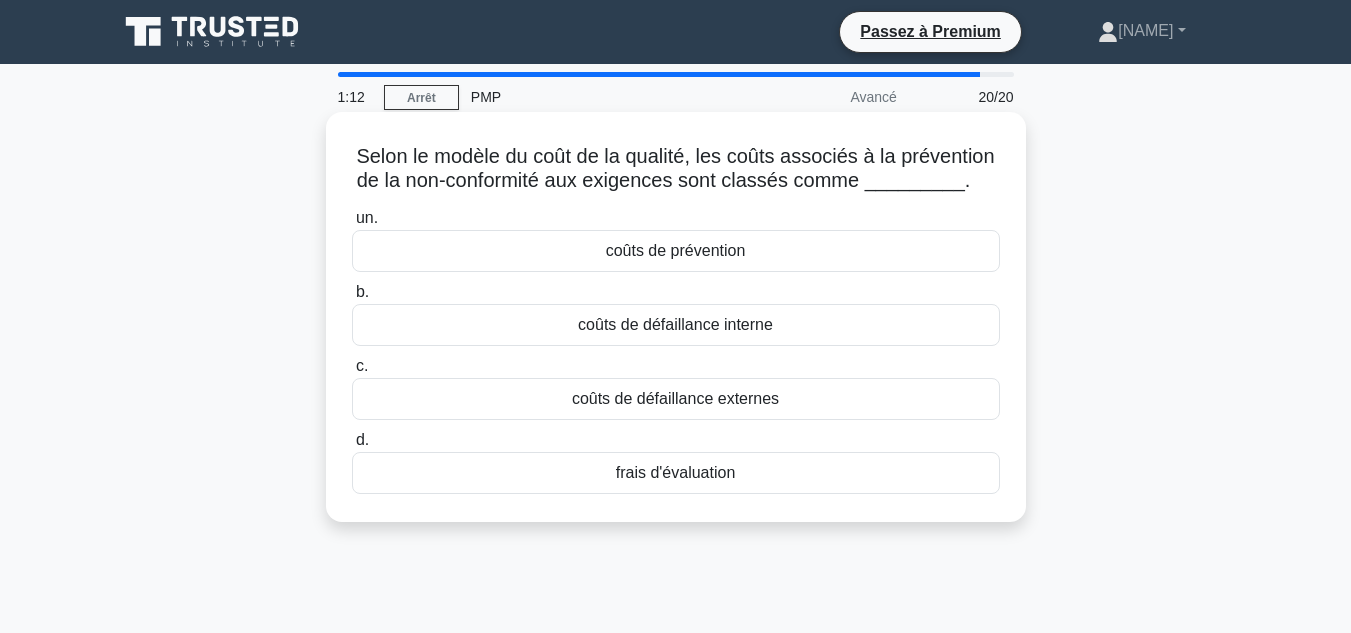 click on "coûts de défaillance interne" at bounding box center (676, 325) 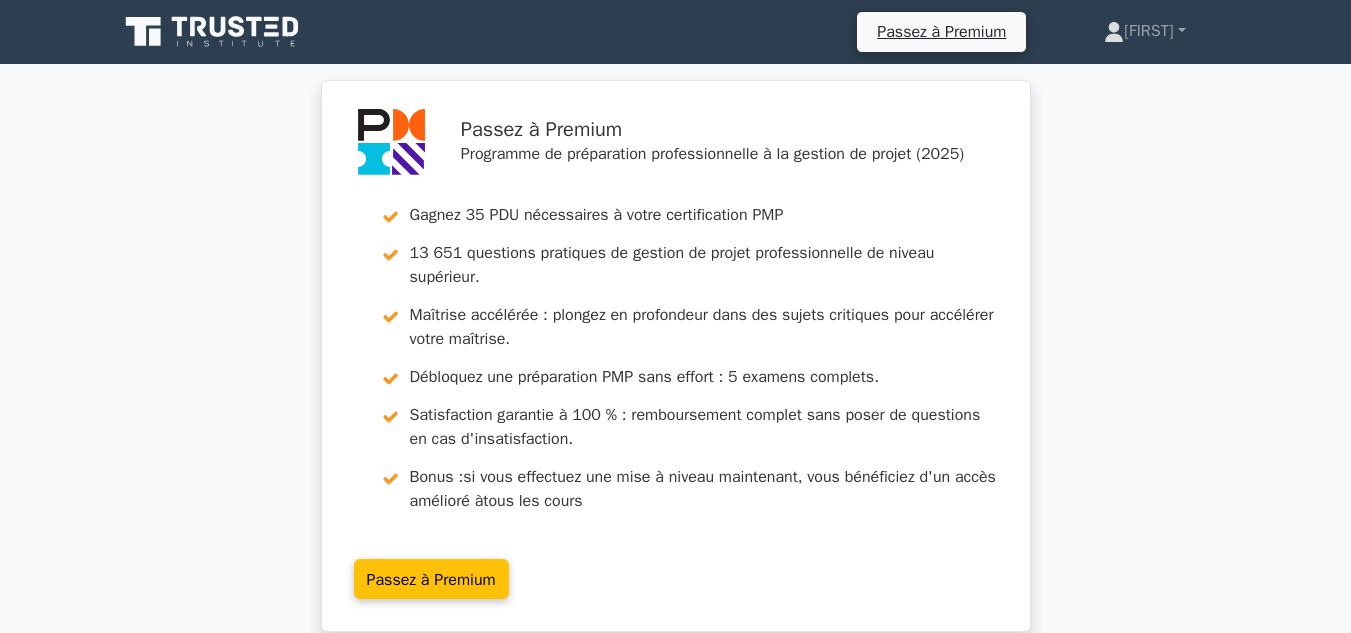scroll, scrollTop: 0, scrollLeft: 0, axis: both 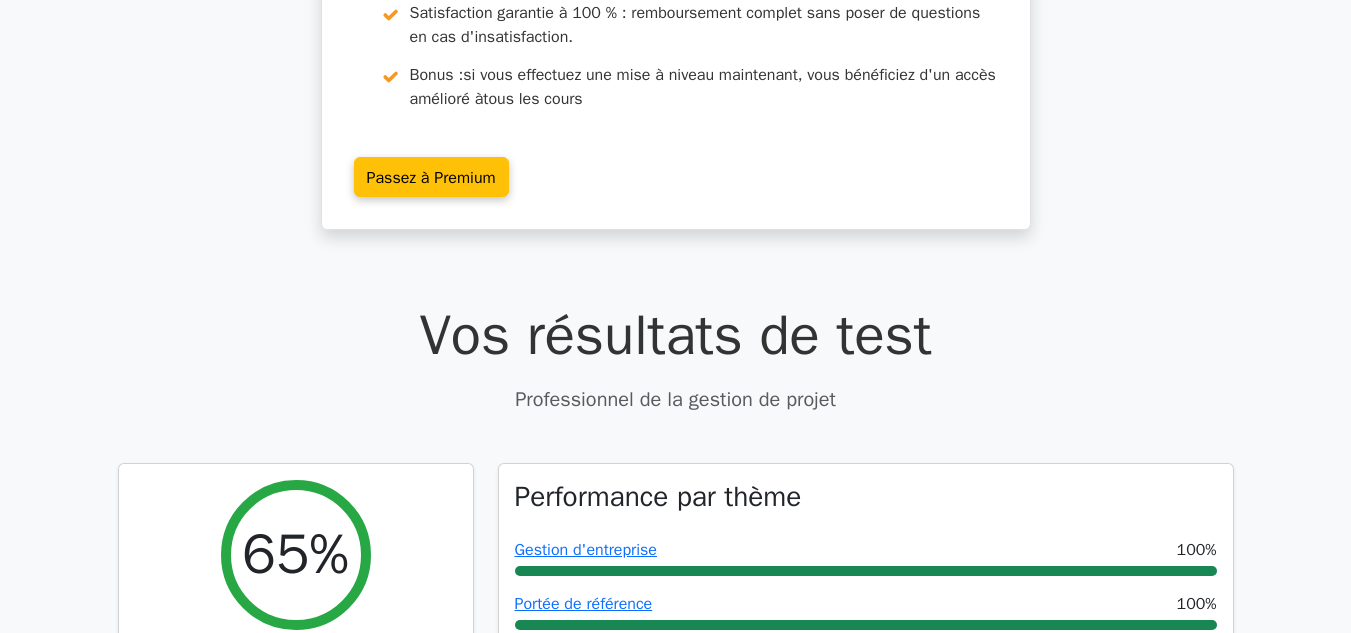 click on "Passez à Premium
Programme de préparation professionnelle à la gestion de projet (2025)
Gagnez 35 PDU nécessaires à votre certification PMP
13 651 questions pratiques de gestion de projet professionnelle de niveau supérieur.
Maîtrise accélérée : plongez en profondeur dans des sujets critiques pour accélérer votre maîtrise.
Débloquez une préparation PMP sans effort : 5 examens complets.
Bonus : tous les cours" at bounding box center (675, -35) 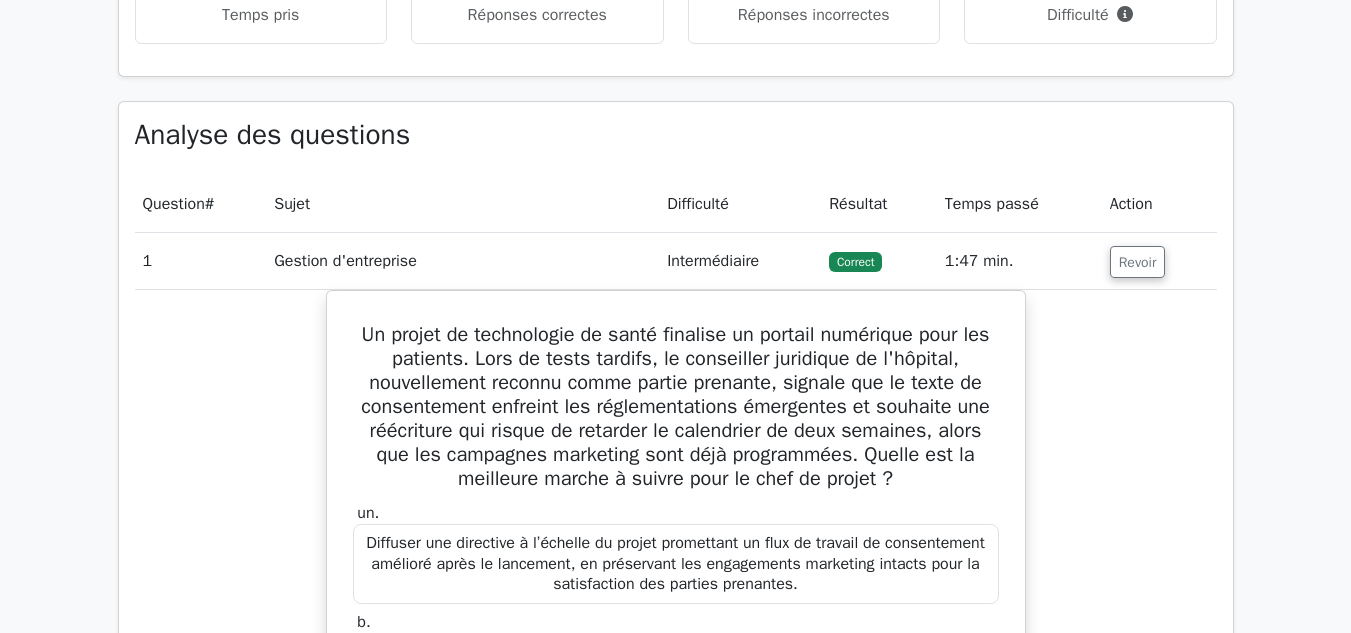 scroll, scrollTop: 1903, scrollLeft: 0, axis: vertical 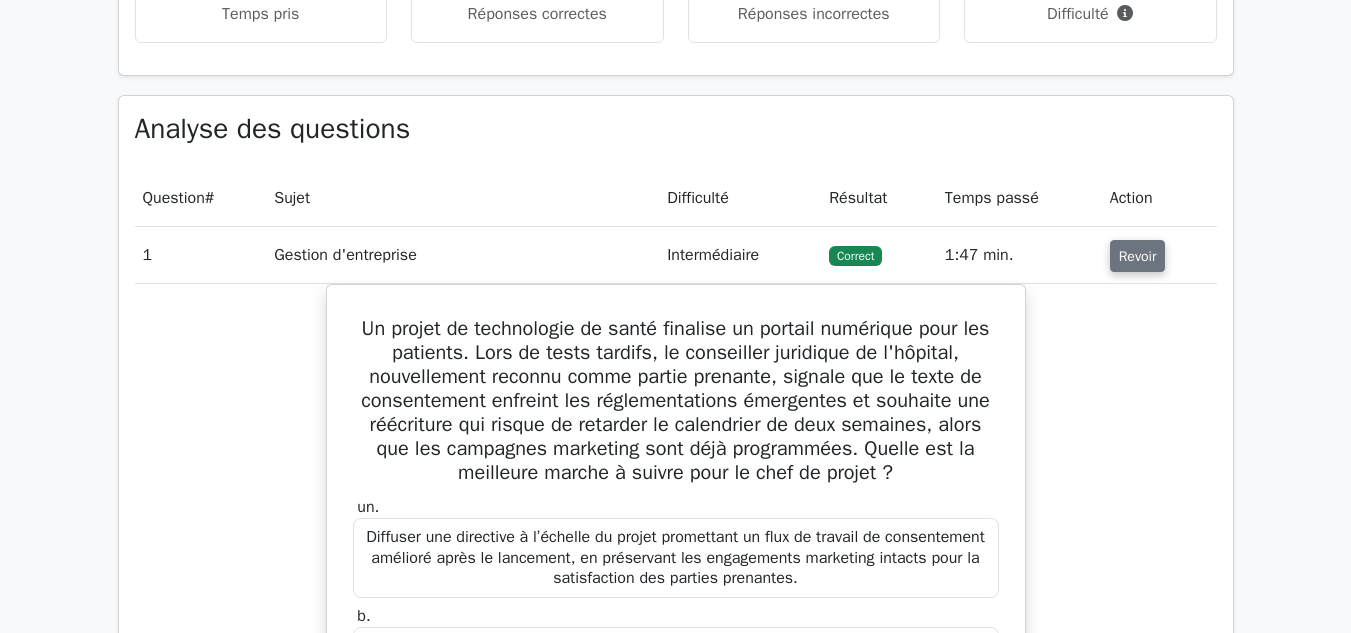 click on "Revoir" at bounding box center [1138, 256] 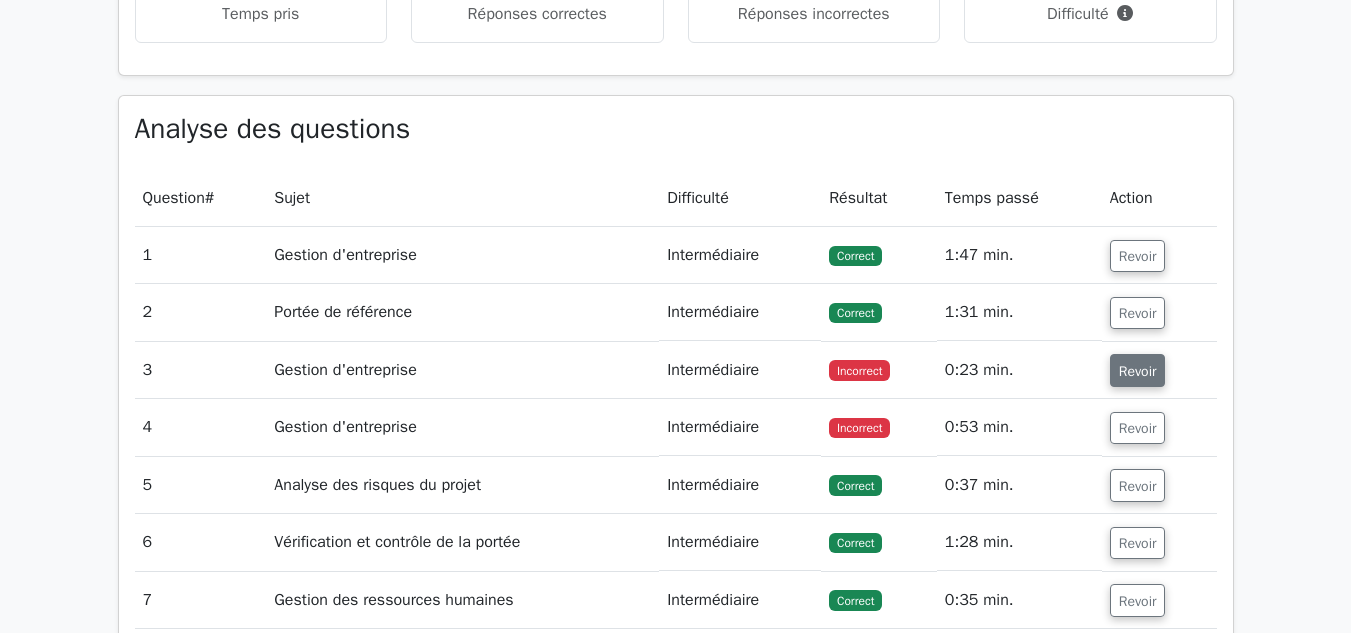 click on "Revoir" at bounding box center [1138, 371] 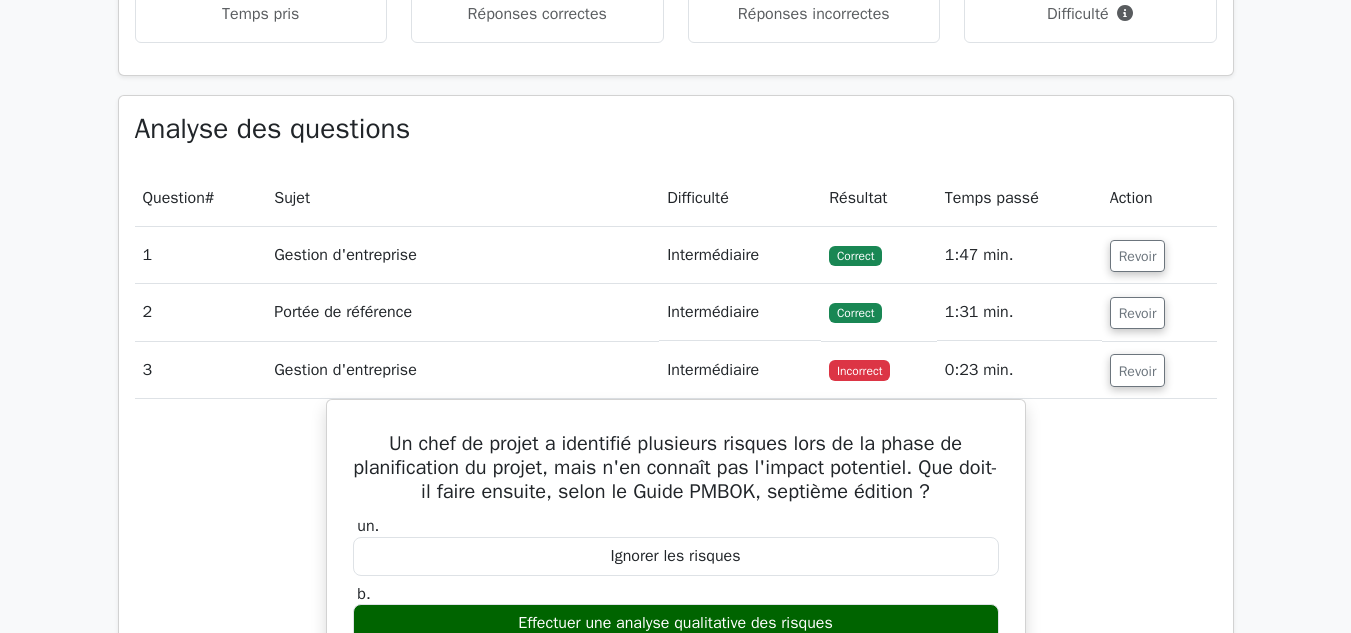 click on "Analyse des questions
Question  #
Sujet
Difficulté
Résultat
Temps passé
Action
1
Gestion d'entreprise
Intermédiaire
Correct
un." at bounding box center [676, 1264] 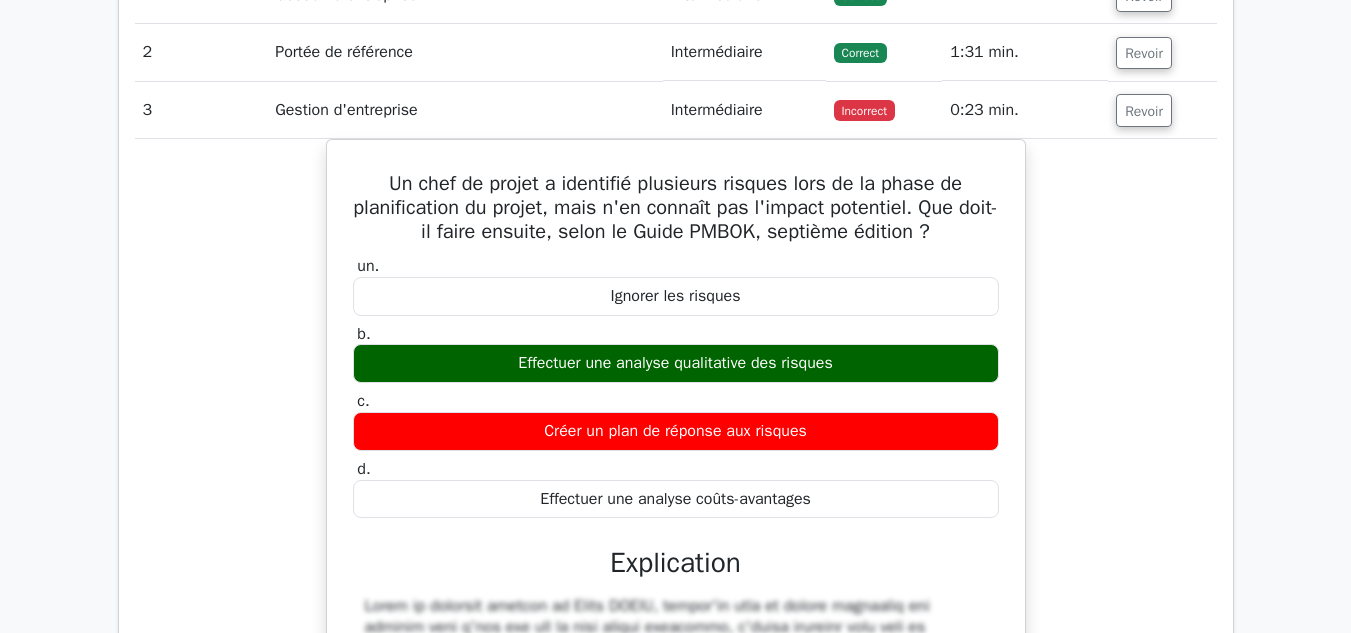scroll, scrollTop: 2195, scrollLeft: 0, axis: vertical 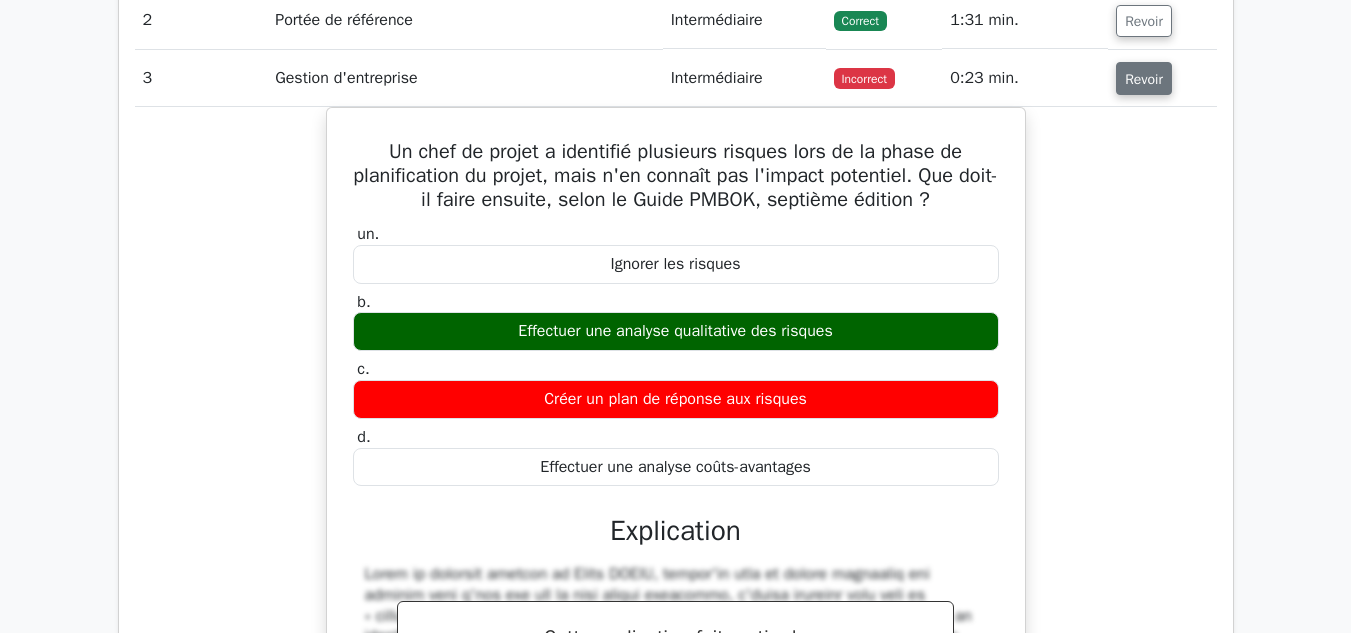 click on "Revoir" at bounding box center (1144, 79) 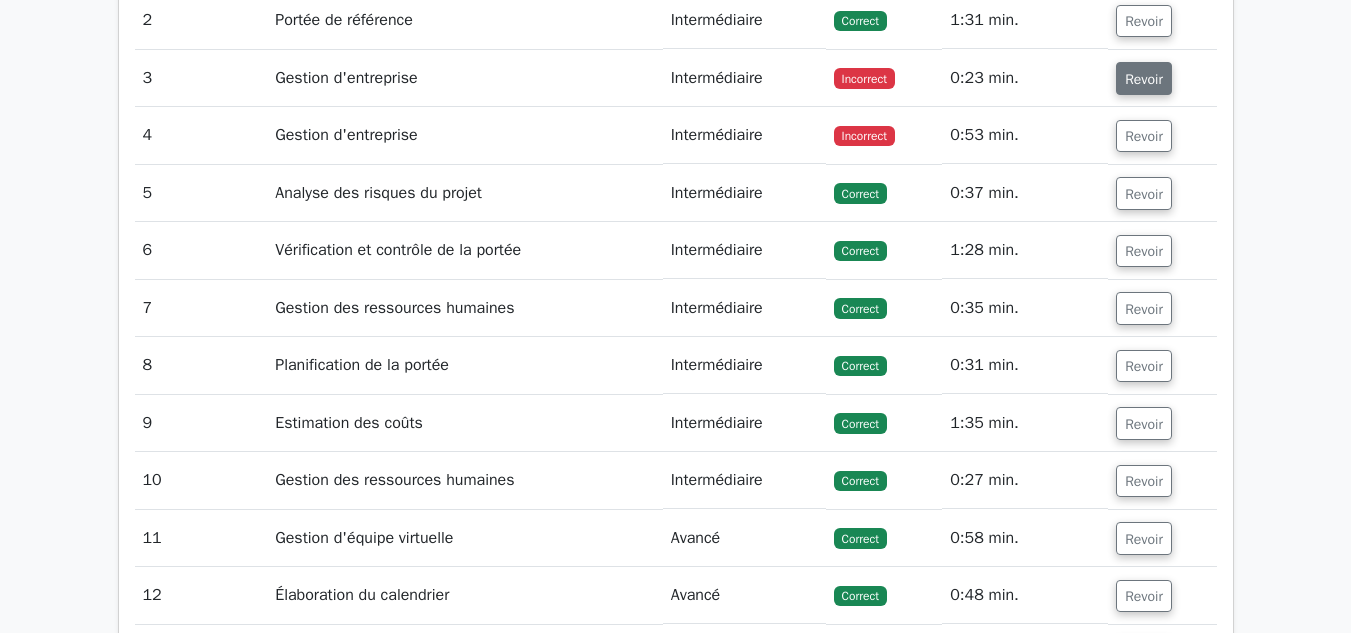 click on "Revoir" at bounding box center (1144, 79) 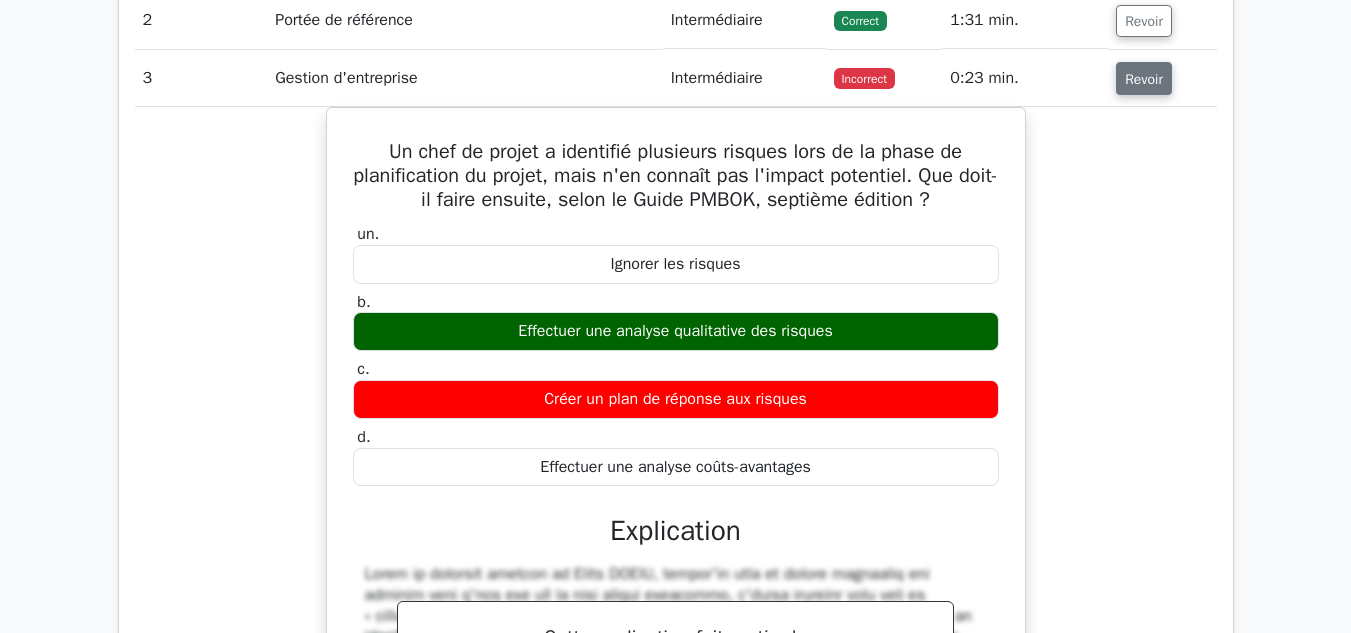 click on "Revoir" at bounding box center [1144, 79] 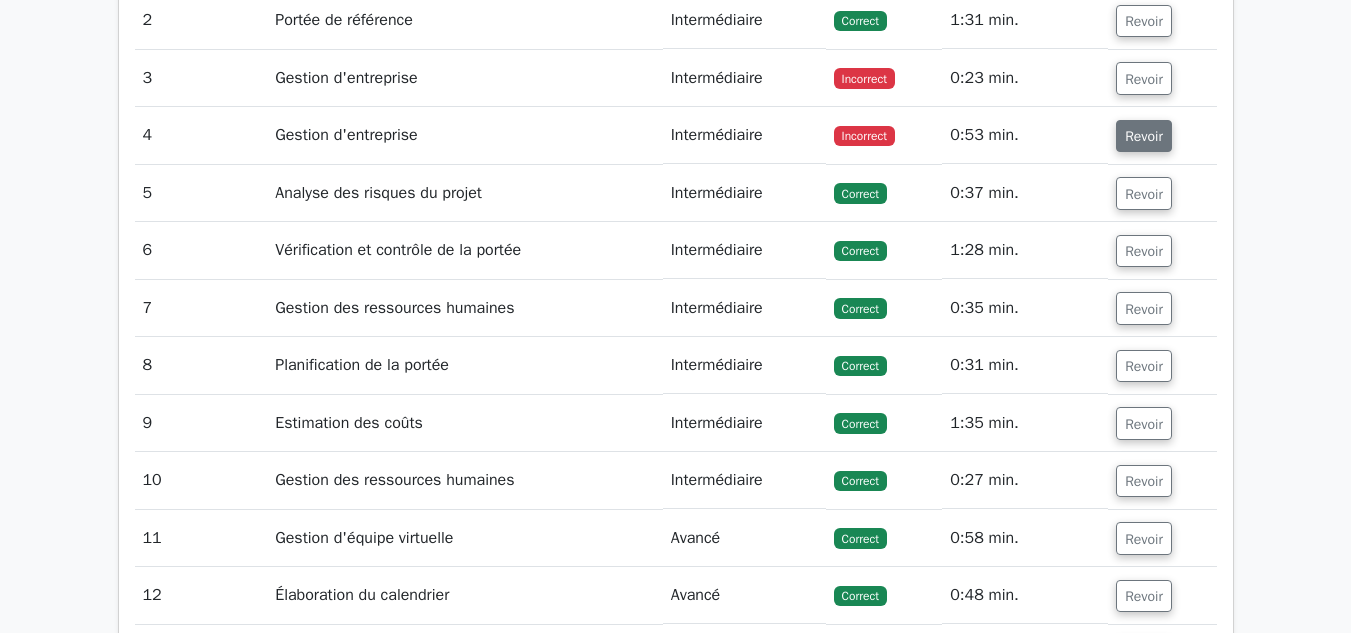 click on "Revoir" at bounding box center [1144, 136] 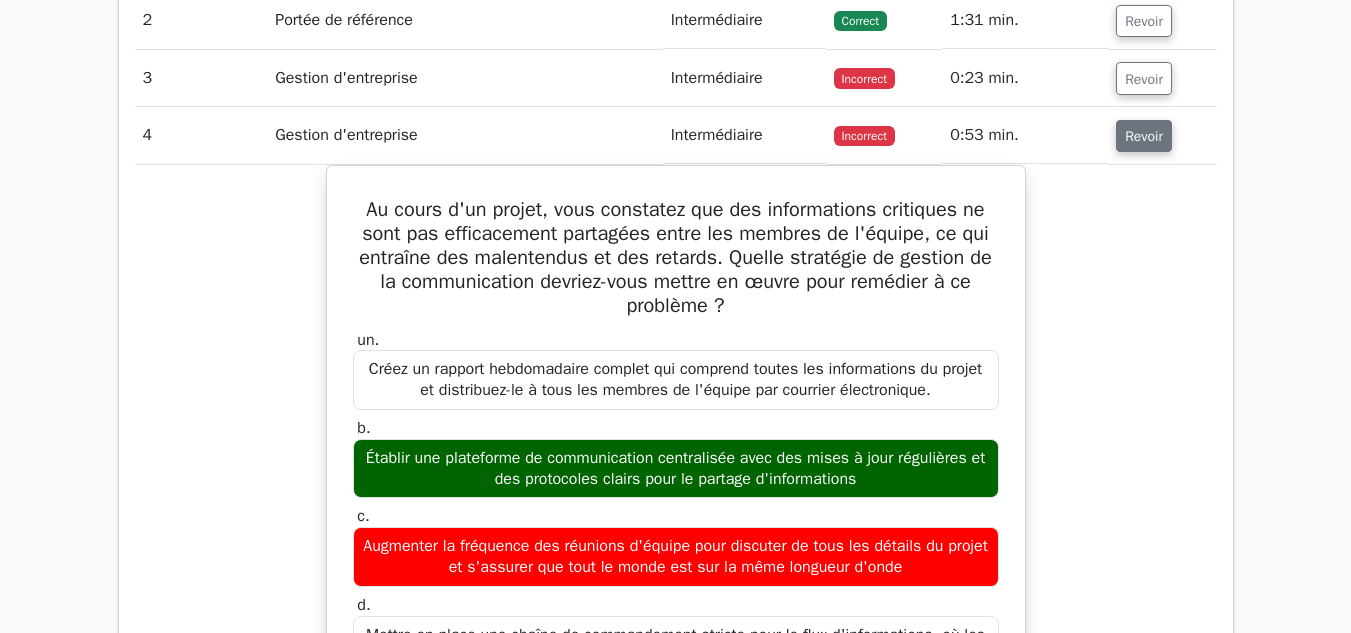 click on "Revoir" at bounding box center (1144, 136) 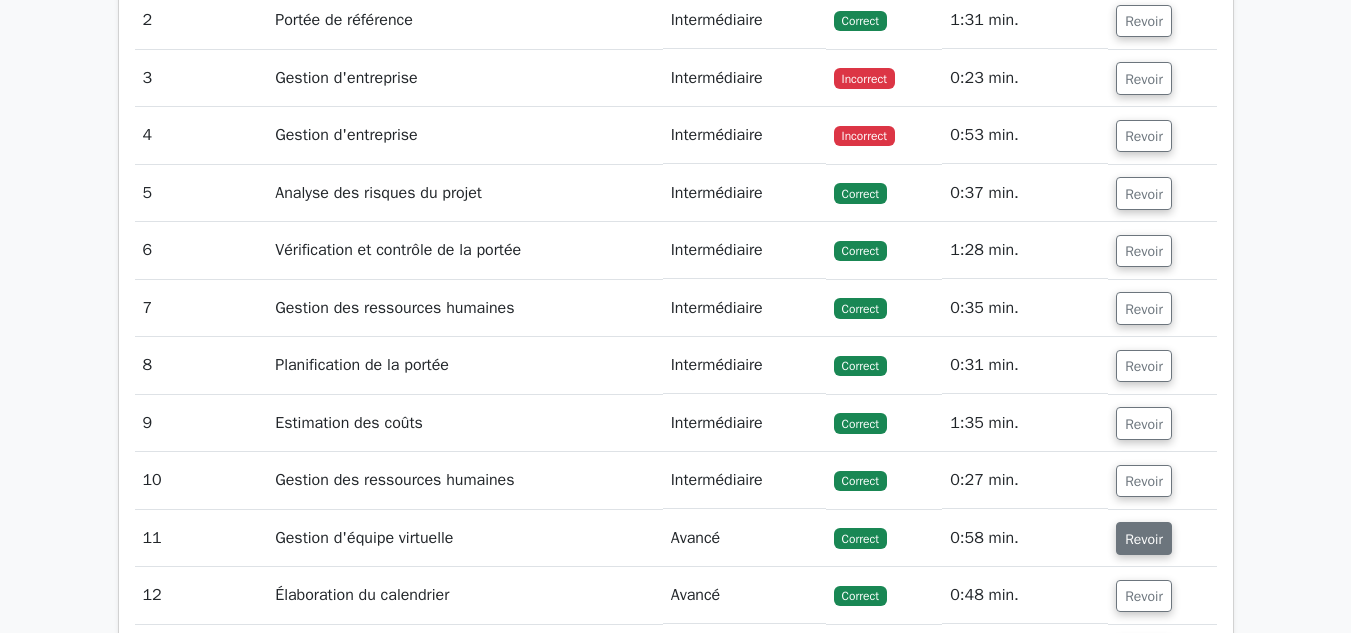 click on "Revoir" at bounding box center (1144, 539) 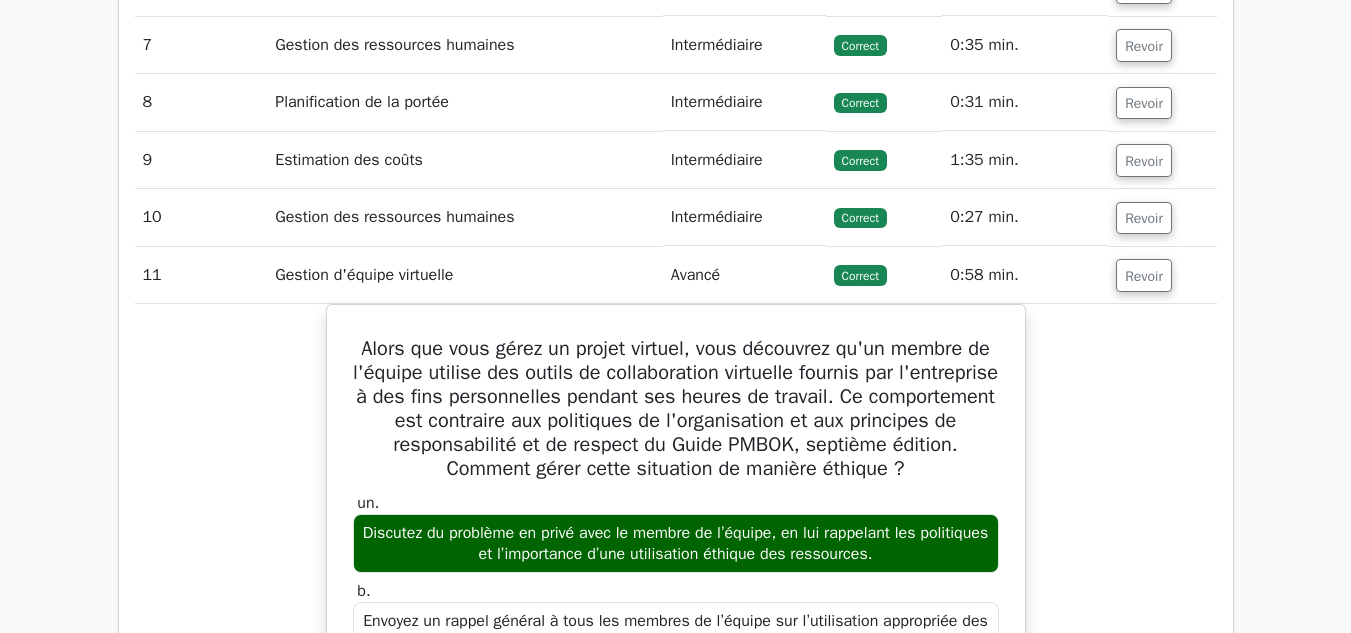 scroll, scrollTop: 2468, scrollLeft: 0, axis: vertical 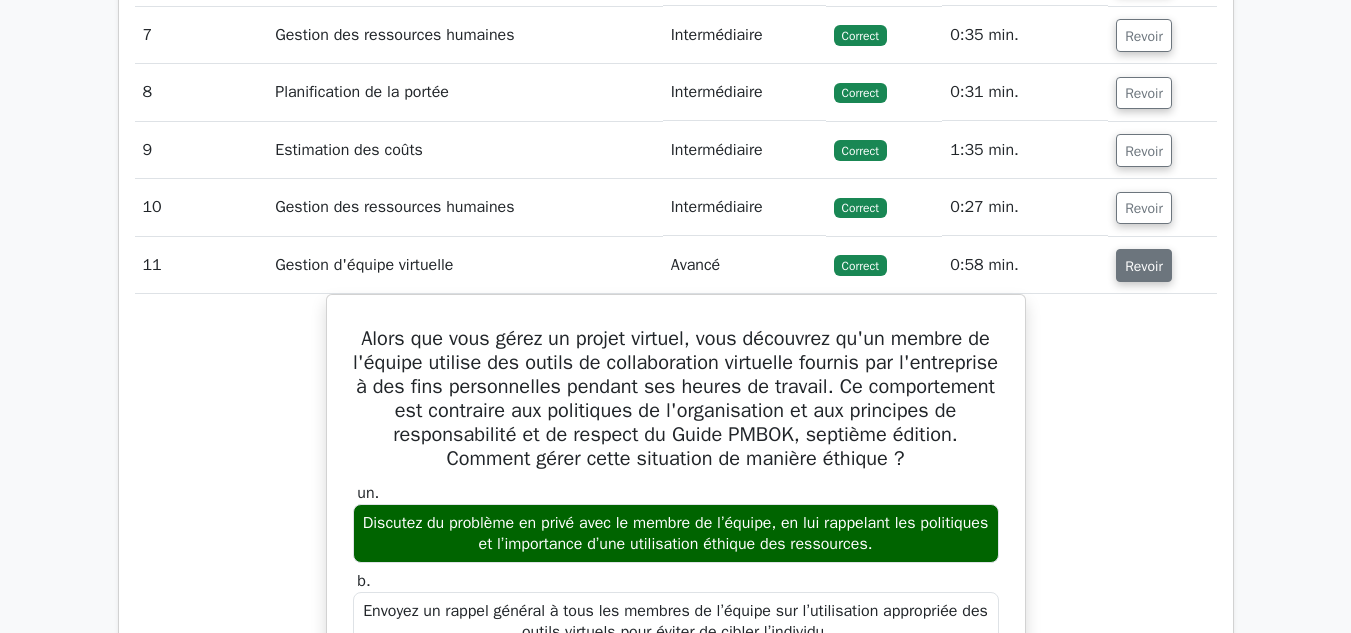click on "Revoir" at bounding box center [1144, 266] 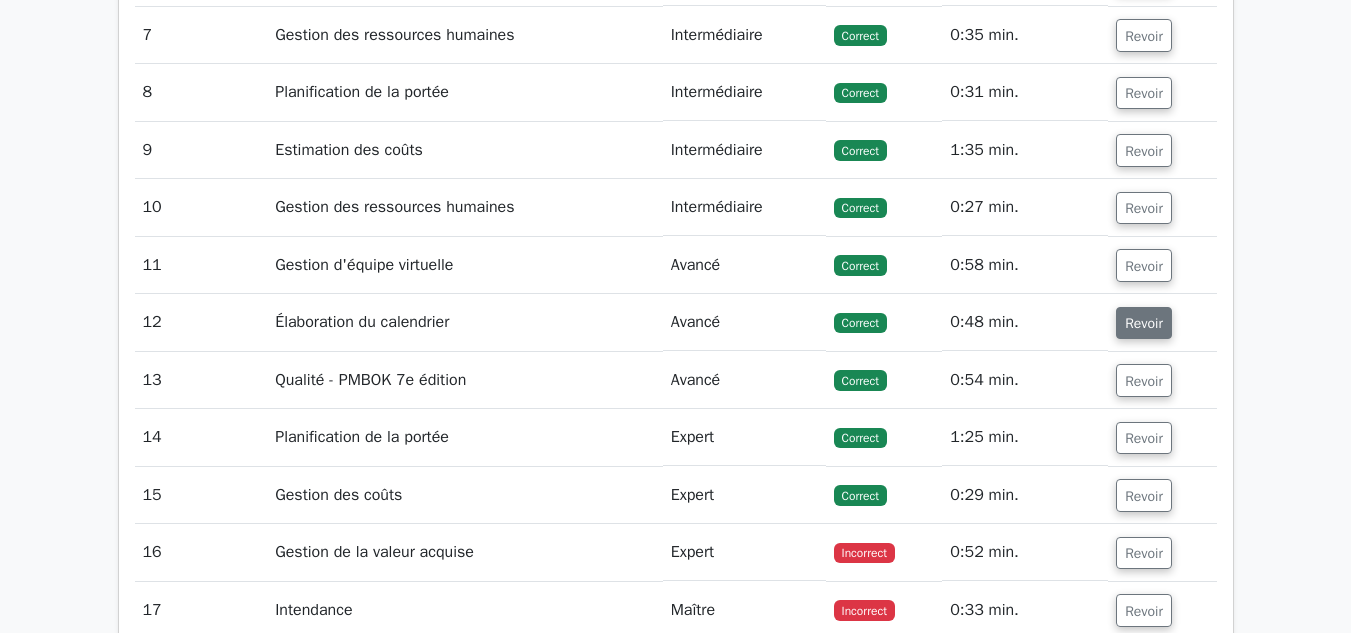 click on "Revoir" at bounding box center (1144, 323) 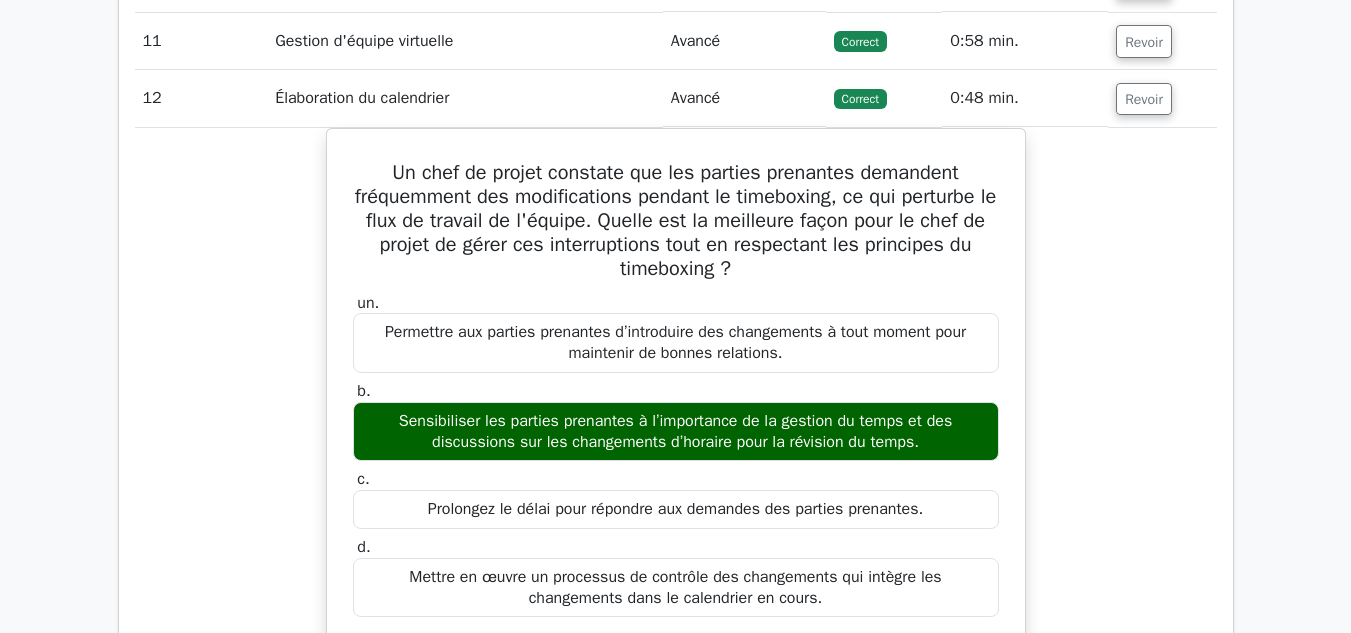 scroll, scrollTop: 2693, scrollLeft: 0, axis: vertical 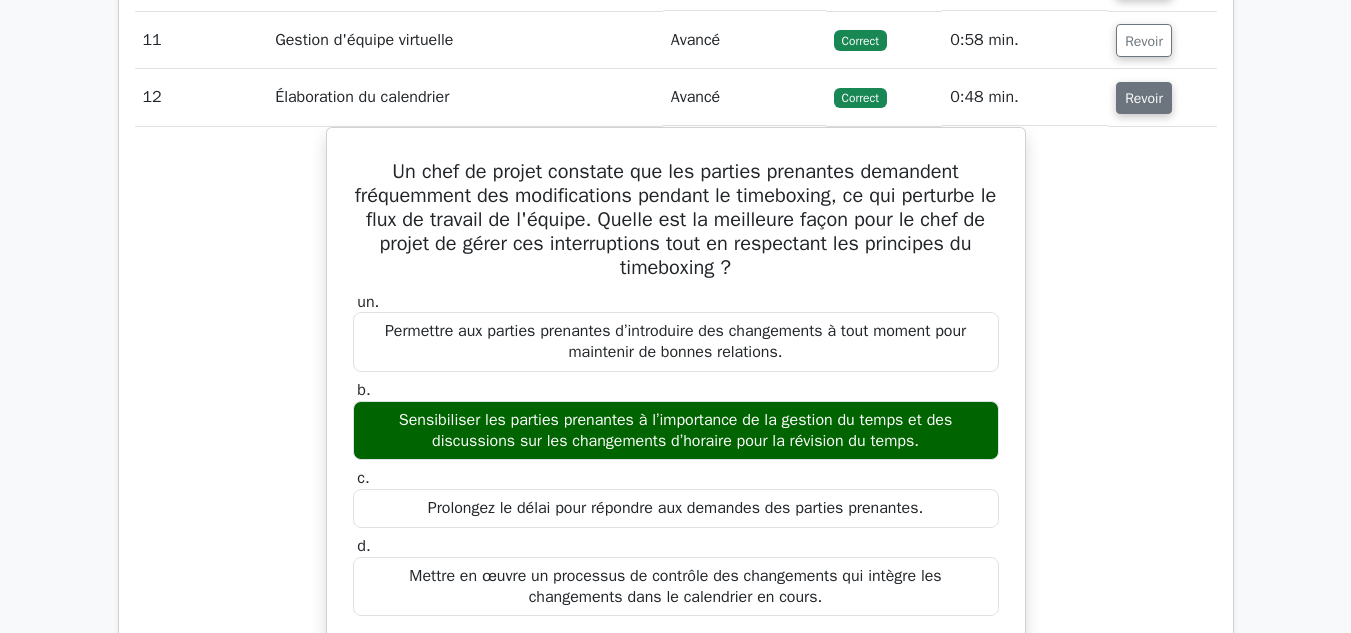 click on "Revoir" at bounding box center (1144, 98) 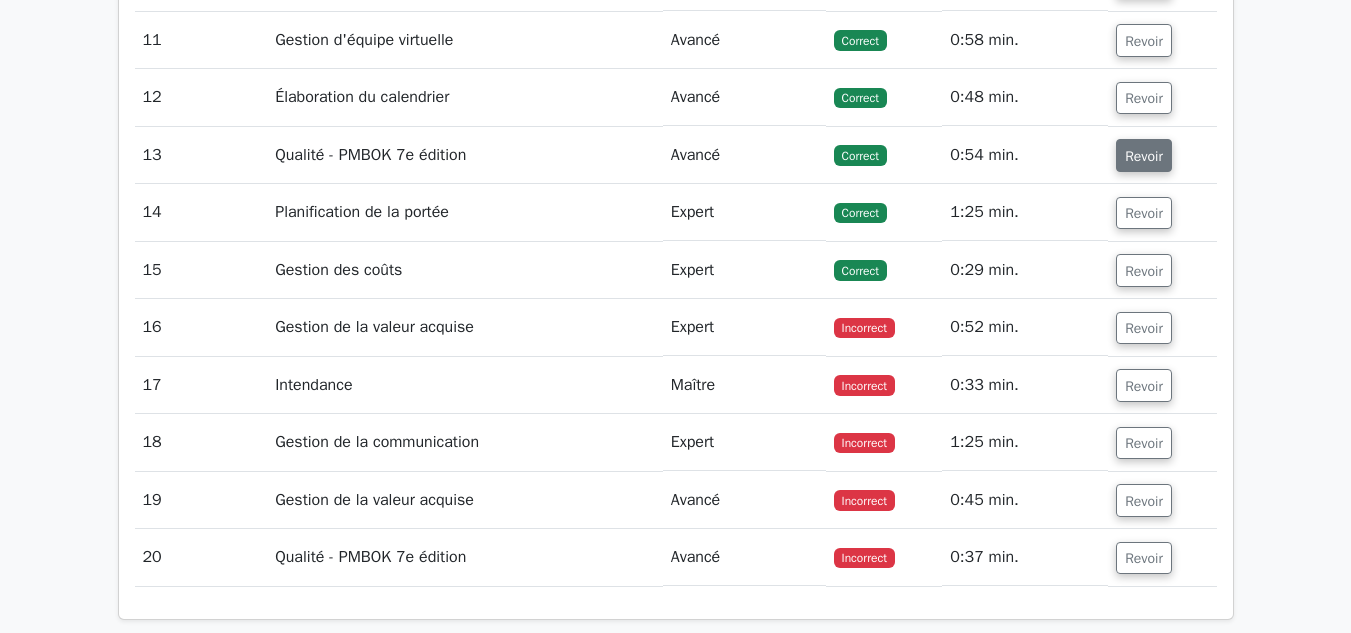 click on "Revoir" at bounding box center [1144, 156] 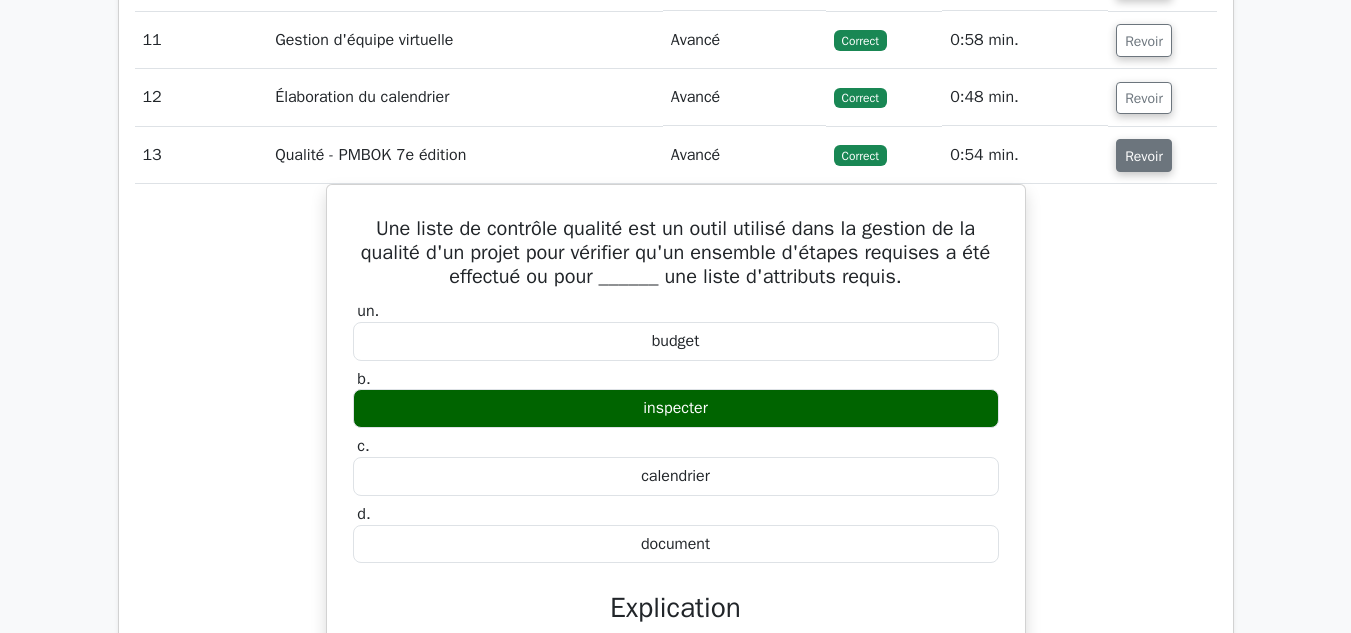 click on "Revoir" at bounding box center [1144, 156] 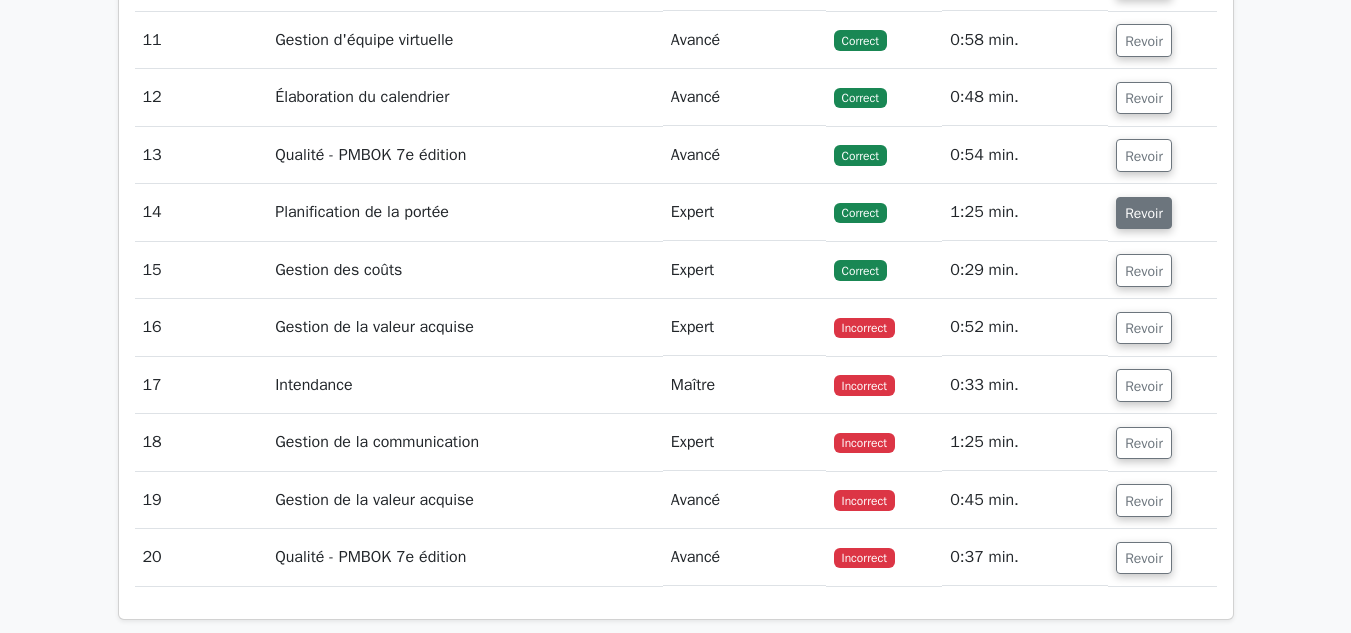 click on "Revoir" at bounding box center (1144, 213) 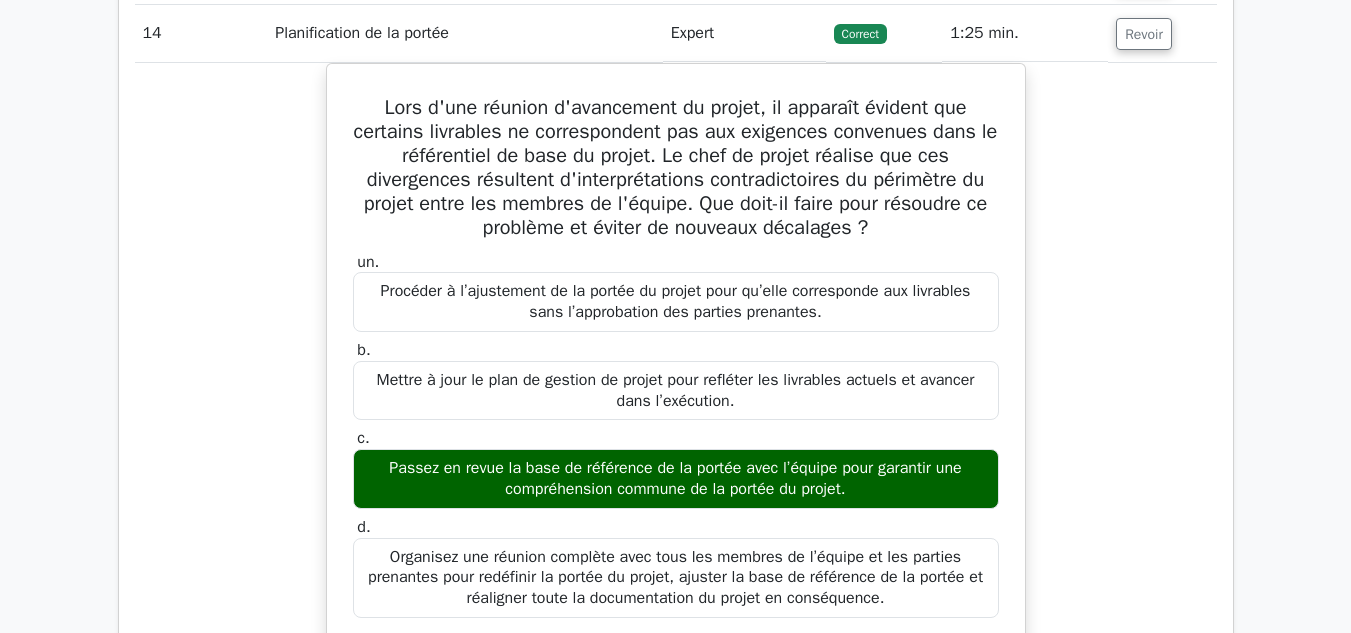 scroll, scrollTop: 2877, scrollLeft: 0, axis: vertical 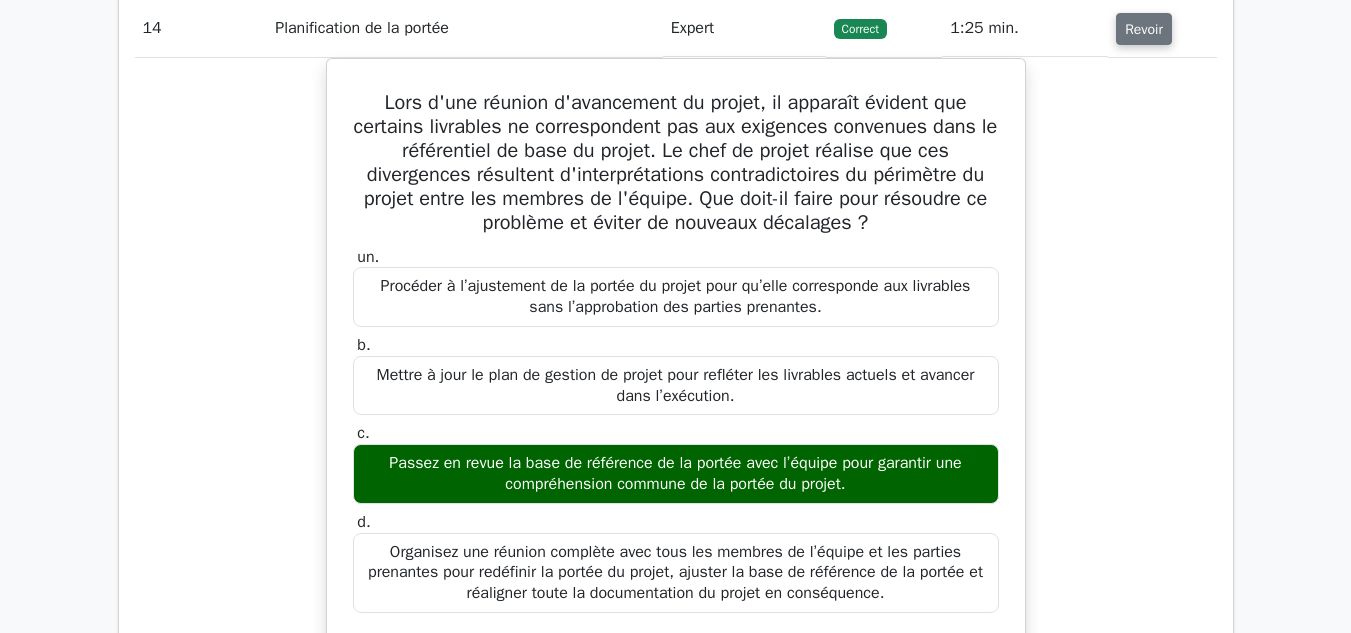 click on "Revoir" at bounding box center [1144, 29] 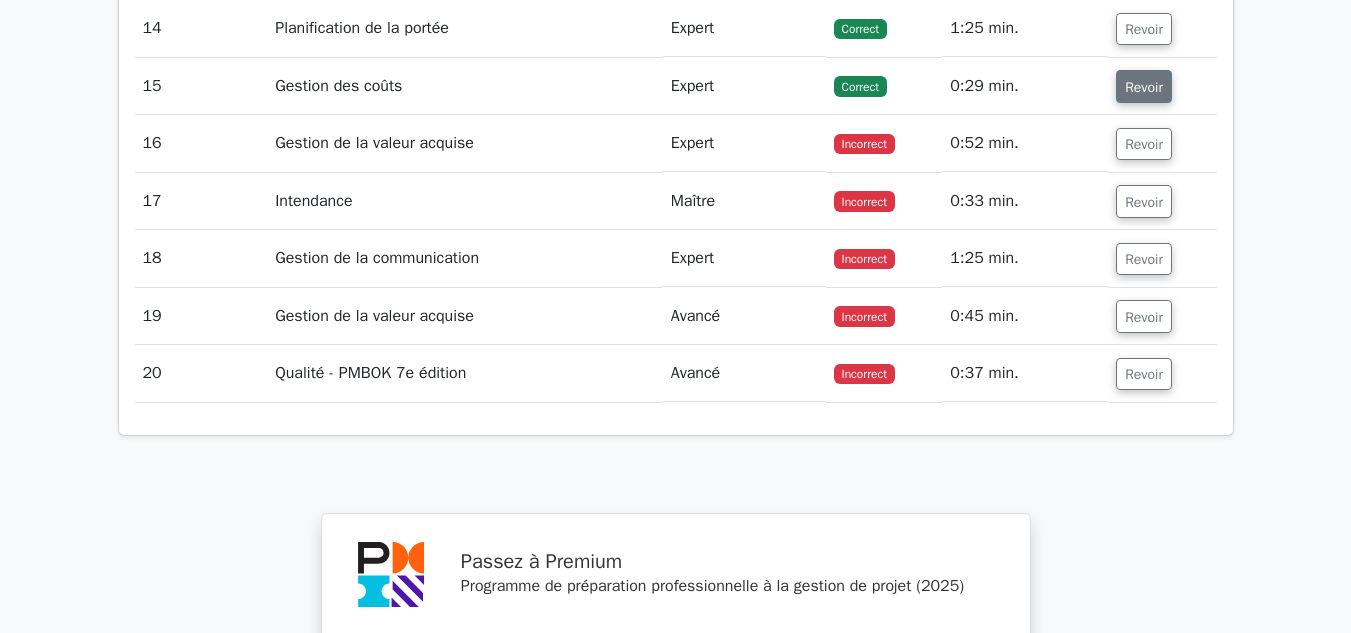 click on "Revoir" at bounding box center [1144, 87] 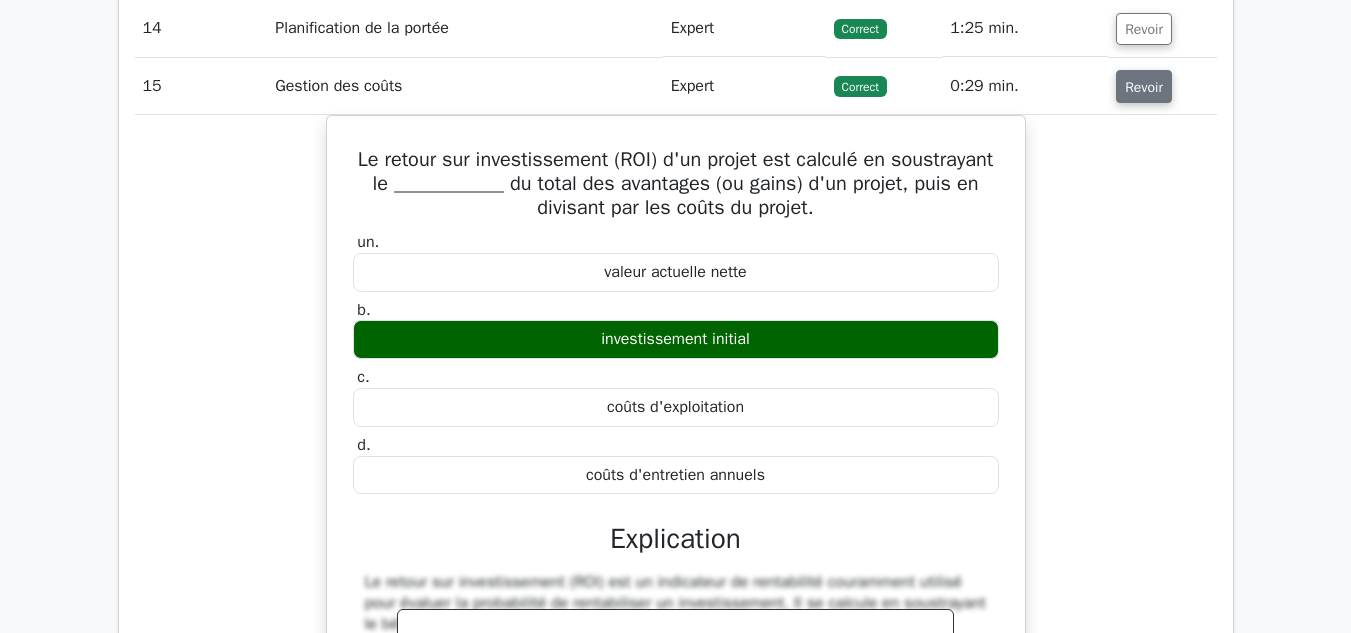 click on "Revoir" at bounding box center (1144, 87) 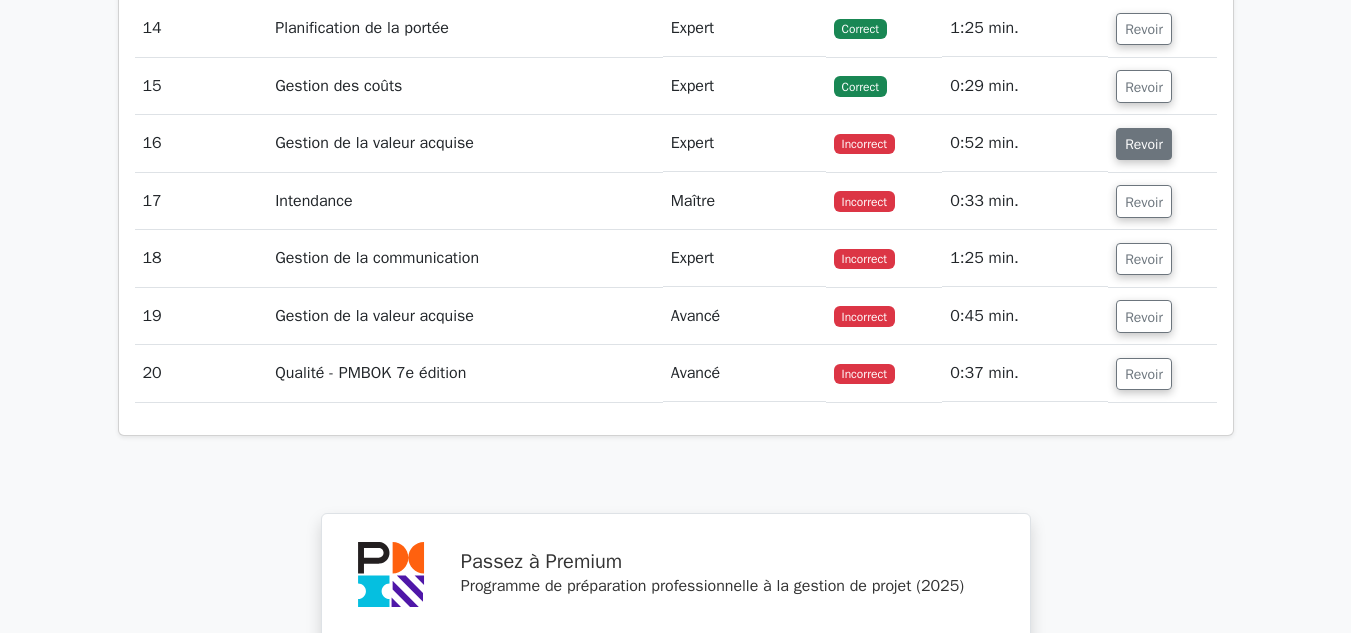 click on "Revoir" at bounding box center [1144, 144] 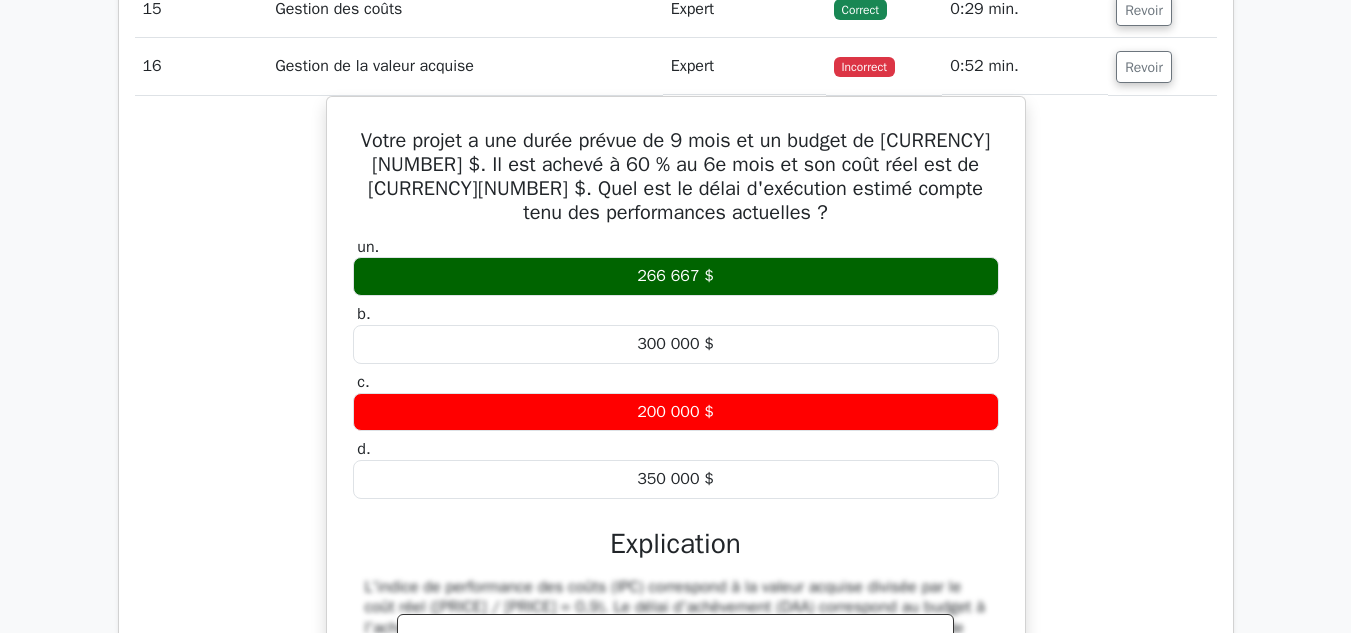 scroll, scrollTop: 2954, scrollLeft: 0, axis: vertical 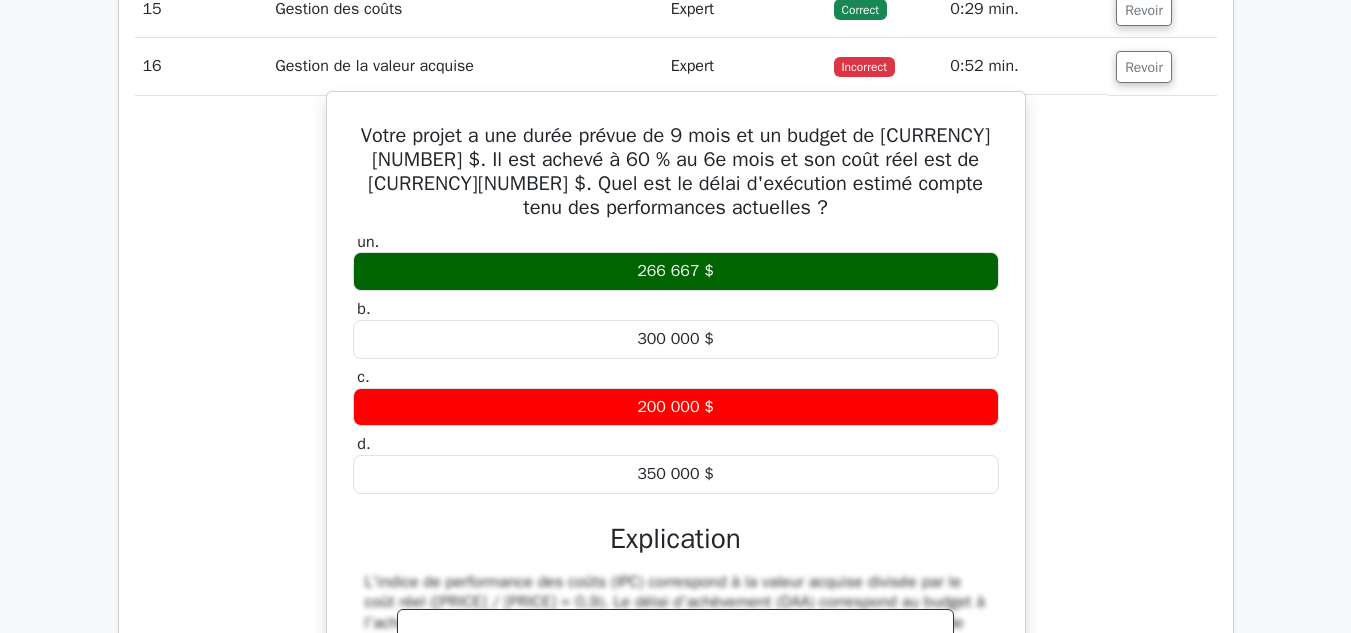 drag, startPoint x: 760, startPoint y: 488, endPoint x: 352, endPoint y: 137, distance: 538.2053 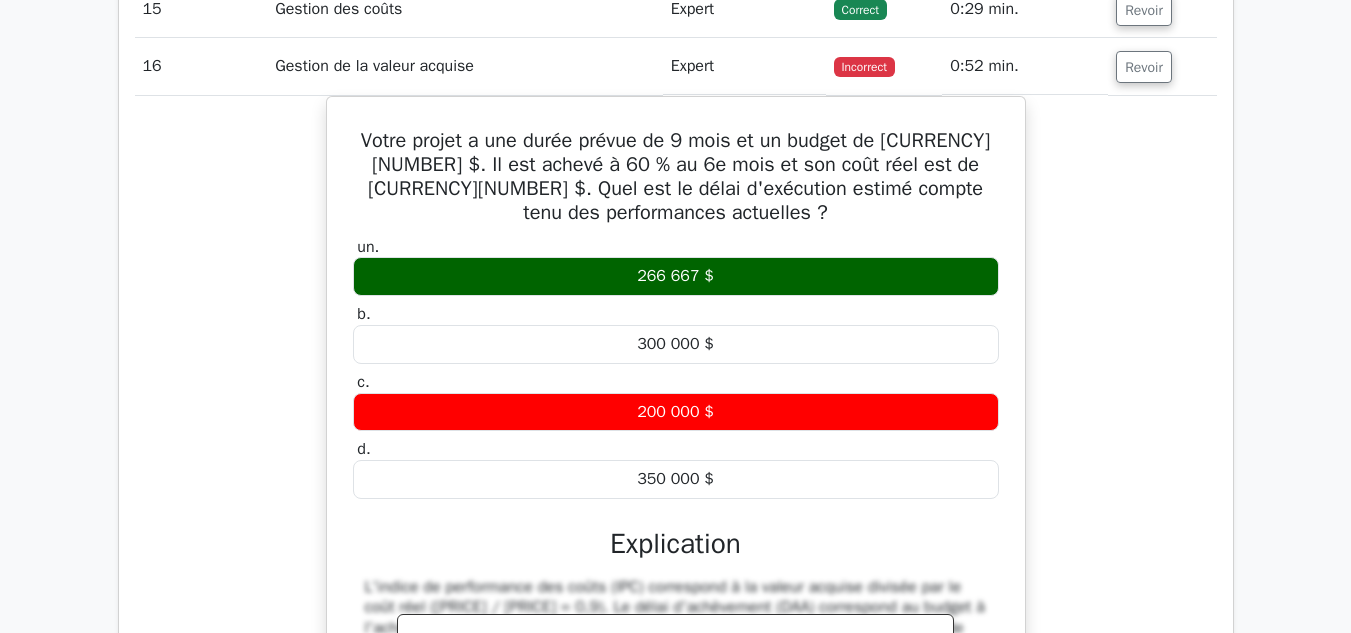 click on "Votre projet a une durée prévue de 9 mois et un budget de 600 000 $. Il est achevé à 60 % au 6e mois et son coût réel est de 400 000 $. Quel est le délai d'exécution estimé compte tenu des performances actuelles ?
un.
266 667 $
b.
c. d." at bounding box center [676, 501] 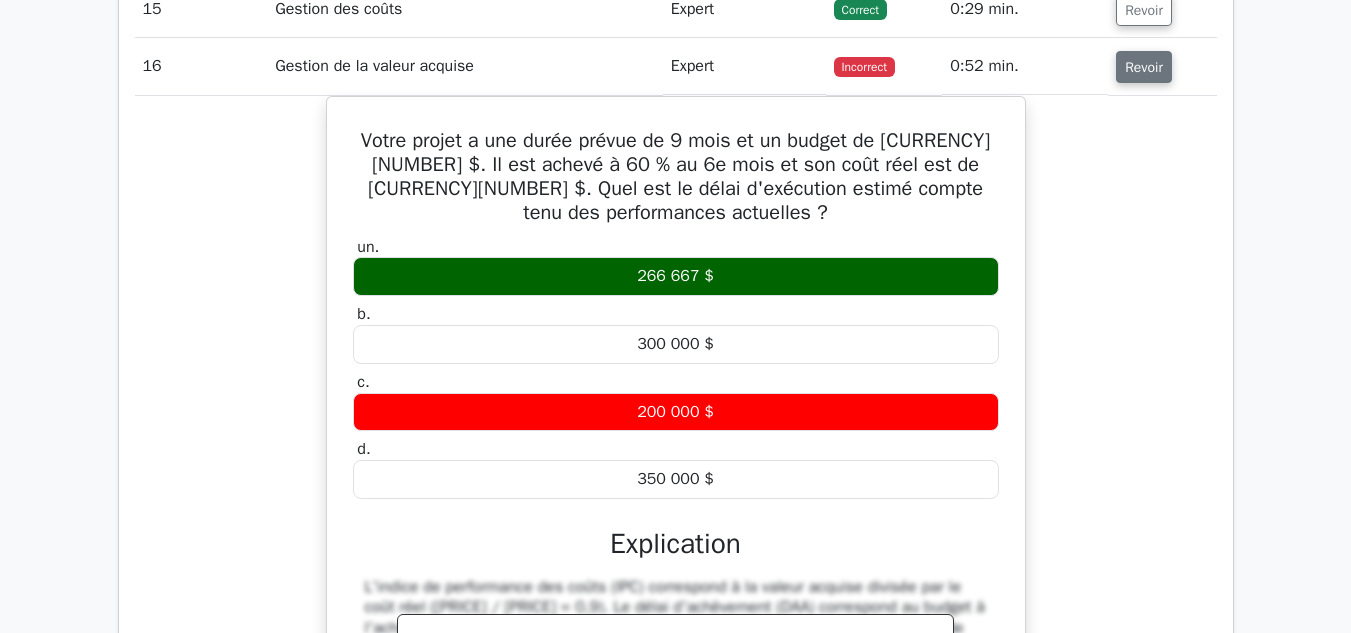click on "Revoir" at bounding box center (1144, 67) 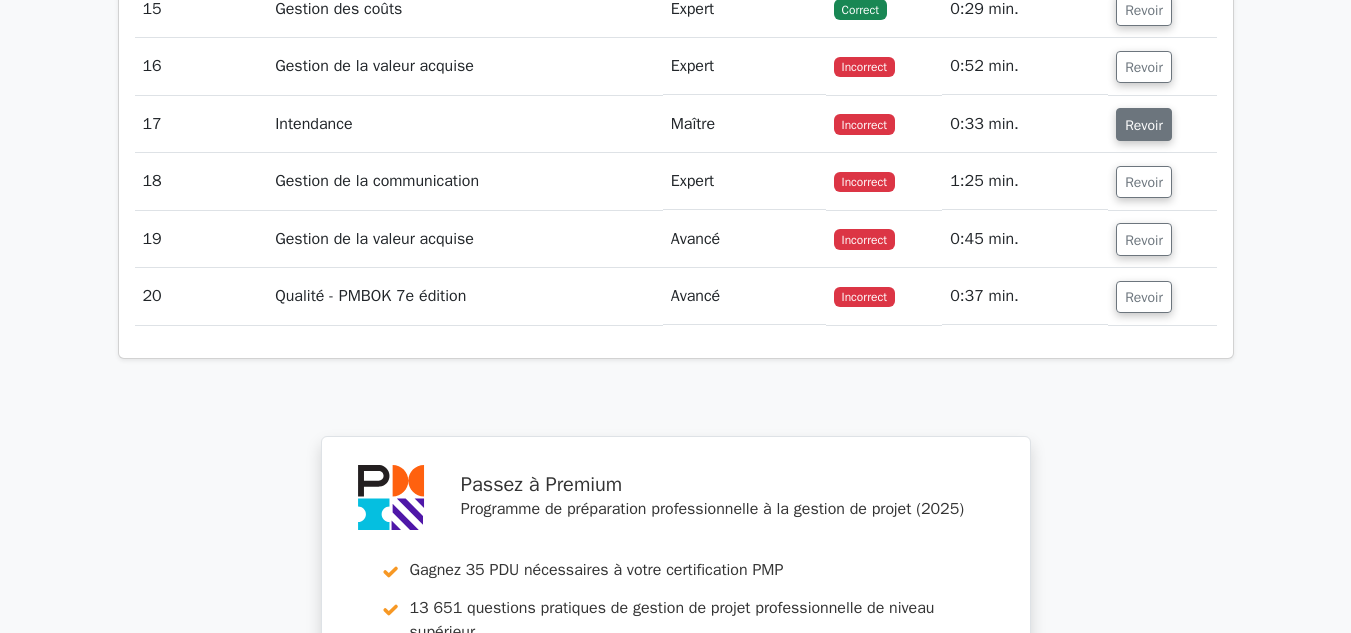 click on "Revoir" at bounding box center [1144, 125] 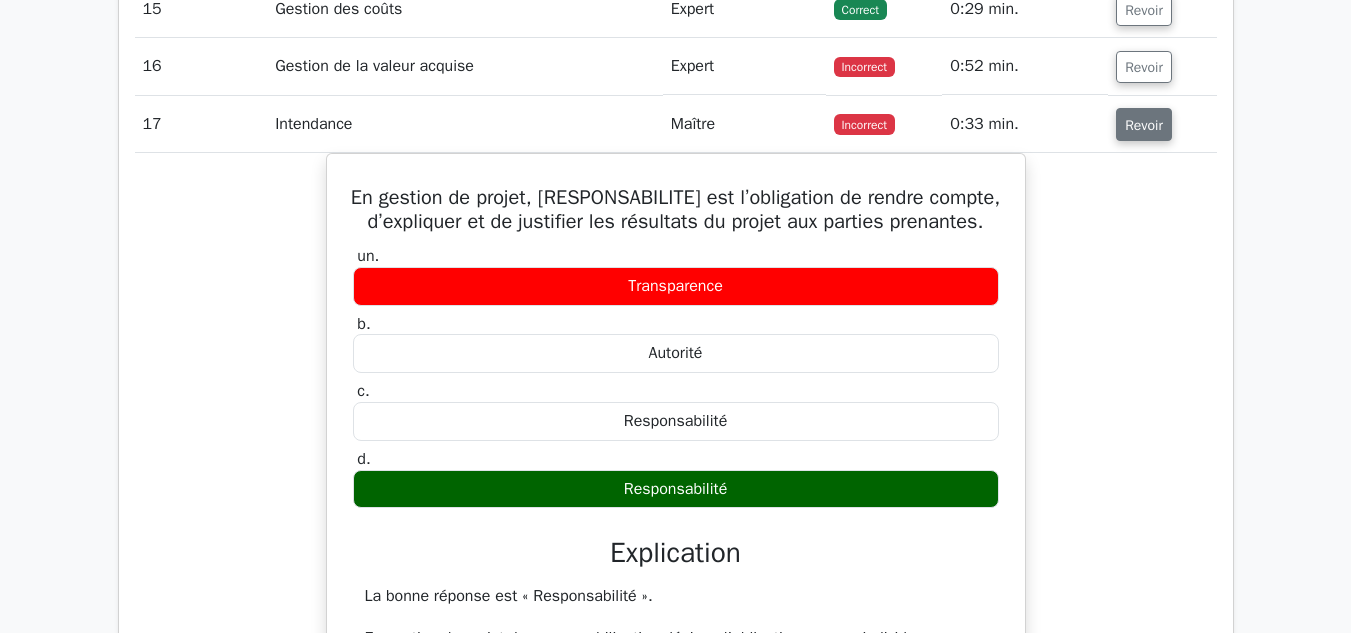 click on "Revoir" at bounding box center (1144, 125) 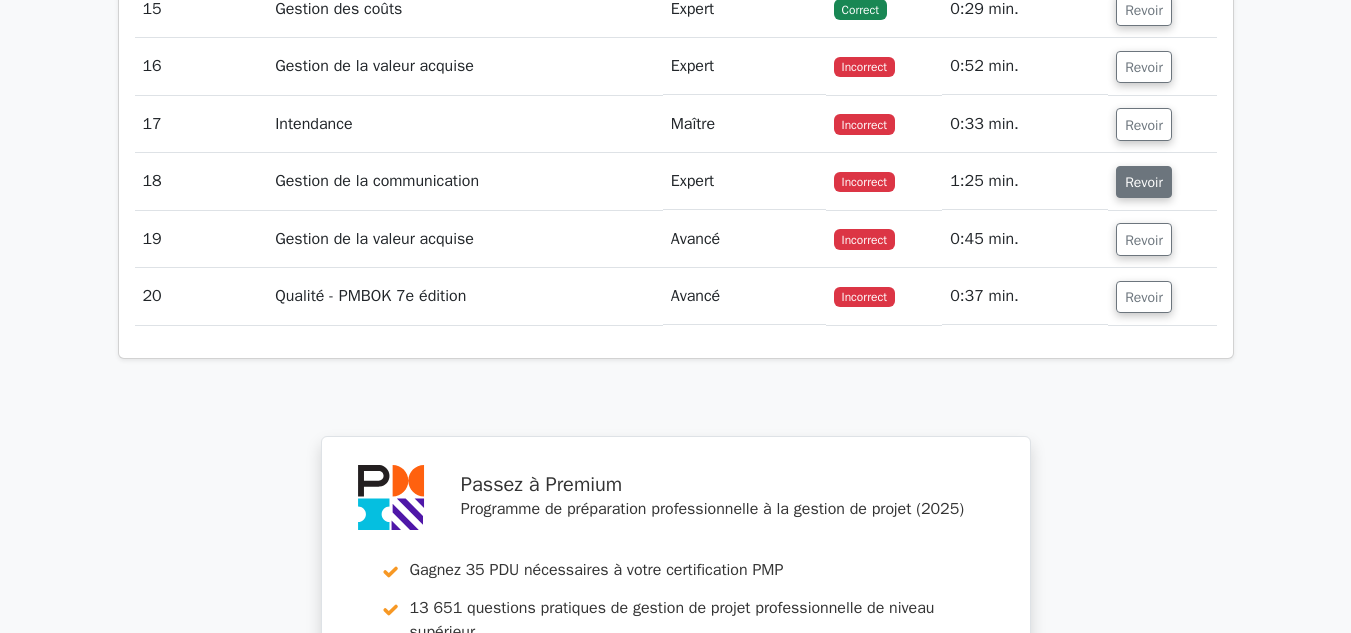 click on "Revoir" at bounding box center [1144, 182] 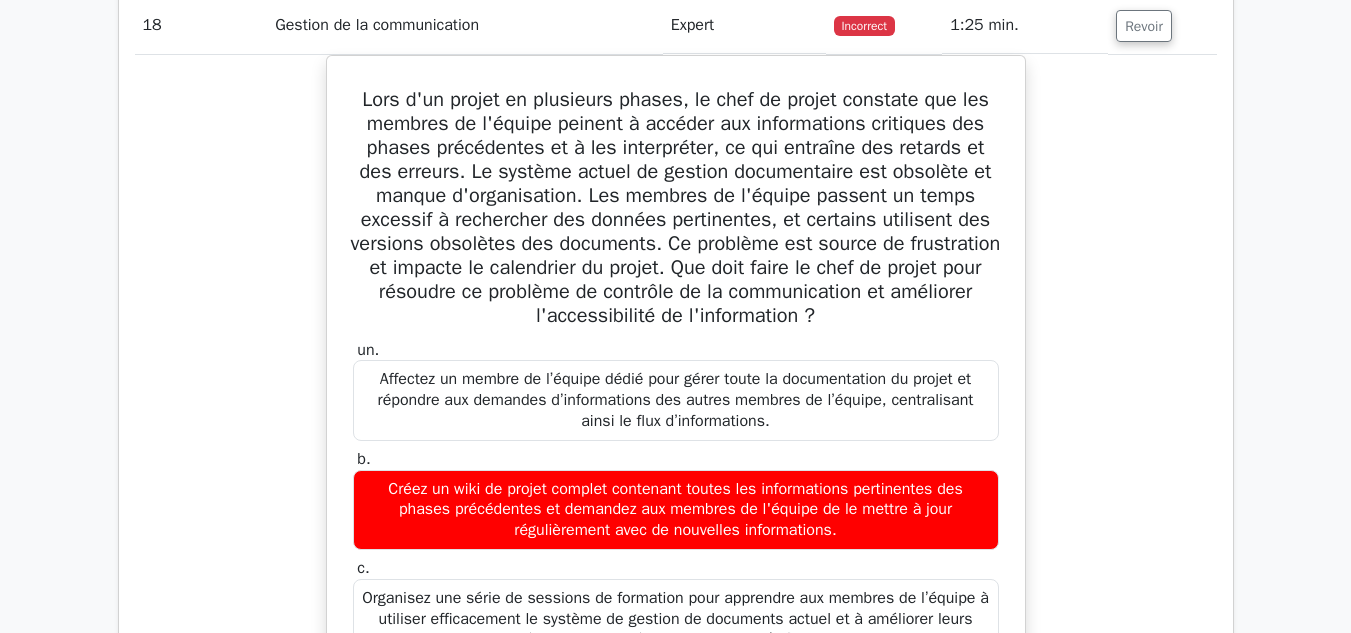 scroll, scrollTop: 3100, scrollLeft: 0, axis: vertical 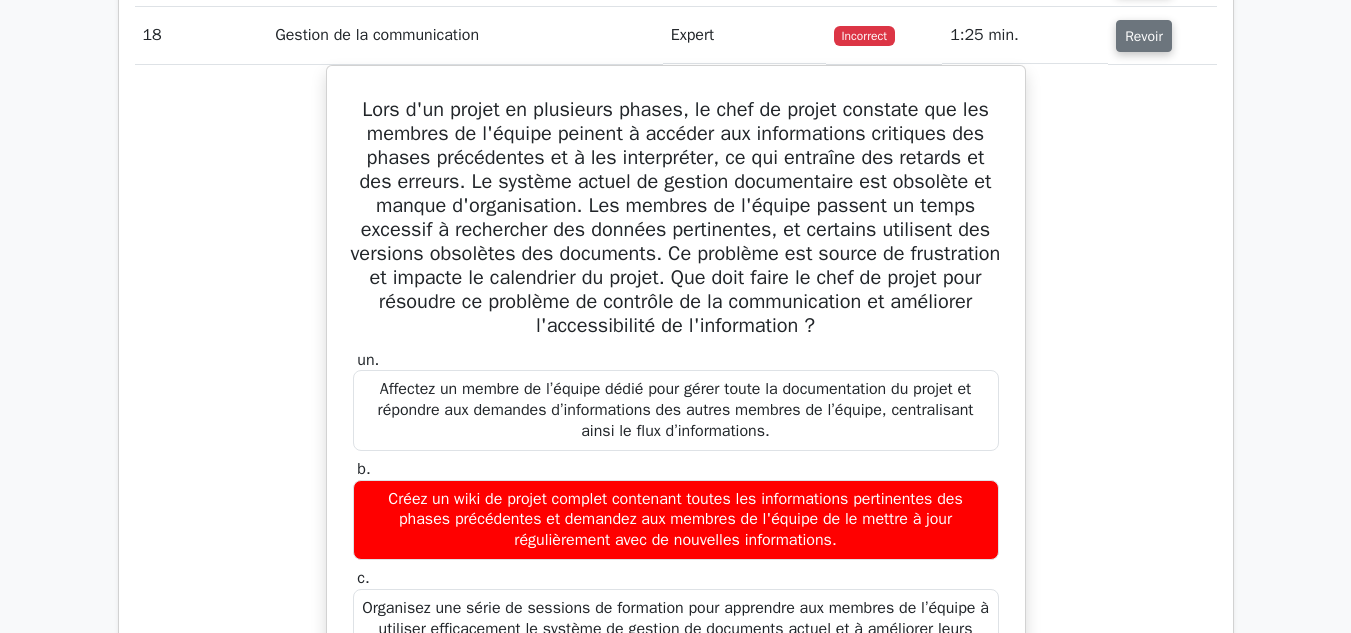 click on "Revoir" at bounding box center [1144, 36] 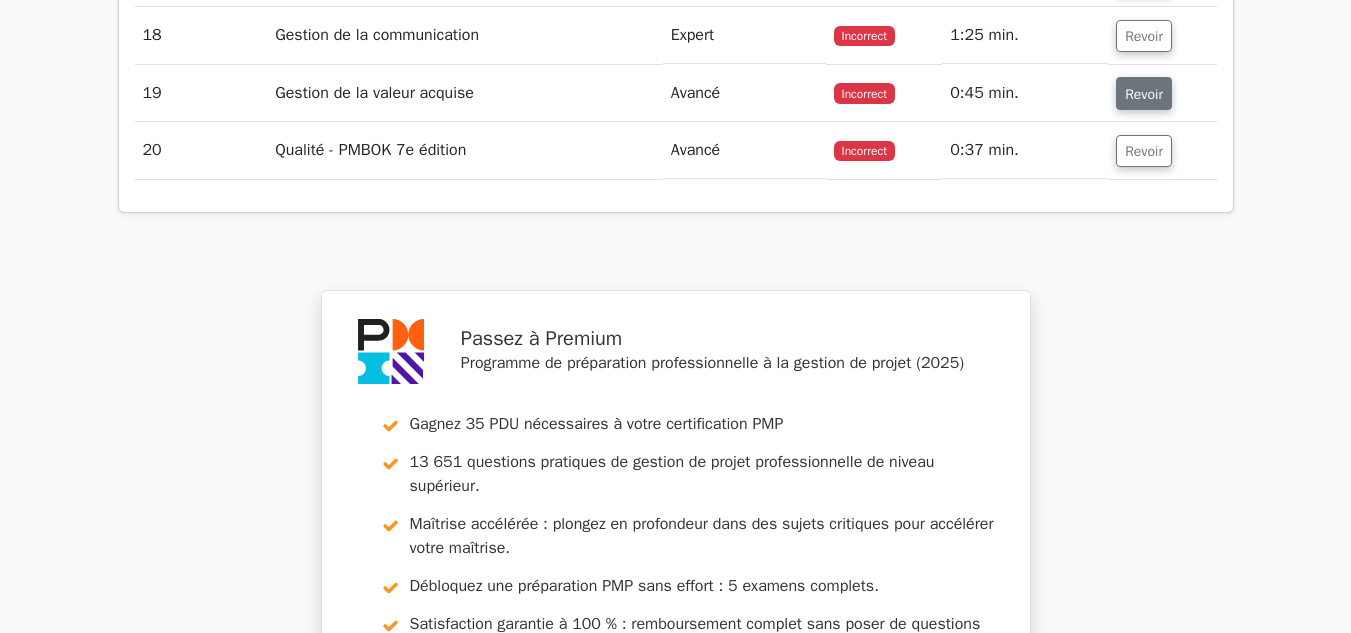 click on "Revoir" at bounding box center [1144, 93] 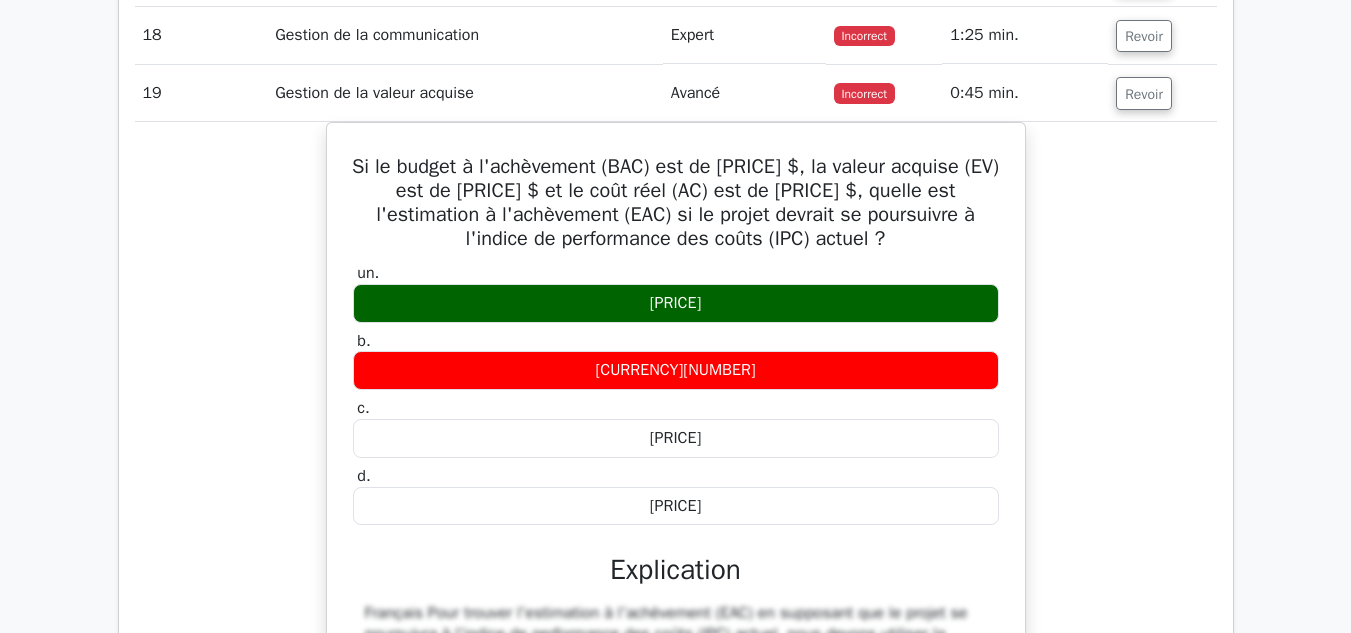 click on "Si le budget à l'achèvement (BAC) est de 100 000 $, la valeur acquise (EV) est de 40 000 $ et le coût réel (AC) est de 50 000 $, quelle est l'estimation à l'achèvement (EAC) si le projet devrait se poursuivre à l'indice de performance des coûts (IPC) actuel ?
un.
125 000 $
b.
c. d." at bounding box center (676, 551) 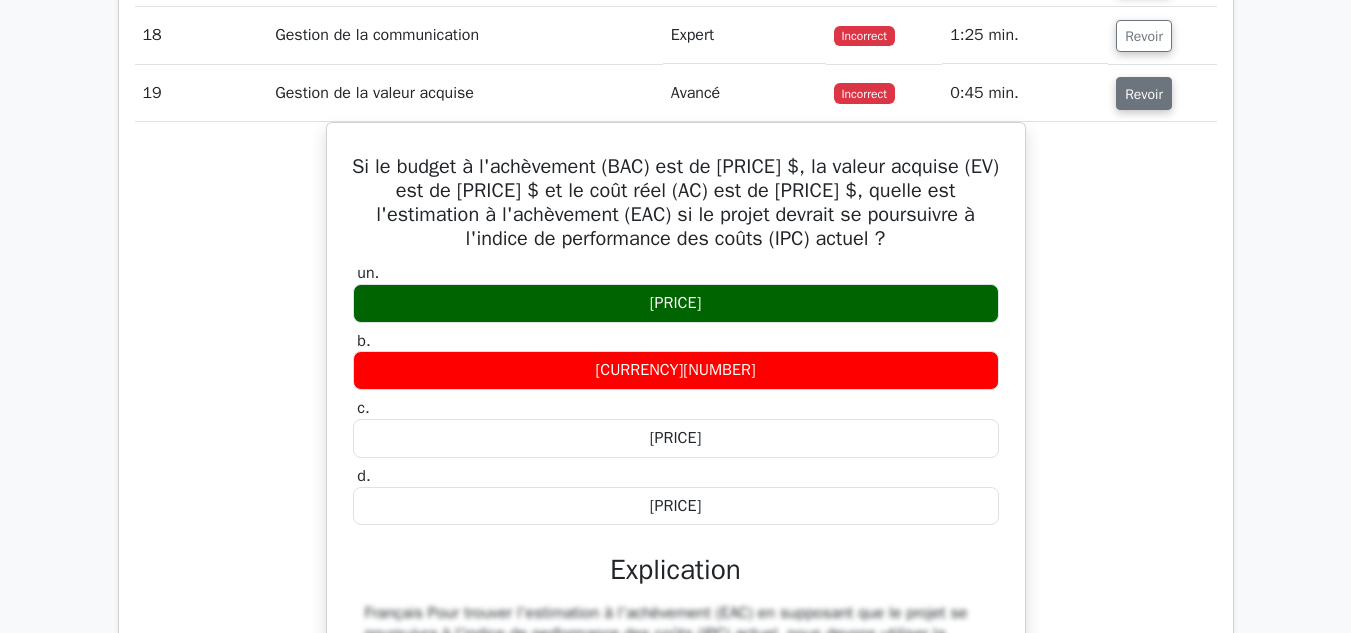 click on "Revoir" at bounding box center (1144, 94) 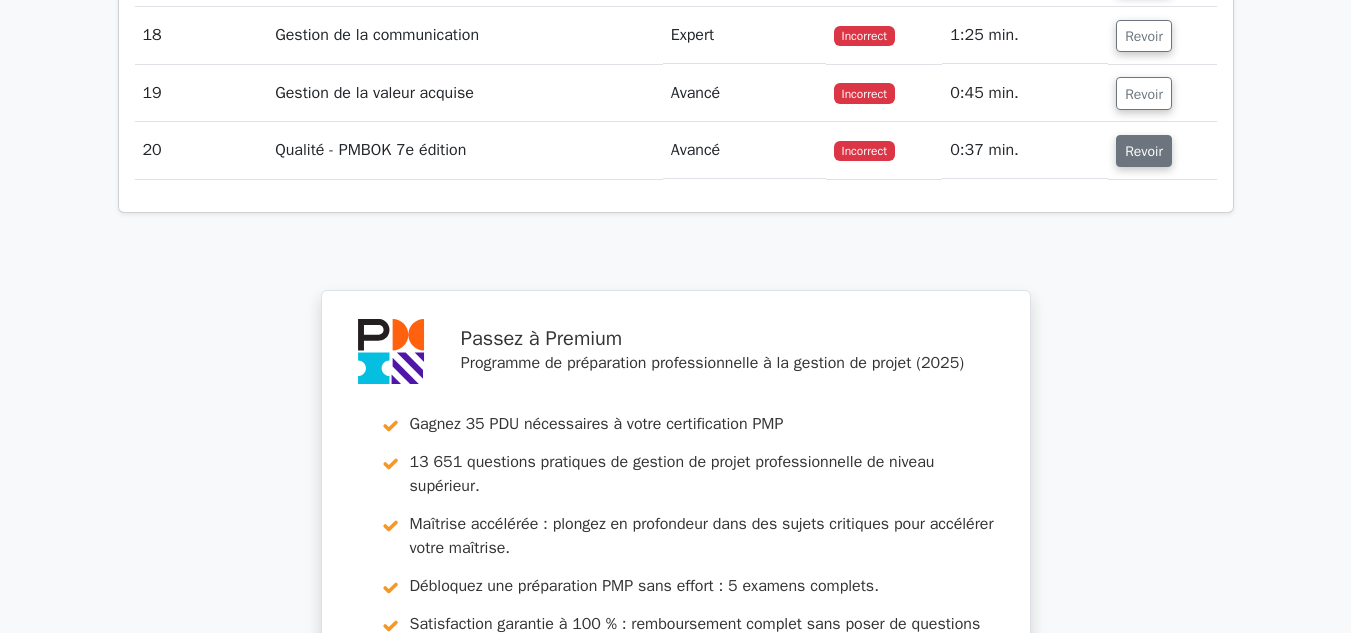click on "Revoir" at bounding box center (1144, 151) 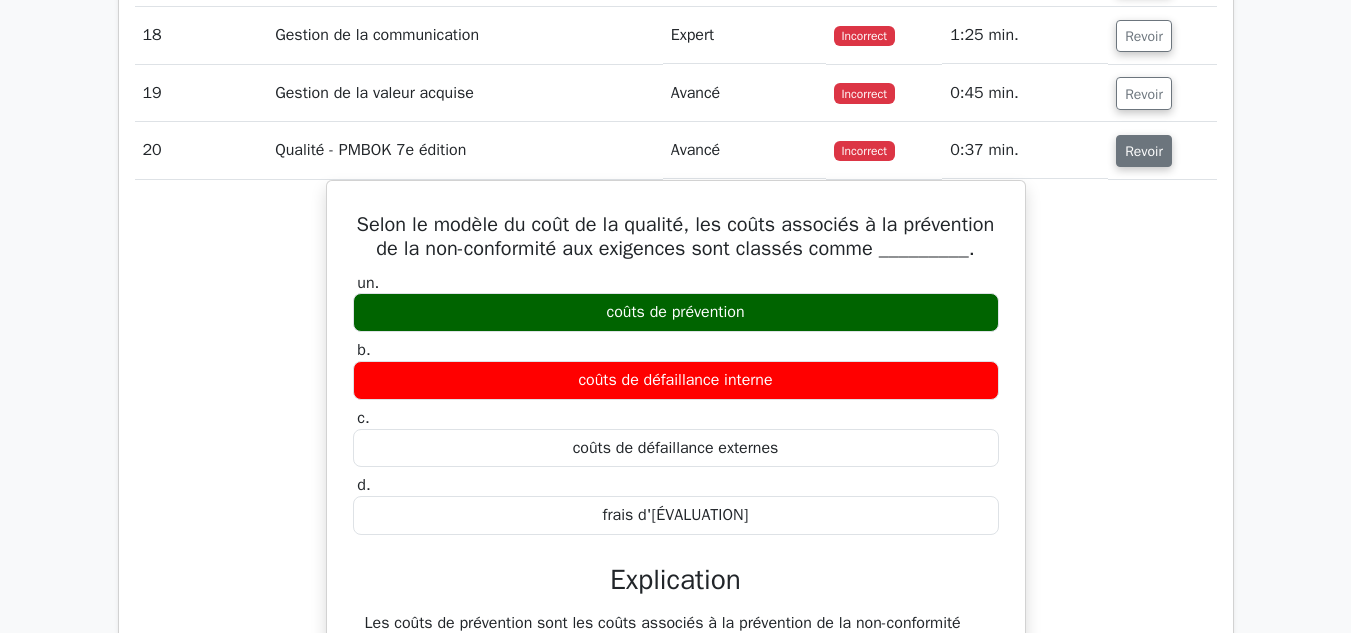 click on "Revoir" at bounding box center (1144, 151) 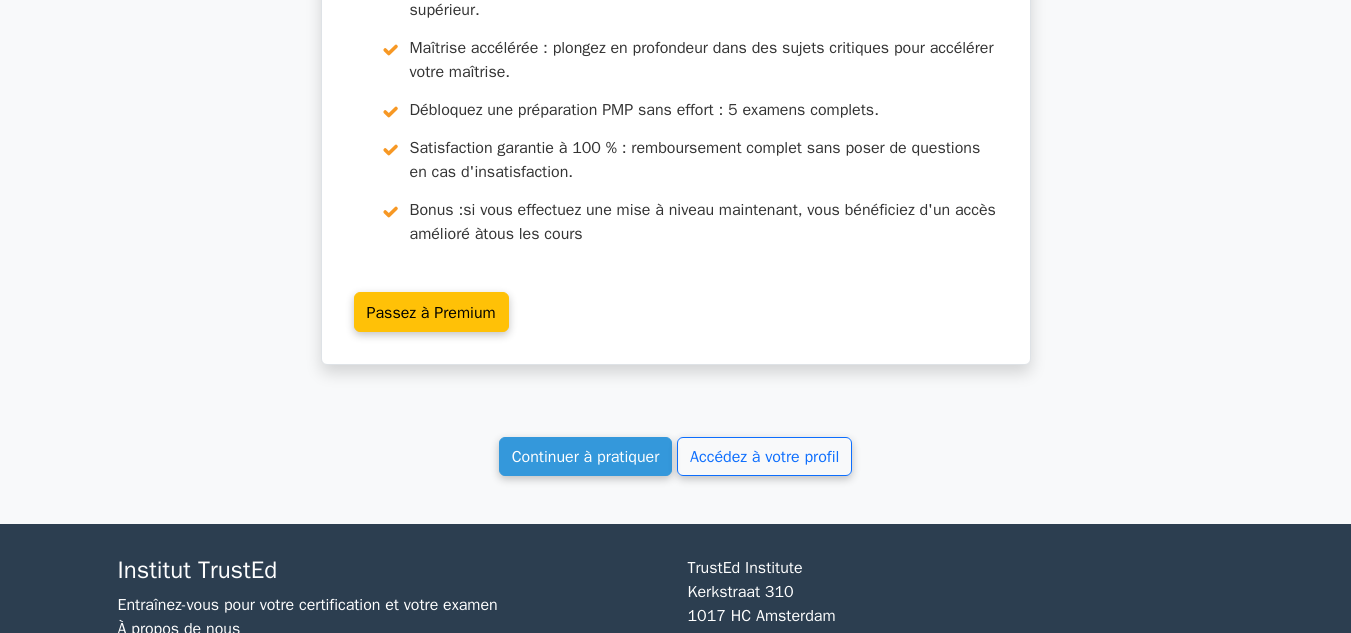 scroll, scrollTop: 3577, scrollLeft: 0, axis: vertical 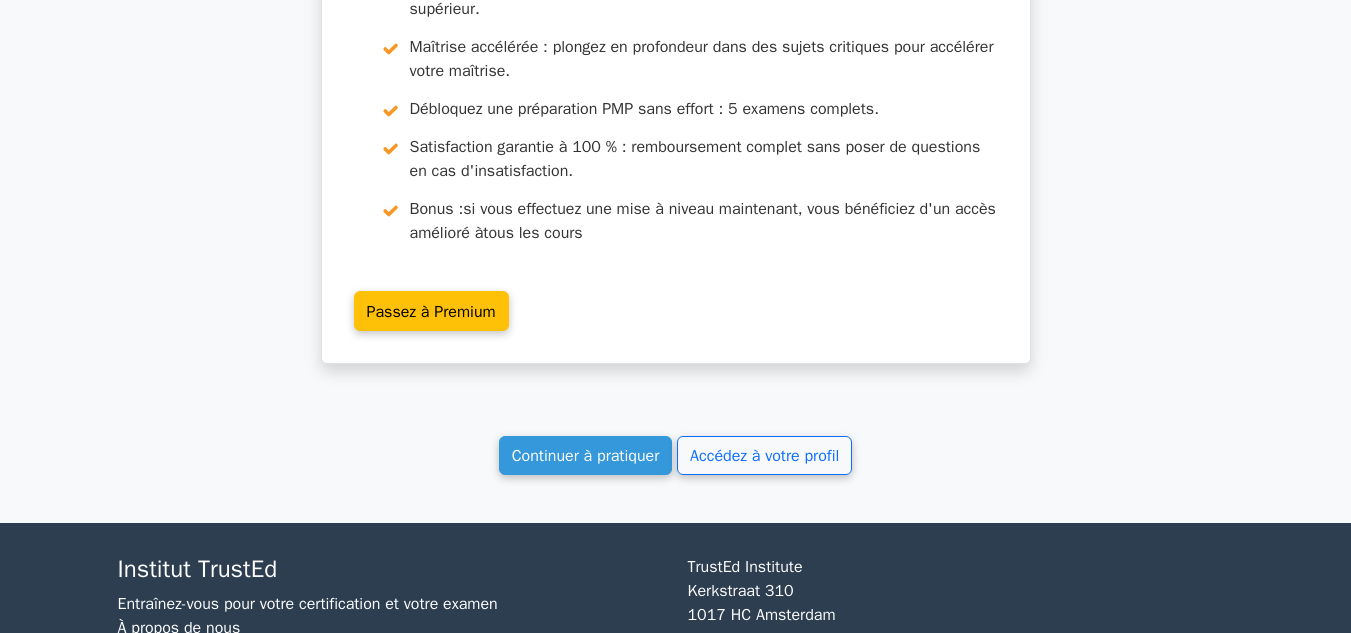 click on "Vos résultats de test
Professionnel de la gestion de projet
65%
Votre score
Continuez à vous entraîner !
Performance par thème
Gestion d'entreprise
100%
Portée de référence
1" at bounding box center [676, -1199] 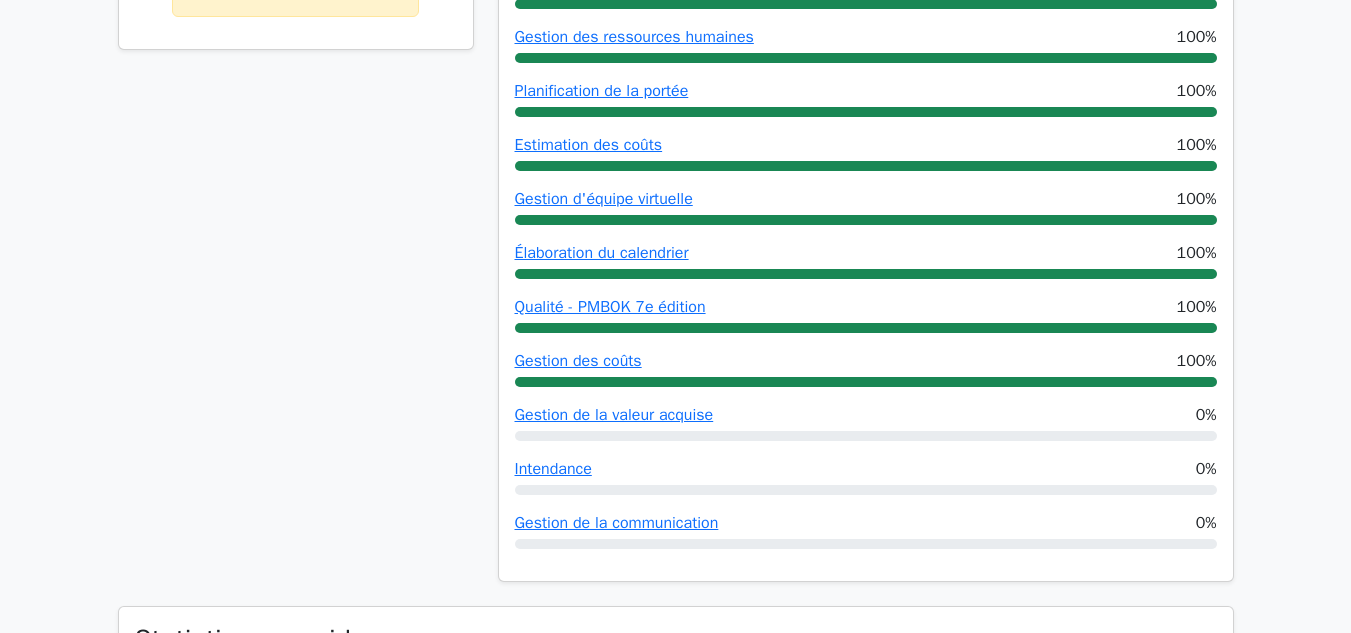 scroll, scrollTop: 1130, scrollLeft: 0, axis: vertical 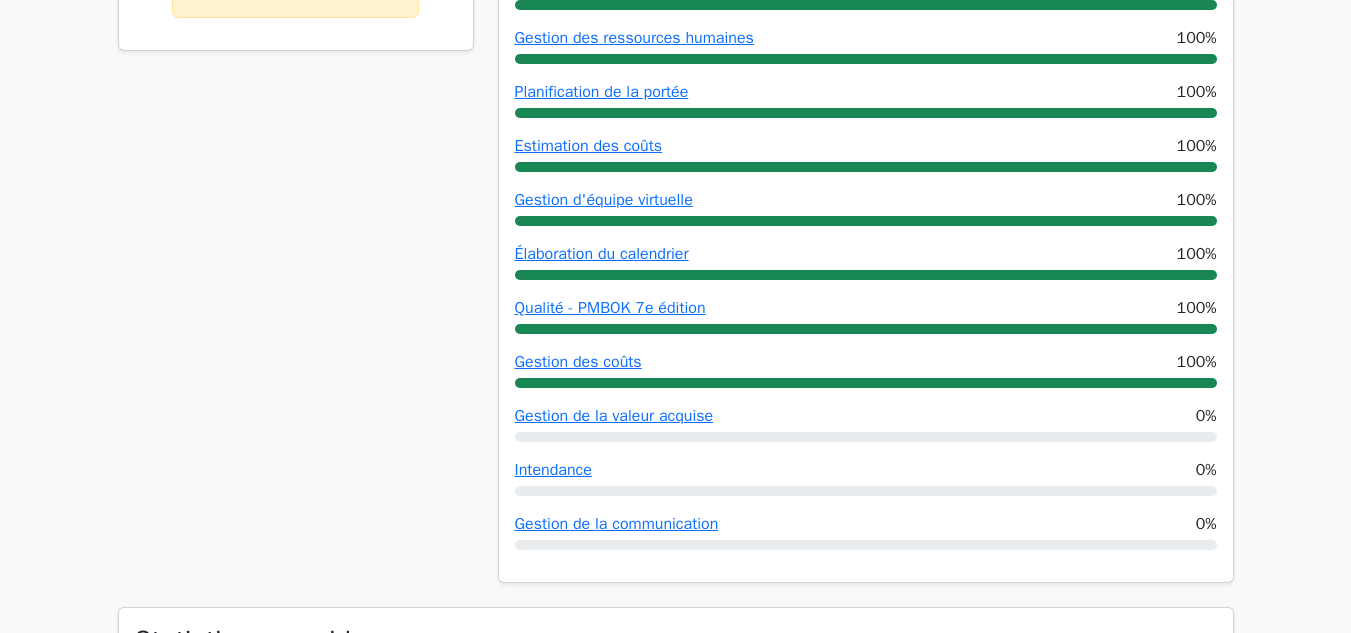 click on "Passez à Premium
Programme de préparation professionnelle à la gestion de projet (2025)
Gagnez 35 PDU nécessaires à votre certification PMP
13 651 questions pratiques de gestion de projet professionnelle de niveau supérieur.
Maîtrise accélérée : plongez en profondeur dans des sujets critiques pour accélérer votre maîtrise.
Débloquez une préparation PMP sans effort : 5 examens complets.
Bonus : tous les cours
1" at bounding box center (675, 952) 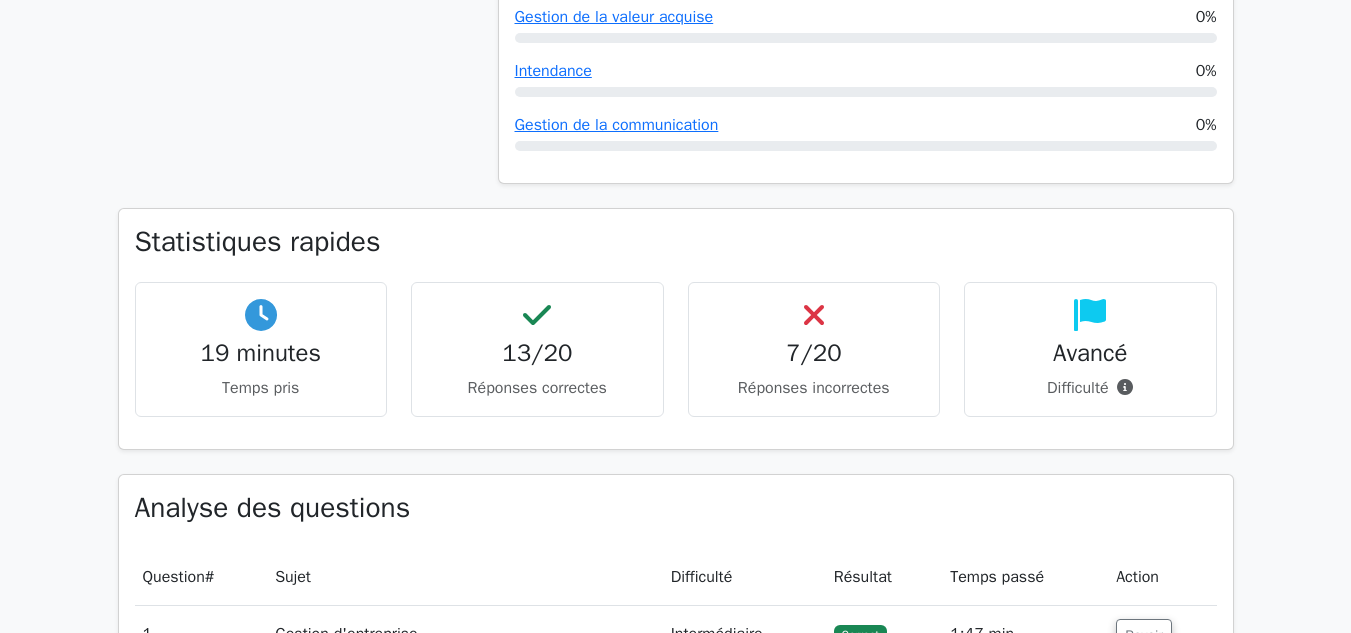 scroll, scrollTop: 1530, scrollLeft: 0, axis: vertical 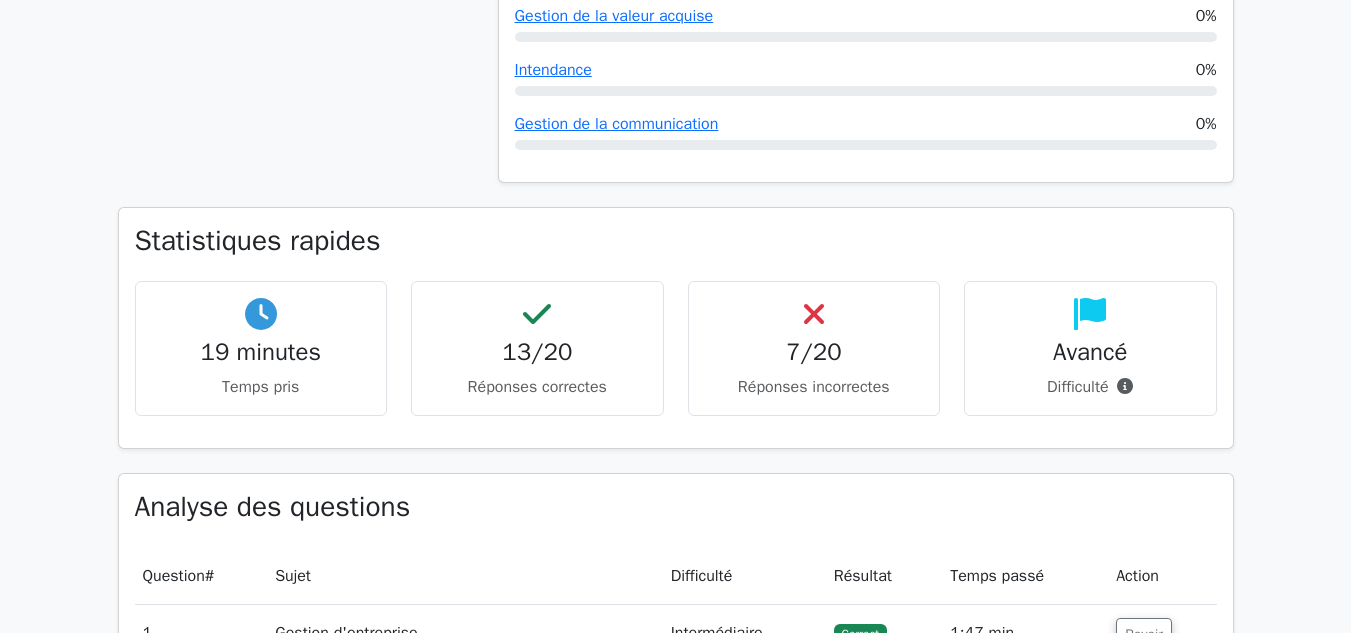 click on "Passez à Premium
Programme de préparation professionnelle à la gestion de projet (2025)
Gagnez 35 PDU nécessaires à votre certification PMP
13 651 questions pratiques de gestion de projet professionnelle de niveau supérieur.
Maîtrise accélérée : plongez en profondeur dans des sujets critiques pour accélérer votre maîtrise.
Débloquez une préparation PMP sans effort : 5 examens complets.
Bonus : tous les cours
1" at bounding box center [675, 552] 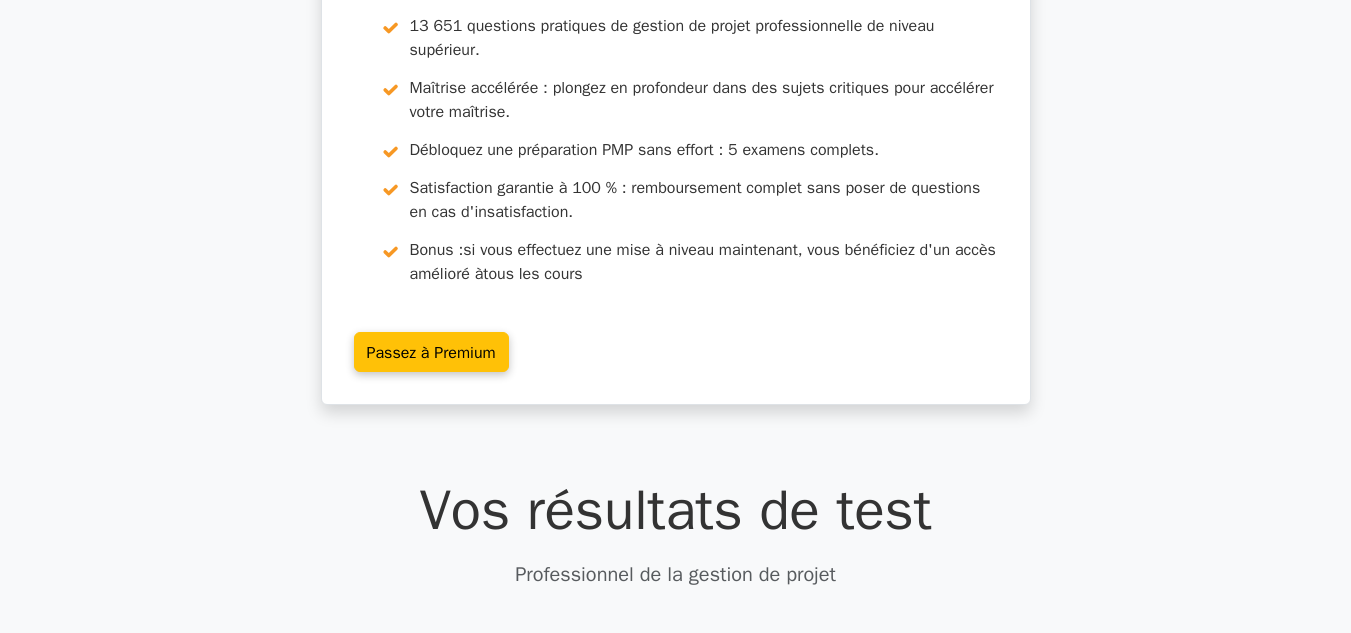 scroll, scrollTop: 228, scrollLeft: 0, axis: vertical 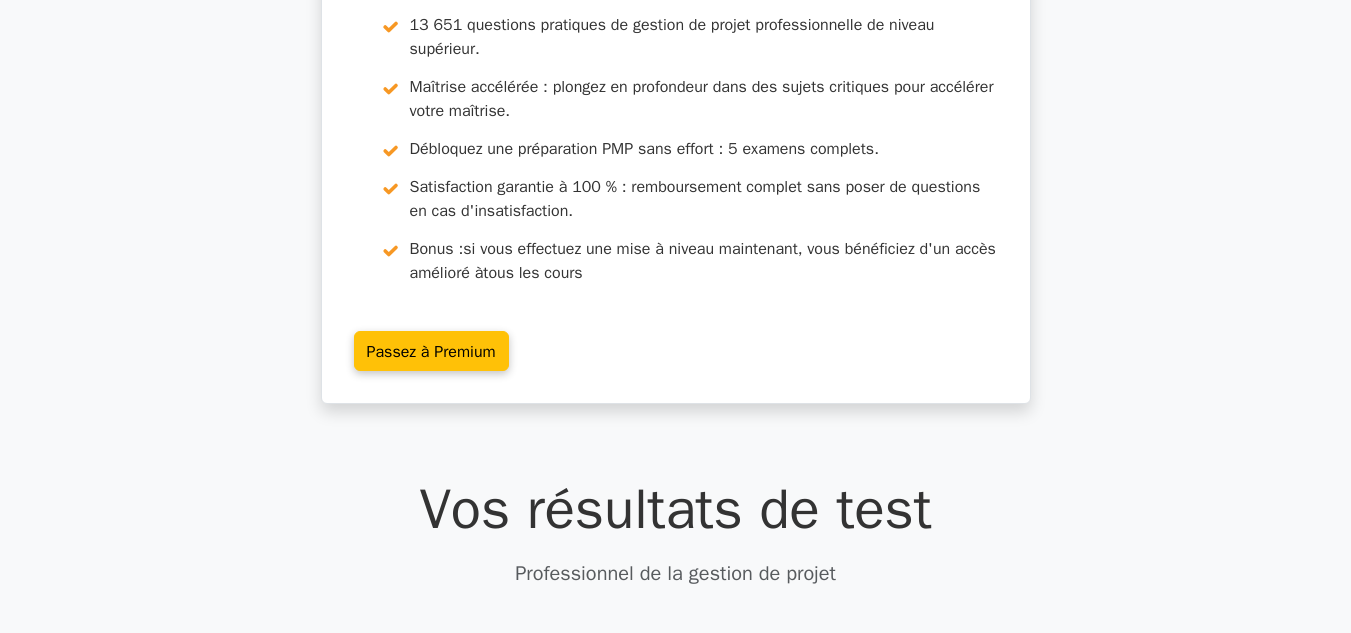 click on "Passez à Premium
Programme de préparation professionnelle à la gestion de projet (2025)
Gagnez 35 PDU nécessaires à votre certification PMP
13 651 questions pratiques de gestion de projet professionnelle de niveau supérieur.
Maîtrise accélérée : plongez en profondeur dans des sujets critiques pour accélérer votre maîtrise.
Débloquez une préparation PMP sans effort : 5 examens complets.
Bonus : tous les cours" at bounding box center [675, 139] 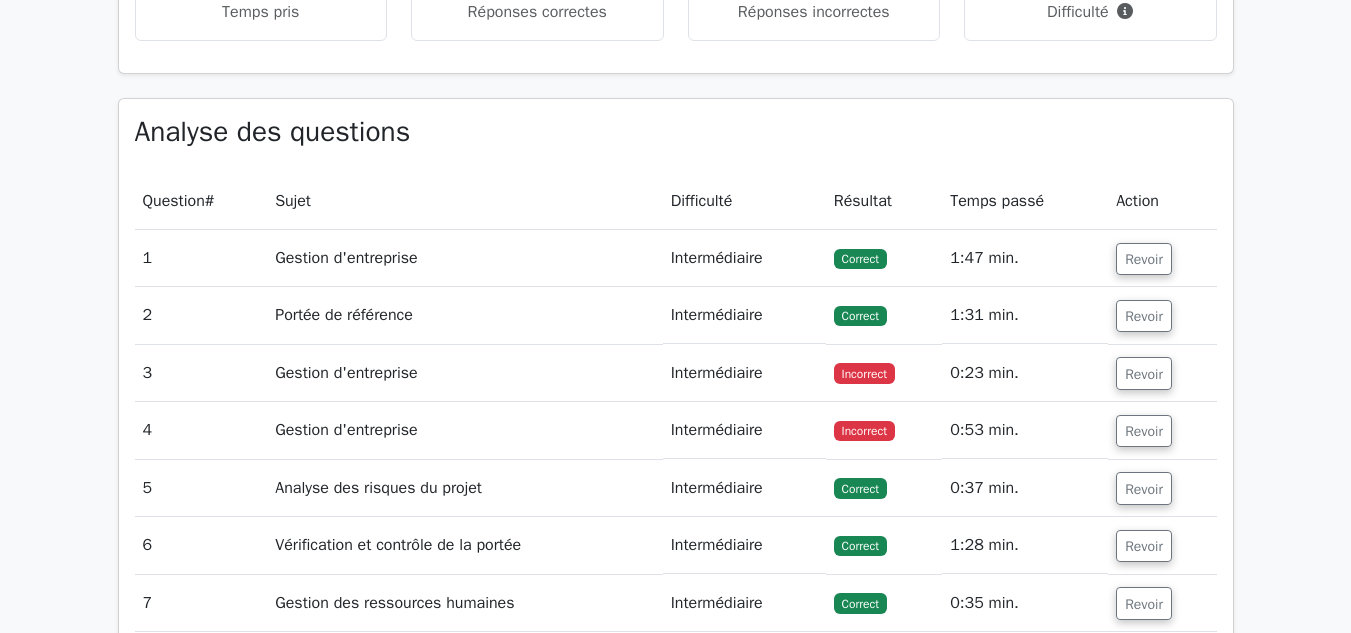 scroll, scrollTop: 1922, scrollLeft: 0, axis: vertical 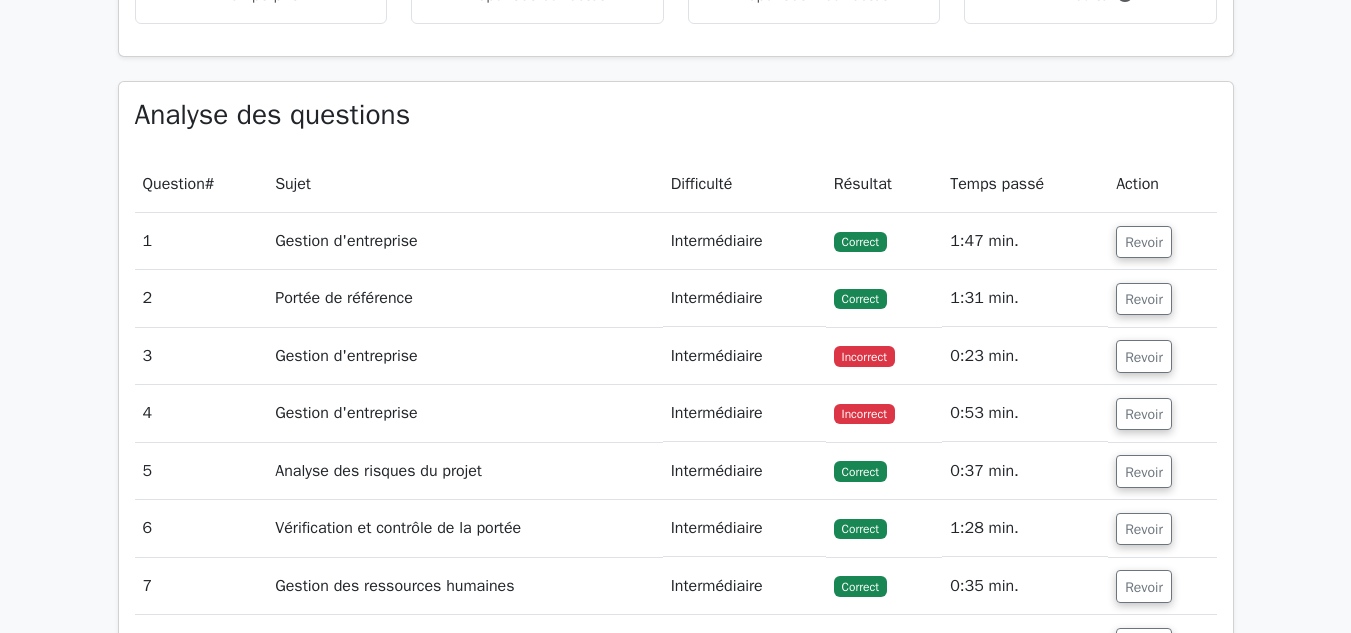 click on "Passez à Premium
Programme de préparation professionnelle à la gestion de projet (2025)
Gagnez 35 PDU nécessaires à votre certification PMP
13 651 questions pratiques de gestion de projet professionnelle de niveau supérieur.
Maîtrise accélérée : plongez en profondeur dans des sujets critiques pour accélérer votre maîtrise.
Débloquez une préparation PMP sans effort : 5 examens complets.
Bonus : tous les cours
1" at bounding box center (675, 160) 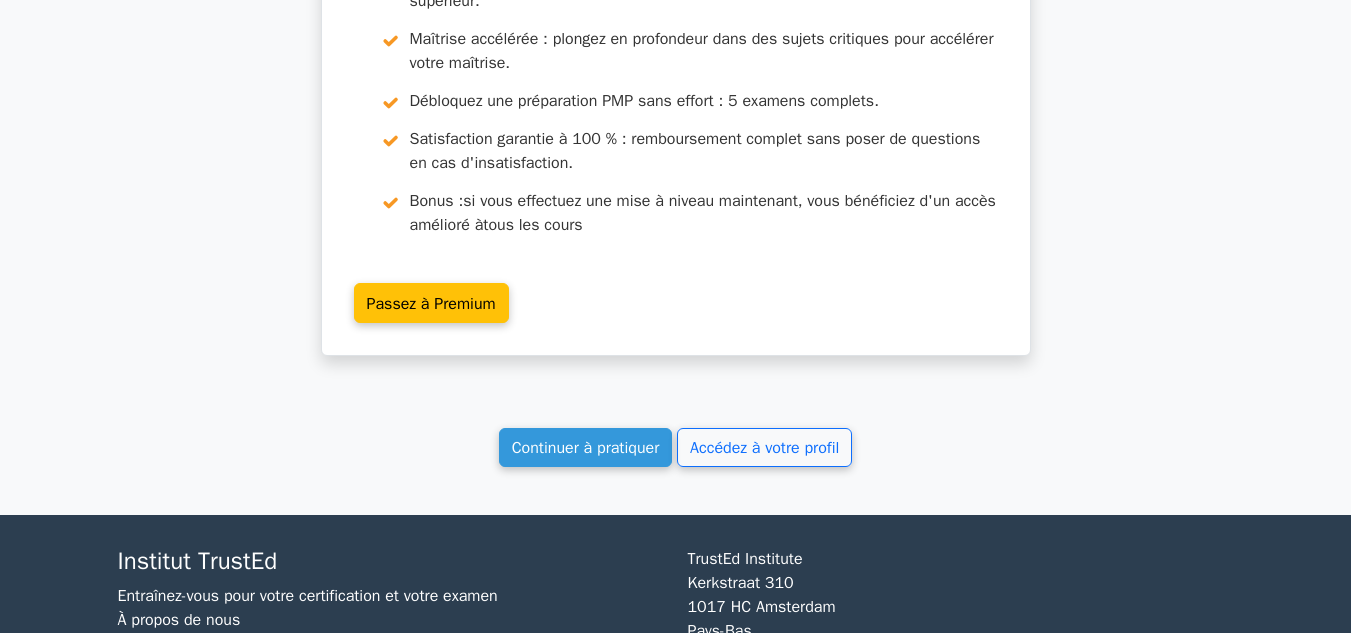 scroll, scrollTop: 3709, scrollLeft: 0, axis: vertical 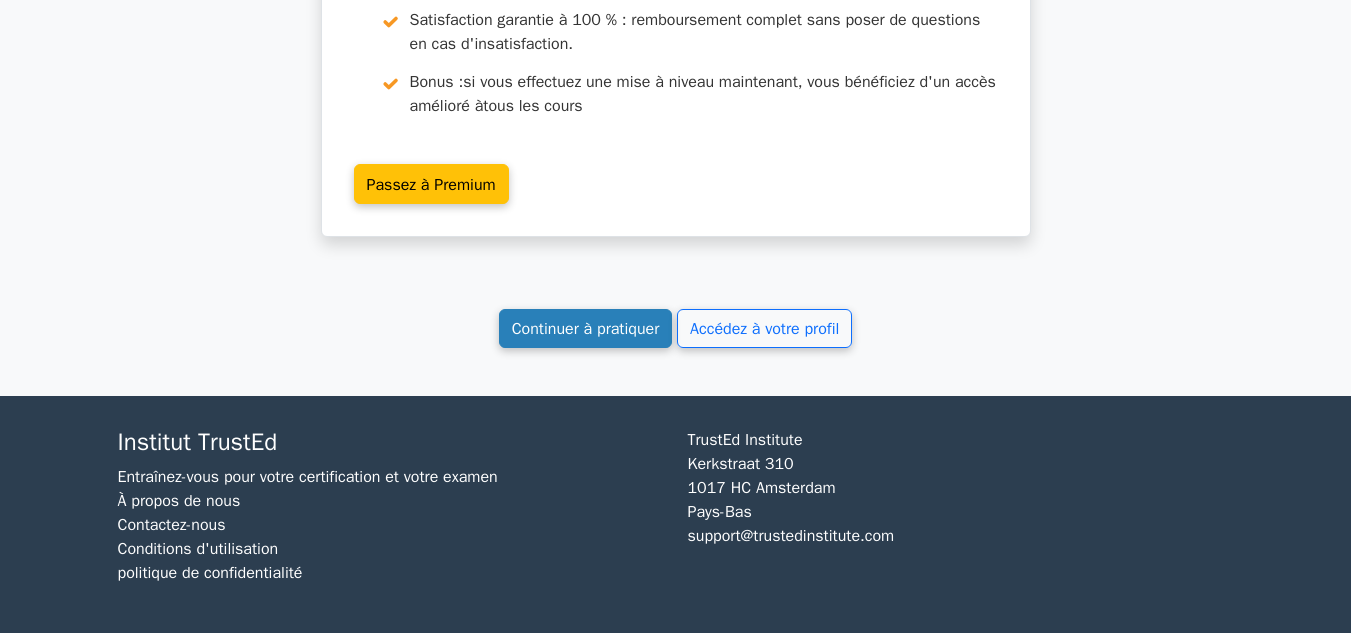 click on "Continuer à pratiquer" at bounding box center [586, 329] 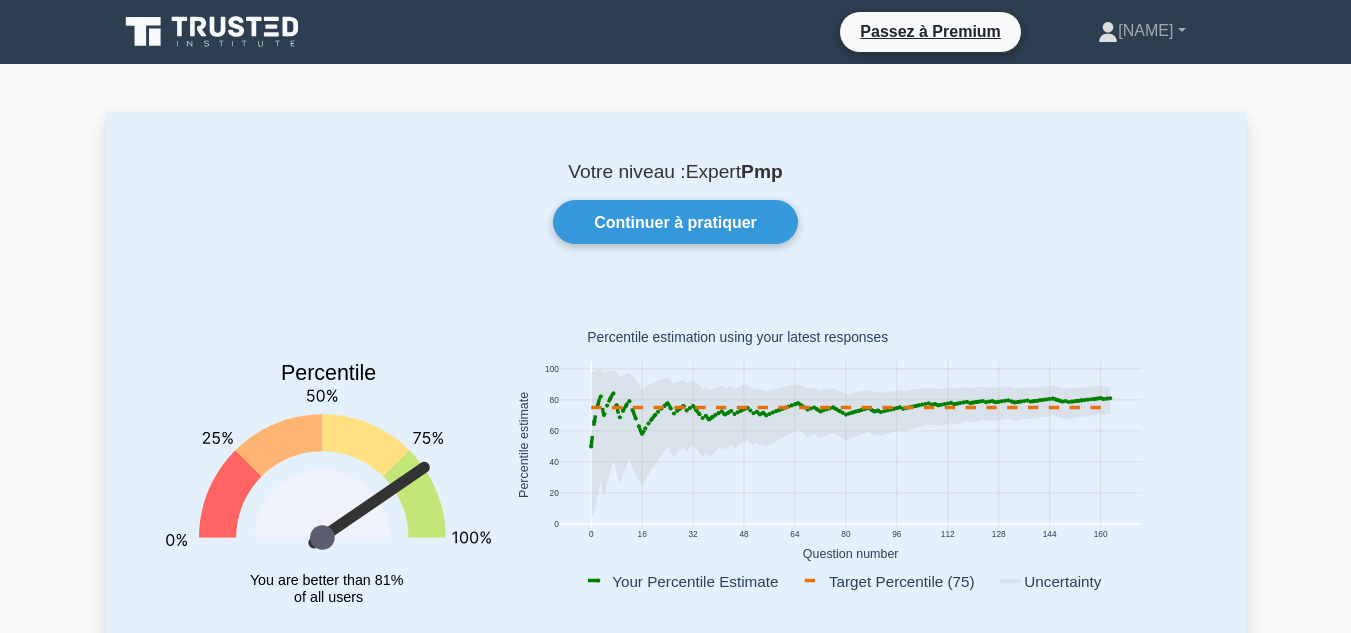 scroll, scrollTop: 0, scrollLeft: 0, axis: both 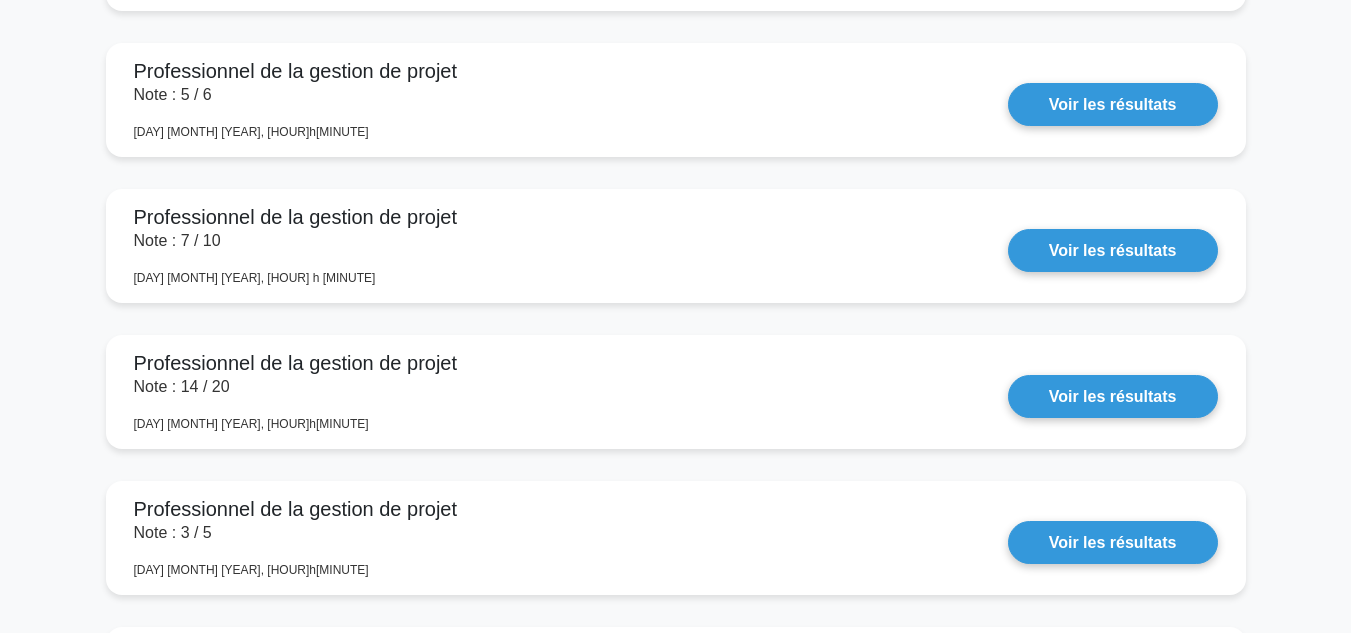 click on "Votre niveau :
Expert
Pmp
Continuer à pratiquer
Percentile
You are better than 81%
of all  users
0 16 32 48 64 80 96 112 128 144 160 0 20 40 60 80" at bounding box center [675, 649] 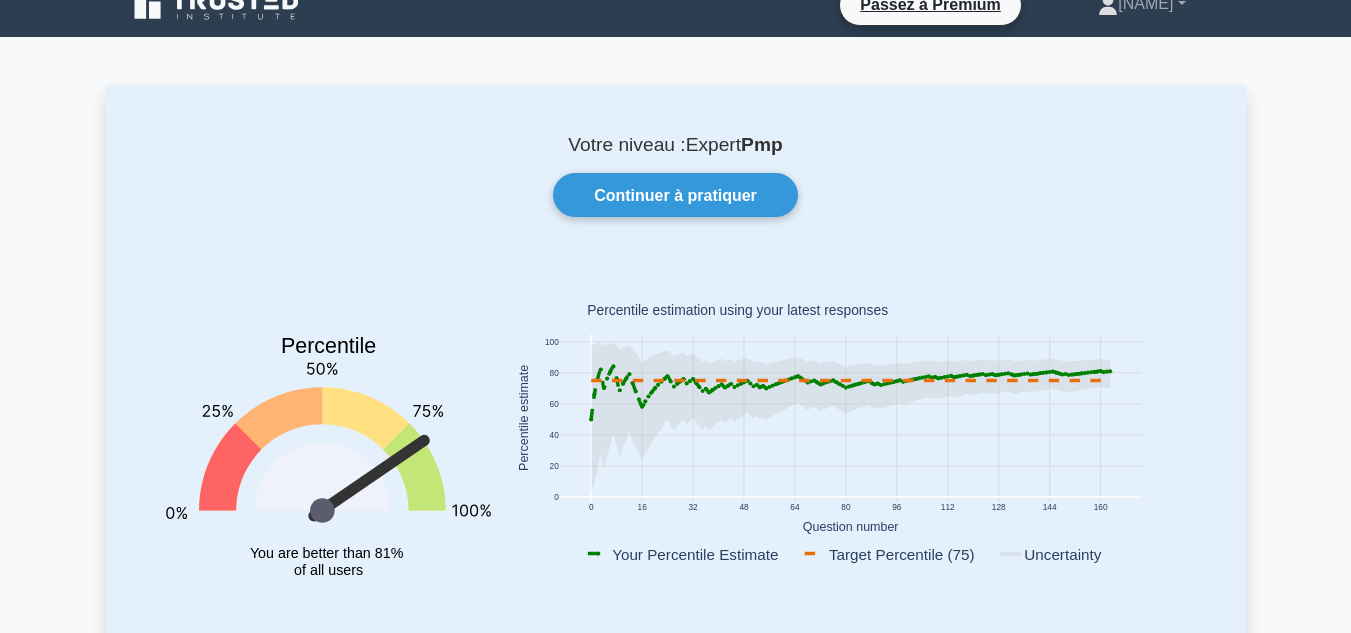 scroll, scrollTop: 28, scrollLeft: 0, axis: vertical 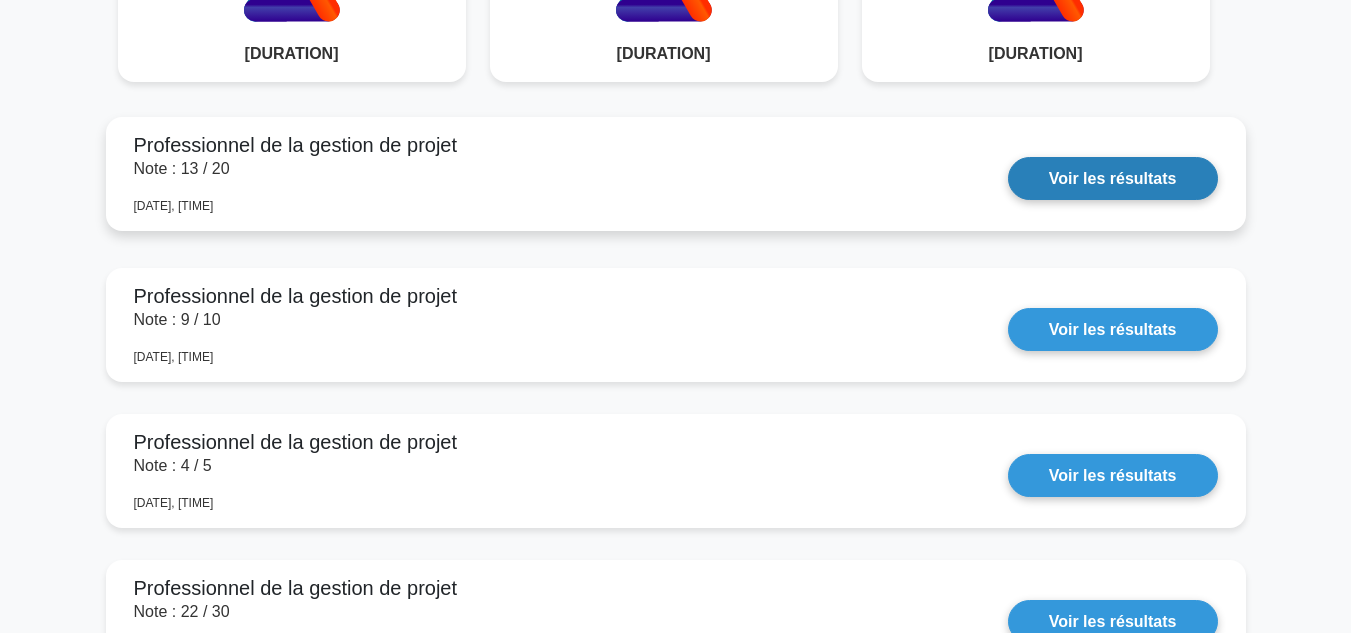 click on "Voir les résultats" at bounding box center (1113, 178) 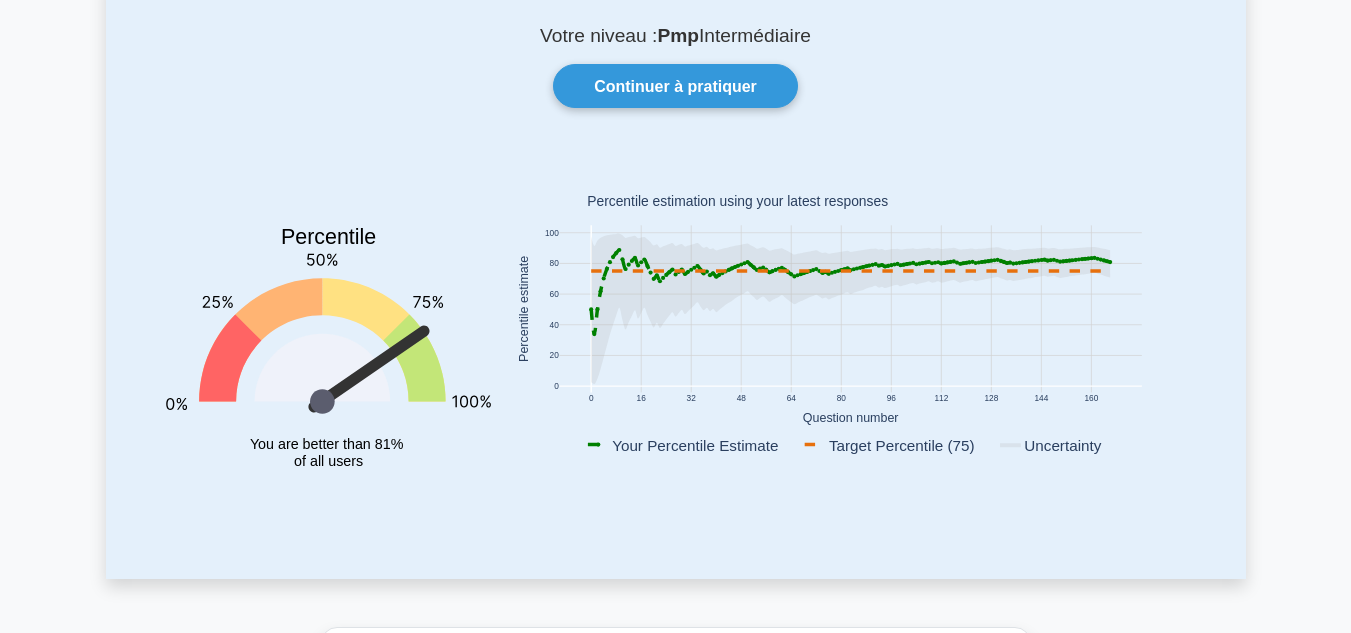 scroll, scrollTop: 0, scrollLeft: 0, axis: both 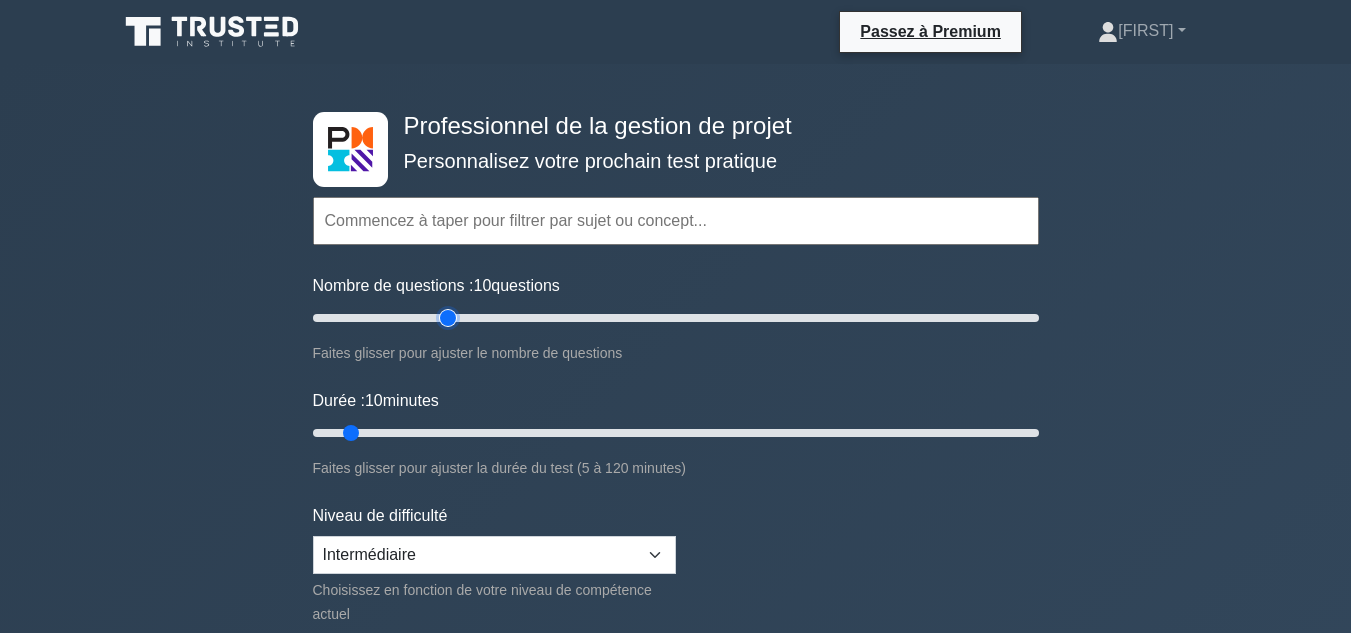 click on "Nombre de questions :  10  questions" at bounding box center [676, 318] 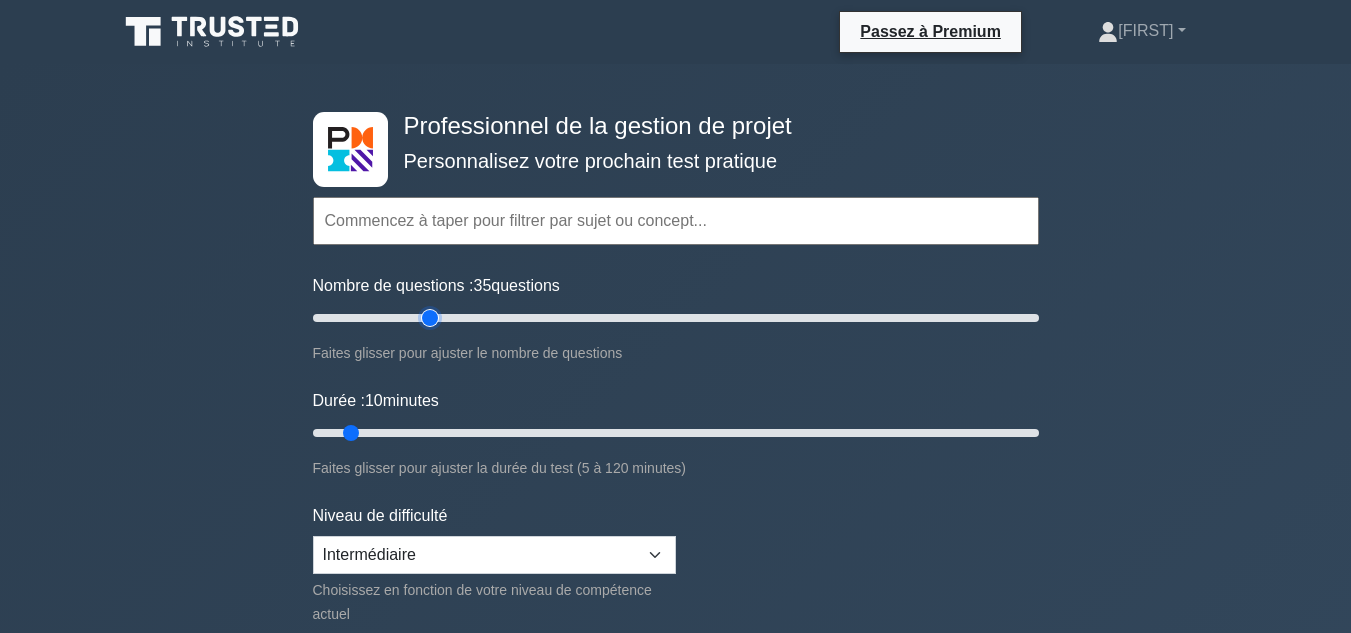 click on "Nombre de questions :  35  questions" at bounding box center (676, 318) 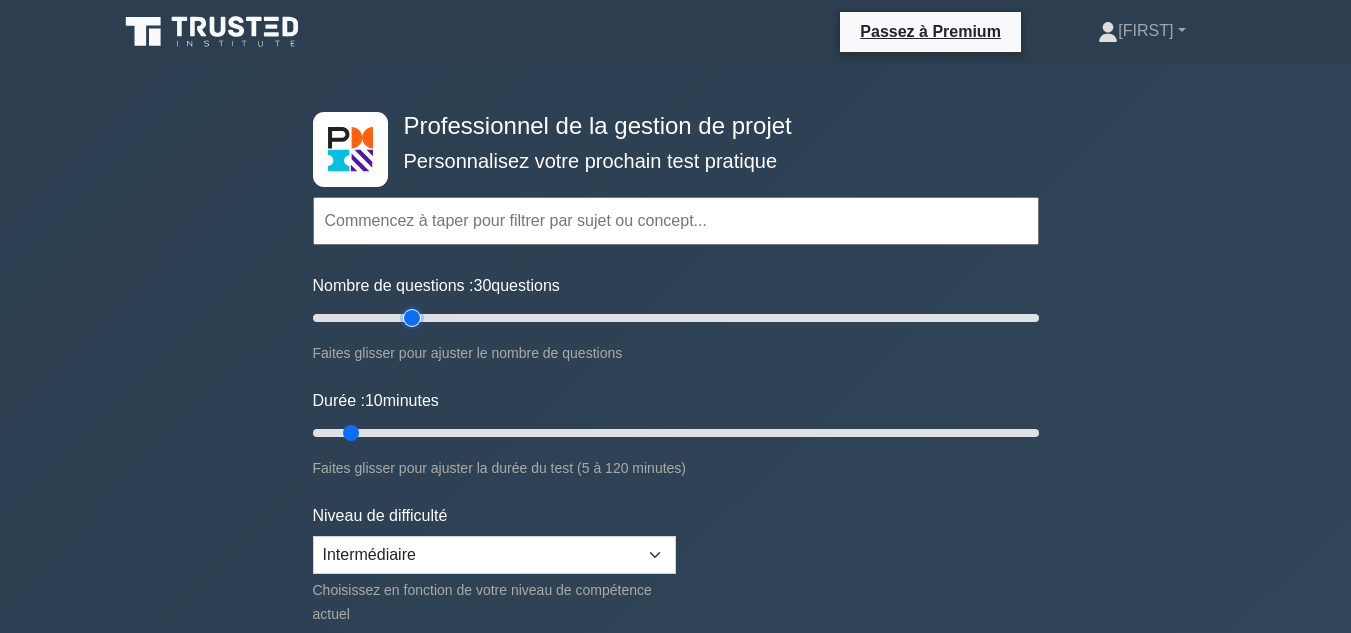 type on "30" 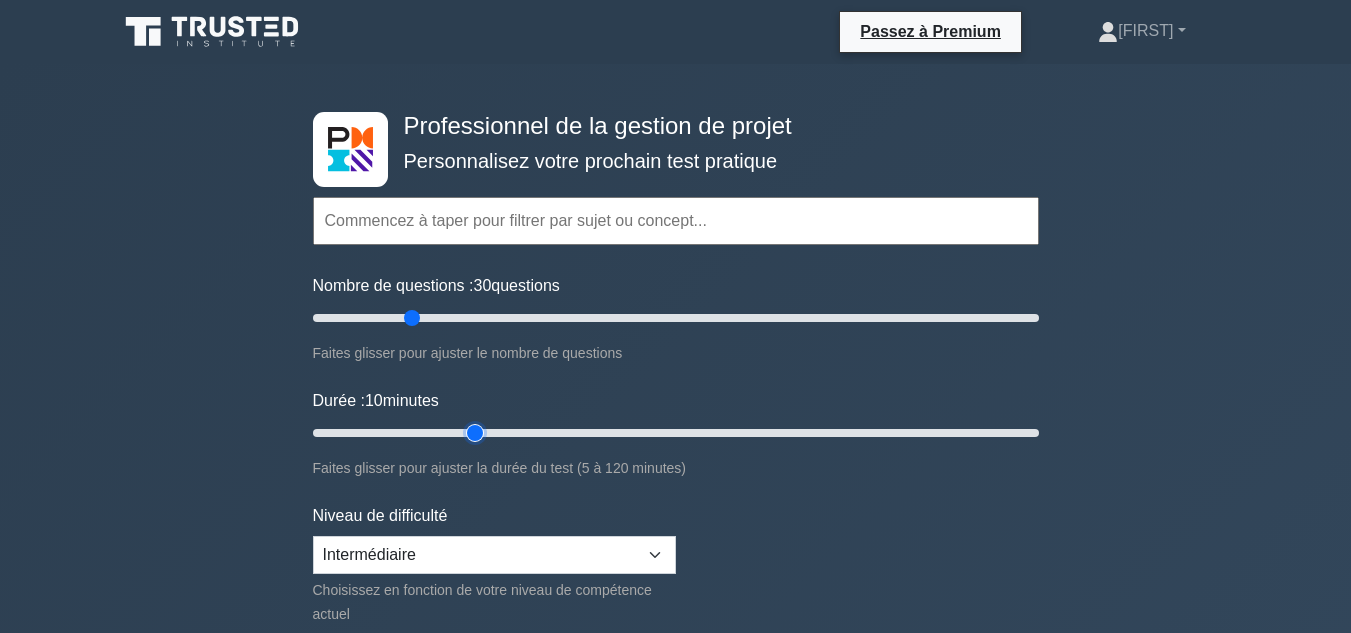 type on "30" 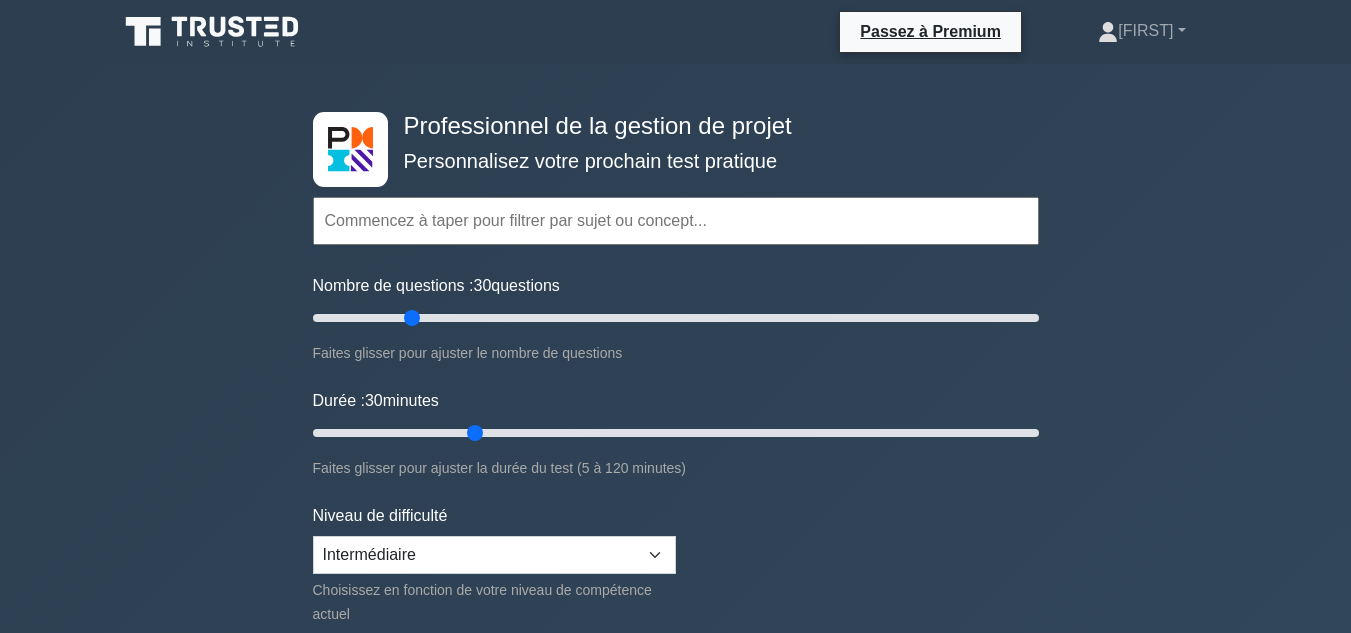 click on "Professionnel de la gestion de projet
Personnalisez votre prochain test pratique
Thèmes
Gestion de la portée
Gestion du temps
Gestion des coûts
Gestion de la qualité
Gestion des risques
Gestion de l'intégration
Gestion des ressources humaines" at bounding box center (675, 723) 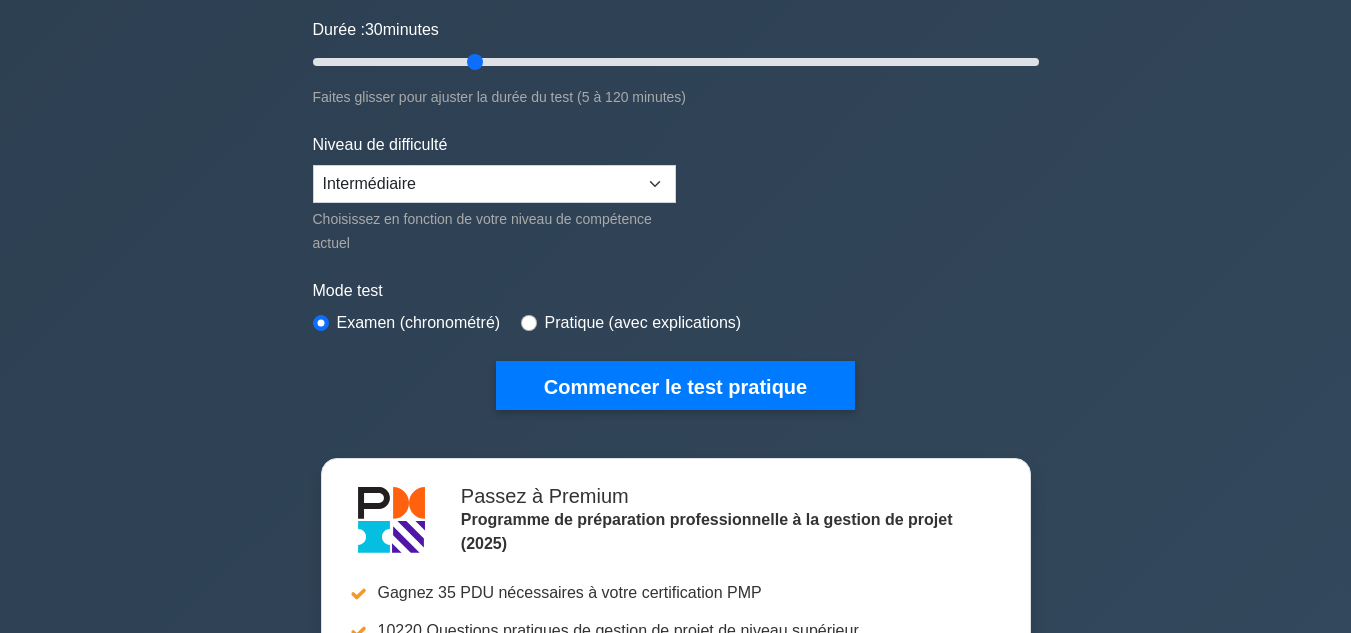scroll, scrollTop: 370, scrollLeft: 0, axis: vertical 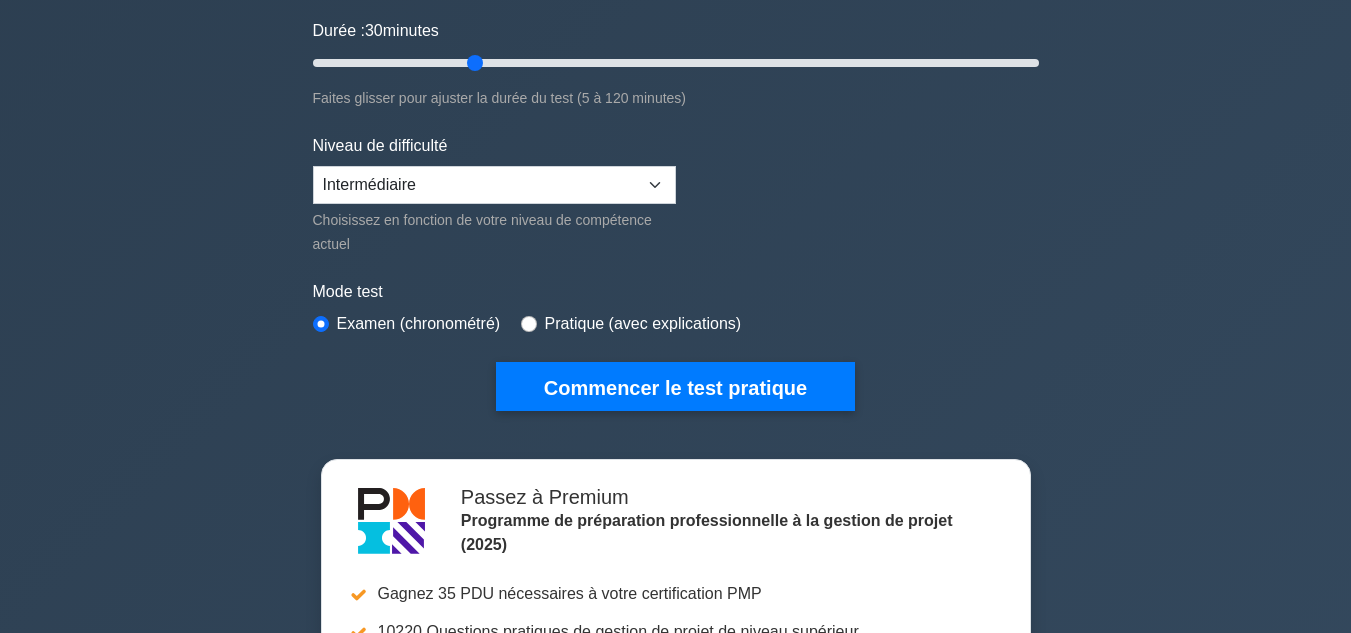click on "Professionnel de la gestion de projet
Personnalisez votre prochain test pratique
Thèmes
Gestion de la portée
Gestion du temps
Gestion des coûts
Gestion de la qualité
Gestion des risques
Gestion de l'intégration
Gestion des ressources humaines" at bounding box center [675, 353] 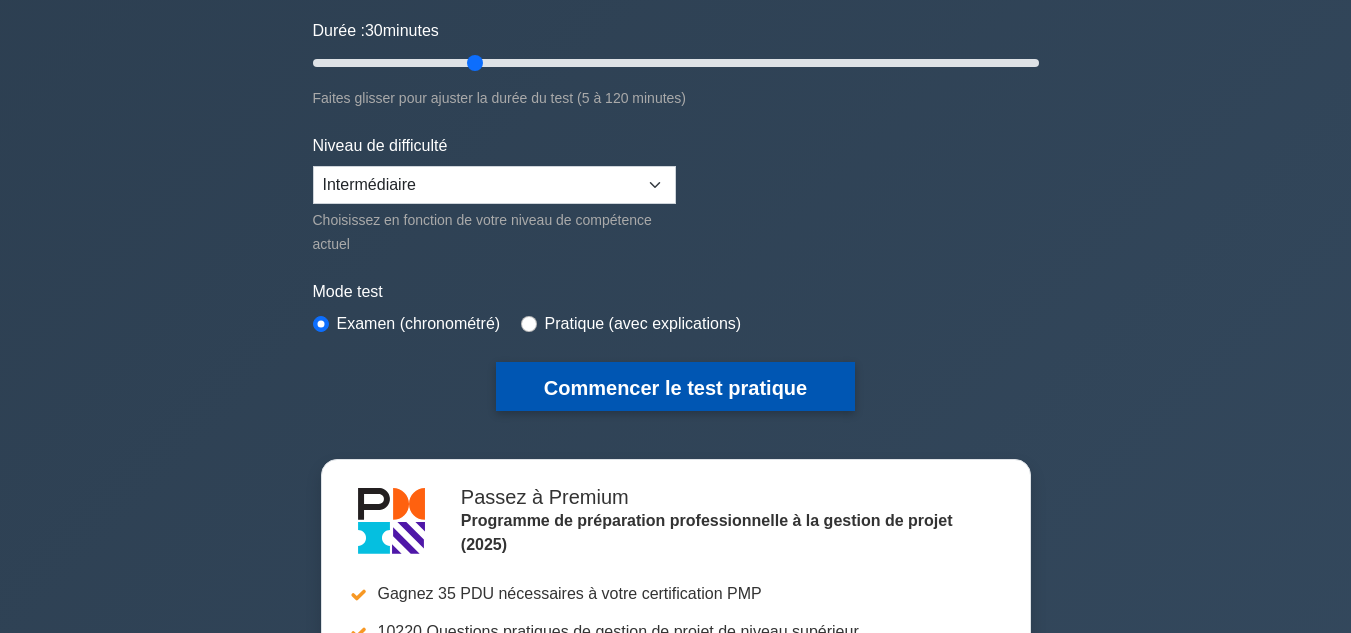 click on "Commencer le test pratique" at bounding box center [675, 388] 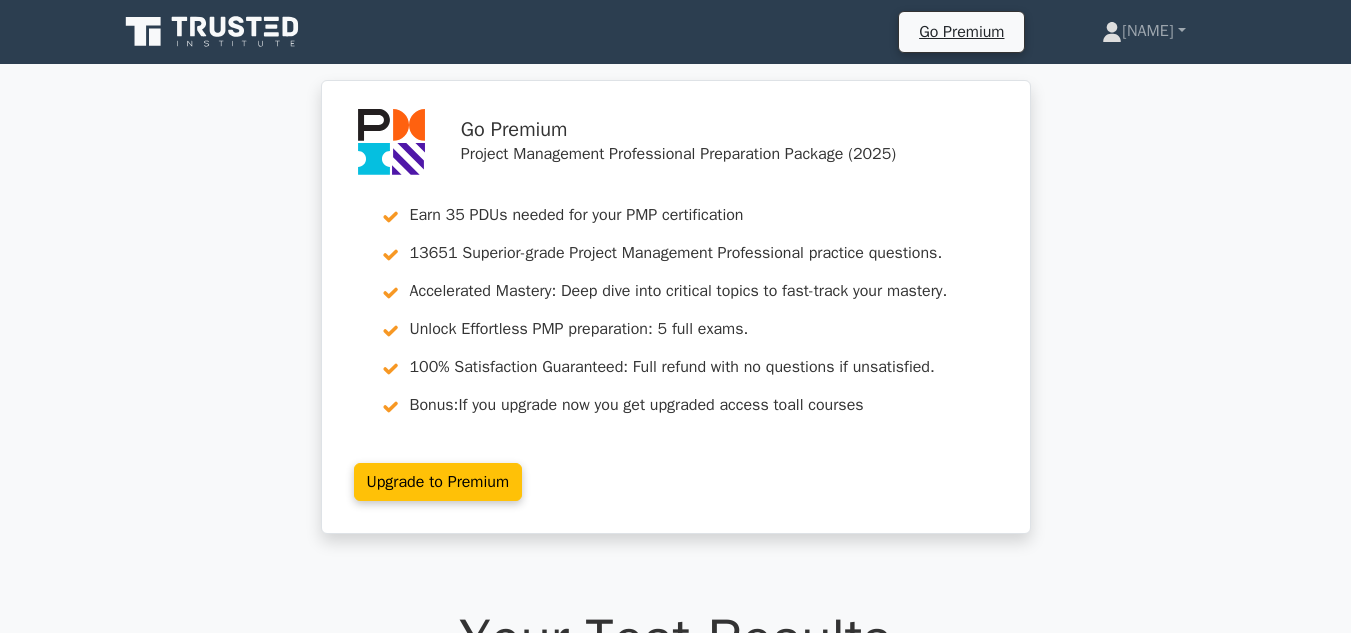 scroll, scrollTop: 0, scrollLeft: 0, axis: both 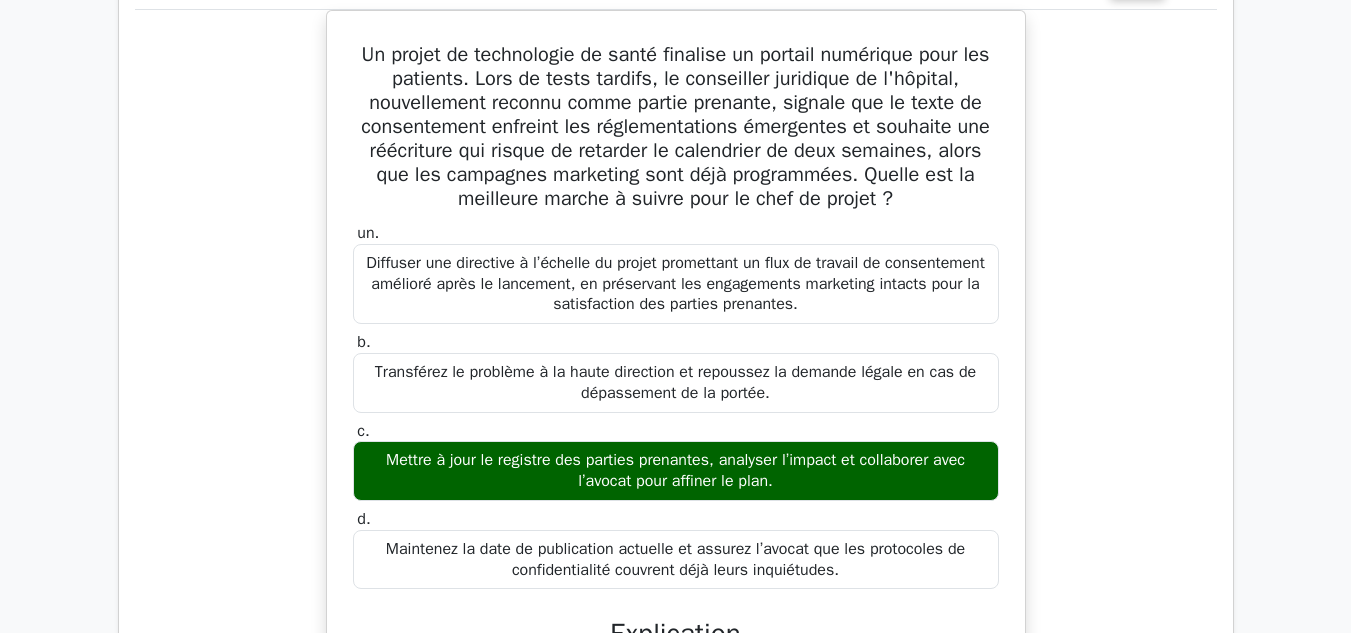 drag, startPoint x: 1145, startPoint y: 70, endPoint x: 1204, endPoint y: 54, distance: 61.13101 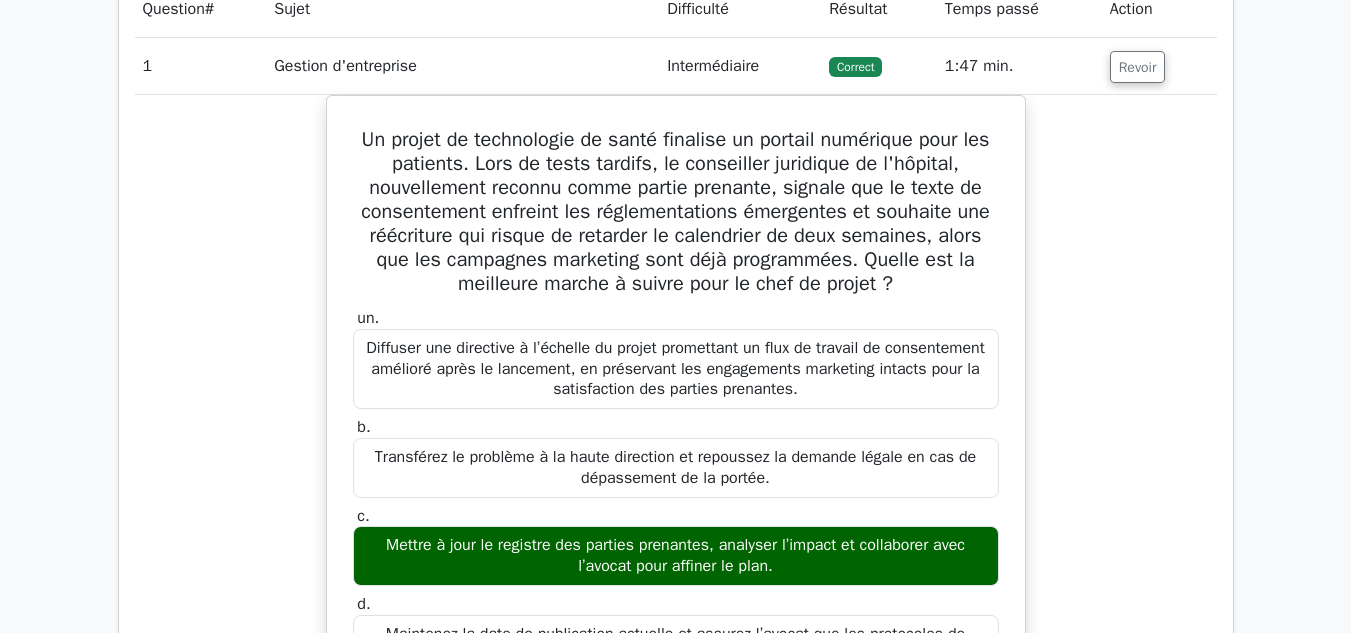 scroll, scrollTop: 2078, scrollLeft: 0, axis: vertical 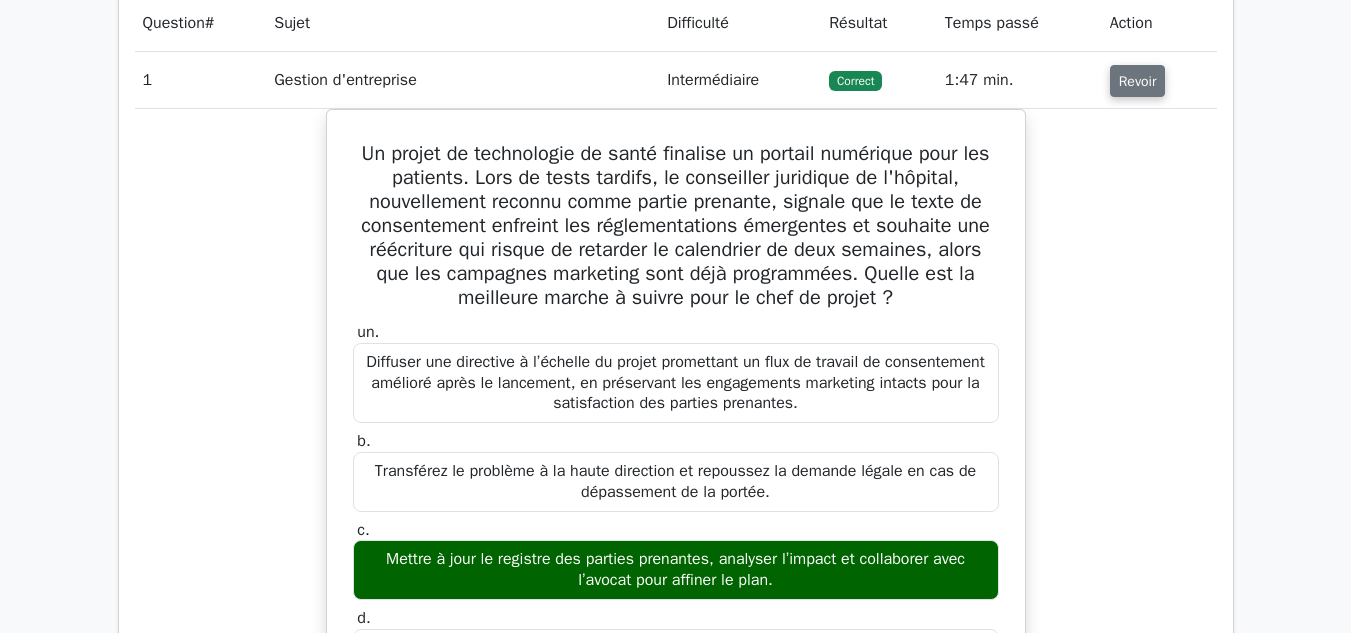 click on "Revoir" at bounding box center [1138, 81] 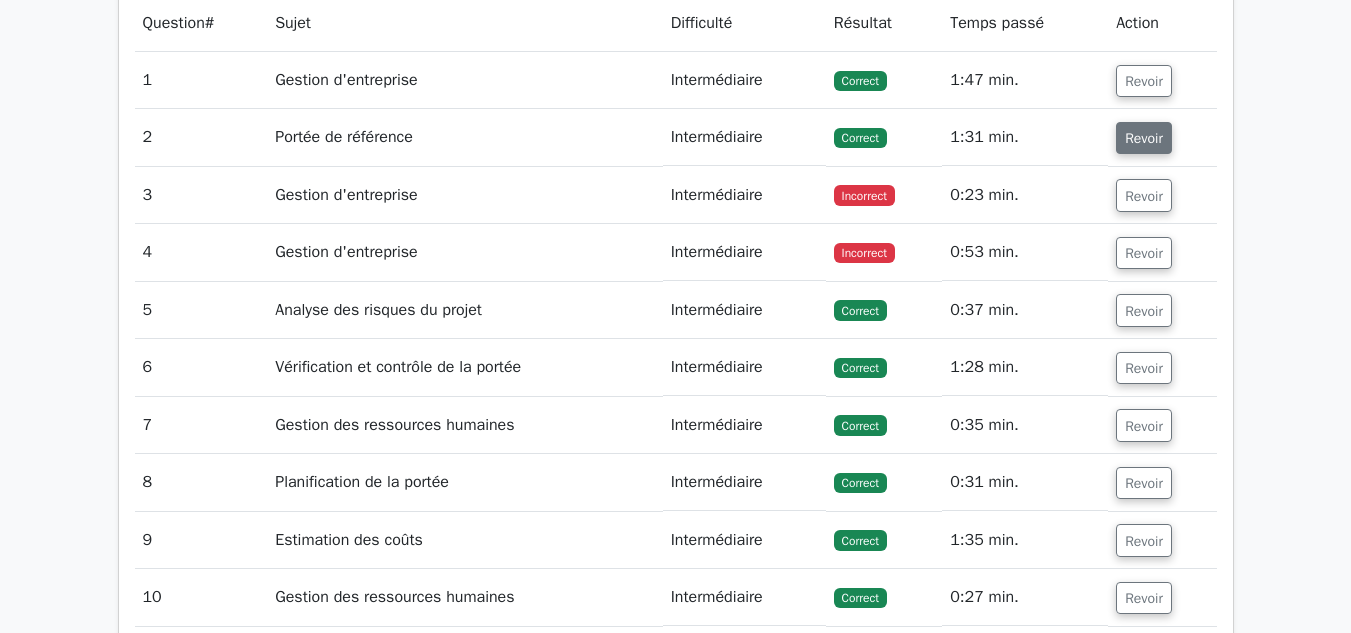 click on "Revoir" at bounding box center [1144, 138] 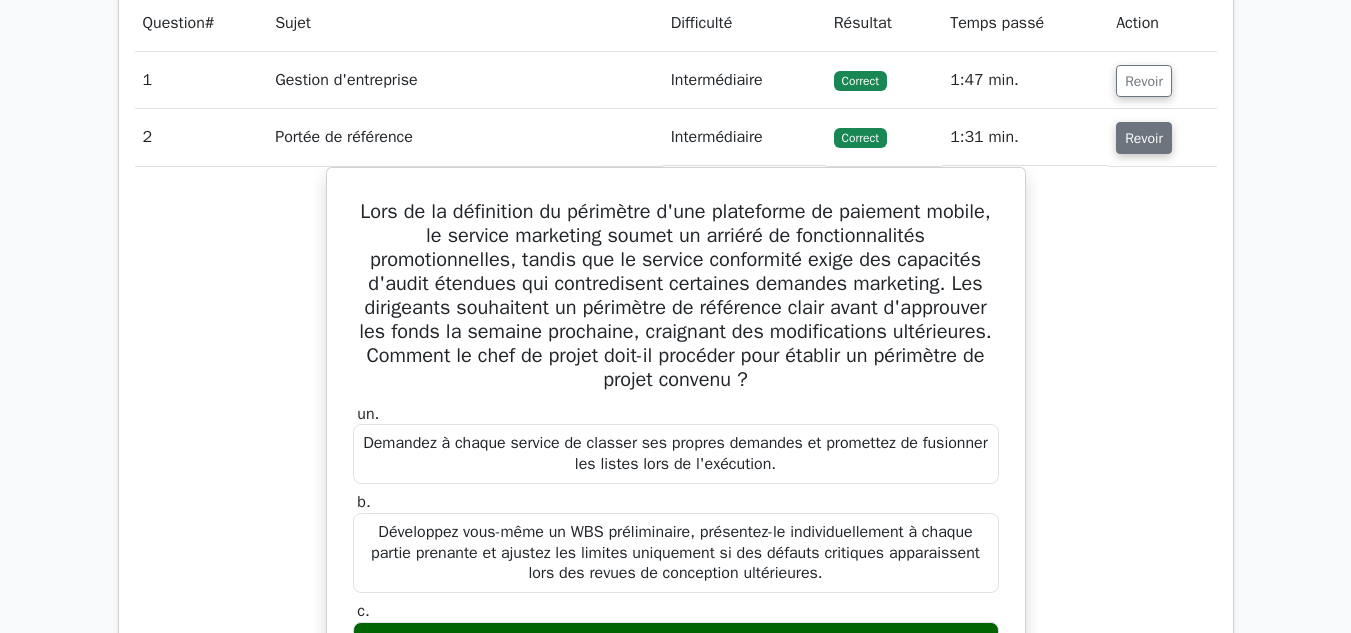 click on "Revoir" at bounding box center [1144, 138] 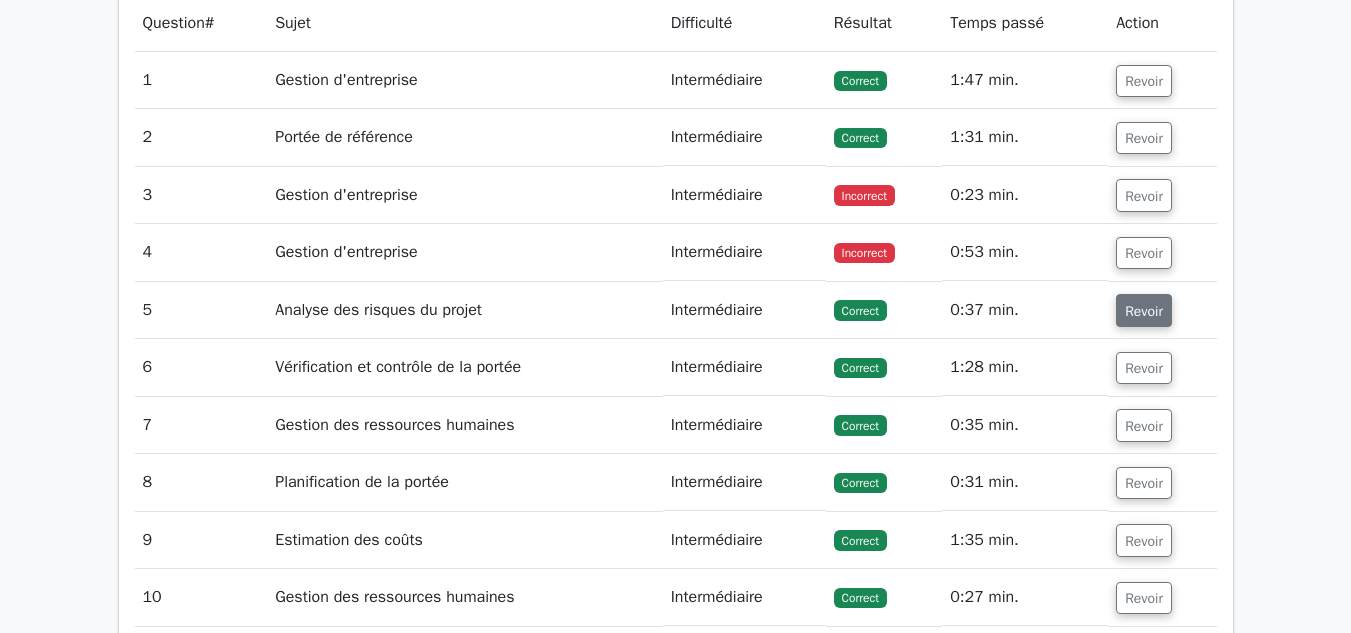 click on "Revoir" at bounding box center [1144, 311] 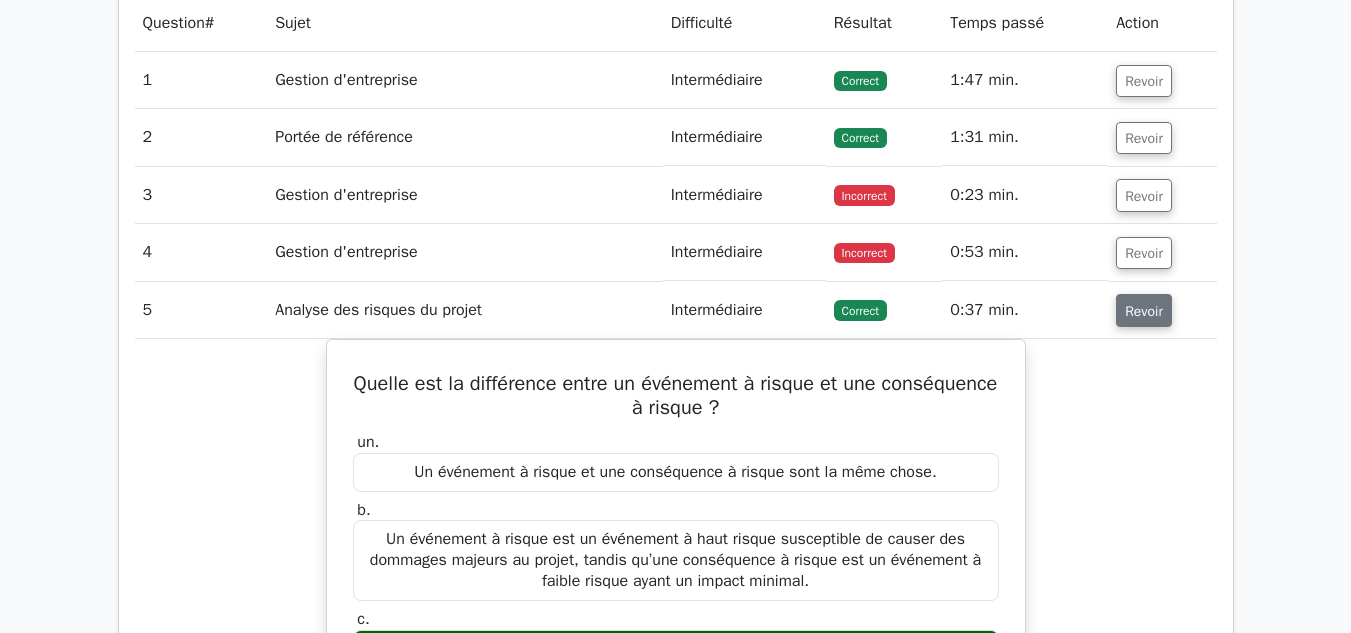click on "Revoir" at bounding box center (1144, 311) 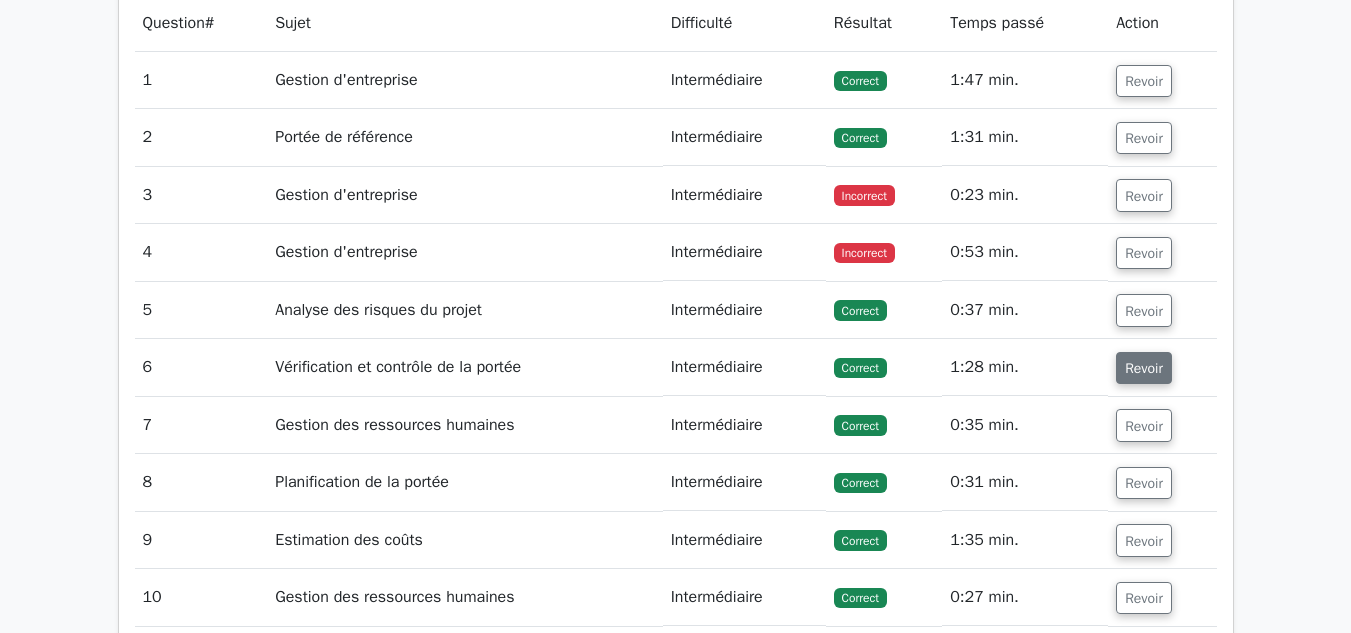 click on "Revoir" at bounding box center (1144, 368) 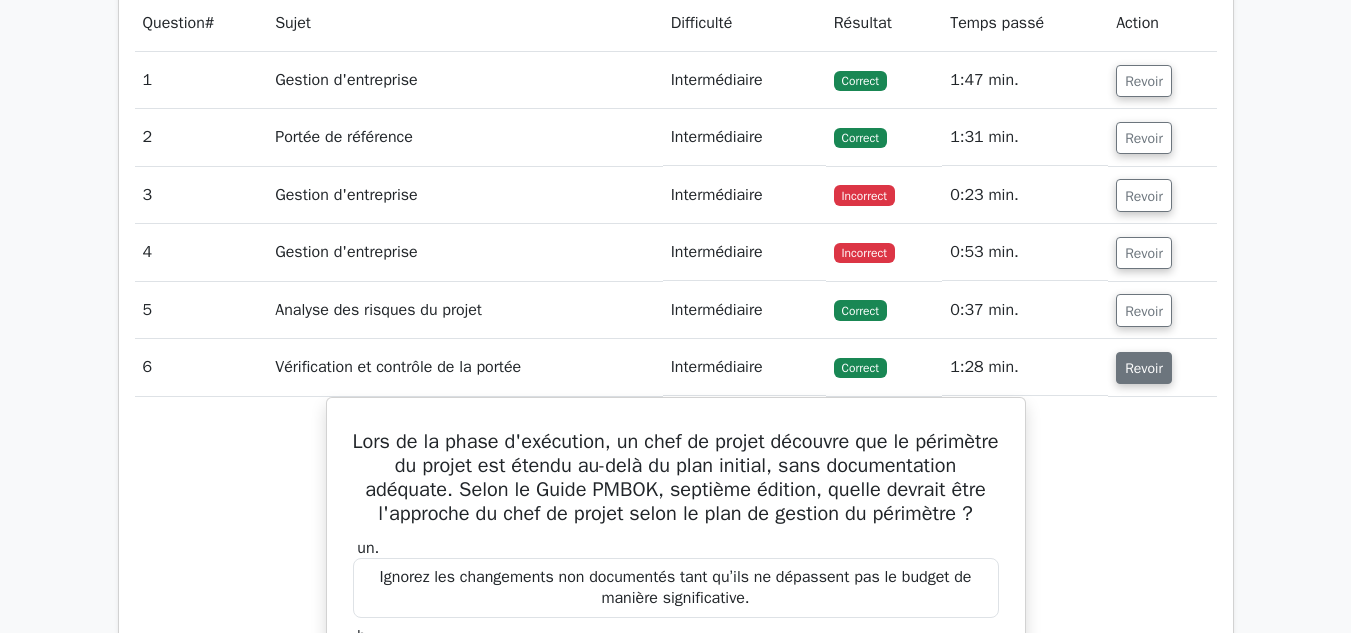 click on "Revoir" at bounding box center (1144, 368) 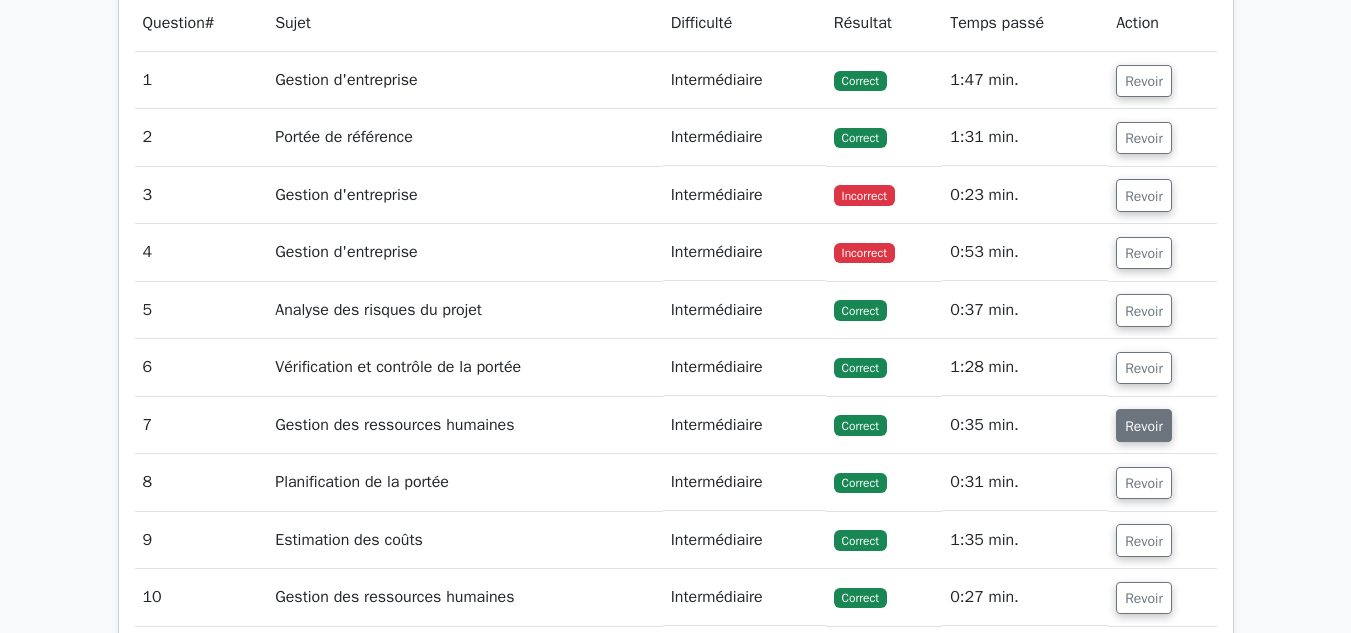 click on "Revoir" at bounding box center (1144, 426) 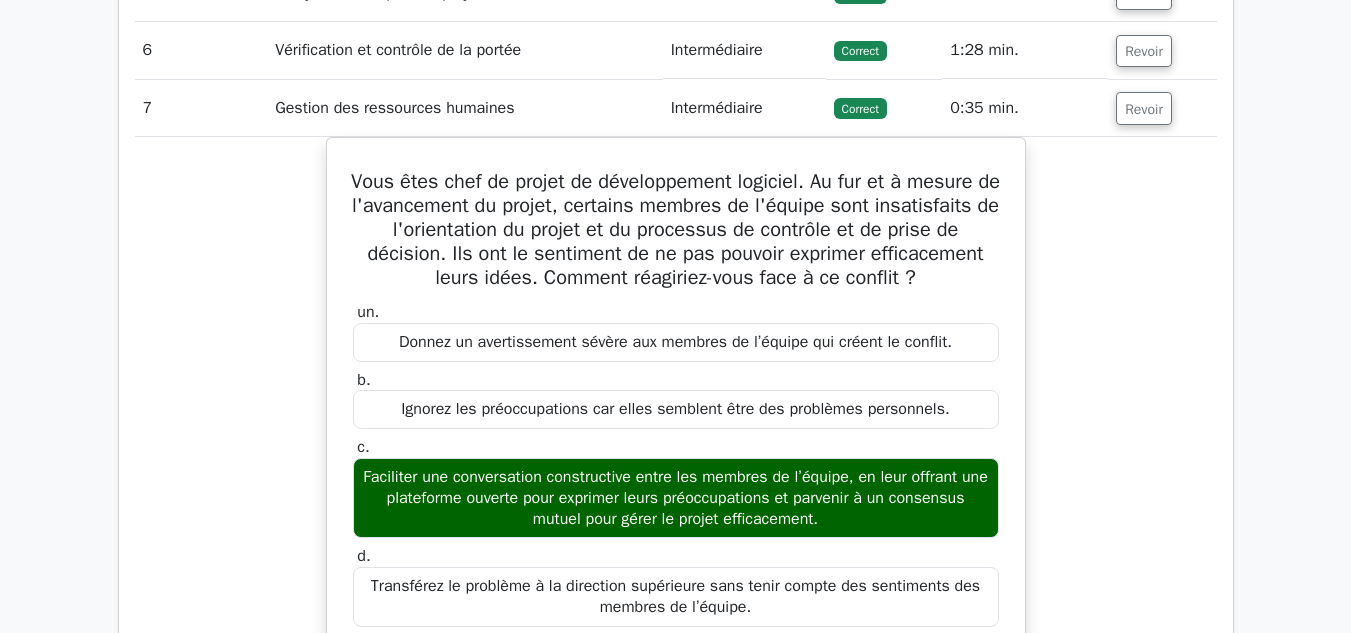 scroll, scrollTop: 2401, scrollLeft: 0, axis: vertical 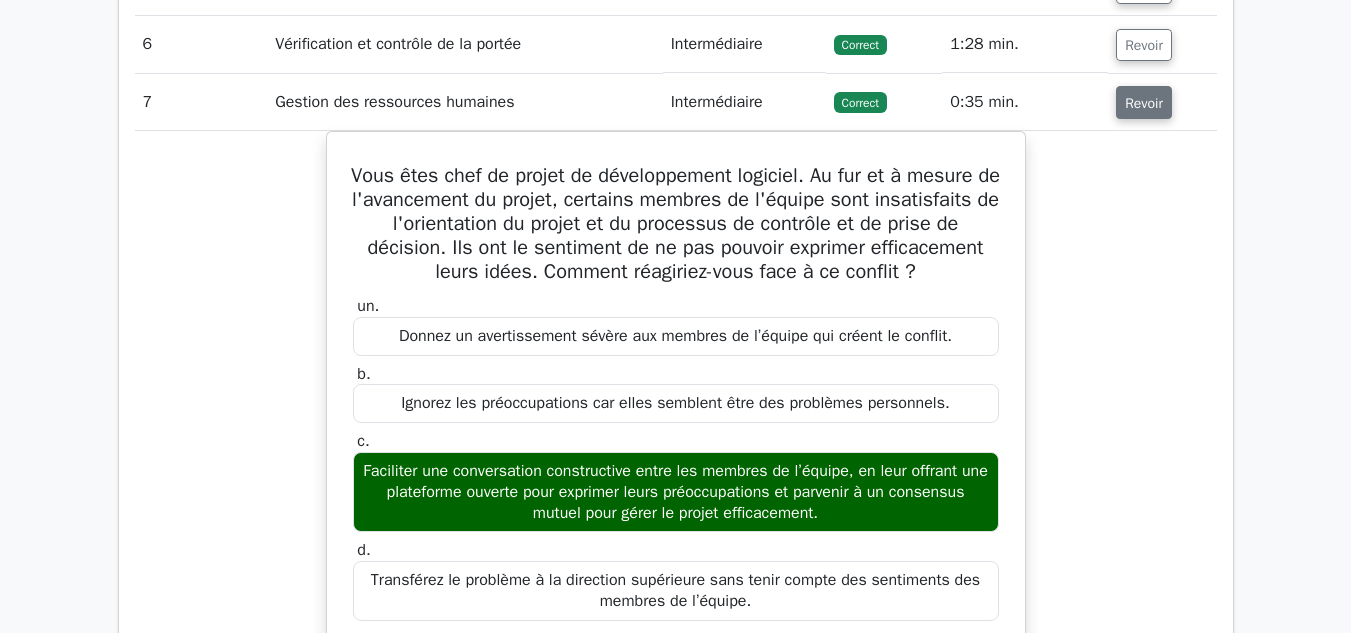 click on "Revoir" at bounding box center [1144, 102] 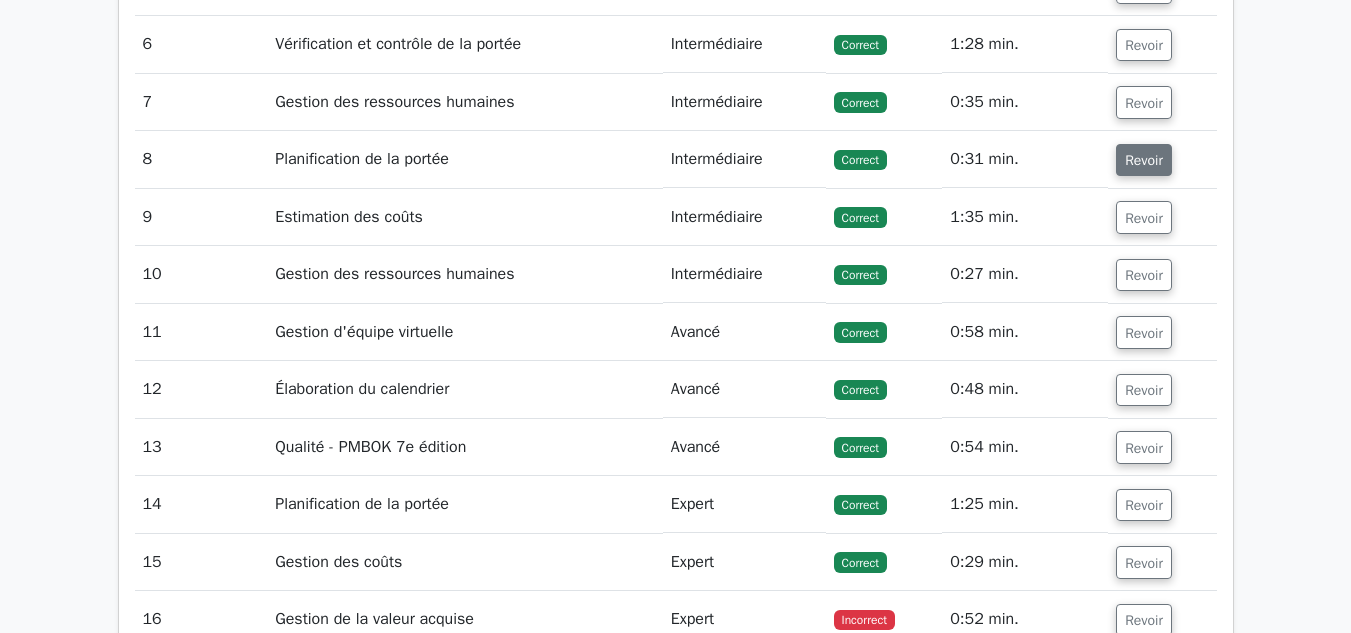 click on "Revoir" at bounding box center [1144, 160] 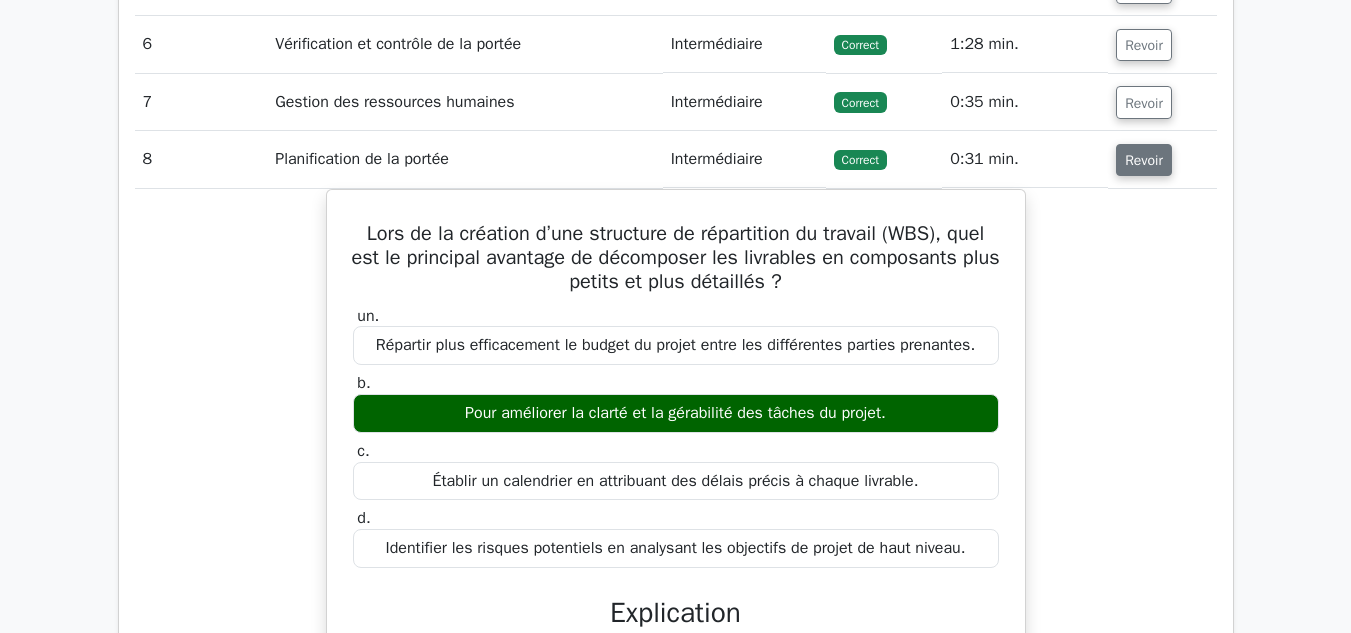 click on "Revoir" at bounding box center (1144, 160) 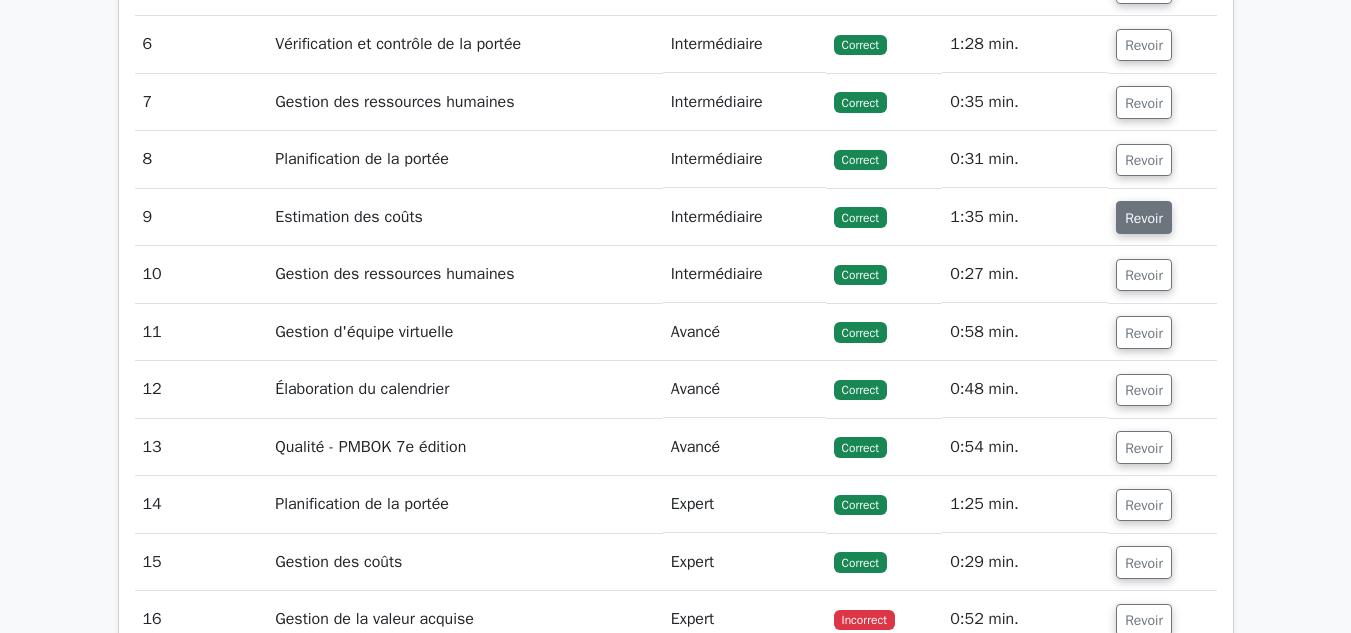 click on "Revoir" at bounding box center [1144, 218] 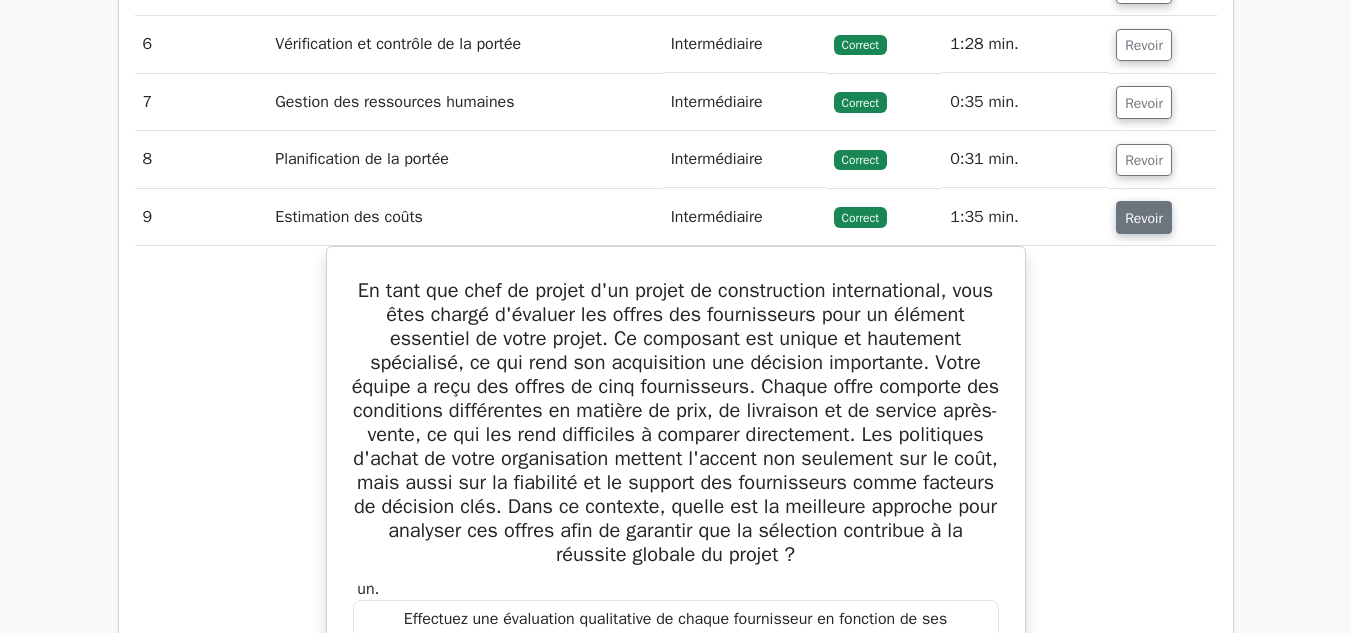click on "Revoir" at bounding box center (1144, 218) 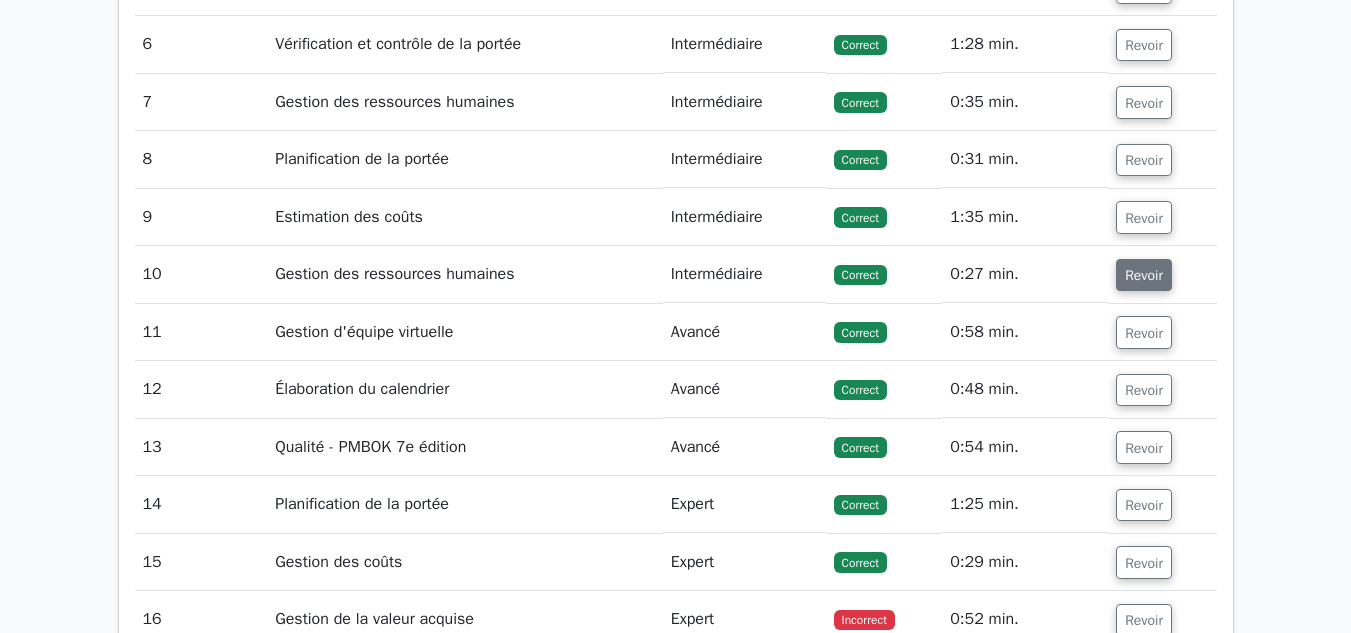 click on "Revoir" at bounding box center (1144, 275) 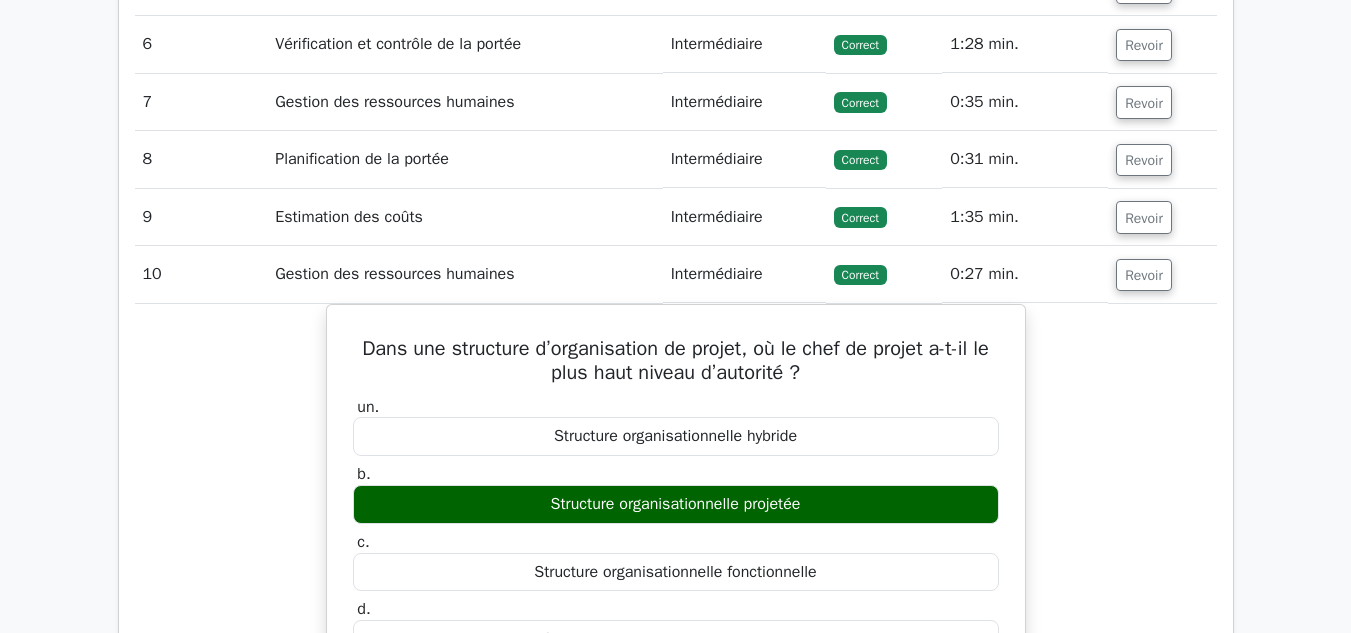 click on "Dans une structure d’organisation de projet, où le chef de projet a-t-il le plus haut niveau d’autorité ?
un.
Structure organisationnelle hybride
b.
c." at bounding box center (676, 740) 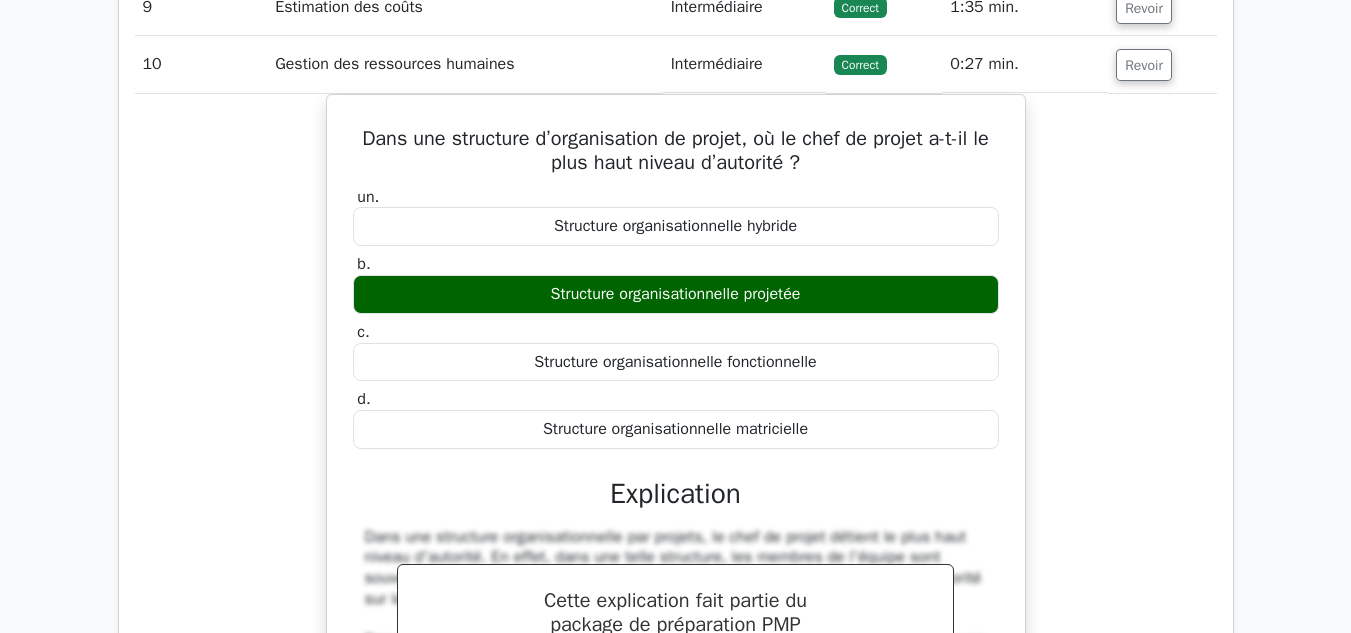 scroll, scrollTop: 2612, scrollLeft: 0, axis: vertical 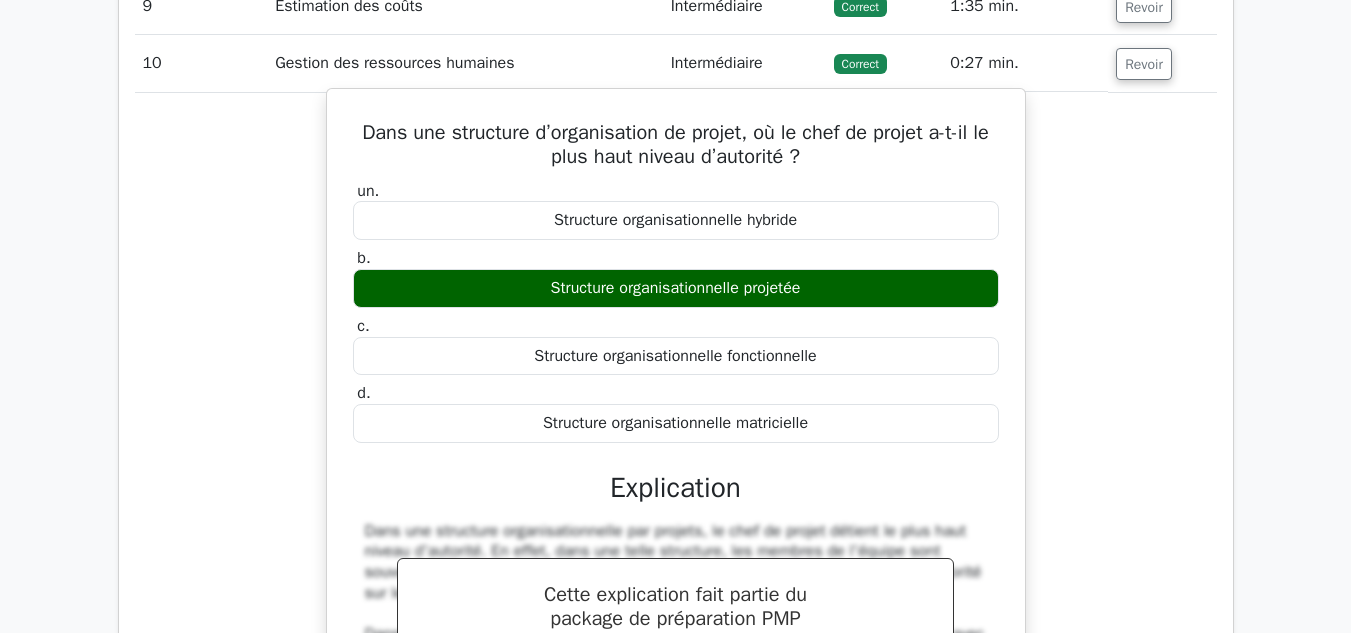 drag, startPoint x: 361, startPoint y: 127, endPoint x: 862, endPoint y: 429, distance: 584.9829 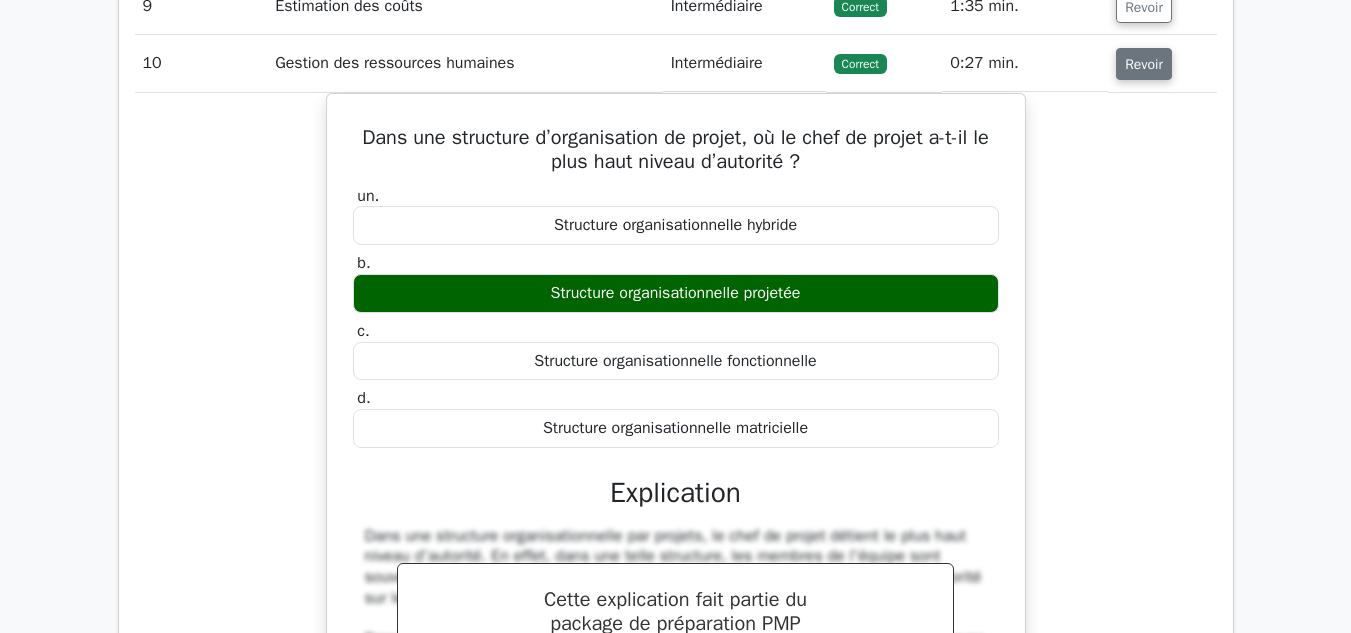 click on "Revoir" at bounding box center (1144, 64) 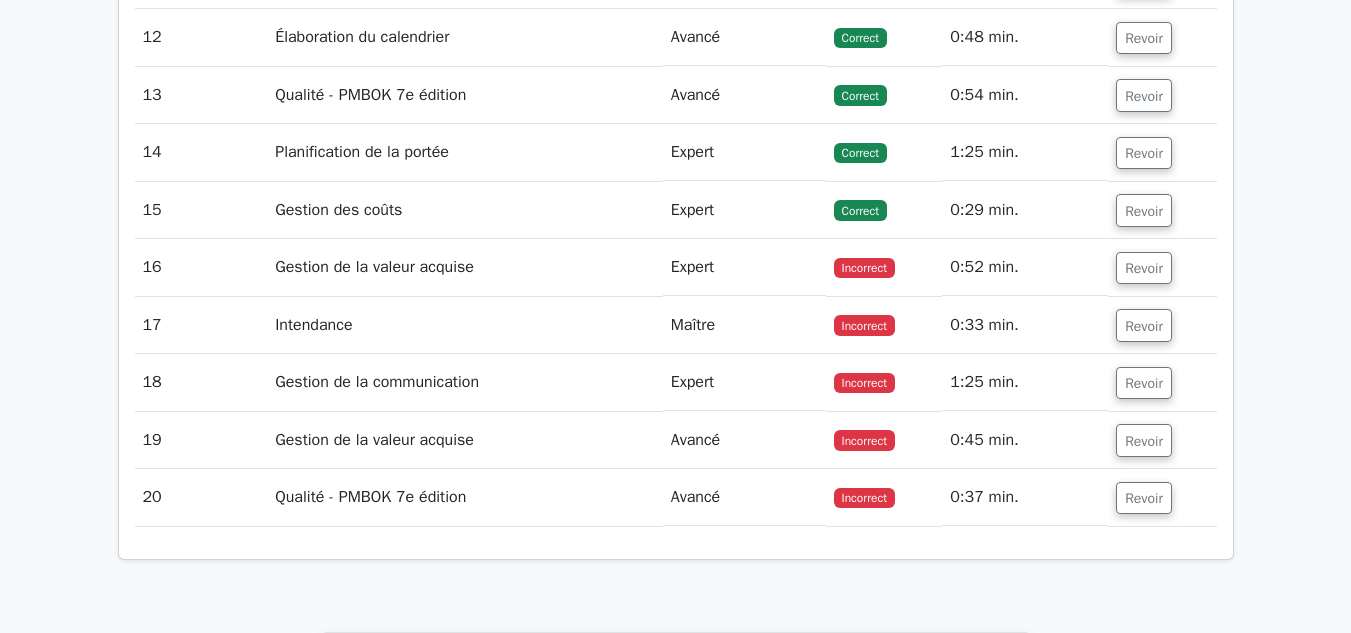 scroll, scrollTop: 2764, scrollLeft: 0, axis: vertical 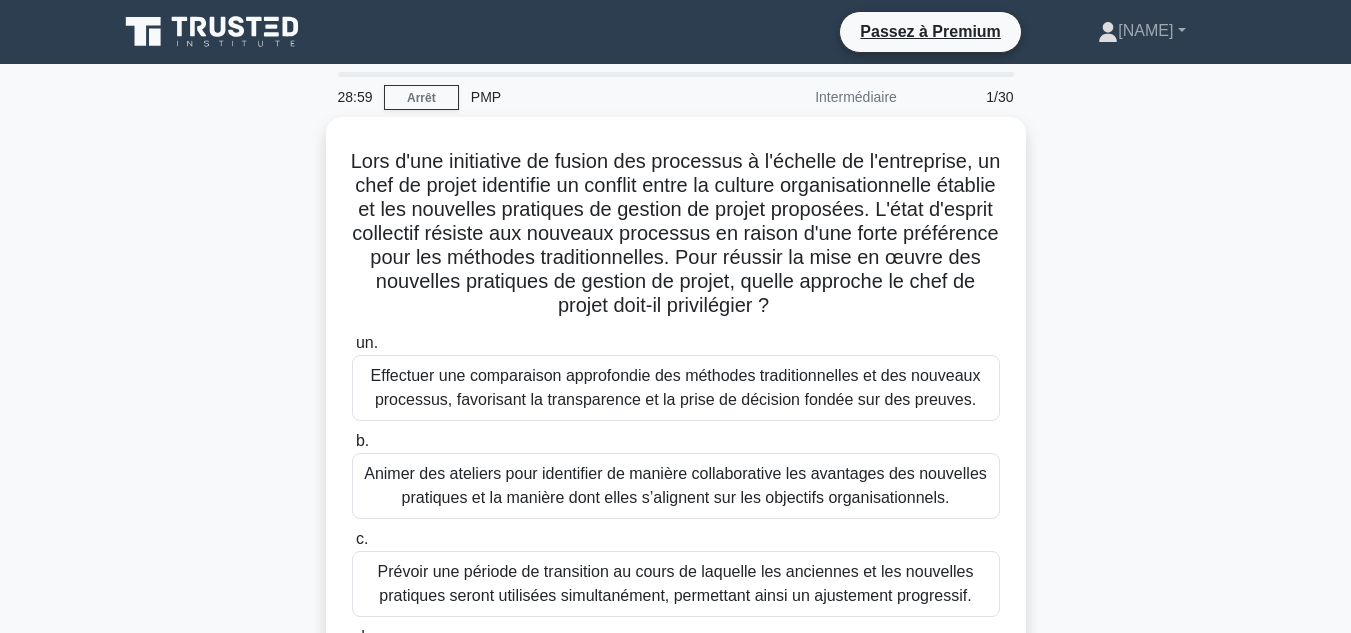 click on "[TIME]
Arrêt
PMP
Intermédiaire
1/30
Lors d'une initiative de fusion des processus à l'échelle de l'entreprise, un chef de projet identifie un conflit entre la culture organisationnelle établie et les nouvelles pratiques de gestion de projet proposées. L'état d'esprit collectif résiste aux nouveaux processus en raison d'une forte préférence pour les méthodes traditionnelles. Pour réussir la mise en œuvre des nouvelles pratiques de gestion de projet, quelle approche le chef de projet doit-il privilégier ?
.spinner_0XTQ{transform-origin:center;animation:spinner_y6GP .75s linear infinite}@keyframes spinner_y6GP{100%{transform:rotate(360deg)}}
un. b. c." at bounding box center [675, 572] 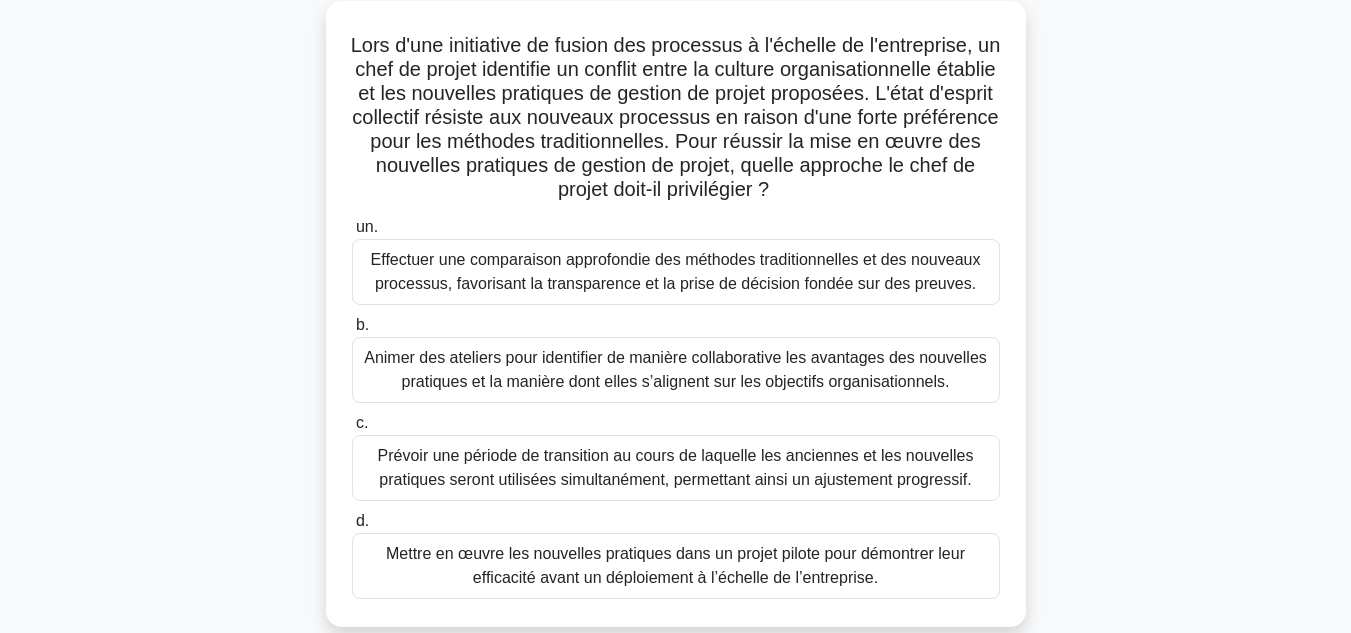 scroll, scrollTop: 148, scrollLeft: 0, axis: vertical 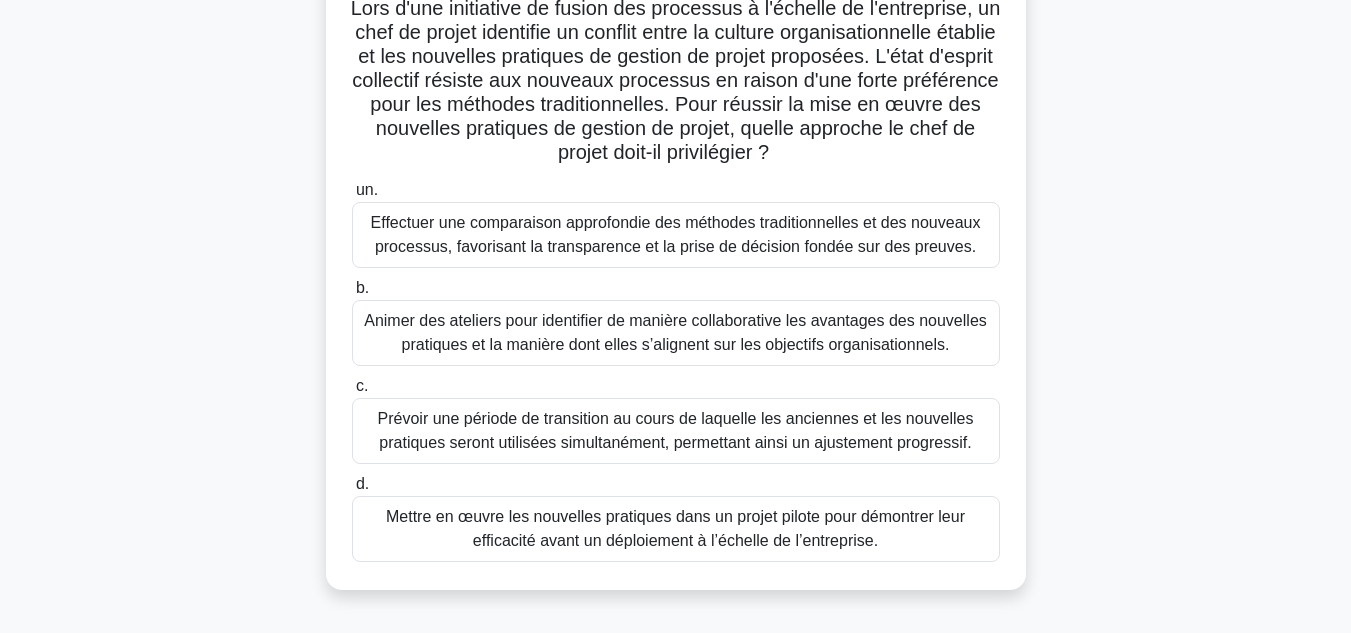 click on "Animer des ateliers pour identifier de manière collaborative les avantages des nouvelles pratiques et la manière dont elles s’alignent sur les objectifs organisationnels." at bounding box center (675, 332) 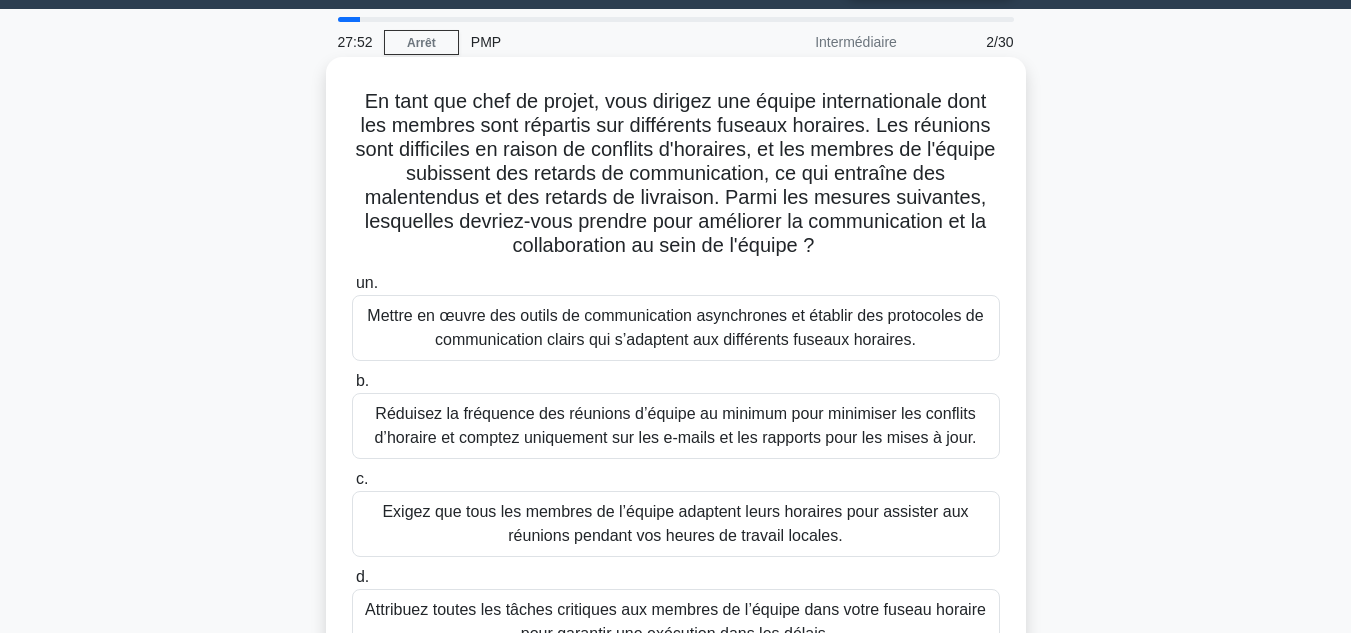 scroll, scrollTop: 0, scrollLeft: 0, axis: both 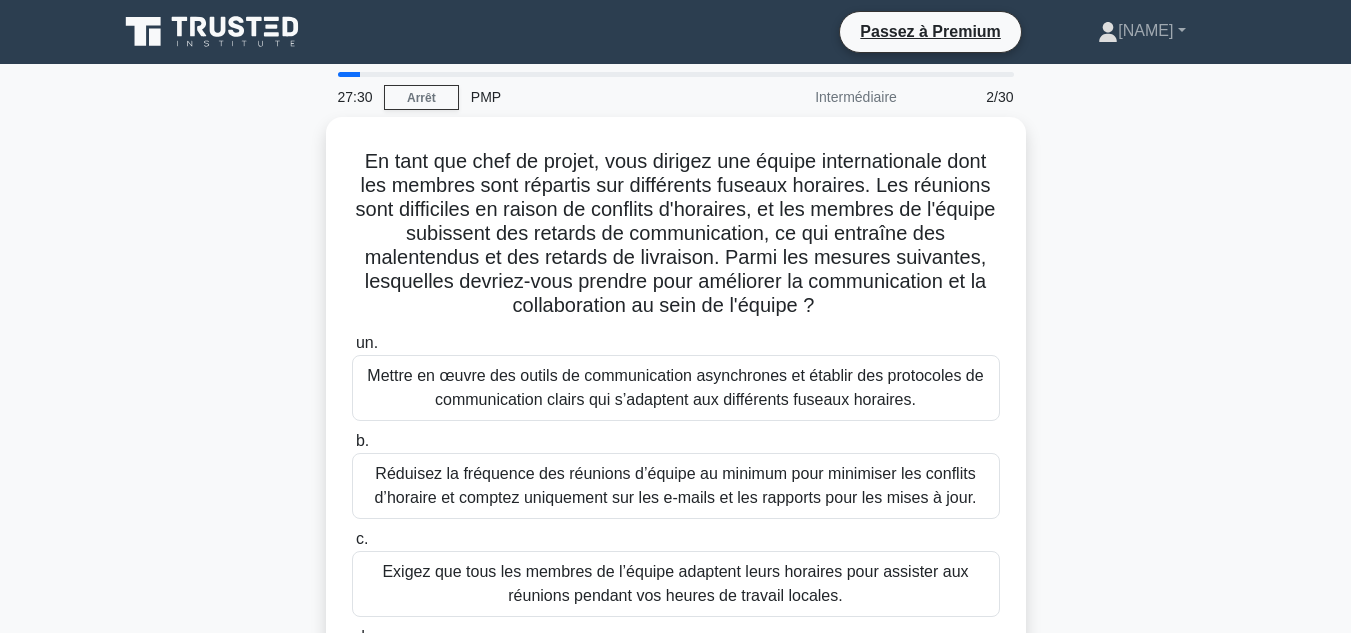 click on "27:30
Arrêt
PMP
Intermédiaire
2/30
En tant que chef de projet, vous dirigez une équipe internationale dont les membres sont répartis sur différents fuseaux horaires. Les réunions sont difficiles en raison de conflits d'horaires, et les membres de l'équipe subissent des retards de communication, ce qui entraîne des malentendus et des retards de livraison. Parmi les mesures suivantes, lesquelles devriez-vous prendre pour améliorer la communication et la collaboration au sein de l'équipe ?
.spinner_0XTQ{transform-origin:center;animation:spinner_y6GP .75s linear infinite}@keyframes spinner_y6GP{100%{transform:rotate(360deg)}}
un. b." at bounding box center [675, 572] 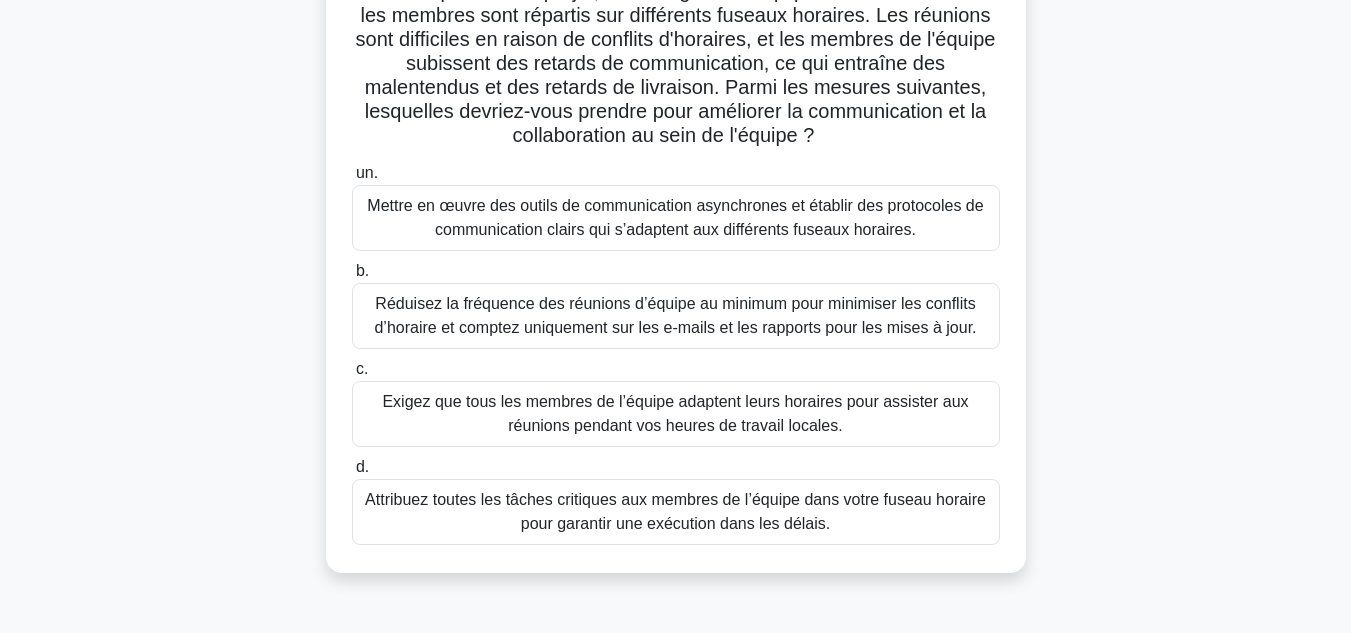 scroll, scrollTop: 171, scrollLeft: 0, axis: vertical 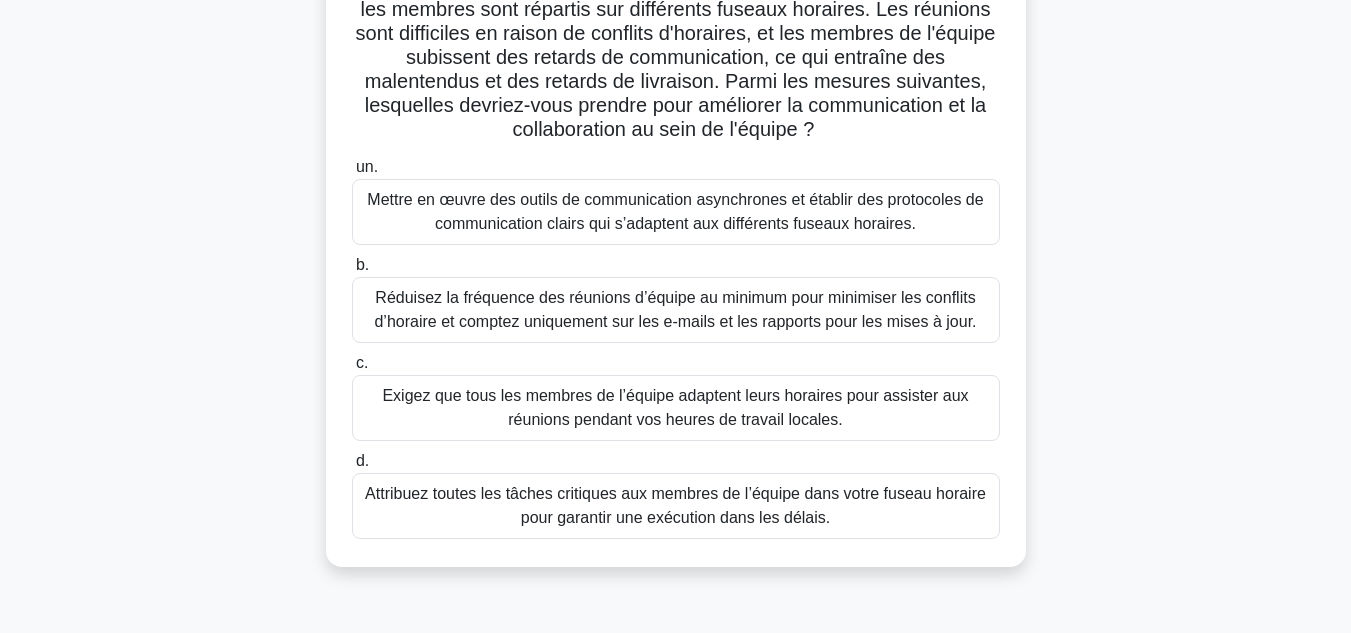 click on "Mettre en œuvre des outils de communication asynchrones et établir des protocoles de communication clairs qui s’adaptent aux différents fuseaux horaires." at bounding box center [675, 211] 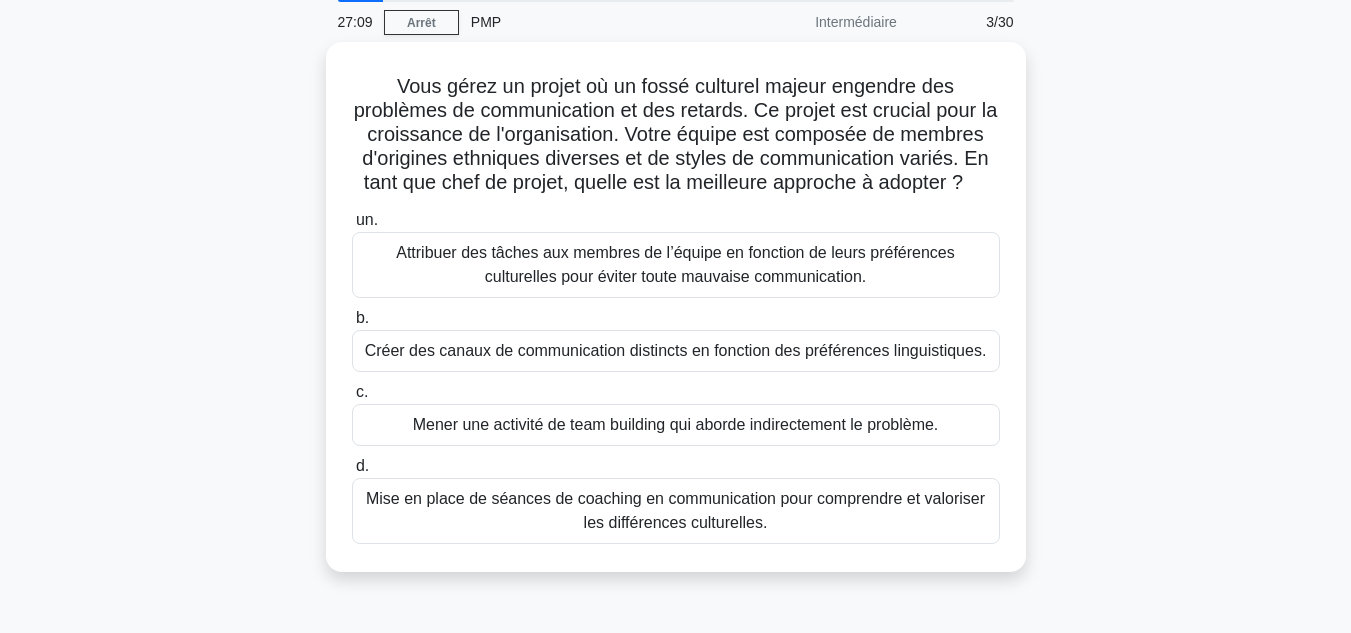 scroll, scrollTop: 0, scrollLeft: 0, axis: both 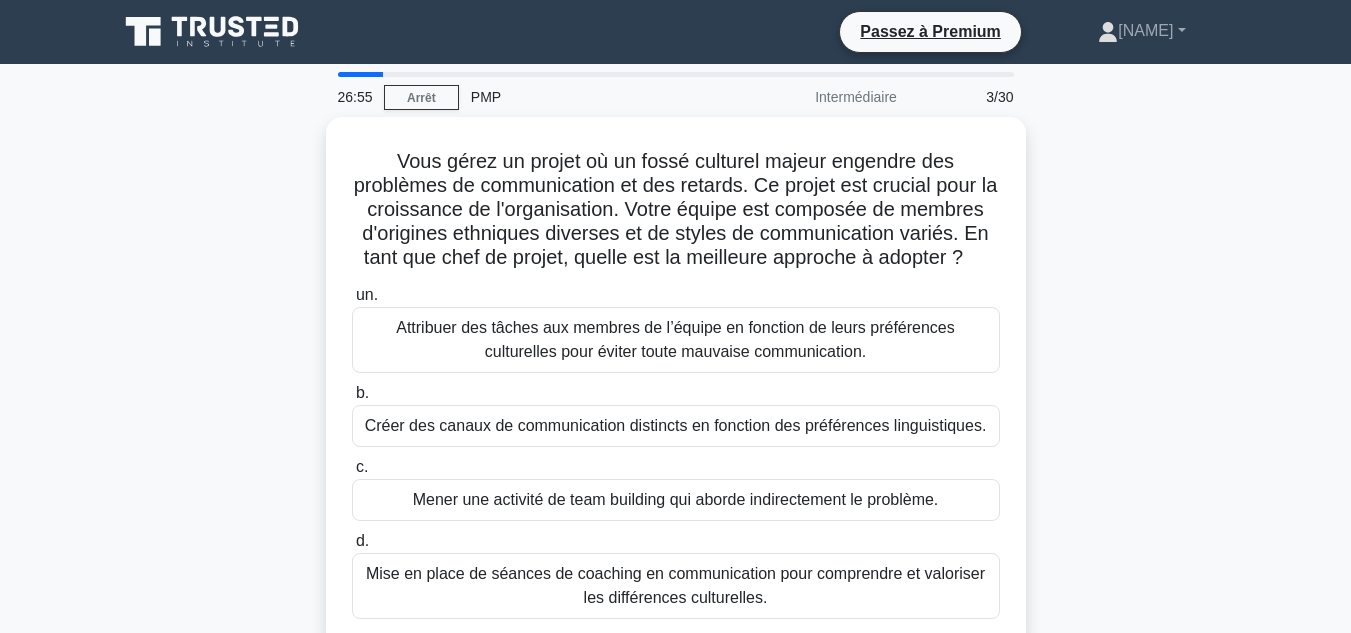 click on "Vous gérez un projet où un fossé culturel majeur engendre des problèmes de communication et des retards. Ce projet est crucial pour la croissance de l'organisation. Votre équipe est composée de membres d'origines ethniques diverses et de styles de communication variés. En tant que chef de projet, quelle est la meilleure approche à adopter ?
.spinner_0XTQ{transform-origin:center;animation:spinner_y6GP .75s linear infinite}@keyframes spinner_y6GP{100%{transform:rotate(360deg)}}
un." at bounding box center (676, 394) 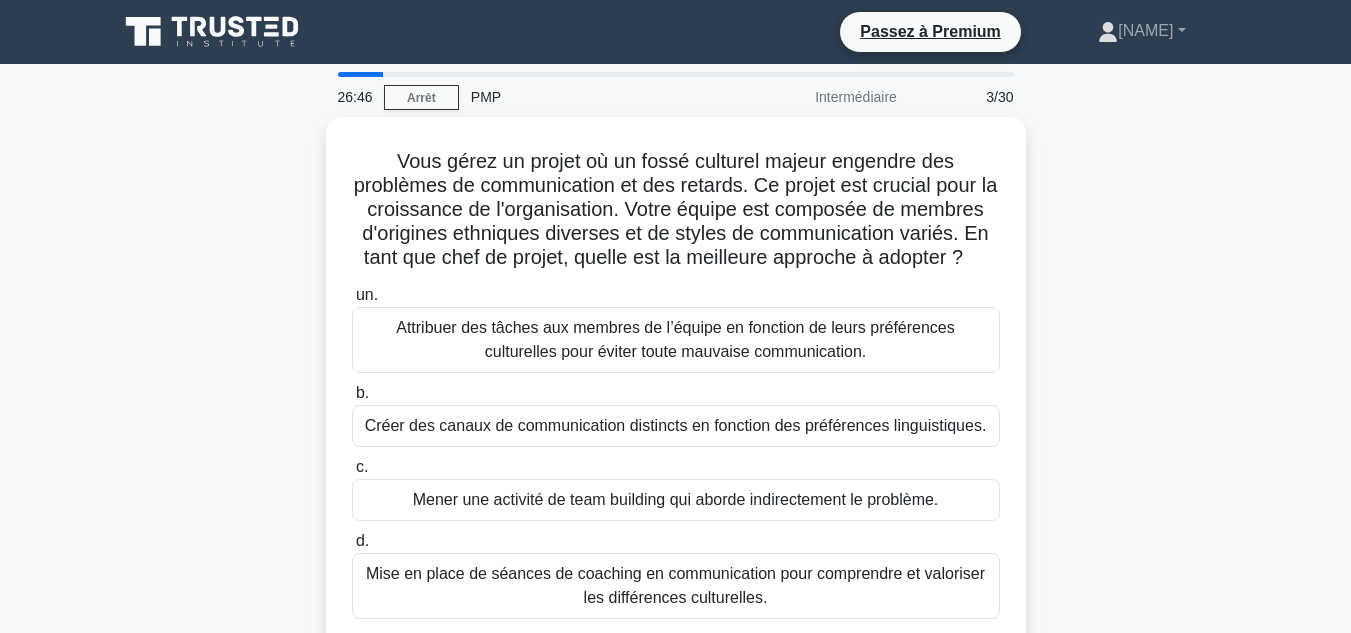 click on "Vous gérez un projet où un fossé culturel majeur engendre des problèmes de communication et des retards. Ce projet est crucial pour la croissance de l'organisation. Votre équipe est composée de membres d'origines ethniques diverses et de styles de communication variés. En tant que chef de projet, quelle est la meilleure approche à adopter ?
.spinner_0XTQ{transform-origin:center;animation:spinner_y6GP .75s linear infinite}@keyframes spinner_y6GP{100%{transform:rotate(360deg)}}
un." at bounding box center (676, 394) 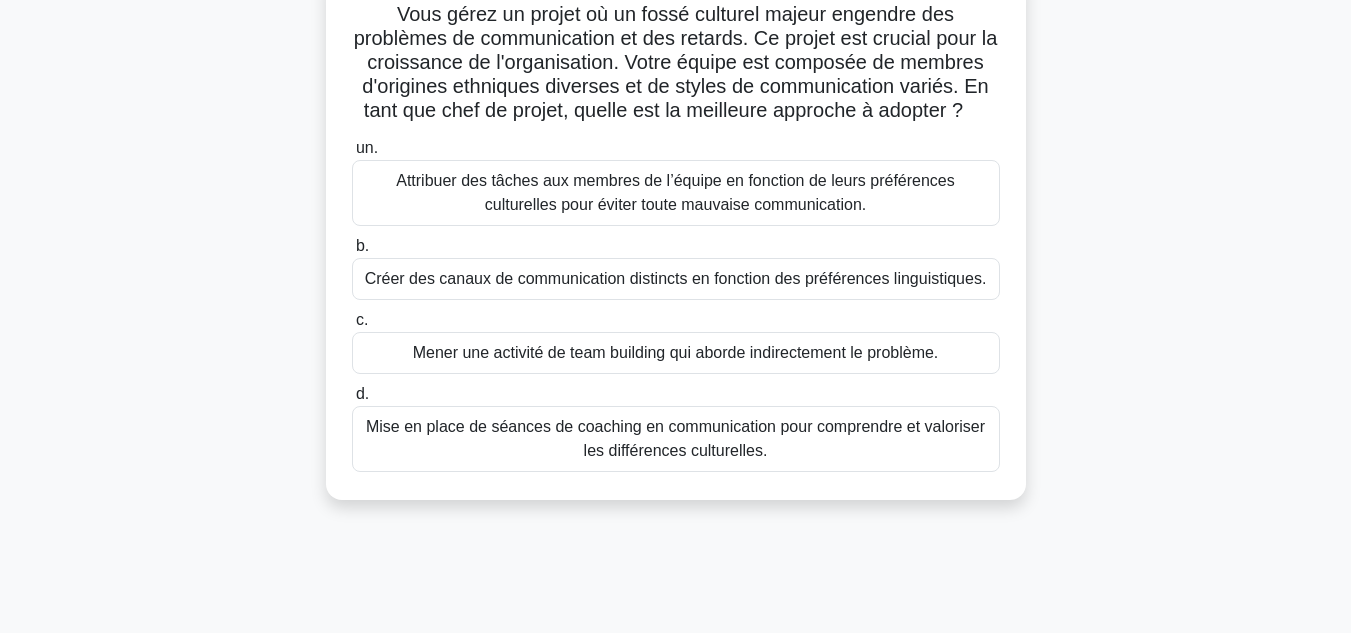 scroll, scrollTop: 154, scrollLeft: 0, axis: vertical 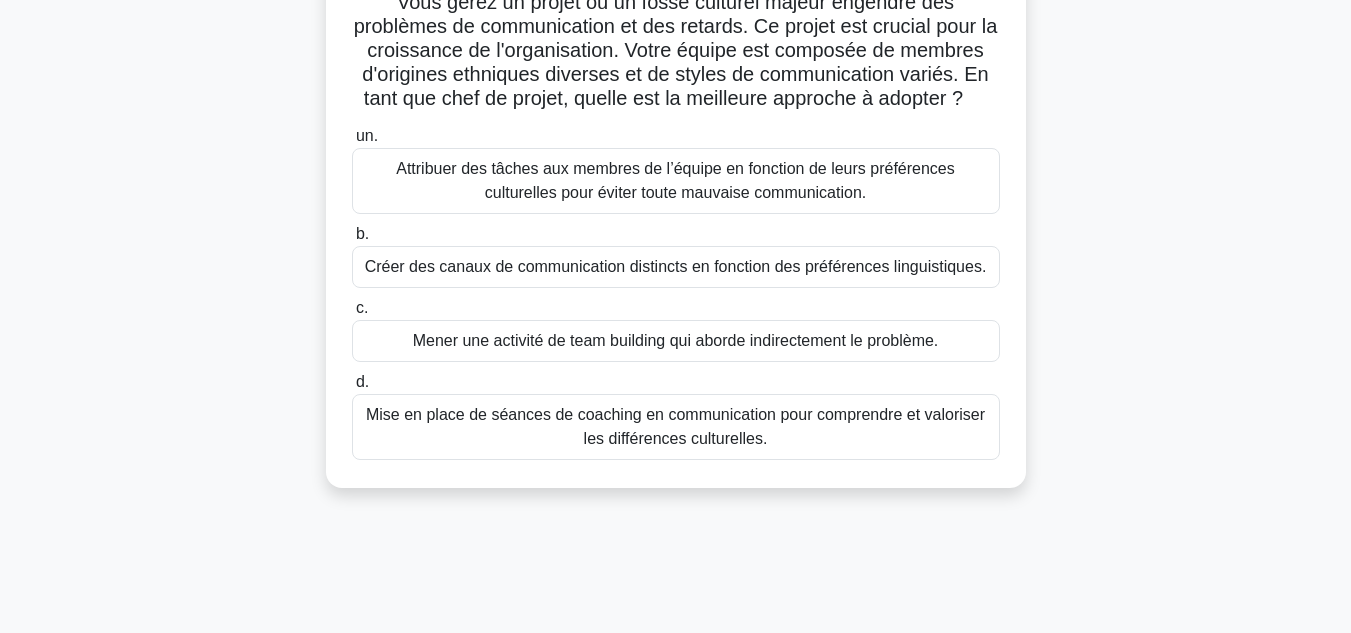 click on "Mener une activité de team building qui aborde indirectement le problème." at bounding box center [676, 340] 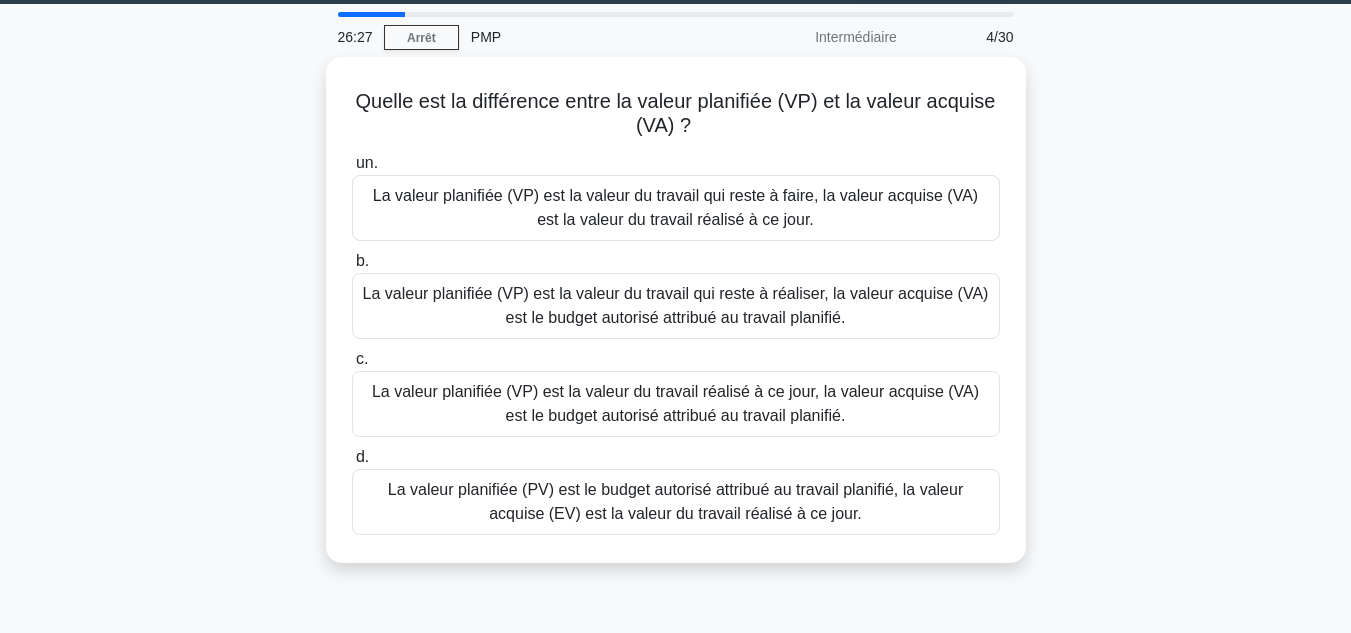 scroll, scrollTop: 0, scrollLeft: 0, axis: both 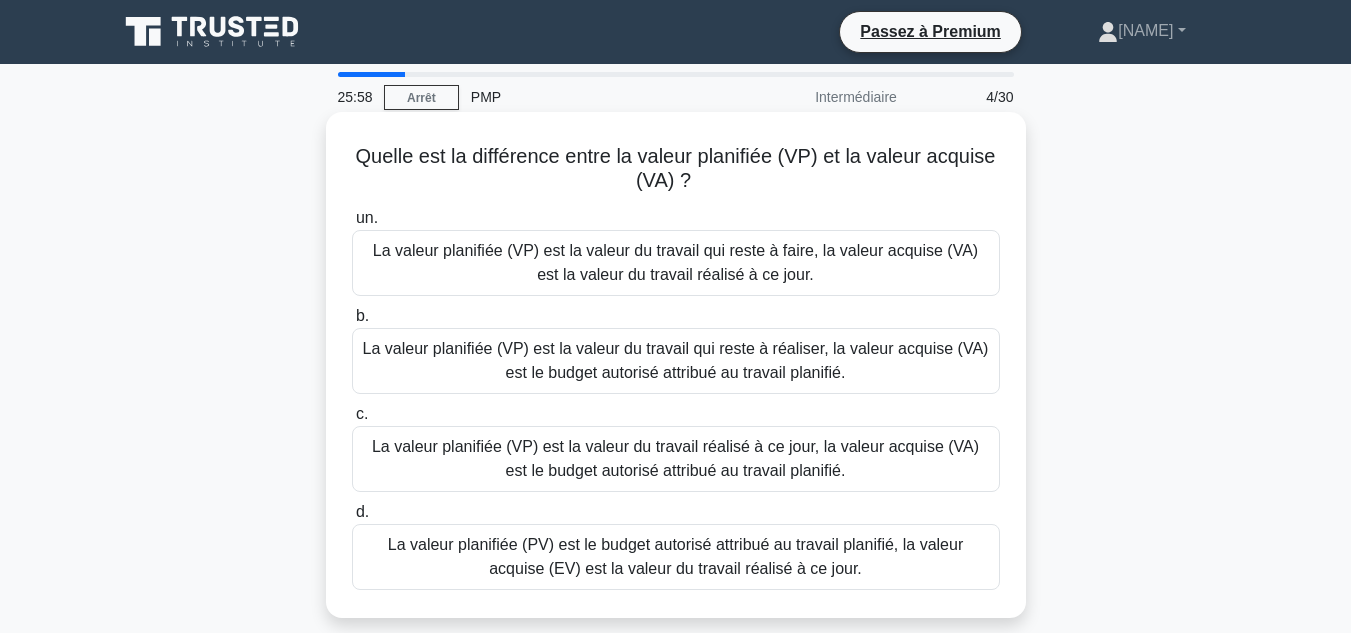 click on "La valeur planifiée (PV) est le budget autorisé attribué au travail planifié, la valeur acquise (EV) est la valeur du travail réalisé à ce jour." at bounding box center [676, 557] 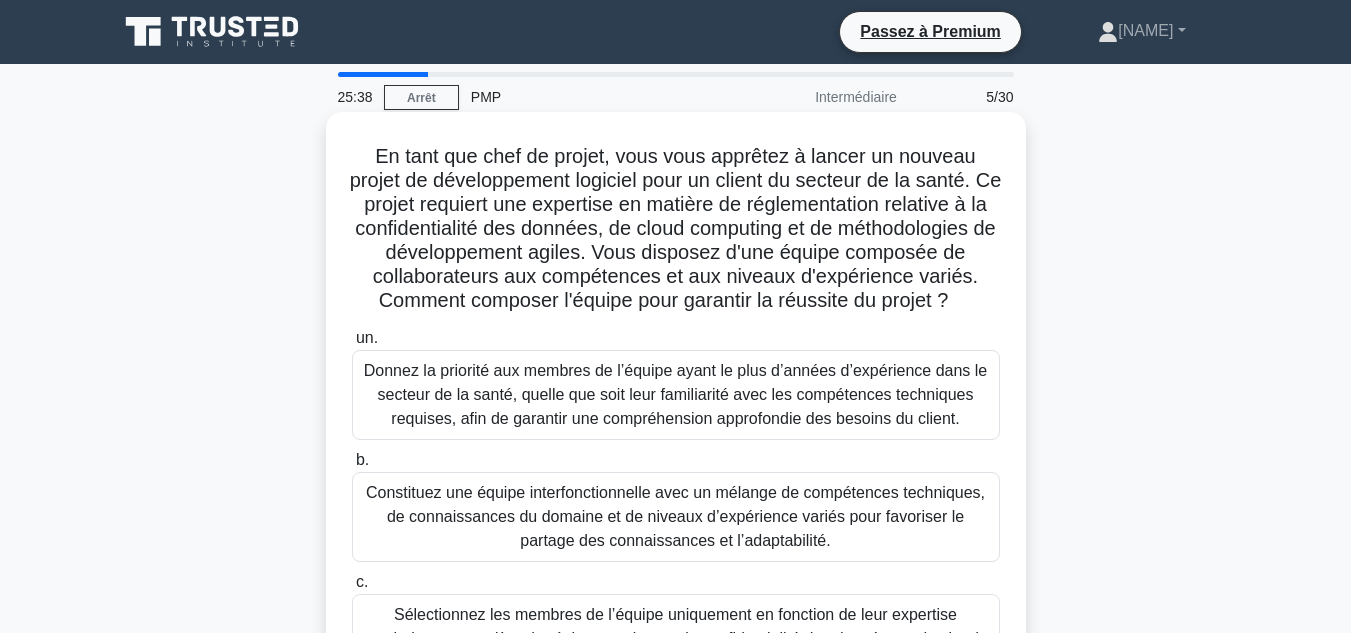 click on "En tant que chef de projet, vous vous apprêtez à lancer un nouveau projet de développement logiciel pour un client du secteur de la santé. Ce projet requiert une expertise en matière de réglementation relative à la confidentialité des données, de cloud computing et de méthodologies de développement agiles. Vous disposez d'une équipe composée de collaborateurs aux compétences et aux niveaux d'expérience variés. Comment composer l'équipe pour garantir la réussite du projet ?" at bounding box center (676, 228) 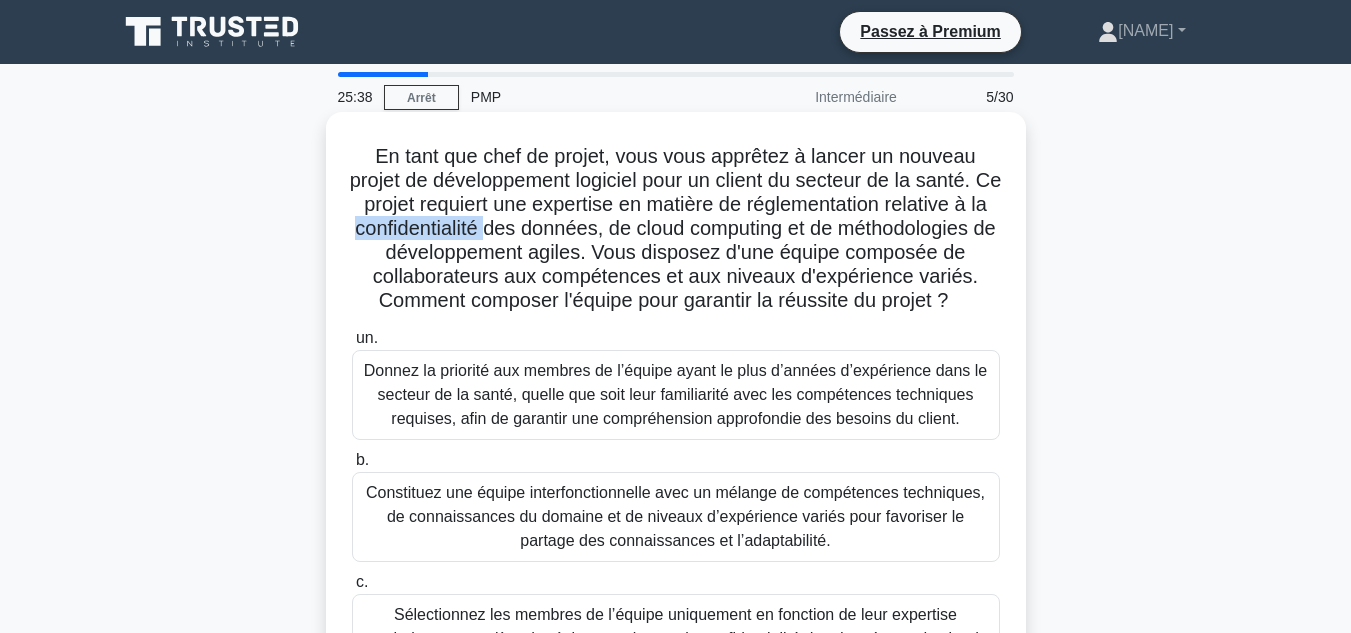 click on "En tant que chef de projet, vous vous apprêtez à lancer un nouveau projet de développement logiciel pour un client du secteur de la santé. Ce projet requiert une expertise en matière de réglementation relative à la confidentialité des données, de cloud computing et de méthodologies de développement agiles. Vous disposez d'une équipe composée de collaborateurs aux compétences et aux niveaux d'expérience variés. Comment composer l'équipe pour garantir la réussite du projet ?" at bounding box center (676, 228) 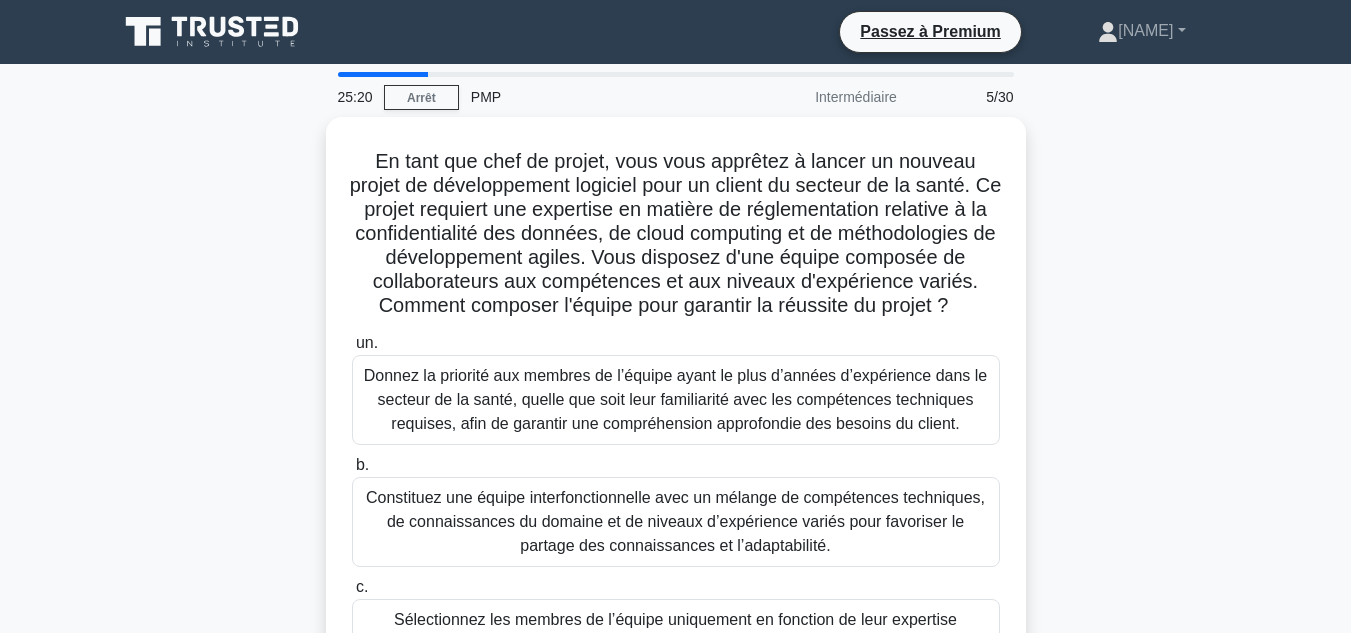 click on "25:20
Arrêt
PMP
Intermédiaire
5/30
En tant que chef de projet, vous vous apprêtez à lancer un nouveau projet de développement logiciel pour un client du secteur de la santé. Ce projet requiert une expertise en matière de réglementation relative à la confidentialité des données, de cloud computing et de méthodologies de développement agiles. Vous disposez d'une équipe composée de collaborateurs aux compétences et aux niveaux d'expérience variés. Comment composer l'équipe pour garantir la réussite du projet ?
.spinner_0XTQ{transform-origin:center;animation:spinner_y6GP .75s linear infinite}@keyframes spinner_y6GP{100%{transform:rotate(360deg)}}" at bounding box center [675, 572] 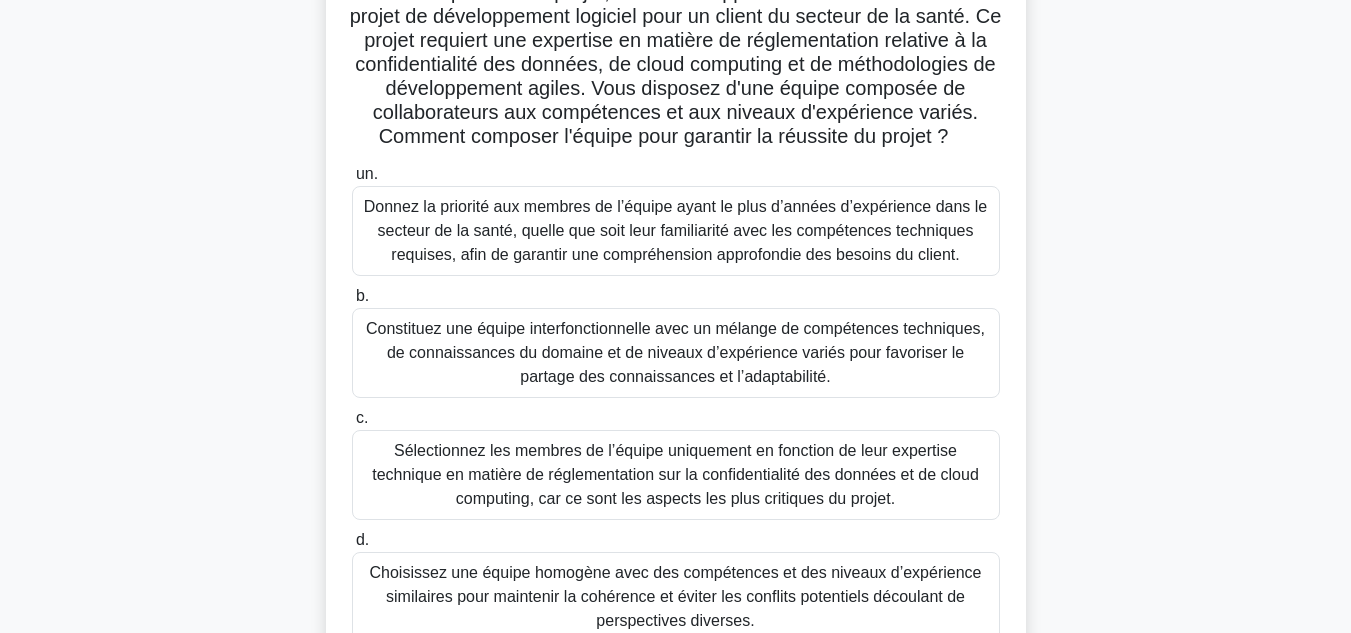 scroll, scrollTop: 170, scrollLeft: 0, axis: vertical 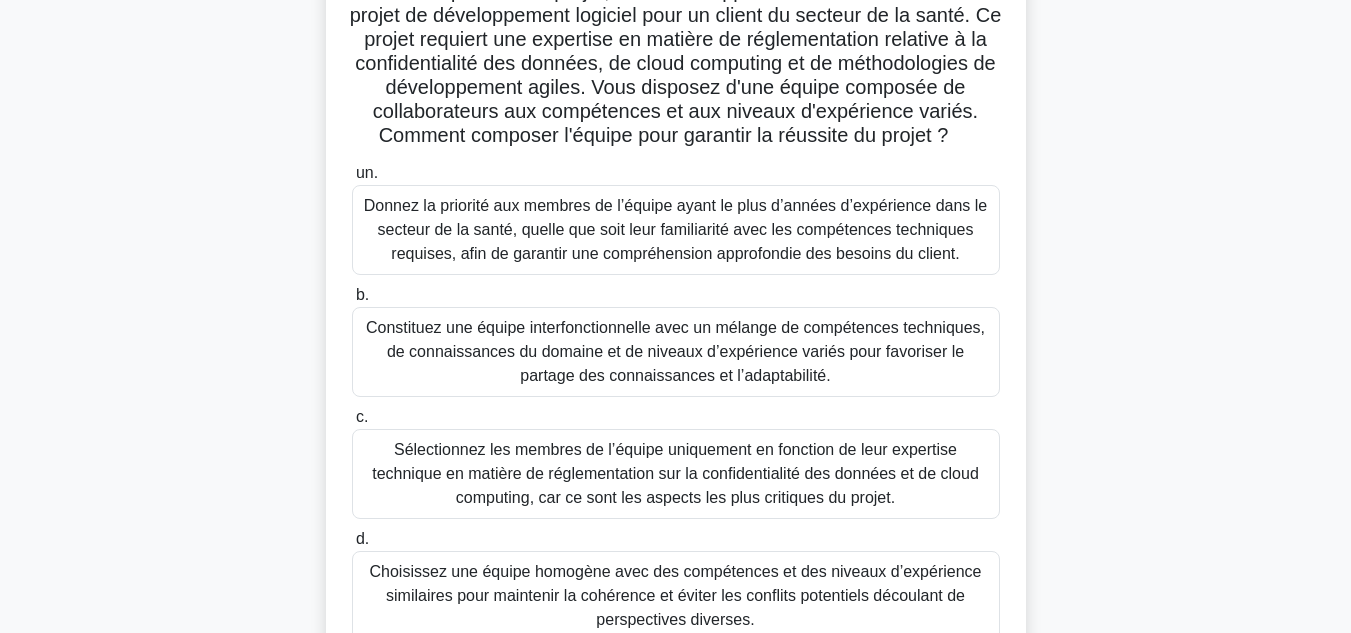 click on "24:57
Arrêt
PMP
Intermédiaire
5/30
En tant que chef de projet, vous vous apprêtez à lancer un nouveau projet de développement logiciel pour un client du secteur de la santé. Ce projet requiert une expertise en matière de réglementation relative à la confidentialité des données, de cloud computing et de méthodologies de développement agiles. Vous disposez d'une équipe composée de collaborateurs aux compétences et aux niveaux d'expérience variés. Comment composer l'équipe pour garantir la réussite du projet ?
.spinner_0XTQ{transform-origin:center;animation:spinner_y6GP .75s linear infinite}@keyframes spinner_y6GP{100%{transform:rotate(360deg)}}" at bounding box center (675, 402) 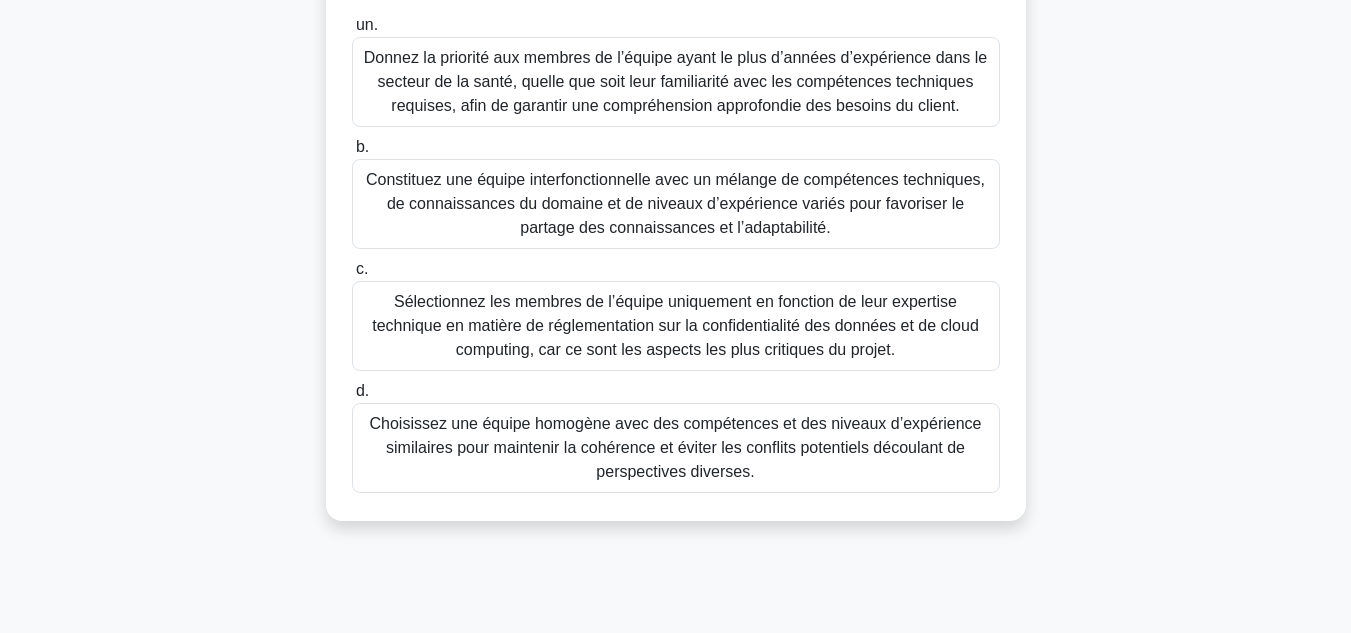 scroll, scrollTop: 319, scrollLeft: 0, axis: vertical 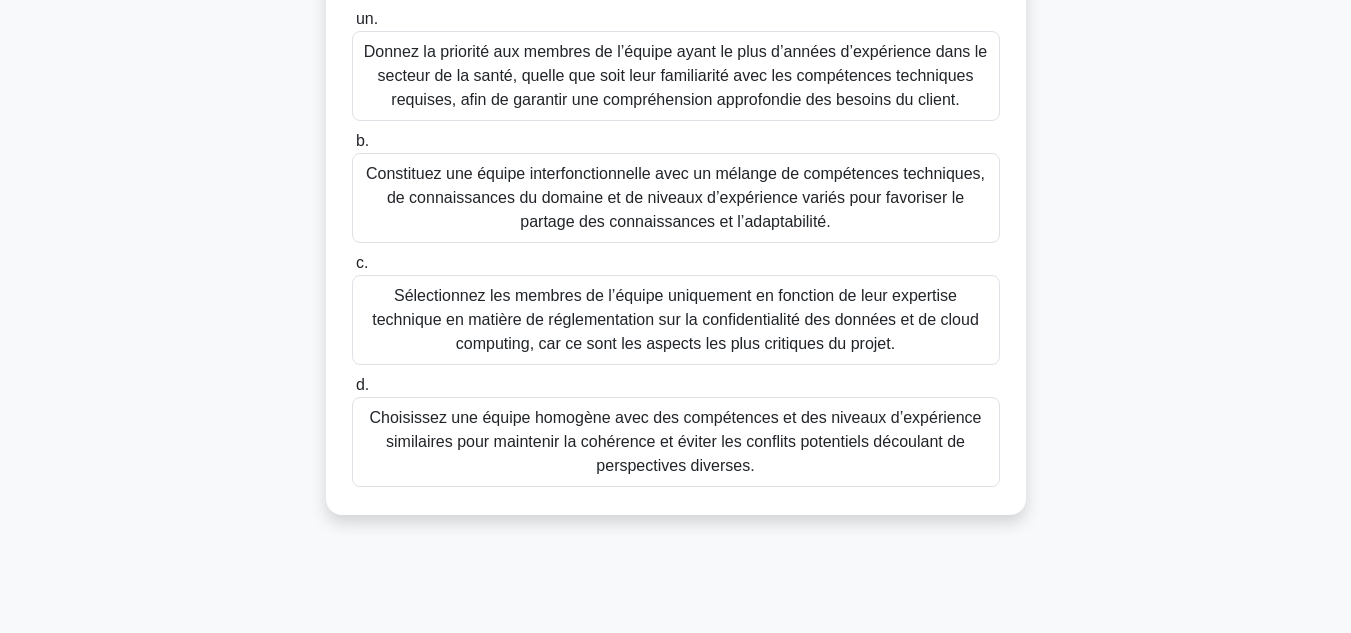 click on "Constituez une équipe interfonctionnelle avec un mélange de compétences techniques, de connaissances du domaine et de niveaux d’expérience variés pour favoriser le partage des connaissances et l’adaptabilité." at bounding box center (676, 198) 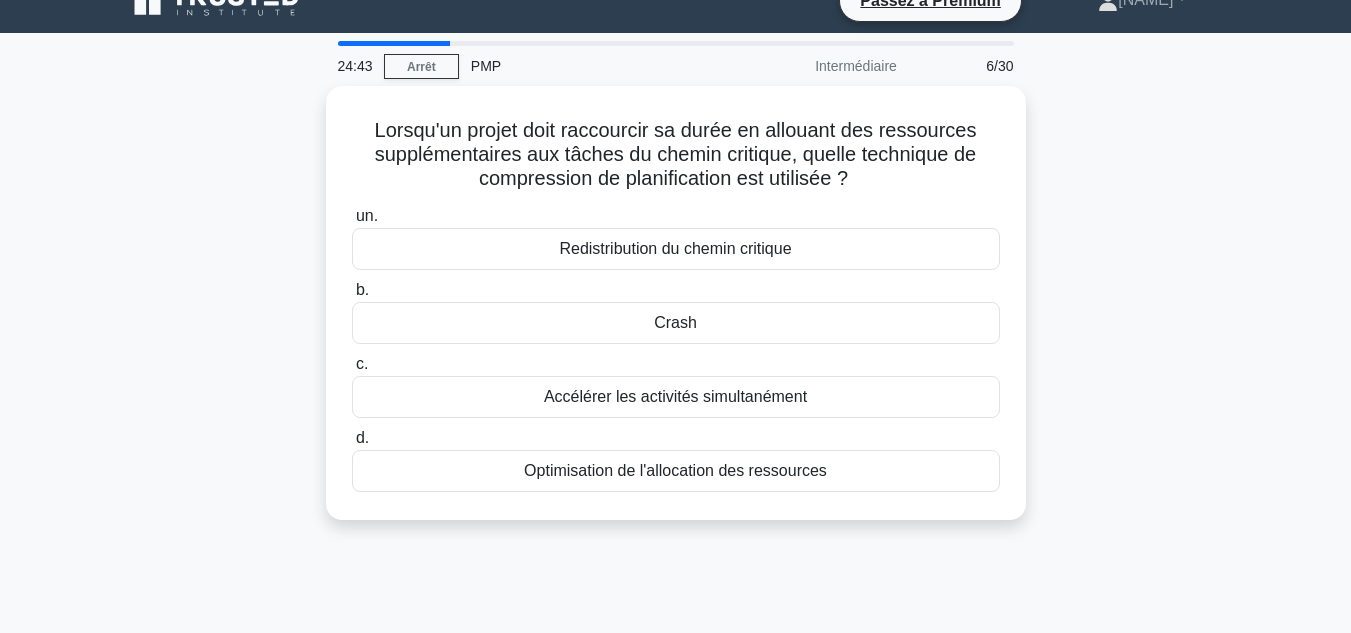 scroll, scrollTop: 0, scrollLeft: 0, axis: both 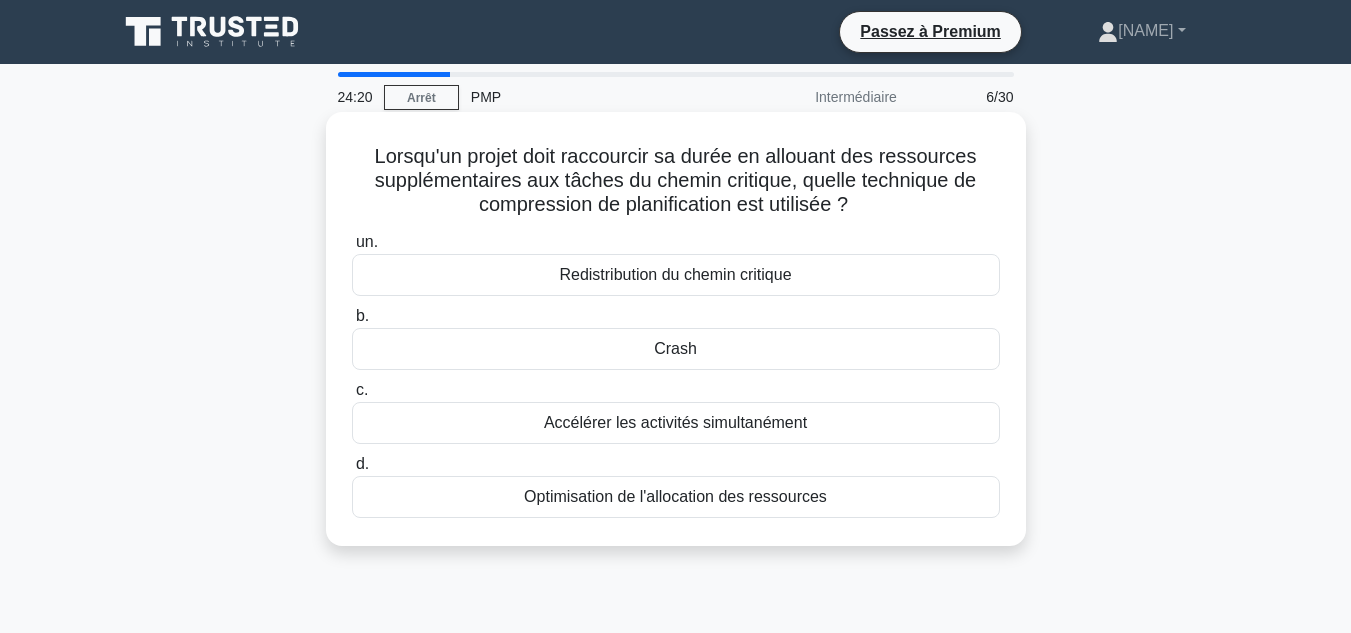 click on "Crash" at bounding box center [676, 349] 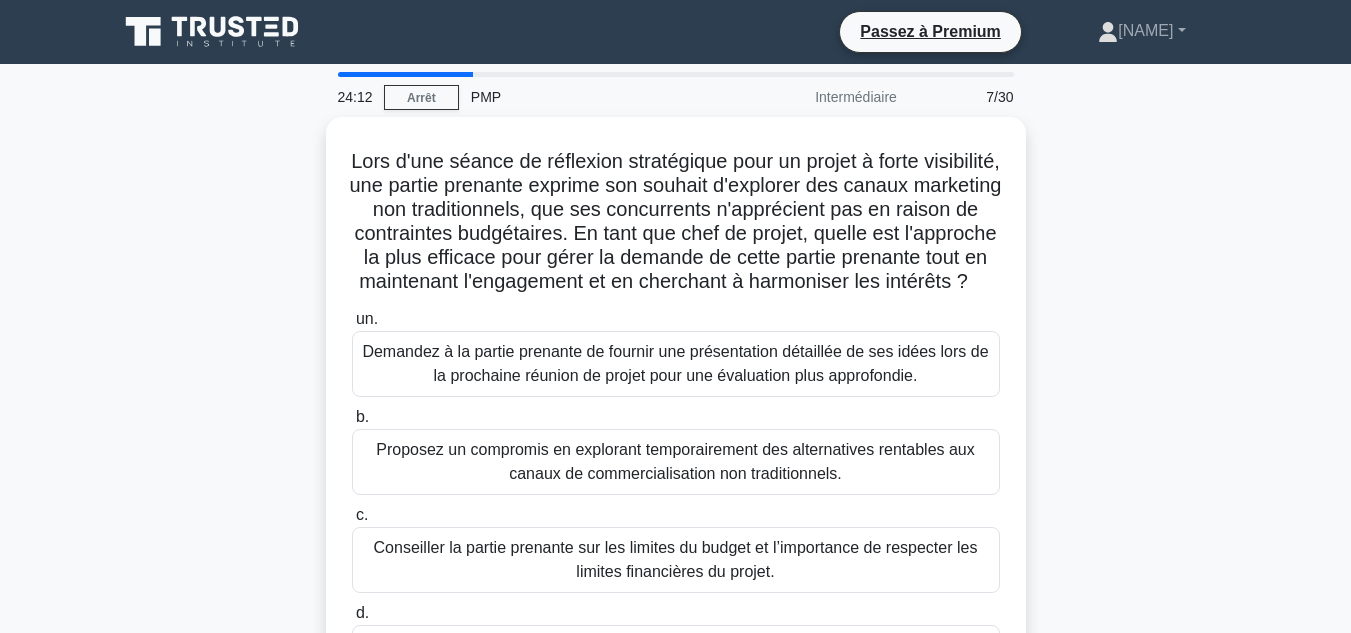 scroll, scrollTop: 0, scrollLeft: 0, axis: both 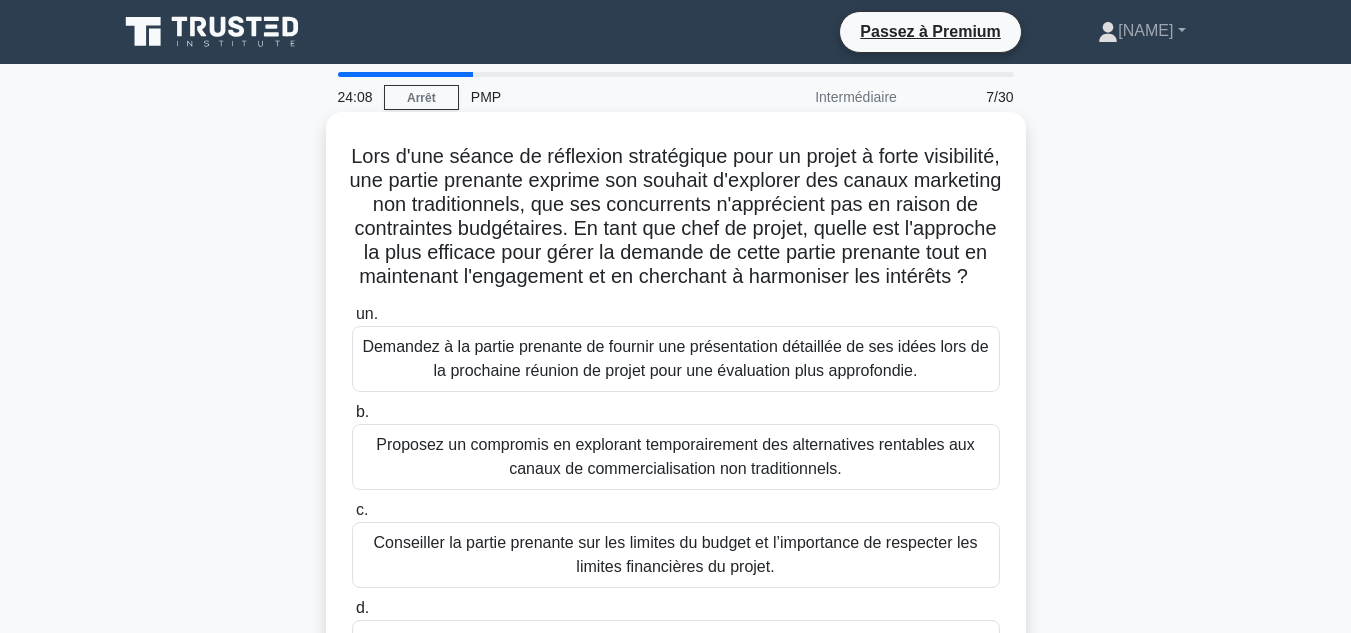 click on "Lors d'une séance de réflexion stratégique pour un projet à forte visibilité, une partie prenante exprime son souhait d'explorer des canaux marketing non traditionnels, que ses concurrents n'apprécient pas en raison de contraintes budgétaires. En tant que chef de projet, quelle est l'approche la plus efficace pour gérer la demande de cette partie prenante tout en maintenant l'engagement et en cherchant à harmoniser les intérêts ?" at bounding box center [676, 216] 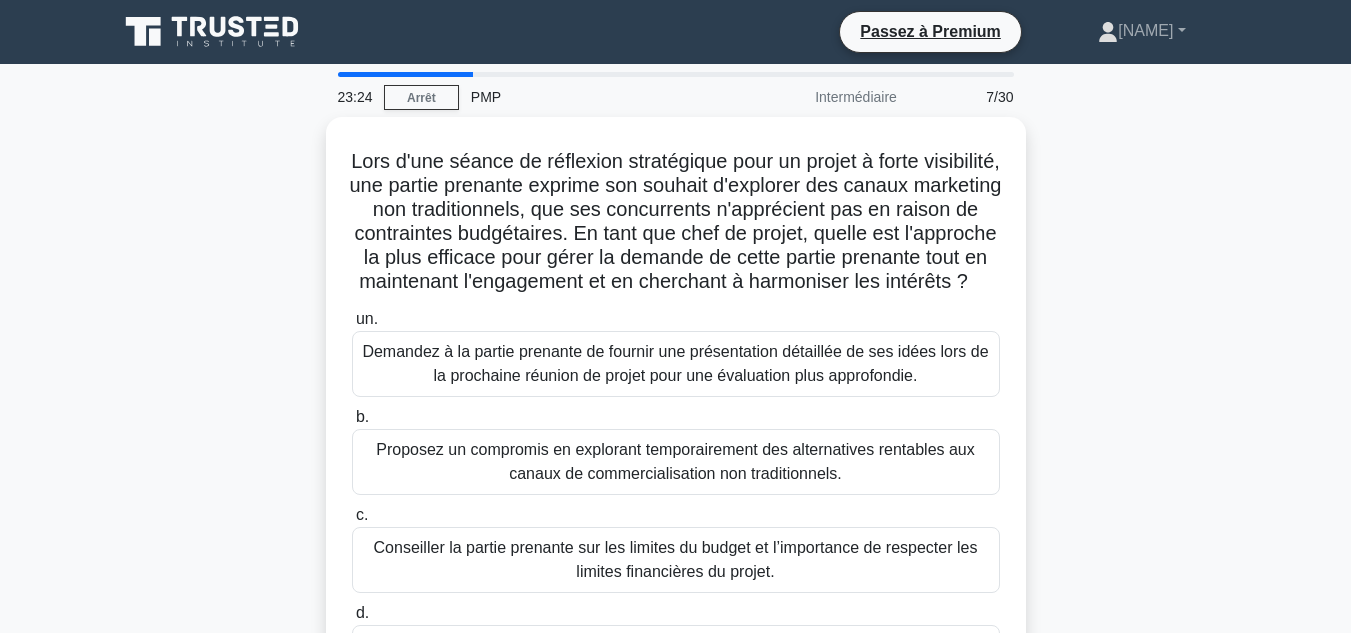 click on "Lors d'une séance de réflexion stratégique pour un projet à forte visibilité, une partie prenante exprime son souhait d'explorer des canaux marketing non traditionnels, que ses concurrents n'apprécient pas en raison de contraintes budgétaires. En tant que chef de projet, quelle est l'approche la plus efficace pour gérer la demande de cette partie prenante tout en maintenant l'engagement et en cherchant à harmoniser les intérêts ?
.spinner_0XTQ{transform-origin:center;animation:spinner_y6GP .75s linear infinite}@keyframes spinner_y6GP{100%{transform:rotate(360deg)}}
un." at bounding box center (676, 430) 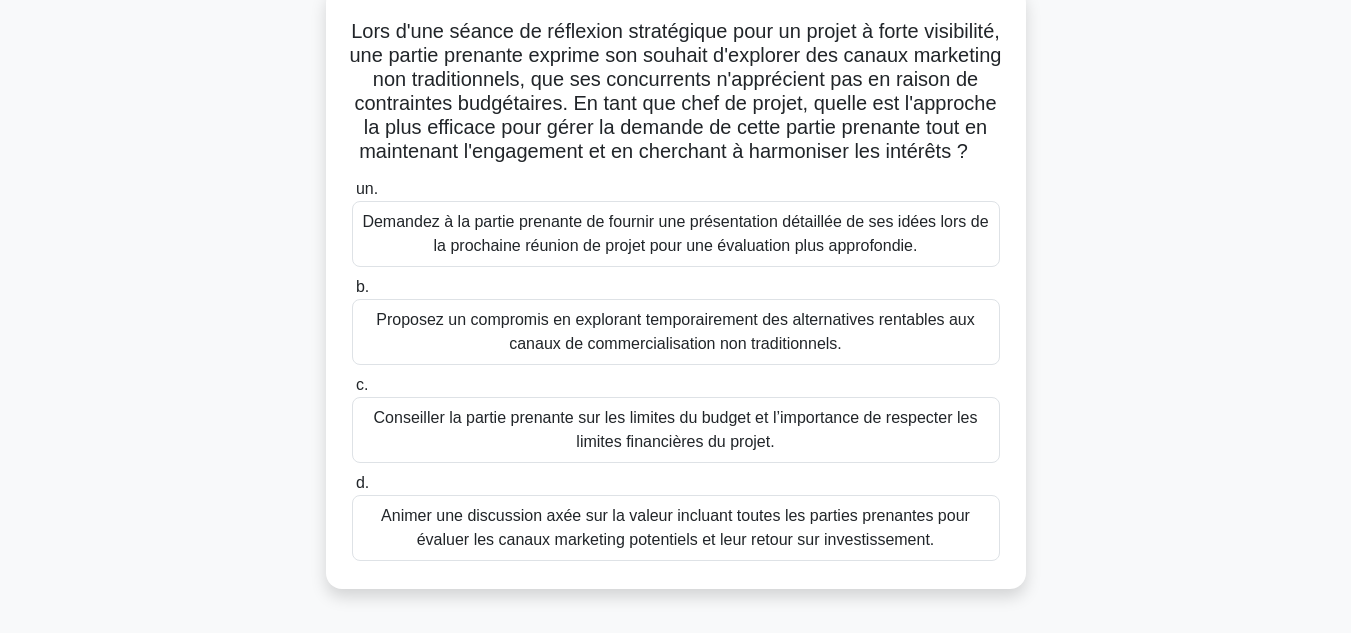 scroll, scrollTop: 140, scrollLeft: 0, axis: vertical 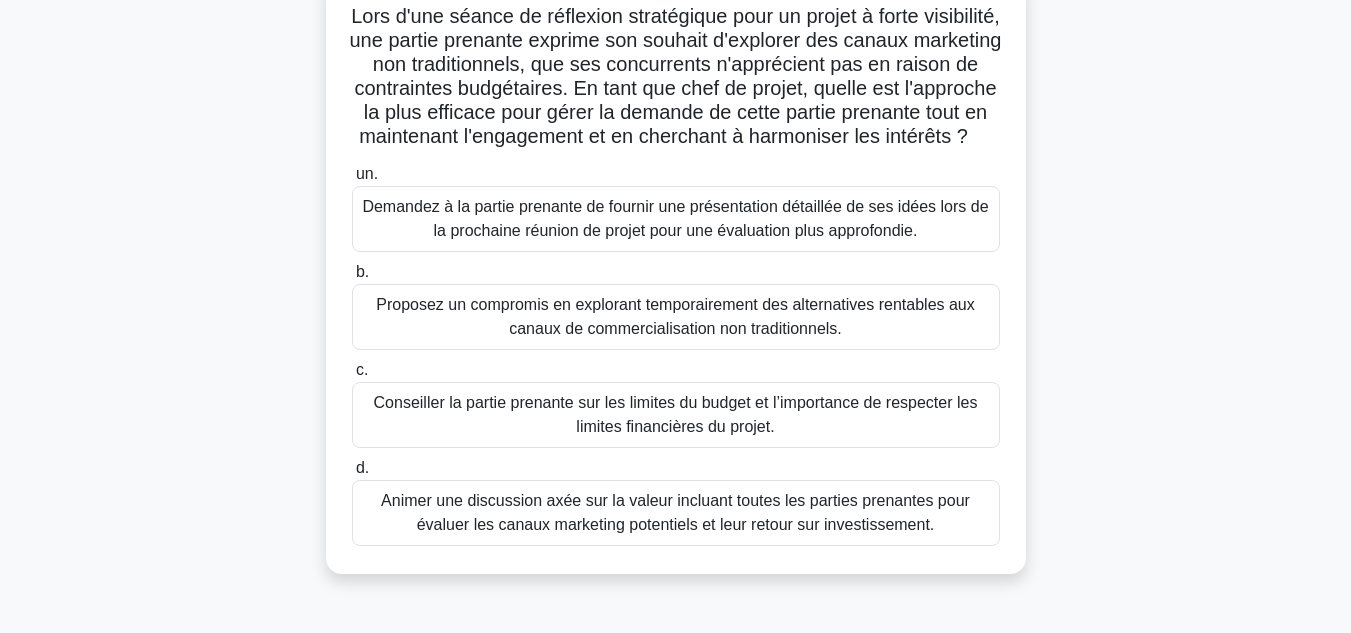 click on "Demandez à la partie prenante de fournir une présentation détaillée de ses idées lors de la prochaine réunion de projet pour une évaluation plus approfondie." at bounding box center (676, 219) 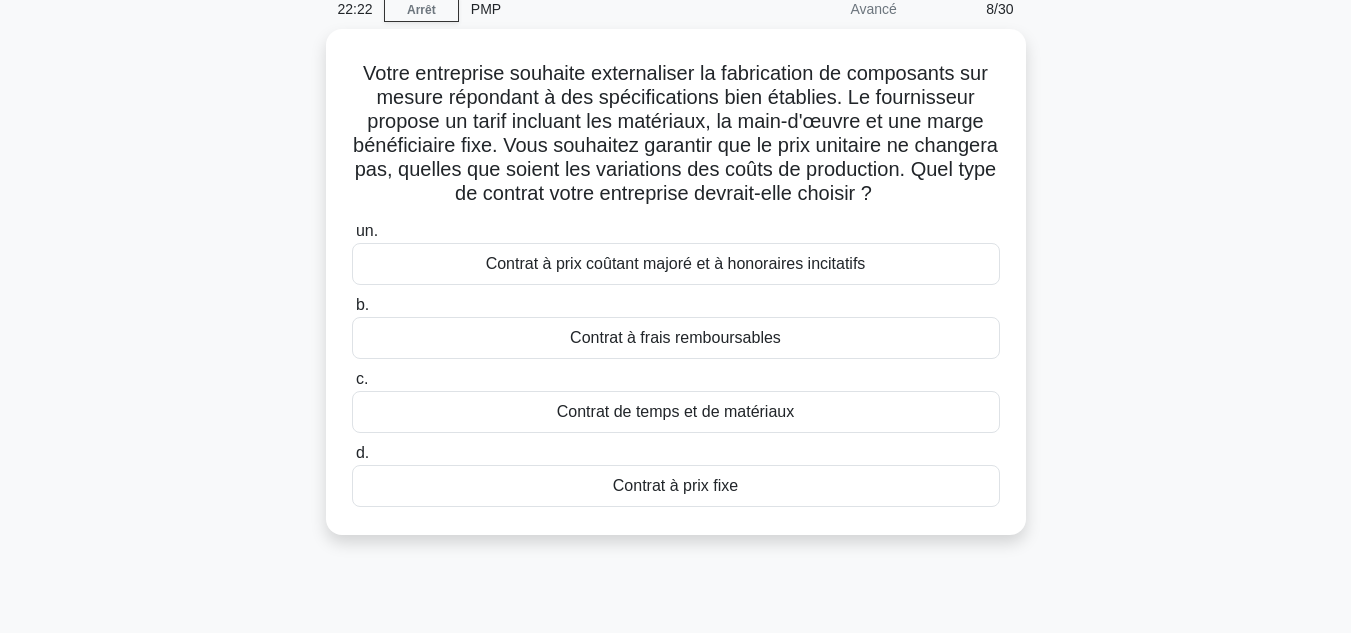 scroll, scrollTop: 0, scrollLeft: 0, axis: both 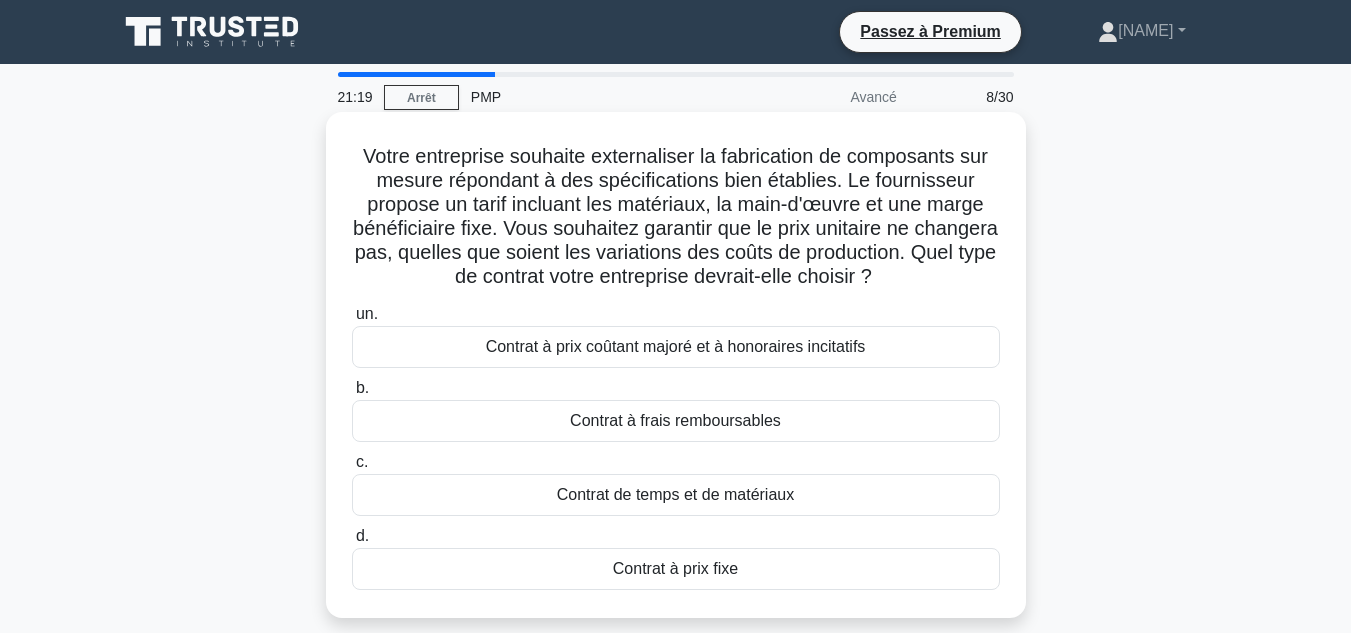 click on "Contrat à prix coûtant majoré et à honoraires incitatifs" at bounding box center [676, 346] 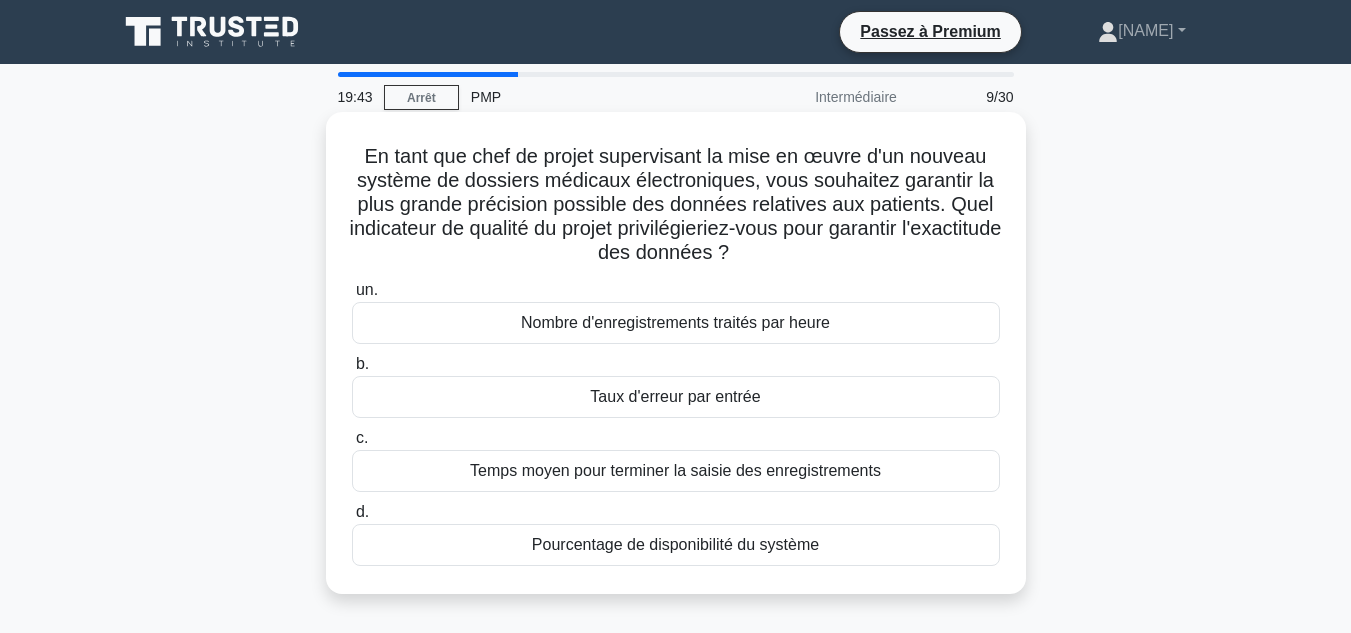 click on "Nombre d'enregistrements traités par heure" at bounding box center [676, 323] 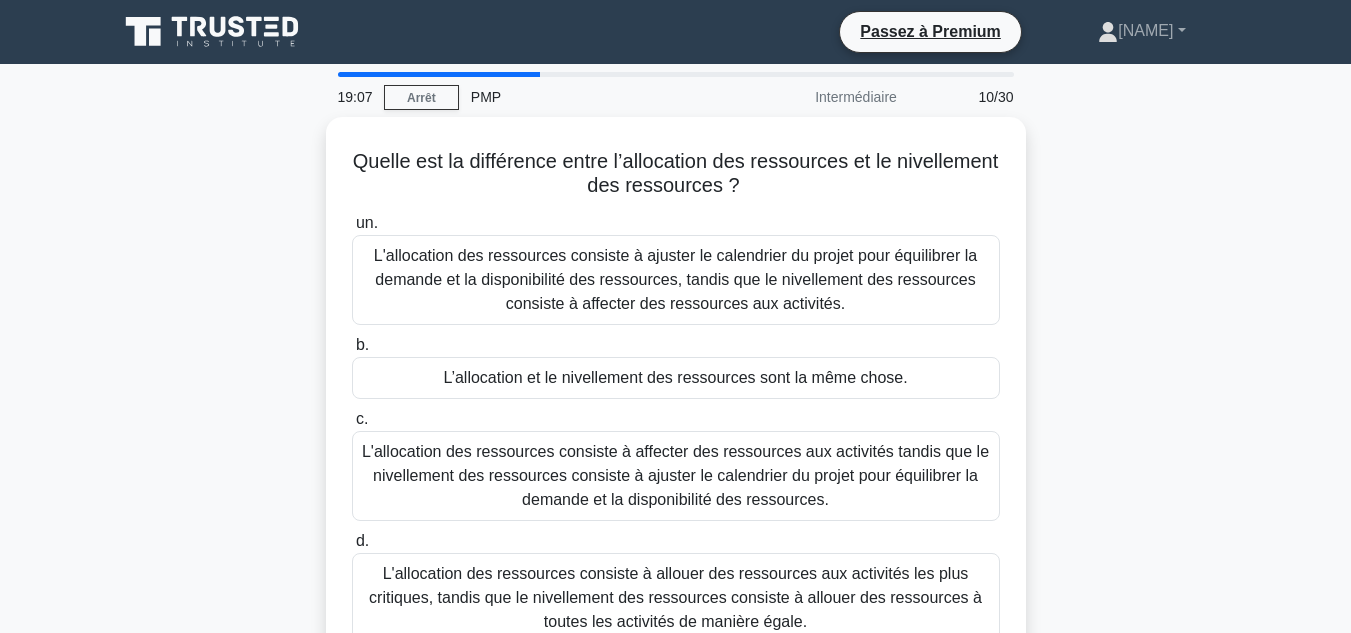 click on "Quelle est la différence entre l’allocation des ressources et le nivellement des ressources ?
.spinner_0XTQ{transform-origin:center;animation:spinner_y6GP .75s linear infinite}@keyframes spinner_y6GP{100%{transform:rotate(360deg)}}
un.
b.
c. d." at bounding box center [676, 406] 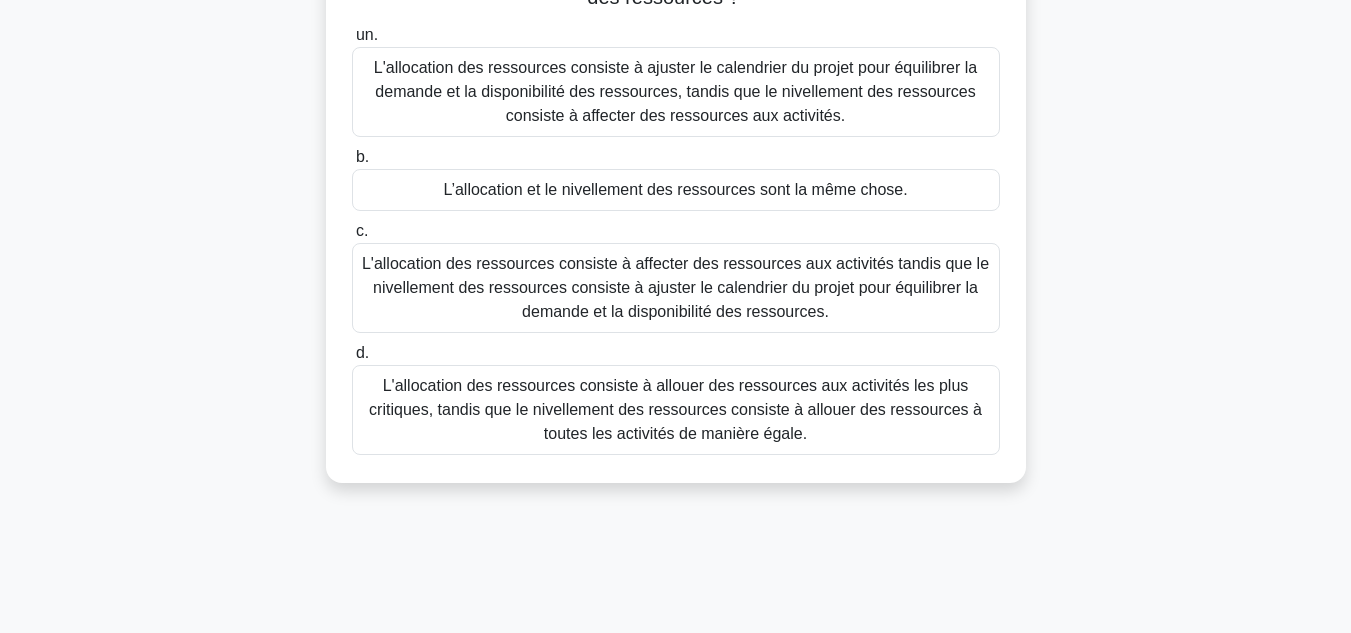 scroll, scrollTop: 189, scrollLeft: 0, axis: vertical 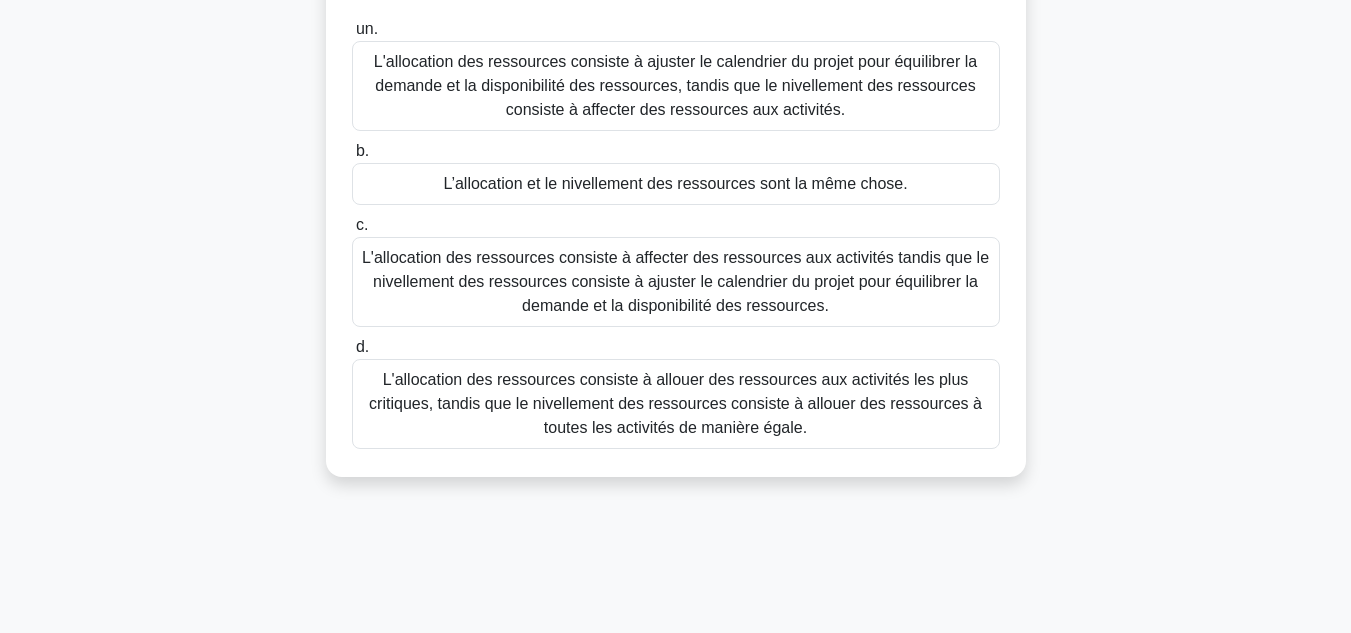 click on "L'allocation des ressources consiste à affecter des ressources aux activités tandis que le nivellement des ressources consiste à ajuster le calendrier du projet pour équilibrer la demande et la disponibilité des ressources." at bounding box center [676, 282] 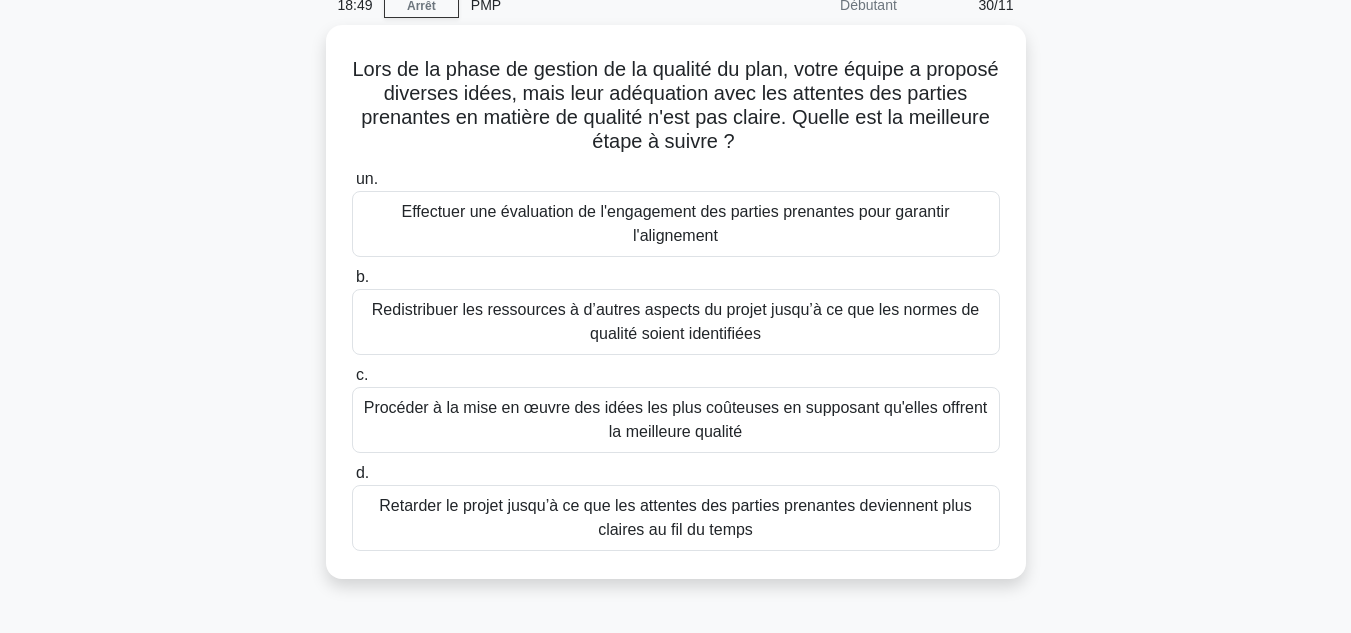scroll, scrollTop: 0, scrollLeft: 0, axis: both 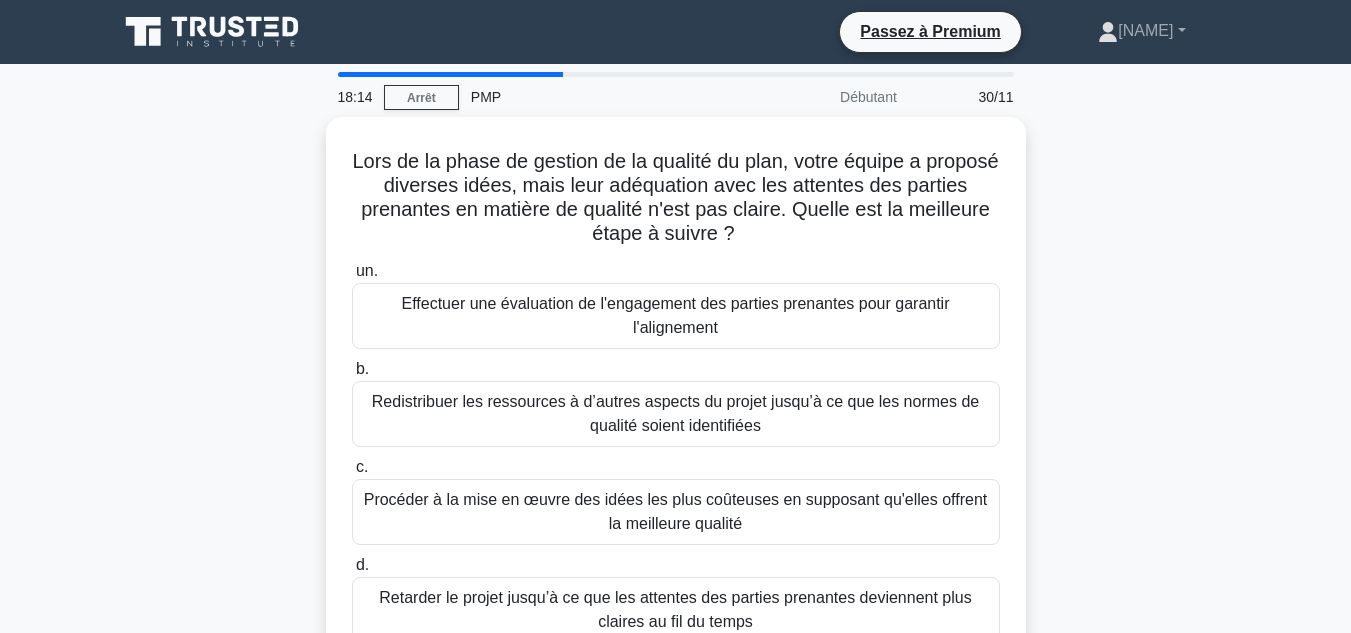 click on "Lors de la phase de gestion de la qualité du plan, votre équipe a proposé diverses idées, mais leur adéquation avec les attentes des parties prenantes en matière de qualité n'est pas claire. Quelle est la meilleure étape à suivre ?
.spinner_0XTQ{transform-origin:center;animation:spinner_y6GP .75s linear infinite}@keyframes spinner_y6GP{100%{transform:rotate(360deg)}}
un.
b. c. d." at bounding box center [676, 406] 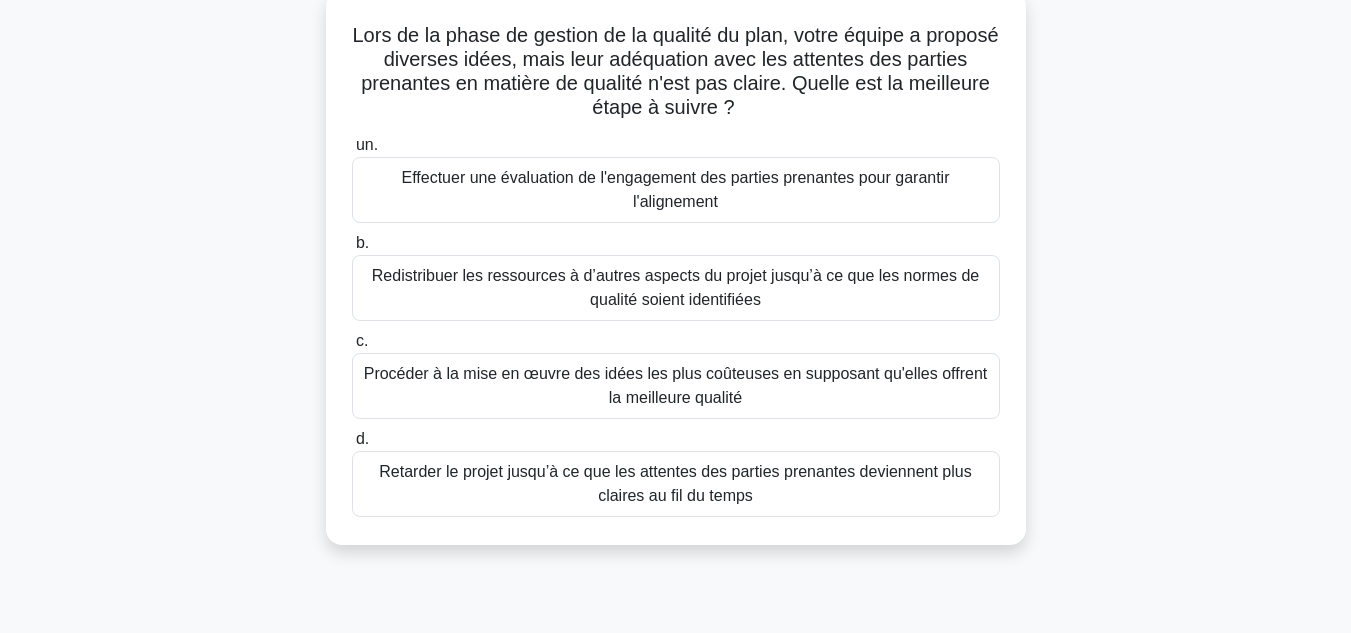scroll, scrollTop: 128, scrollLeft: 0, axis: vertical 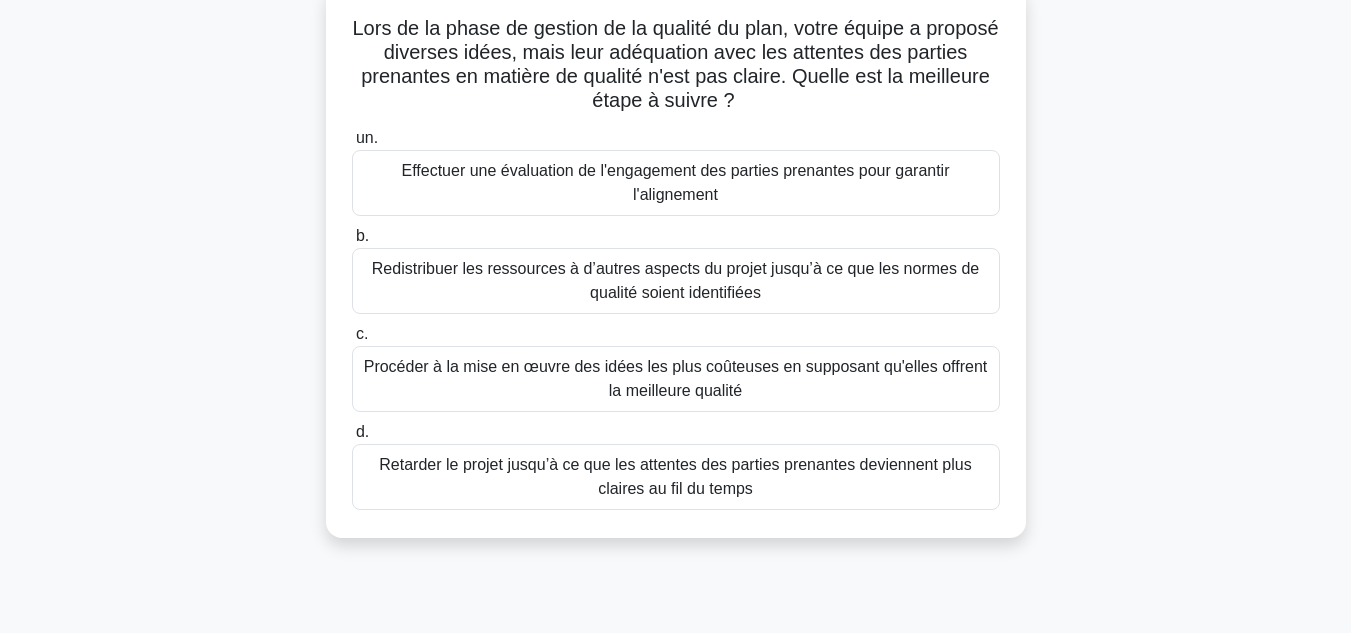 click on "Effectuer une évaluation de l'engagement des parties prenantes pour garantir l'alignement" at bounding box center [676, 183] 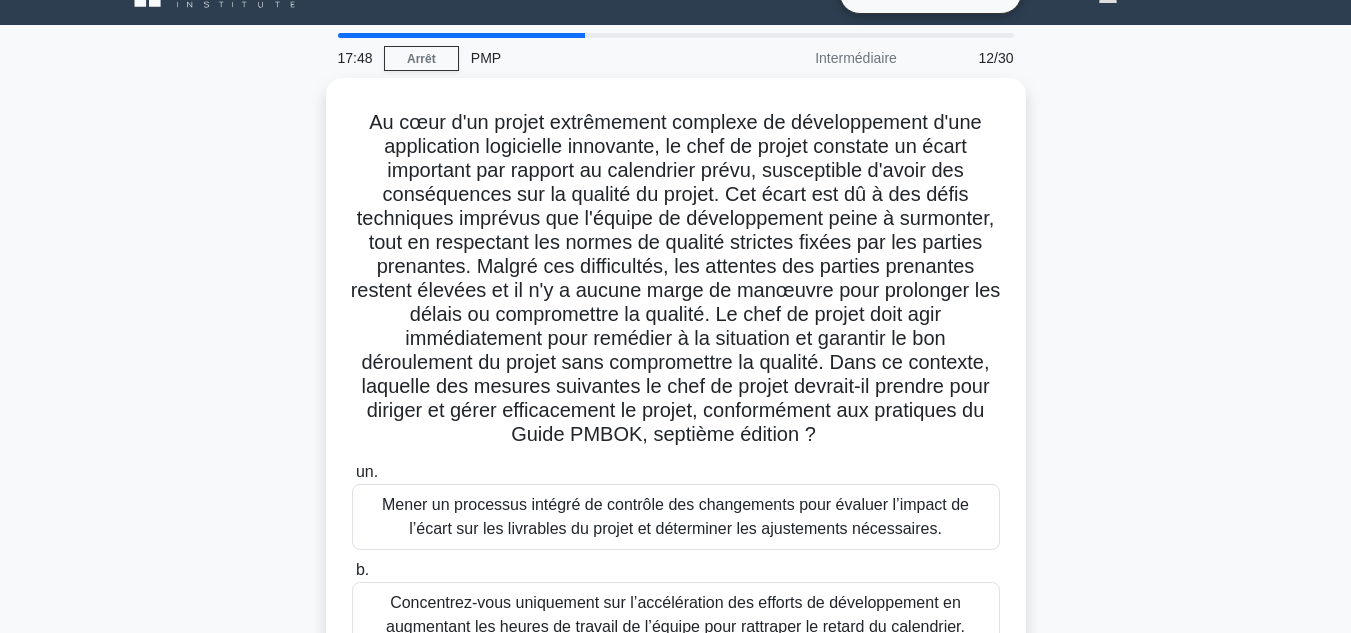 scroll, scrollTop: 0, scrollLeft: 0, axis: both 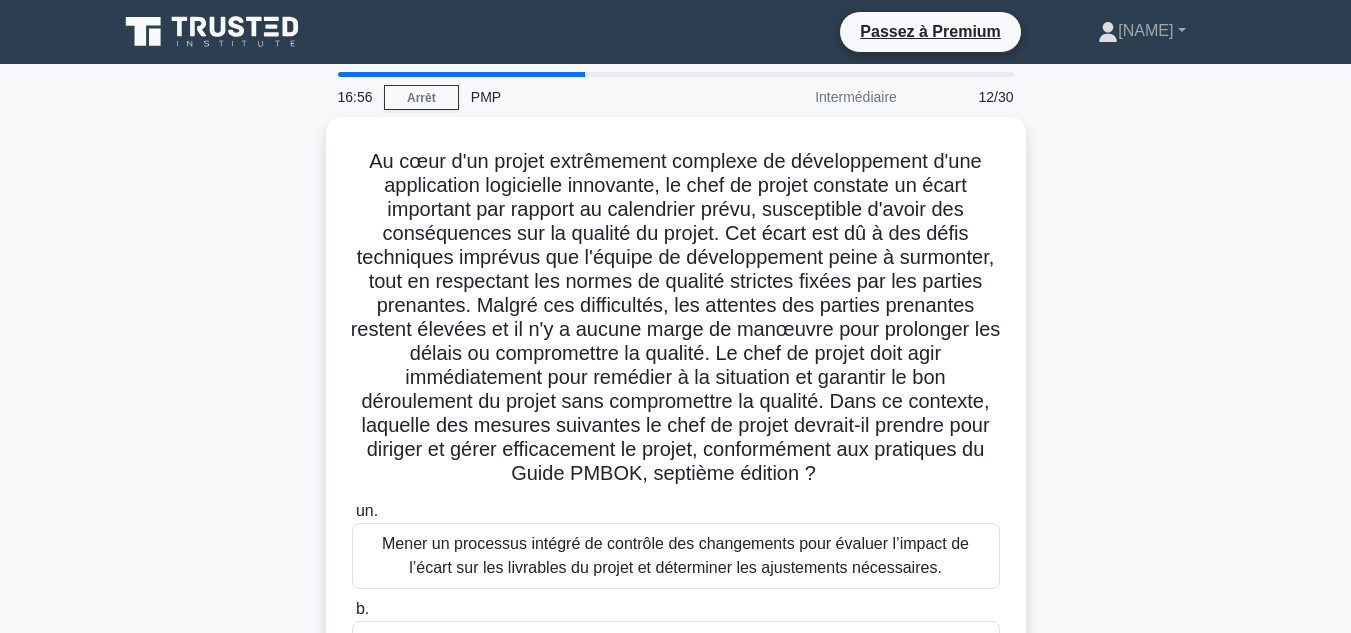 click on ".spinner_0XTQ{transform-origin:center;animation:spinner_y6GP .75s linear infinite}@keyframes spinner_y6GP{100%{transform:rotate(360deg)}}
un.
Mener un processus intégré de contrôle des changements pour évaluer l’impact de l’écart sur les livrables du projet et déterminer les ajustements nécessaires.
b." at bounding box center (676, 526) 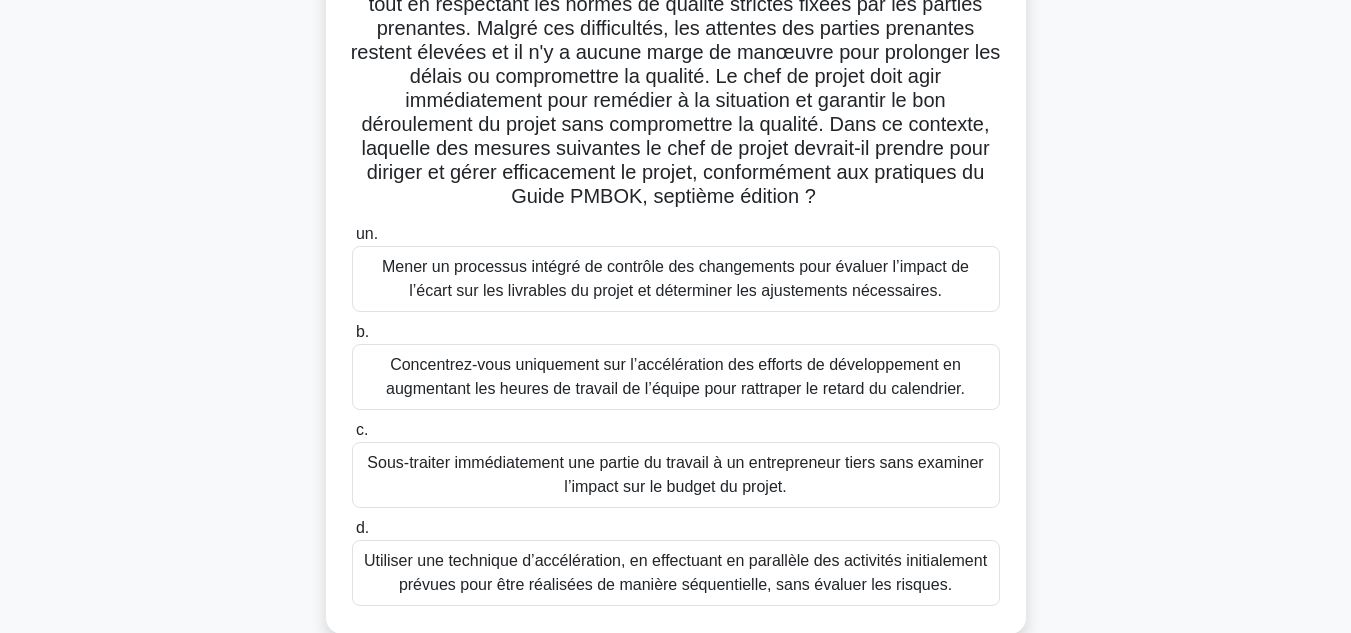 scroll, scrollTop: 289, scrollLeft: 0, axis: vertical 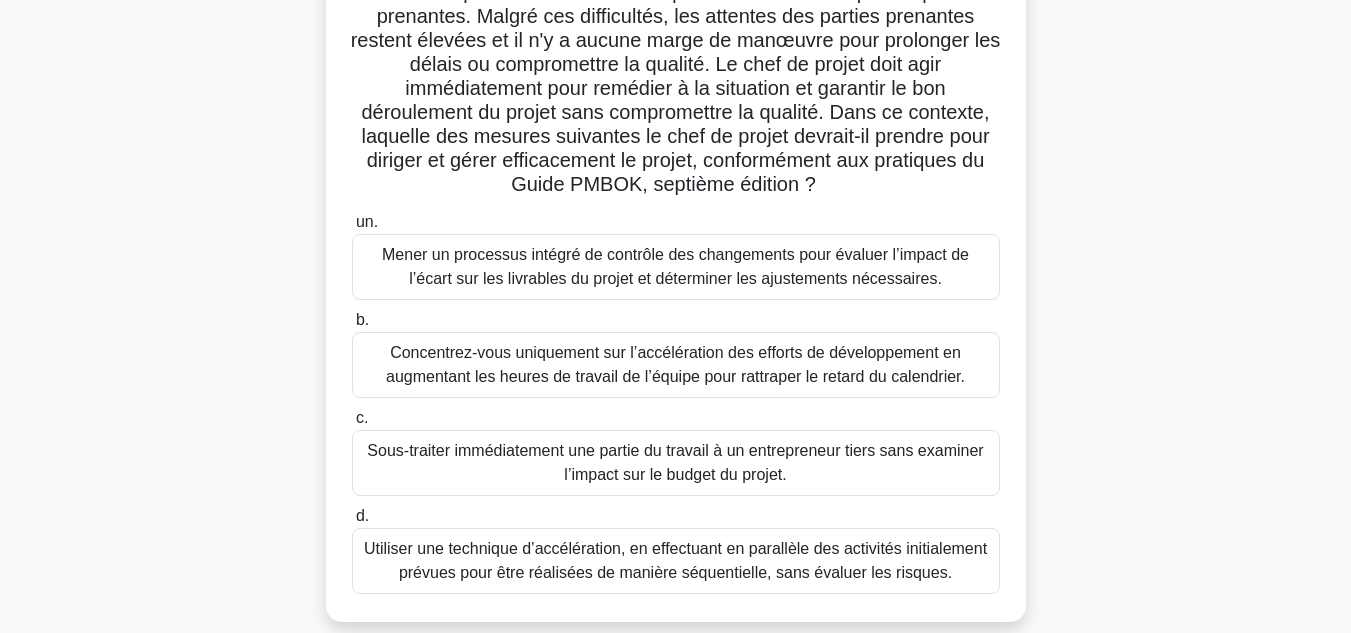 click on ".spinner_0XTQ{transform-origin:center;animation:spinner_y6GP .75s linear infinite}@keyframes spinner_y6GP{100%{transform:rotate(360deg)}}
un.
Mener un processus intégré de contrôle des changements pour évaluer l’impact de l’écart sur les livrables du projet et déterminer les ajustements nécessaires.
b." at bounding box center (676, 237) 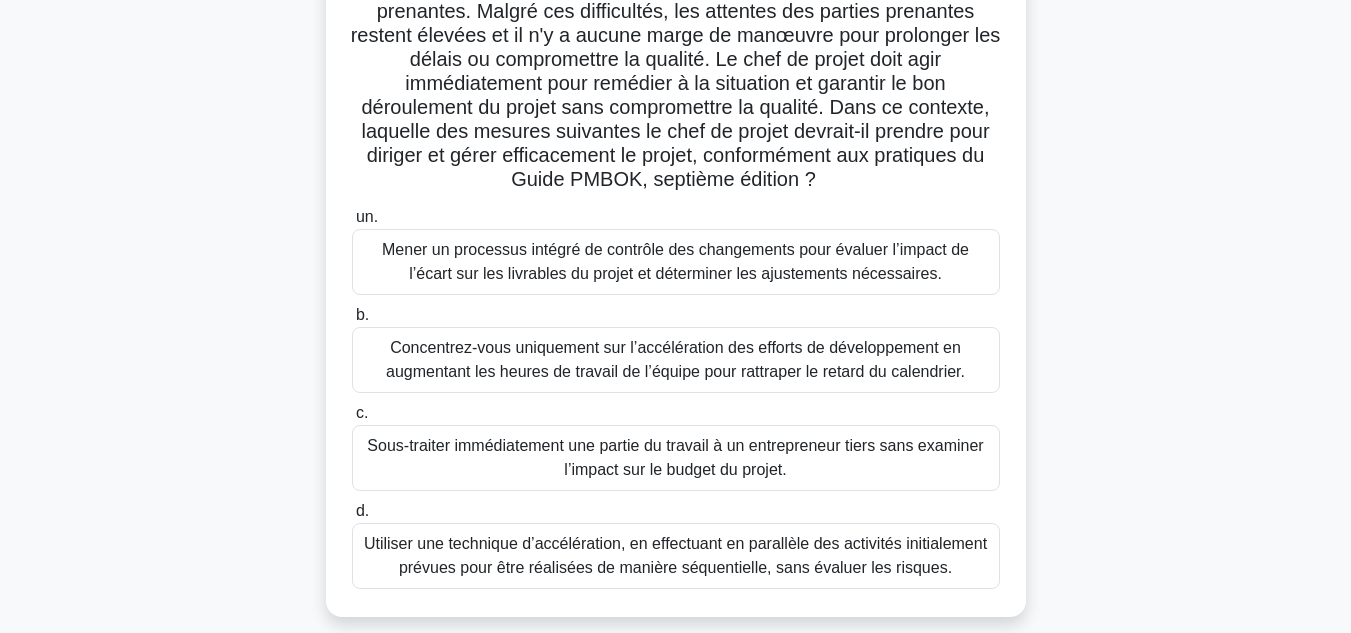 click on "Mener un processus intégré de contrôle des changements pour évaluer l’impact de l’écart sur les livrables du projet et déterminer les ajustements nécessaires." at bounding box center [675, 261] 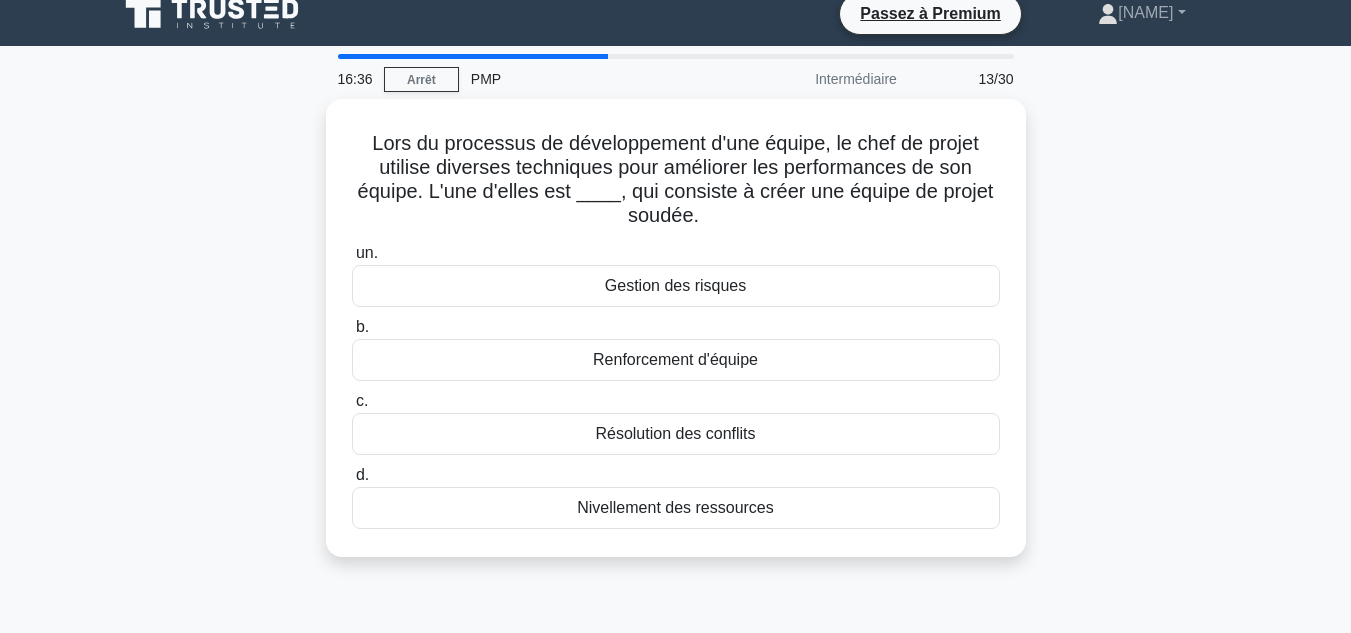 scroll, scrollTop: 0, scrollLeft: 0, axis: both 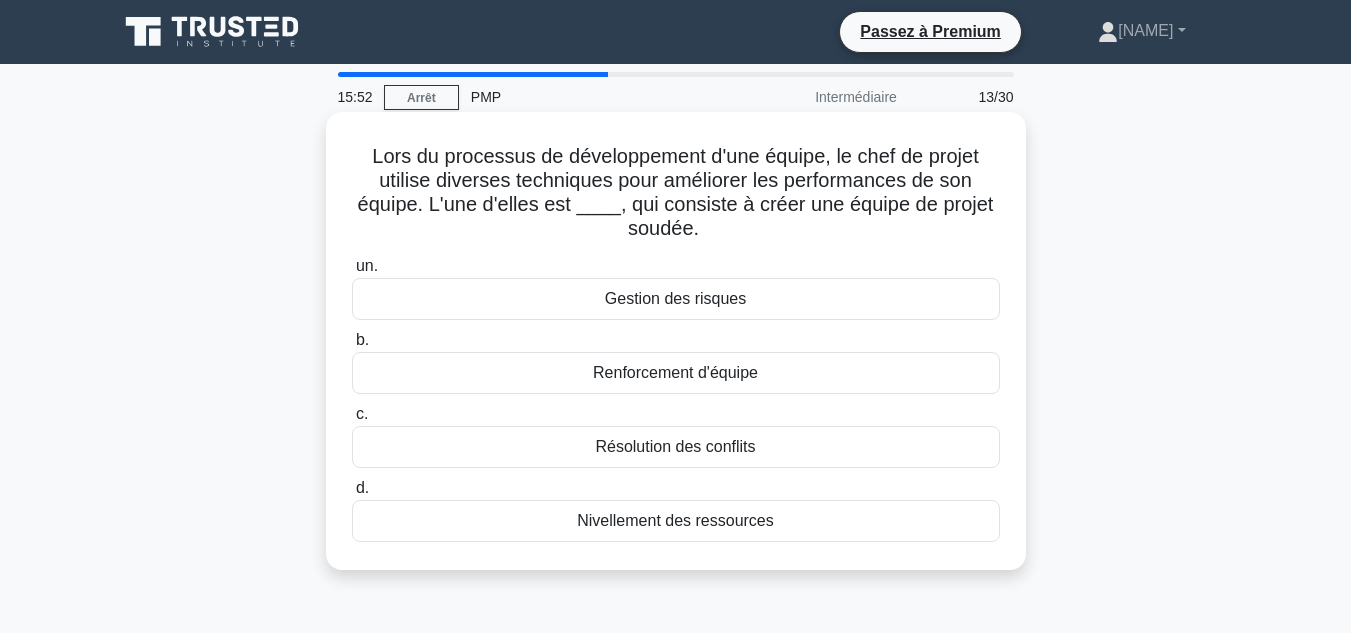 click on "Renforcement d'équipe" at bounding box center [676, 373] 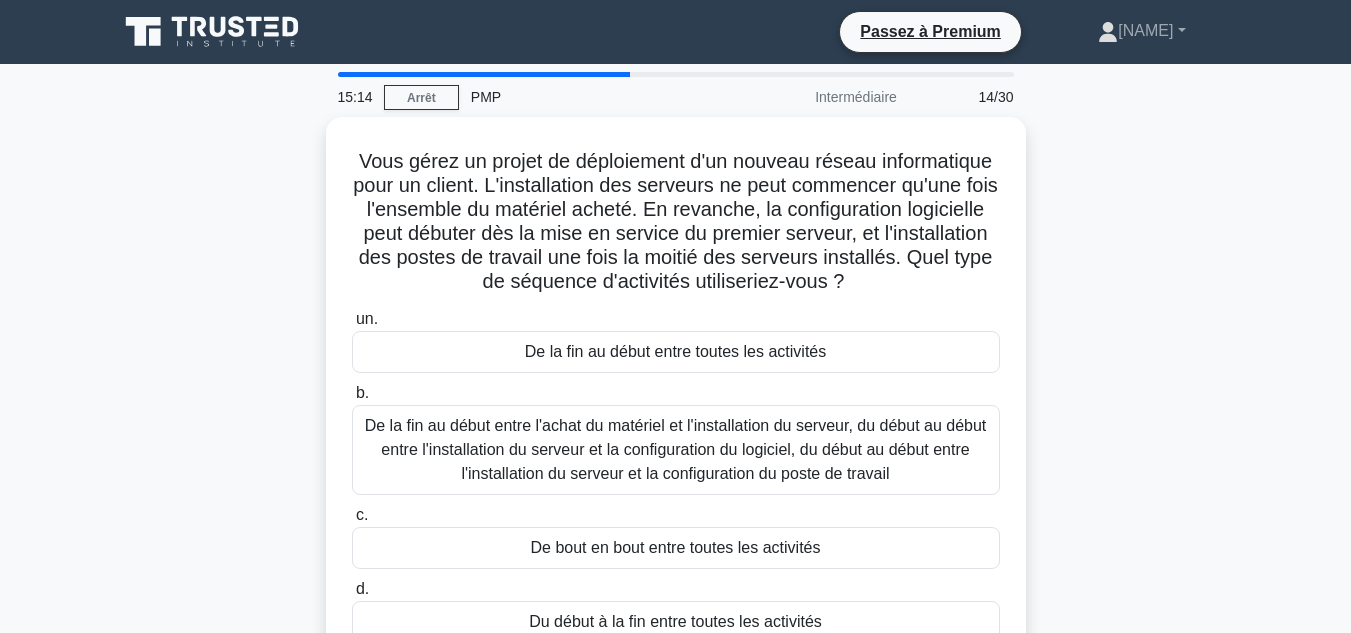 click on "15:14
Arrêt
PMP
Intermédiaire
14/30
Vous gérez un projet de déploiement d'un nouveau réseau informatique pour un client. L'installation des serveurs ne peut commencer qu'une fois l'ensemble du matériel acheté. En revanche, la configuration logicielle peut débuter dès la mise en service du premier serveur, et l'installation des postes de travail une fois la moitié des serveurs installés. Quel type de séquence d'activités utiliseriez-vous ?
.spinner_0XTQ{transform-origin:center;animation:spinner_y6GP .75s linear infinite}@keyframes spinner_y6GP{100%{transform:rotate(360deg)}}
un. b. c. d." at bounding box center (675, 572) 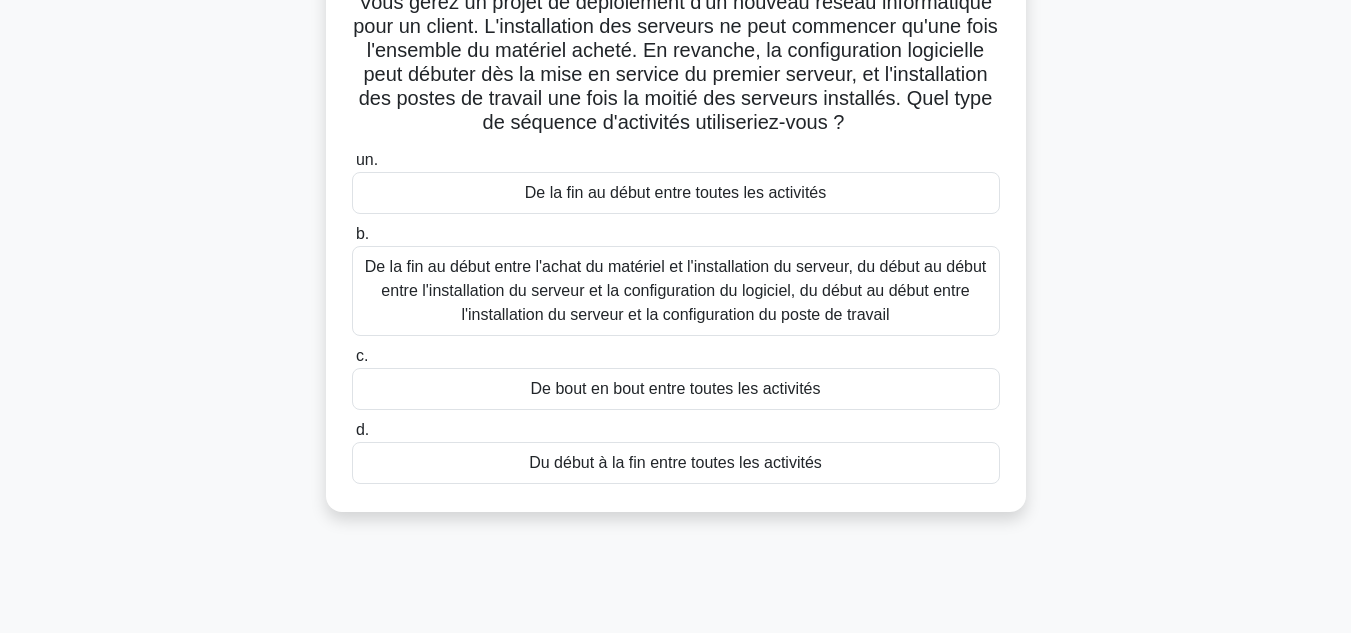 scroll, scrollTop: 164, scrollLeft: 0, axis: vertical 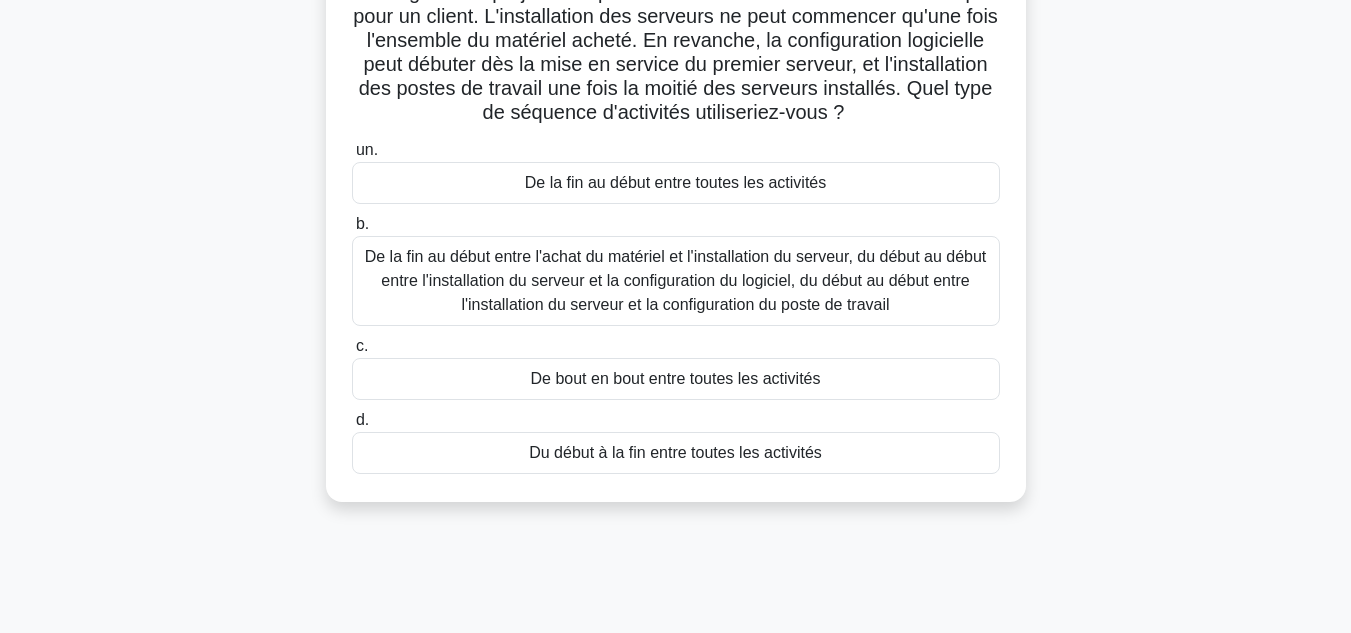 click on "De la fin au début entre l'achat du matériel et l'installation du serveur, du début au début entre l'installation du serveur et la configuration du logiciel, du début au début entre l'installation du serveur et la configuration du poste de travail" at bounding box center [676, 280] 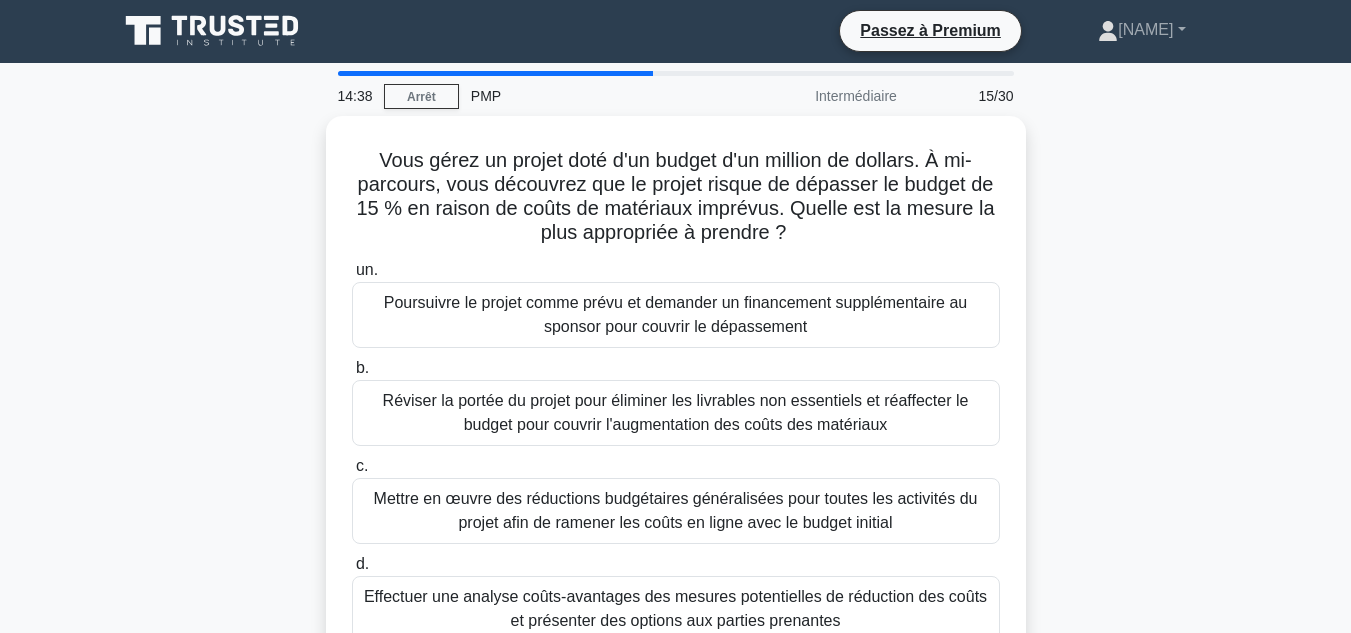 scroll, scrollTop: 0, scrollLeft: 0, axis: both 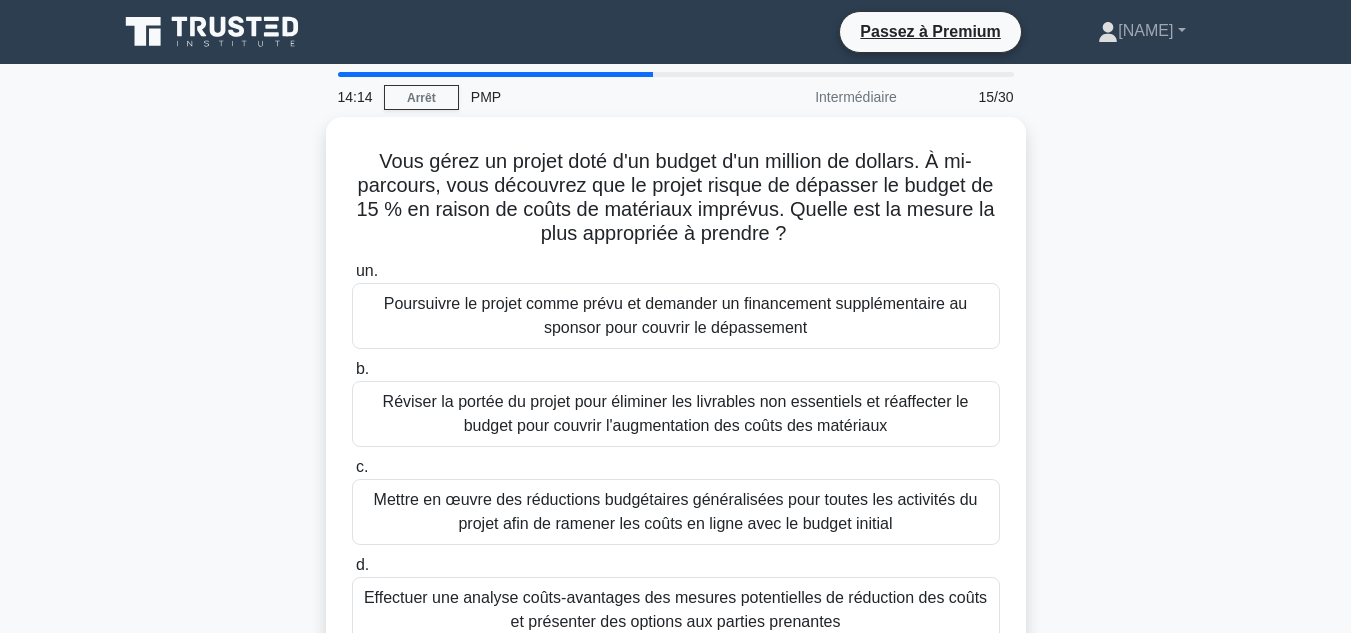 click on "Vous gérez un projet doté d'un budget d'un million de dollars. À mi-parcours, vous découvrez que le projet risque de dépasser le budget de 15 % en raison de coûts de matériaux imprévus. Quelle est la mesure la plus appropriée à prendre ?
.spinner_0XTQ{transform-origin:center;animation:spinner_y6GP .75s linear infinite}@keyframes spinner_y6GP{100%{transform:rotate(360deg)}}
un.
b. c. d." at bounding box center (676, 406) 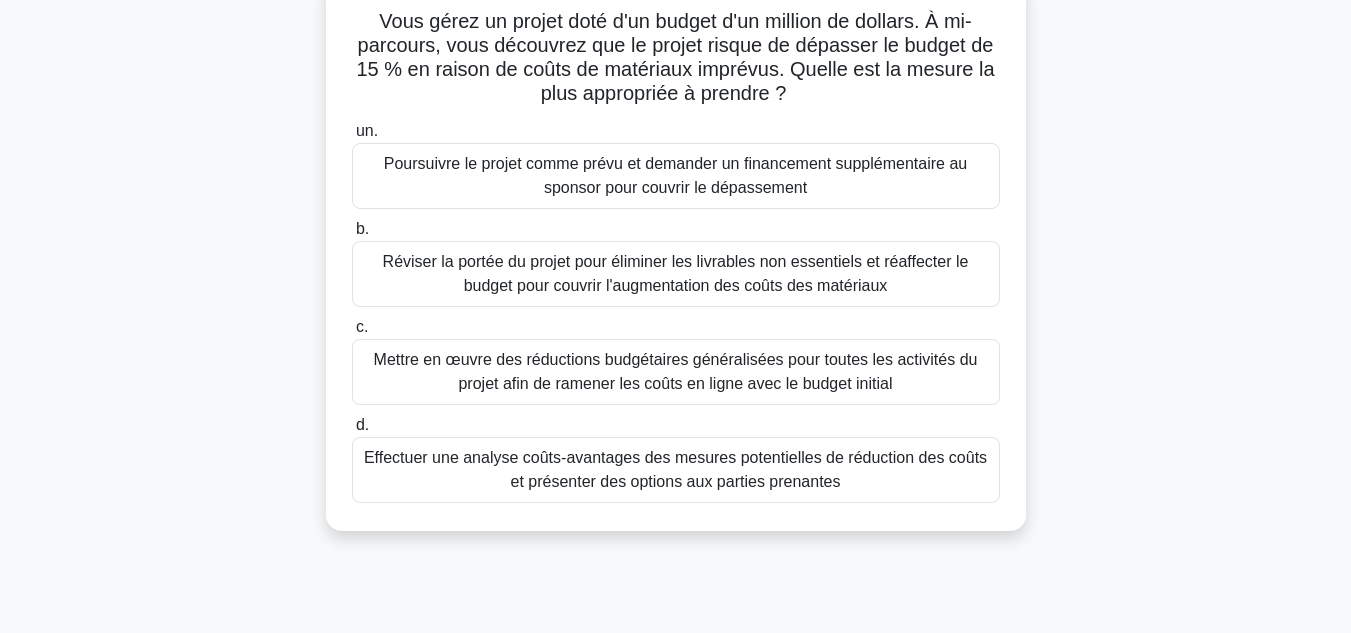 scroll, scrollTop: 150, scrollLeft: 0, axis: vertical 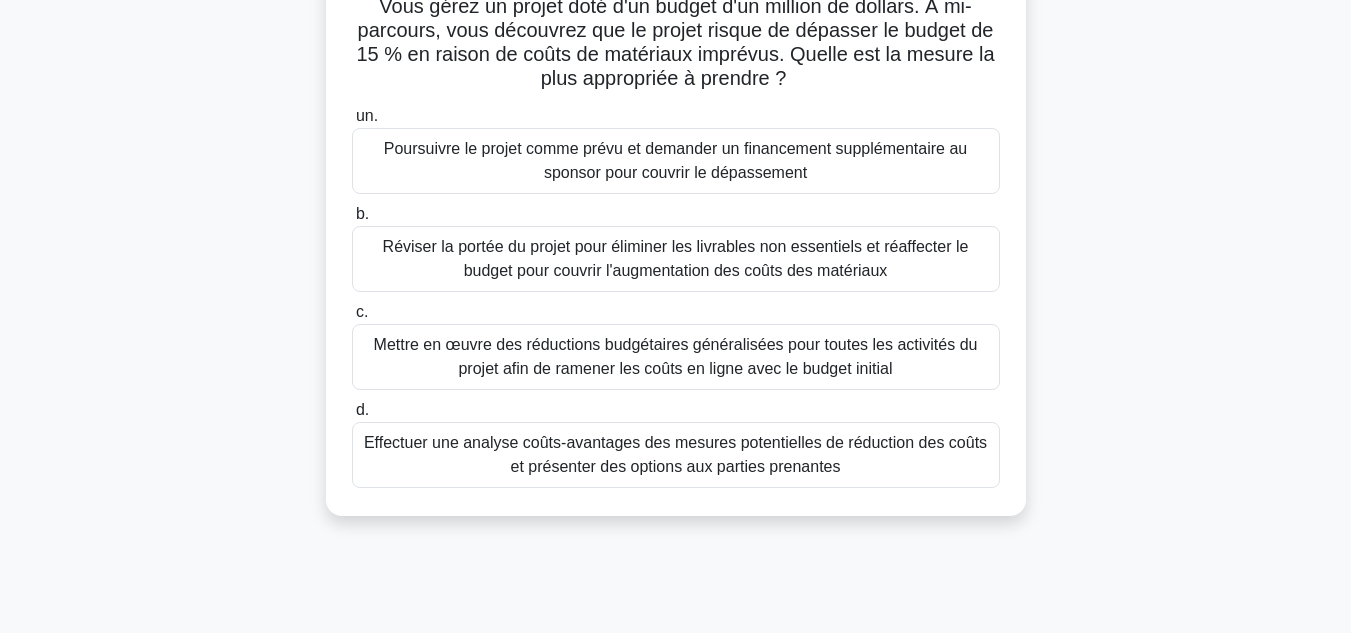 click on "Effectuer une analyse coûts-avantages des mesures potentielles de réduction des coûts et présenter des options aux parties prenantes" at bounding box center [675, 454] 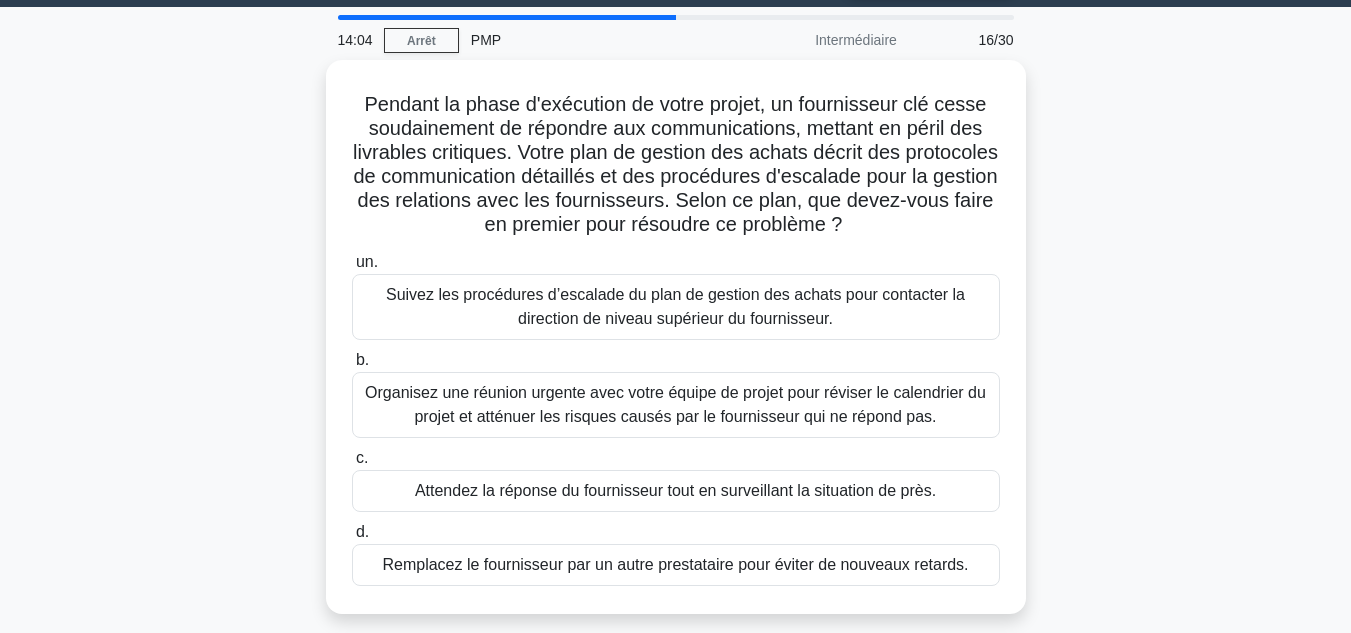 scroll, scrollTop: 0, scrollLeft: 0, axis: both 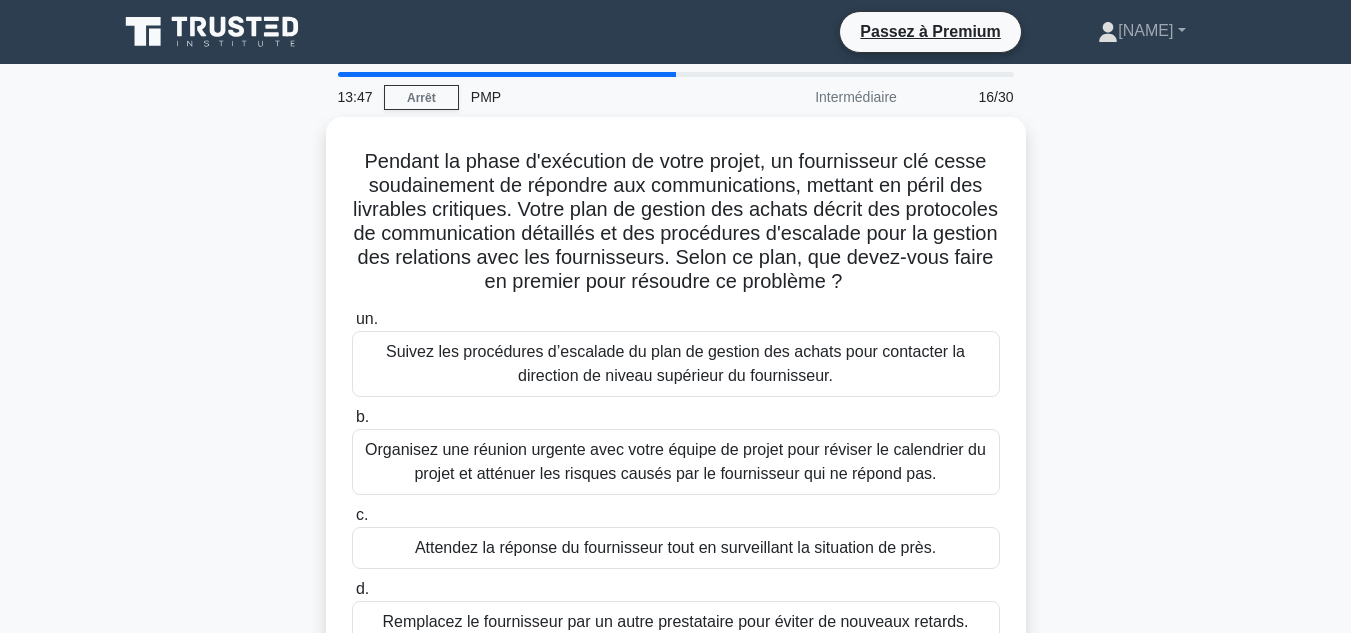 click on "Pendant la phase d'exécution de votre projet, un fournisseur clé cesse soudainement de répondre aux communications, mettant en péril des livrables critiques. Votre plan de gestion des achats décrit des protocoles de communication détaillés et des procédures d'escalade pour la gestion des relations avec les fournisseurs. Selon ce plan, que devez-vous faire en premier pour résoudre ce problème ?
.spinner_0XTQ{transform-origin:center;animation:spinner_y6GP .75s linear infinite}@keyframes spinner_y6GP{100%{transform:rotate(360deg)}}
un." at bounding box center [676, 406] 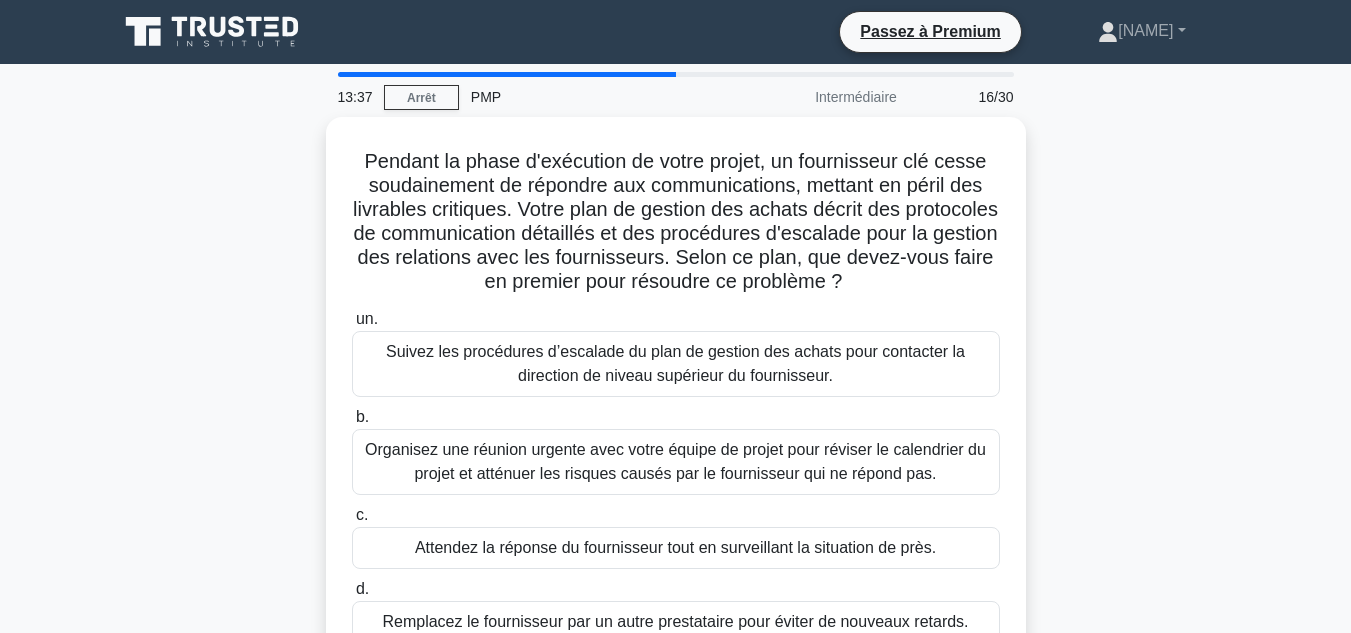 click on "Pendant la phase d'exécution de votre projet, un fournisseur clé cesse soudainement de répondre aux communications, mettant en péril des livrables critiques. Votre plan de gestion des achats décrit des protocoles de communication détaillés et des procédures d'escalade pour la gestion des relations avec les fournisseurs. Selon ce plan, que devez-vous faire en premier pour résoudre ce problème ?
.spinner_0XTQ{transform-origin:center;animation:spinner_y6GP .75s linear infinite}@keyframes spinner_y6GP{100%{transform:rotate(360deg)}}
un." at bounding box center [676, 406] 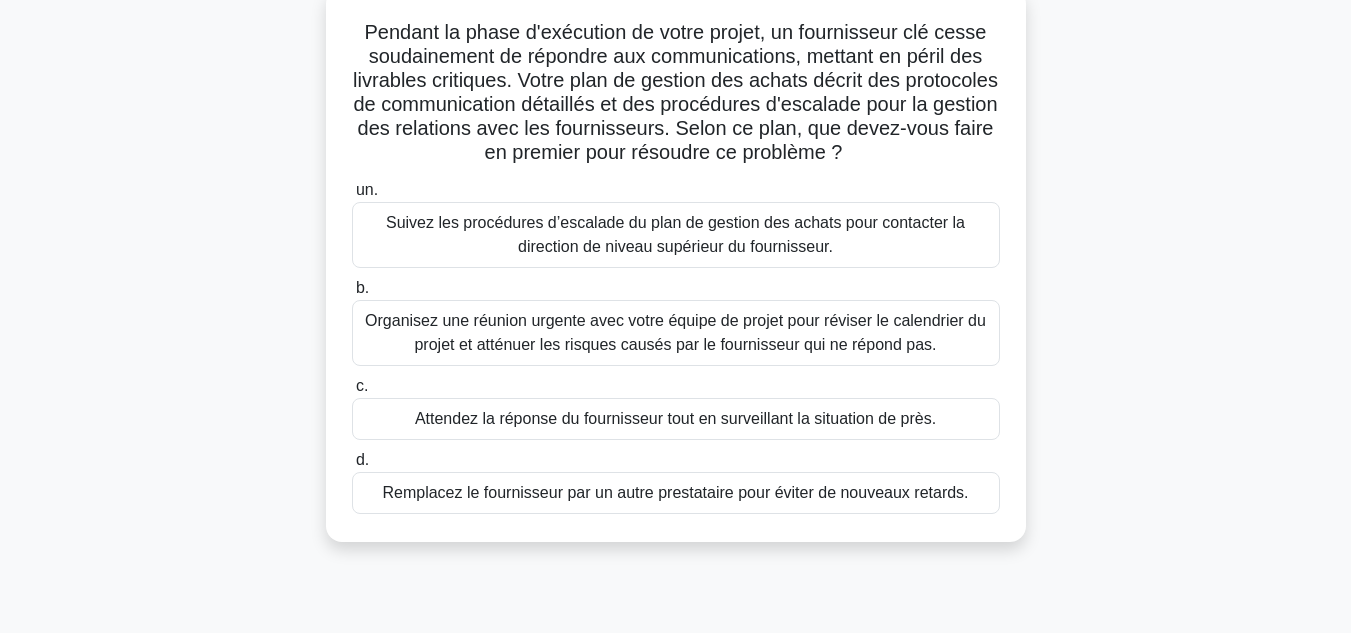 scroll, scrollTop: 178, scrollLeft: 0, axis: vertical 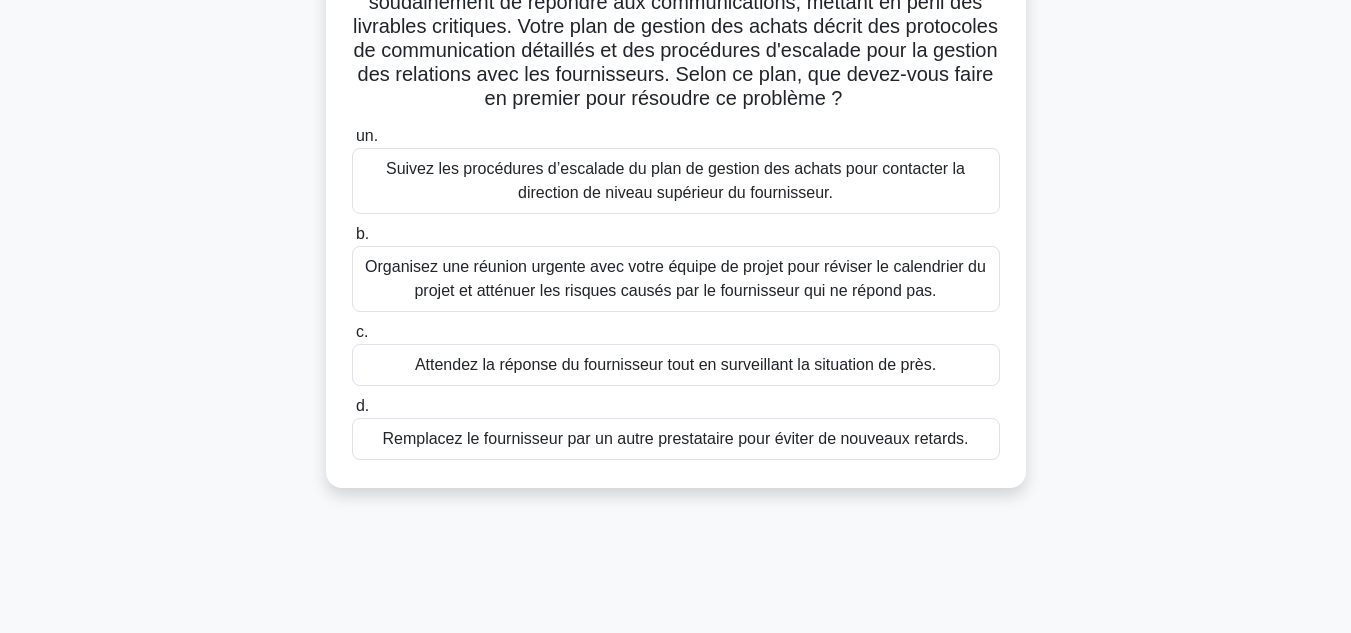 click on "Organisez une réunion urgente avec votre équipe de projet pour réviser le calendrier du projet et atténuer les risques causés par le fournisseur qui ne répond pas." at bounding box center (675, 278) 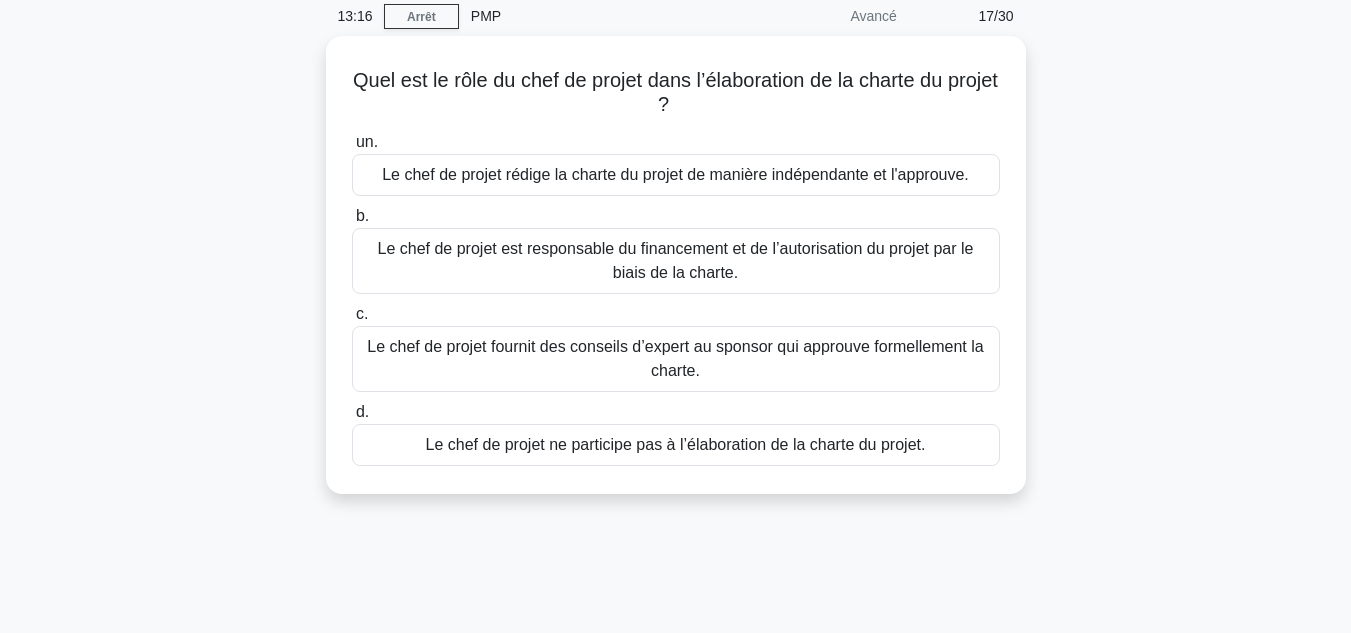 scroll, scrollTop: 0, scrollLeft: 0, axis: both 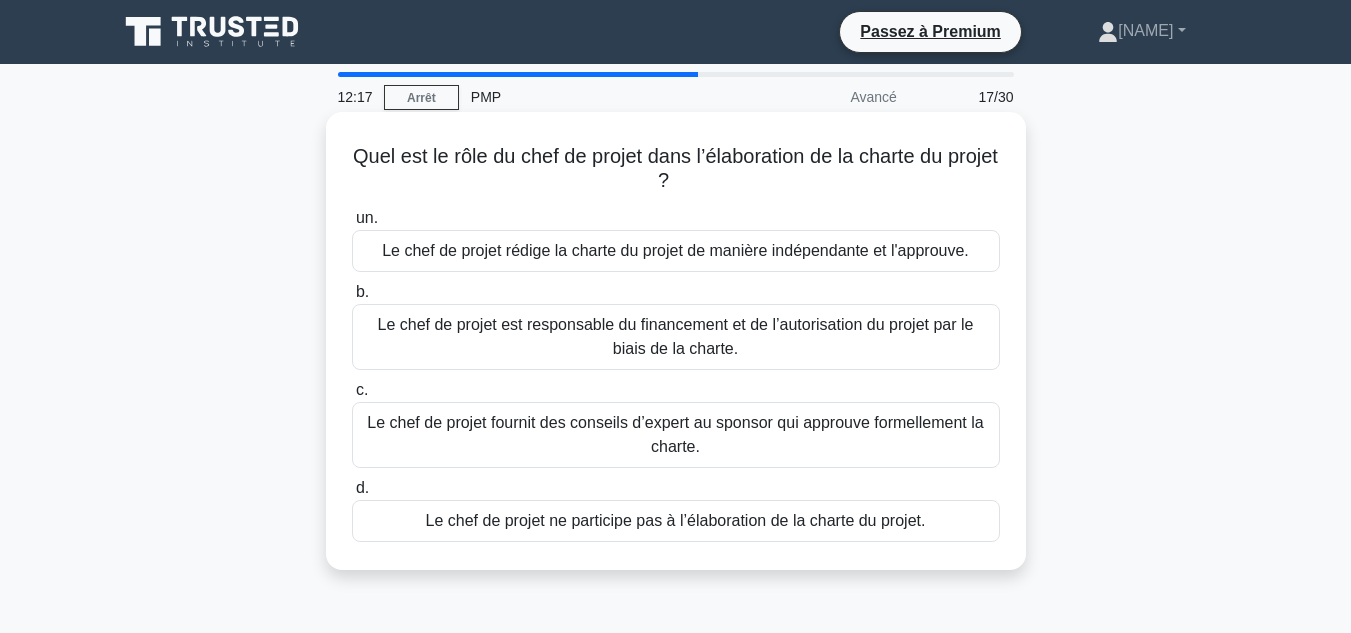 click on "Le chef de projet est responsable du financement et de l’autorisation du projet par le biais de la charte." at bounding box center (676, 336) 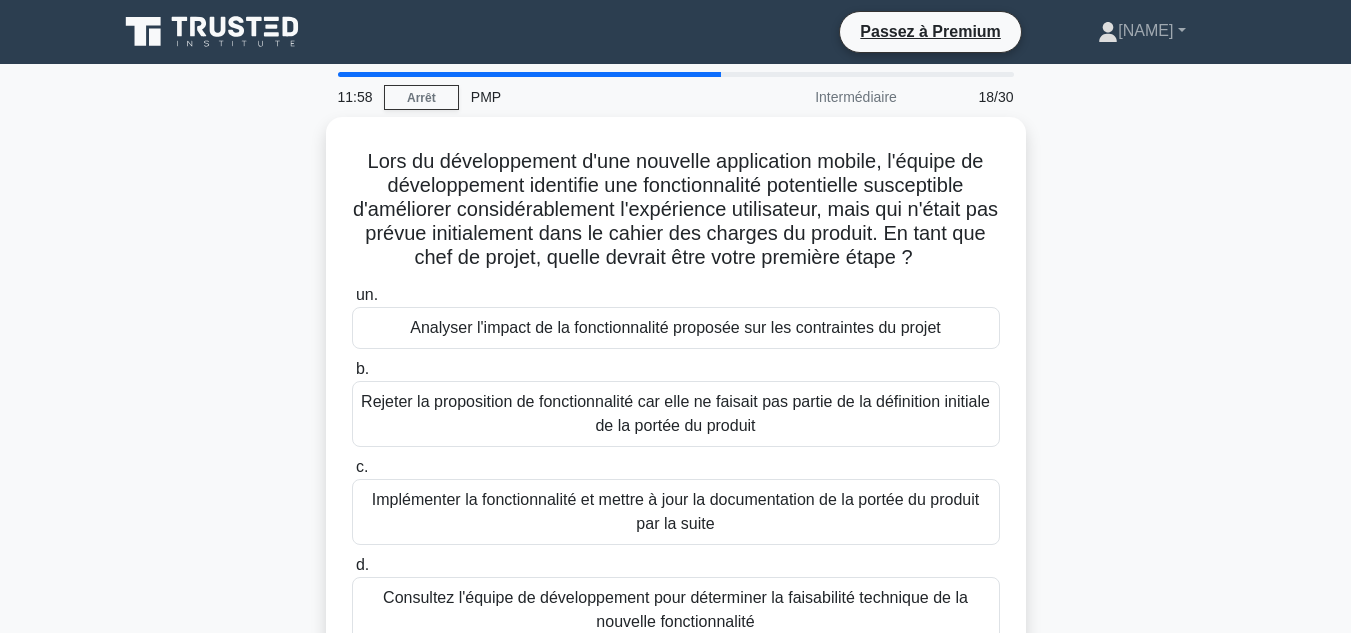 click on "Lors du développement d'une nouvelle application mobile, l'équipe de développement identifie une fonctionnalité potentielle susceptible d'améliorer considérablement l'expérience utilisateur, mais qui n'était pas prévue initialement dans le cahier des charges du produit. En tant que chef de projet, quelle devrait être votre première étape ?
.spinner_0XTQ{transform-origin:center;animation:spinner_y6GP .75s linear infinite}@keyframes spinner_y6GP{100%{transform:rotate(360deg)}}
un.
b." at bounding box center [676, 406] 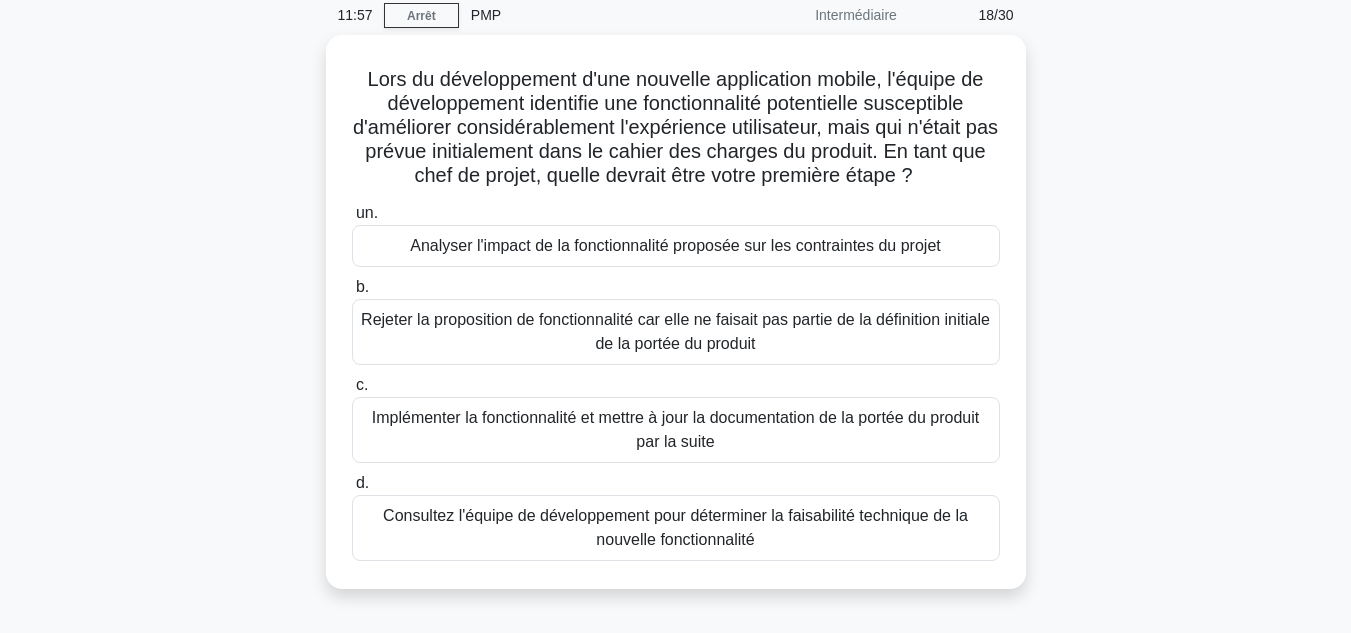 scroll, scrollTop: 143, scrollLeft: 0, axis: vertical 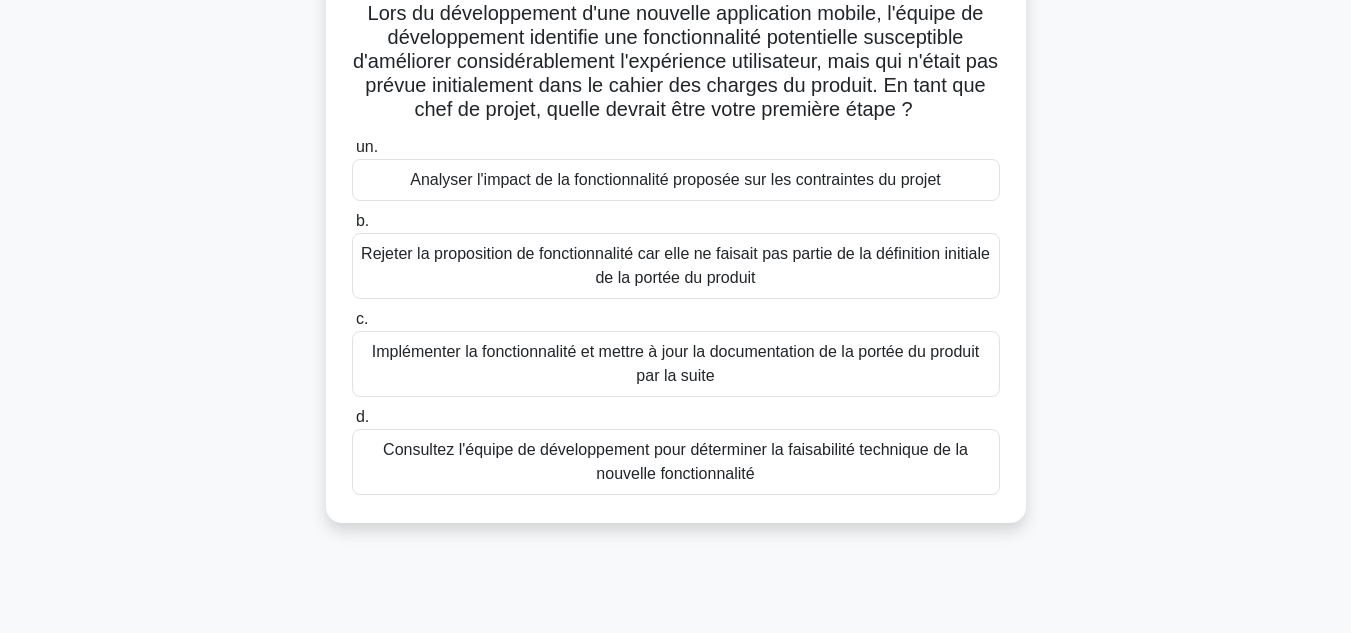 click on "Analyser l'impact de la fonctionnalité proposée sur les contraintes du projet" at bounding box center (675, 179) 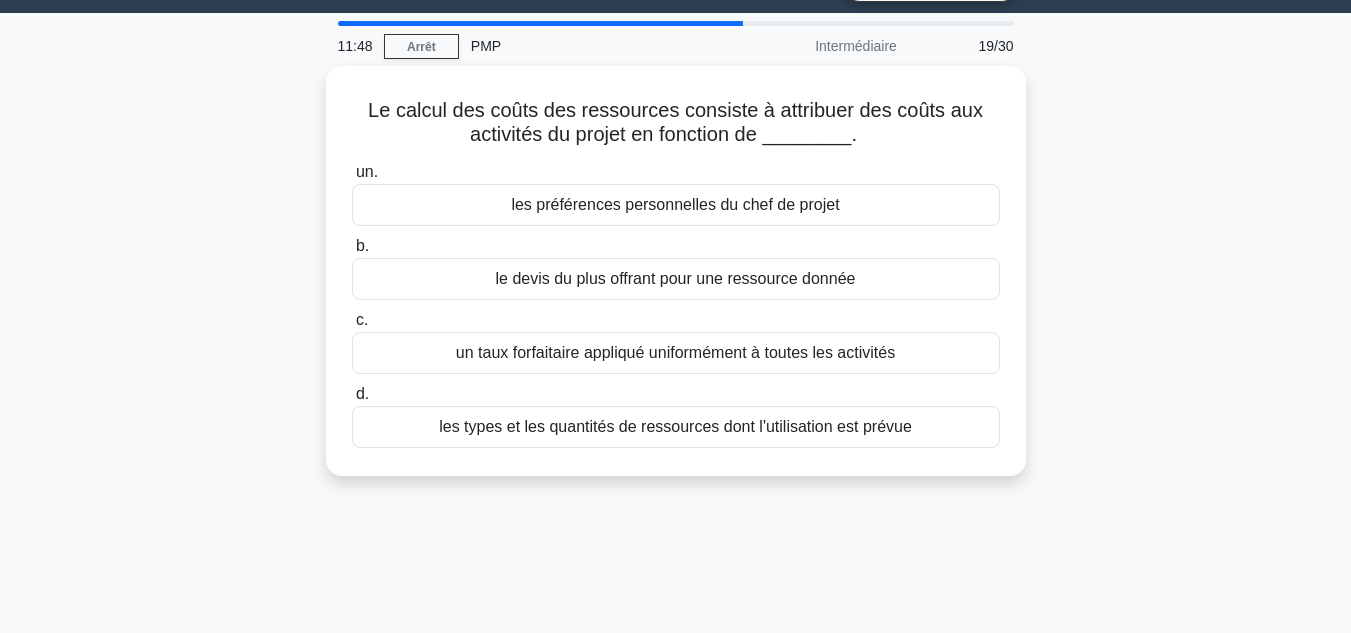 scroll, scrollTop: 0, scrollLeft: 0, axis: both 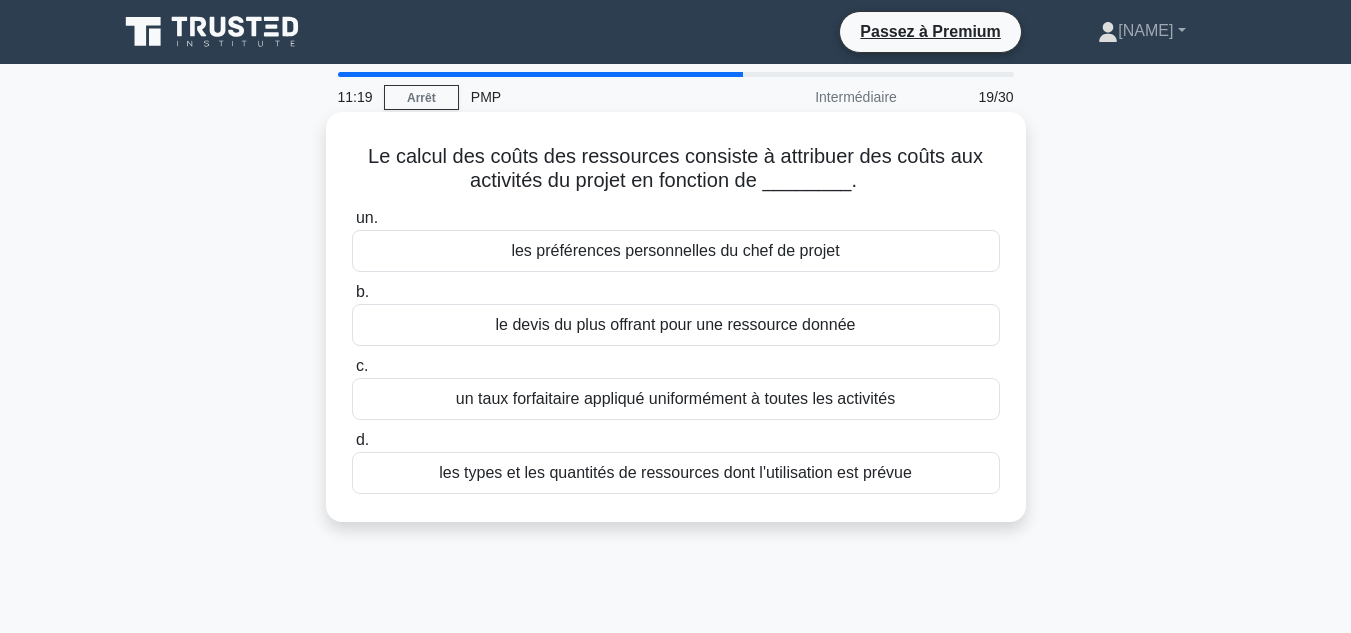 click on "les types et les quantités de ressources dont l'utilisation est prévue" at bounding box center (675, 472) 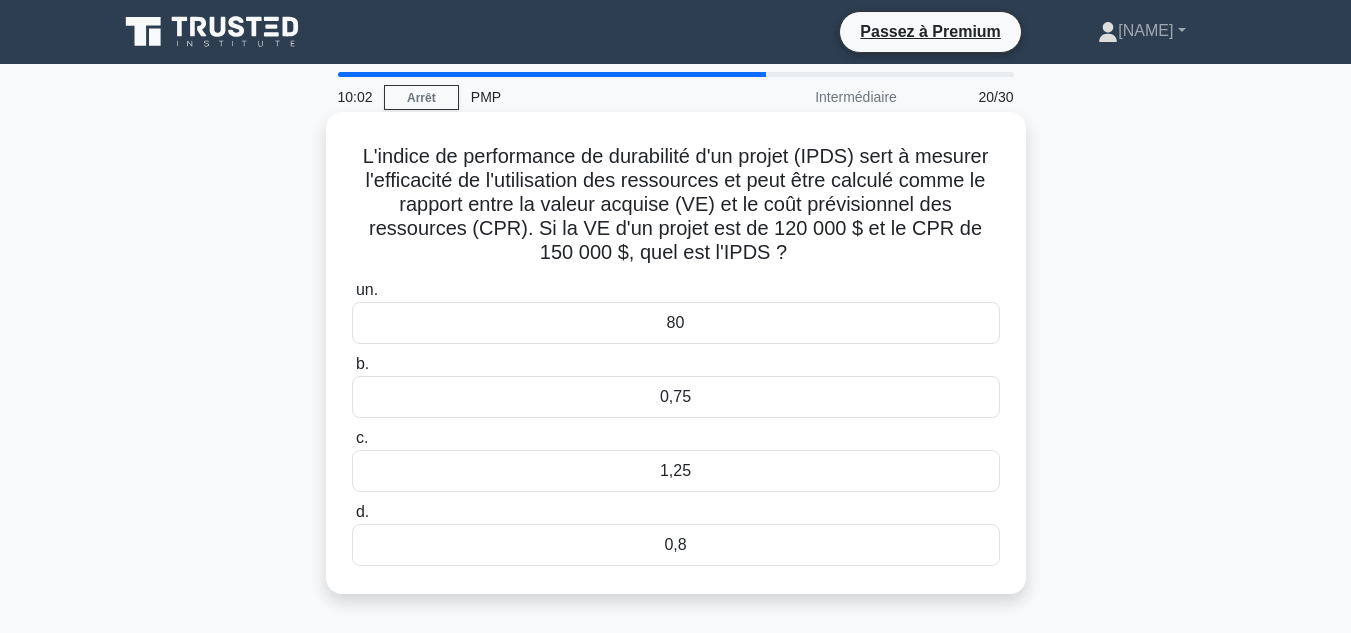 click on "0,8" at bounding box center (676, 545) 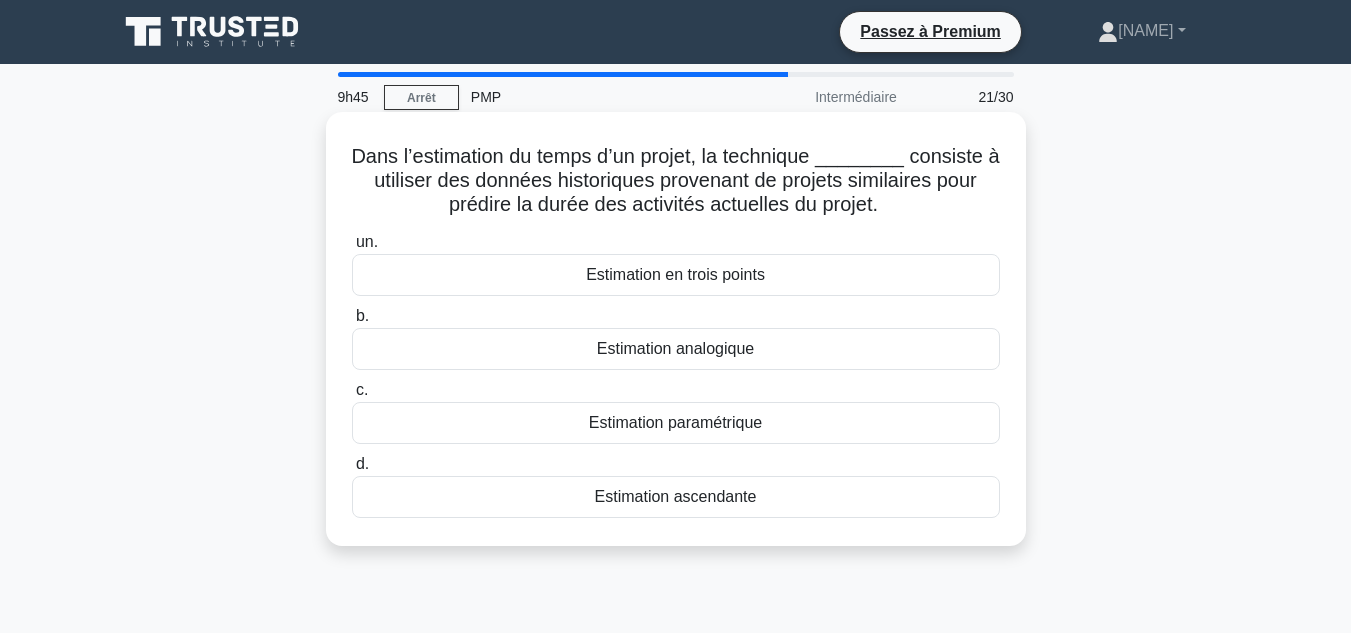 click on "Estimation analogique" at bounding box center (675, 348) 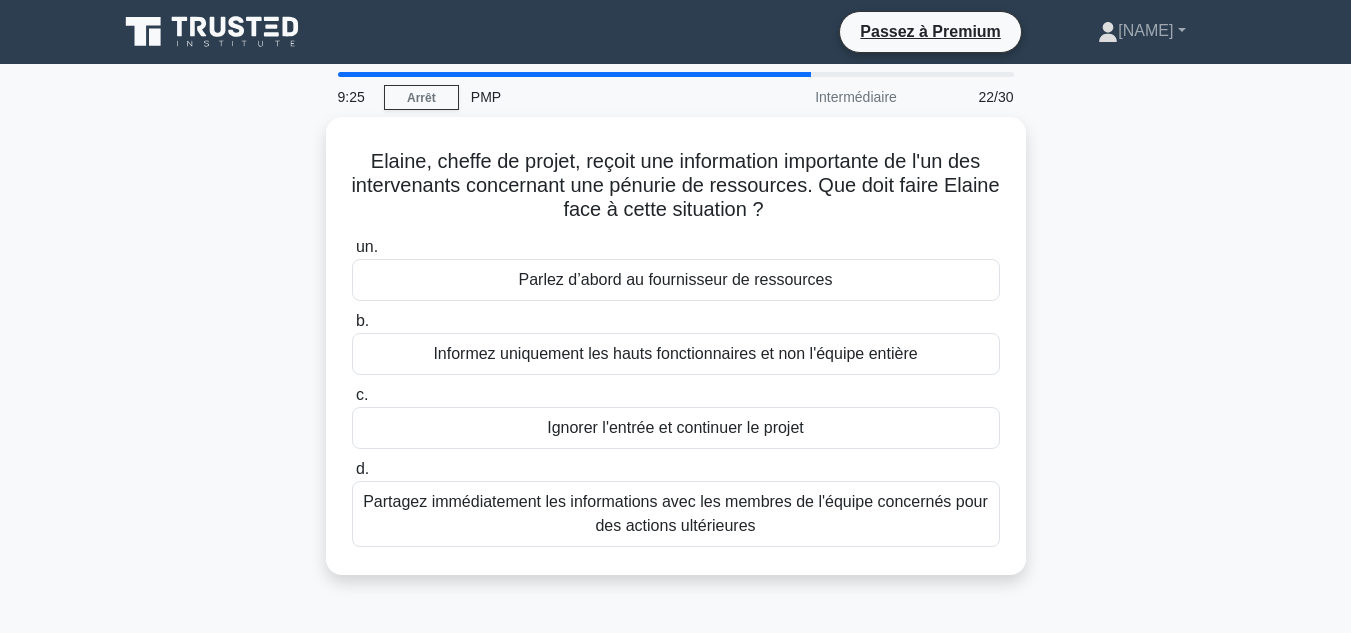 click on "Elaine, cheffe de projet, reçoit une information importante de l'un des intervenants concernant une pénurie de ressources. Que doit faire Elaine face à cette situation ?
.spinner_0XTQ{transform-origin:center;animation:spinner_y6GP .75s linear infinite}@keyframes spinner_y6GP{100%{transform:rotate(360deg)}}
un.
Parlez d’abord au fournisseur de ressources
b. c. d." at bounding box center [676, 358] 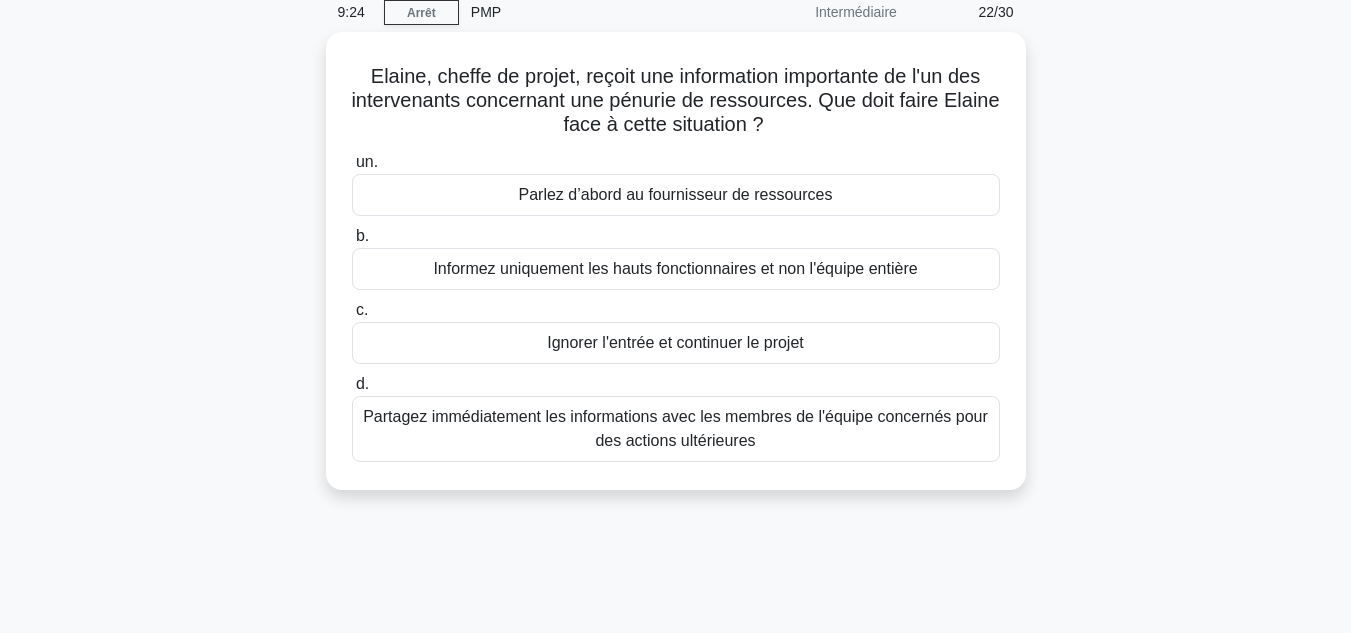 scroll, scrollTop: 86, scrollLeft: 0, axis: vertical 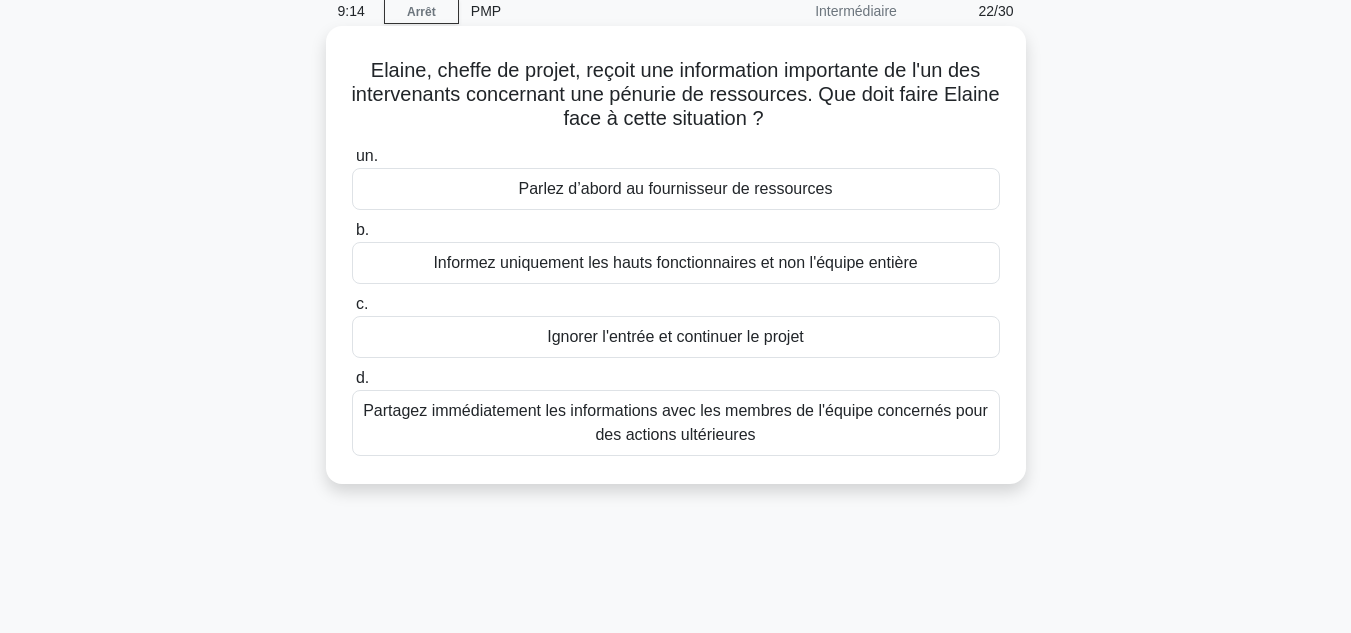 click on "Partagez immédiatement les informations avec les membres de l'équipe concernés pour des actions ultérieures" at bounding box center (676, 423) 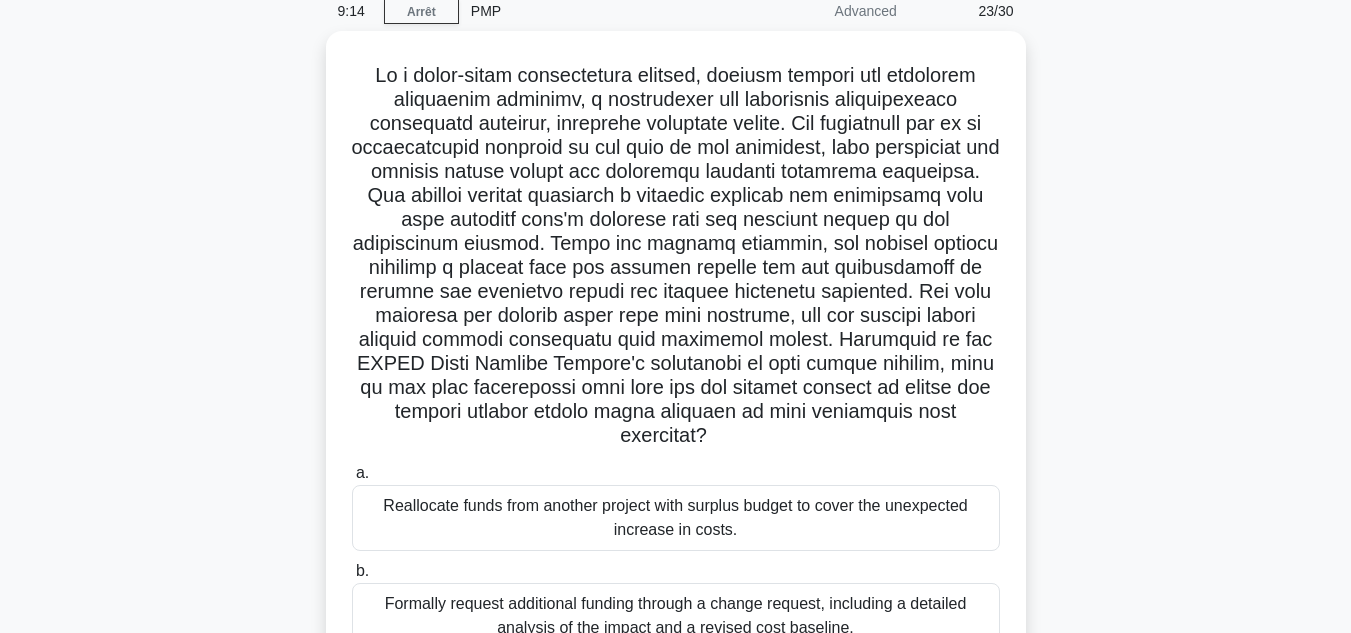 scroll, scrollTop: 0, scrollLeft: 0, axis: both 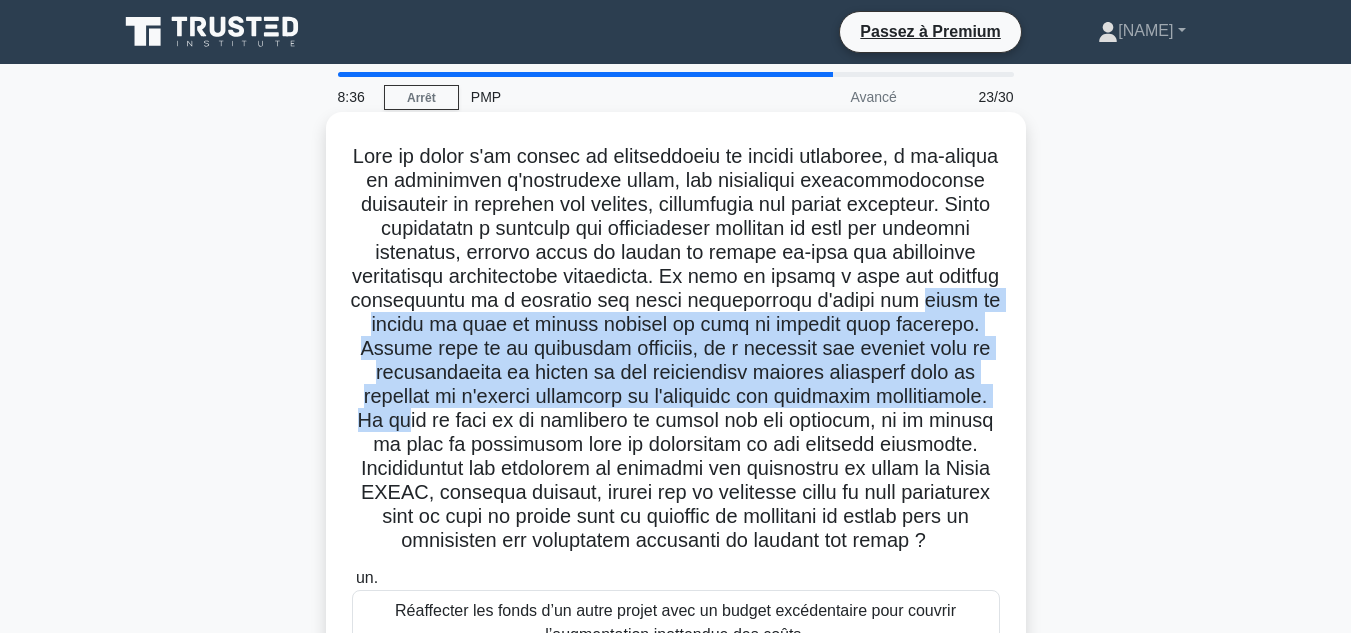 drag, startPoint x: 595, startPoint y: 324, endPoint x: 736, endPoint y: 414, distance: 167.27522 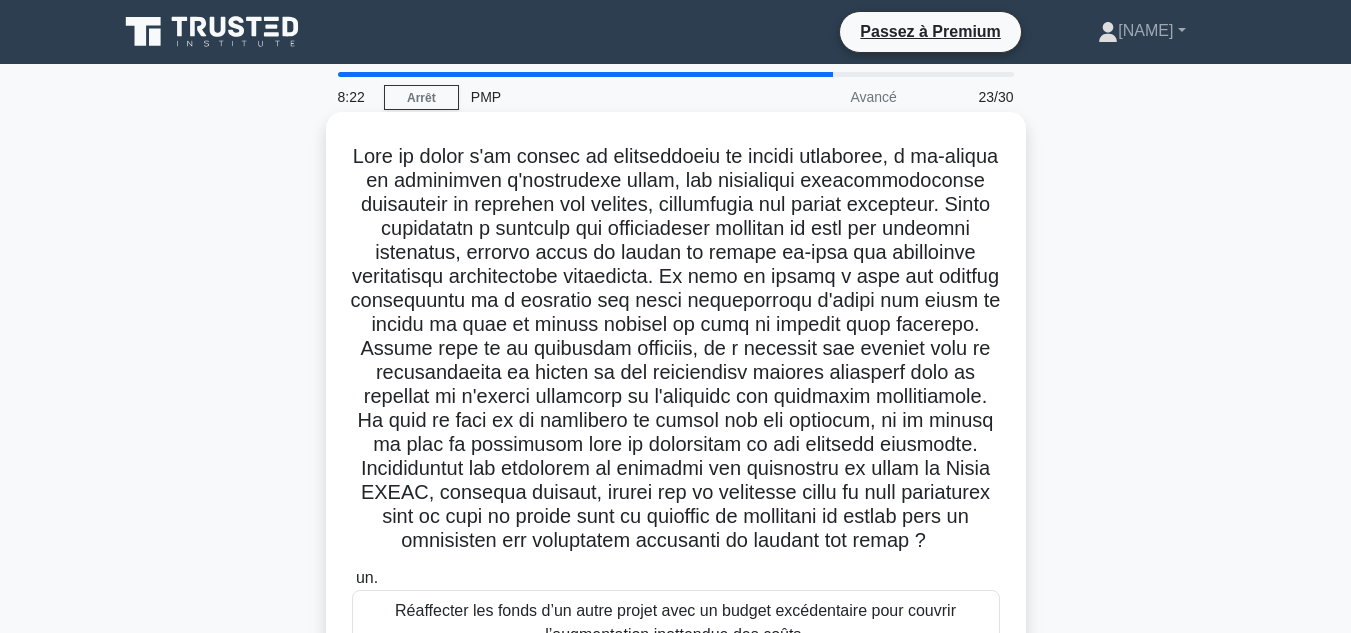 click at bounding box center [676, 348] 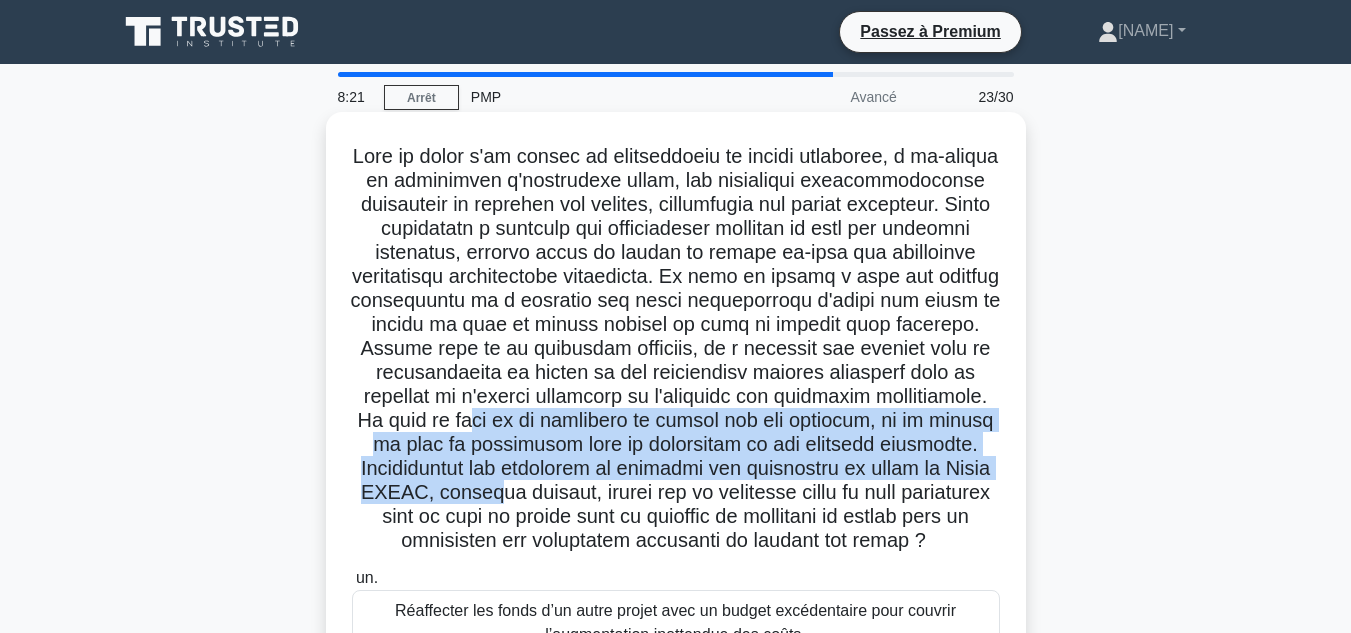 drag, startPoint x: 807, startPoint y: 424, endPoint x: 878, endPoint y: 494, distance: 99.70457 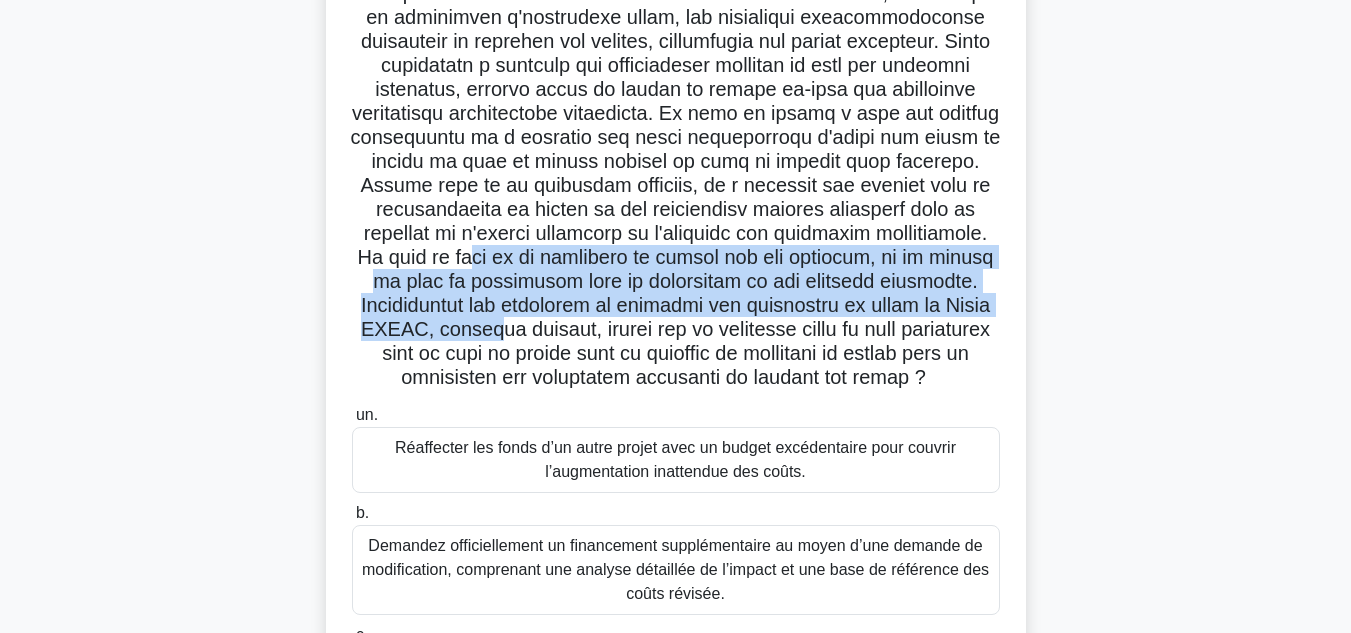 scroll, scrollTop: 164, scrollLeft: 0, axis: vertical 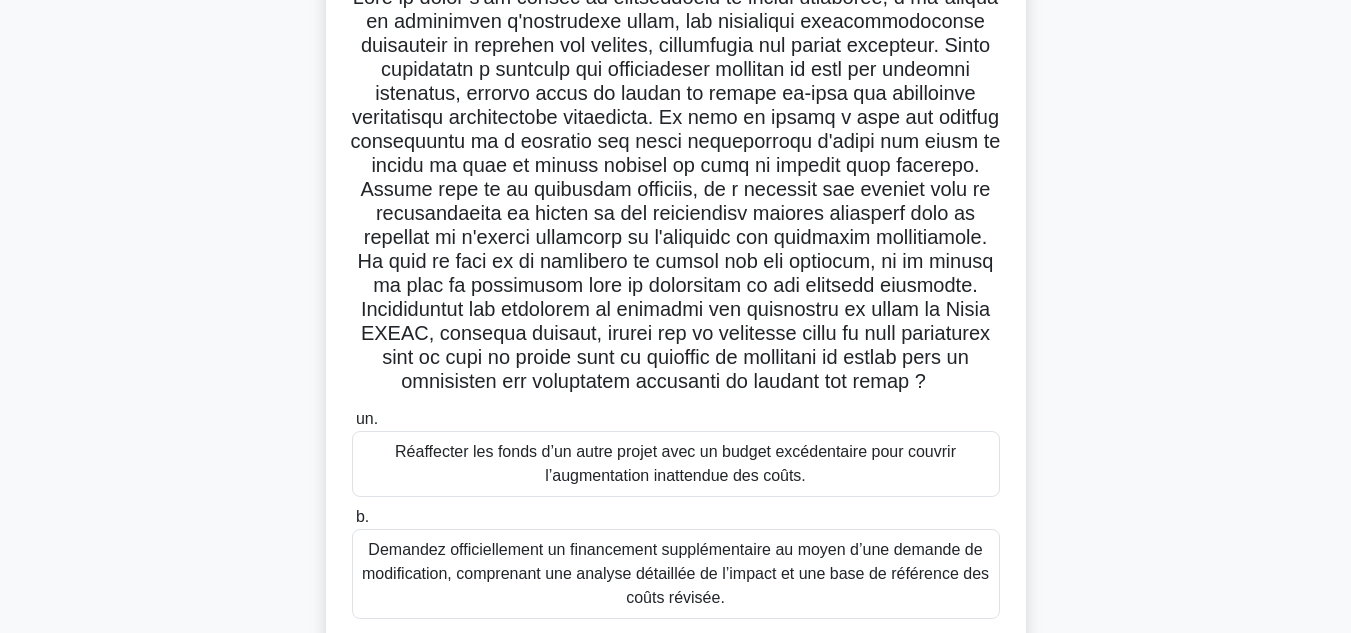 click on ".spinner_0XTQ{transform-origin:center;animation:spinner_y6GP .75s linear infinite}@keyframes spinner_y6GP{100%{transform:rotate(360deg)}}
un.
Réaffecter les fonds d’un autre projet avec un budget excédentaire pour couvrir l’augmentation inattendue des coûts.
b. c. d." at bounding box center [676, 410] 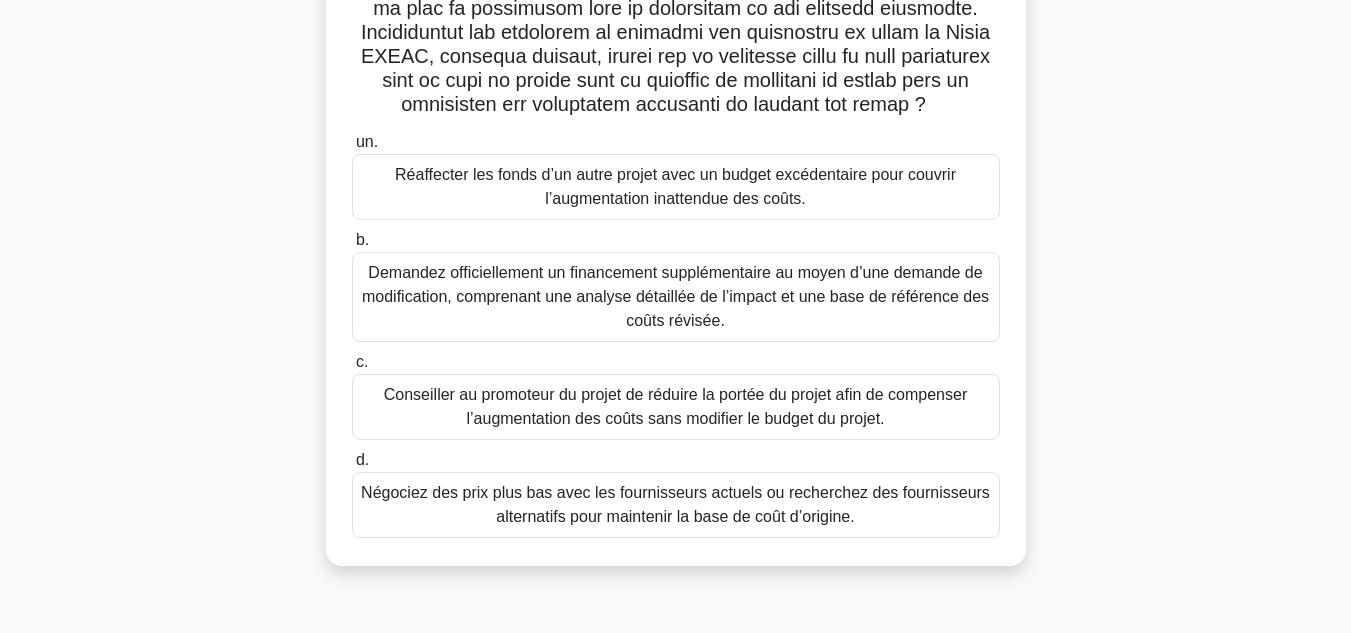 scroll, scrollTop: 447, scrollLeft: 0, axis: vertical 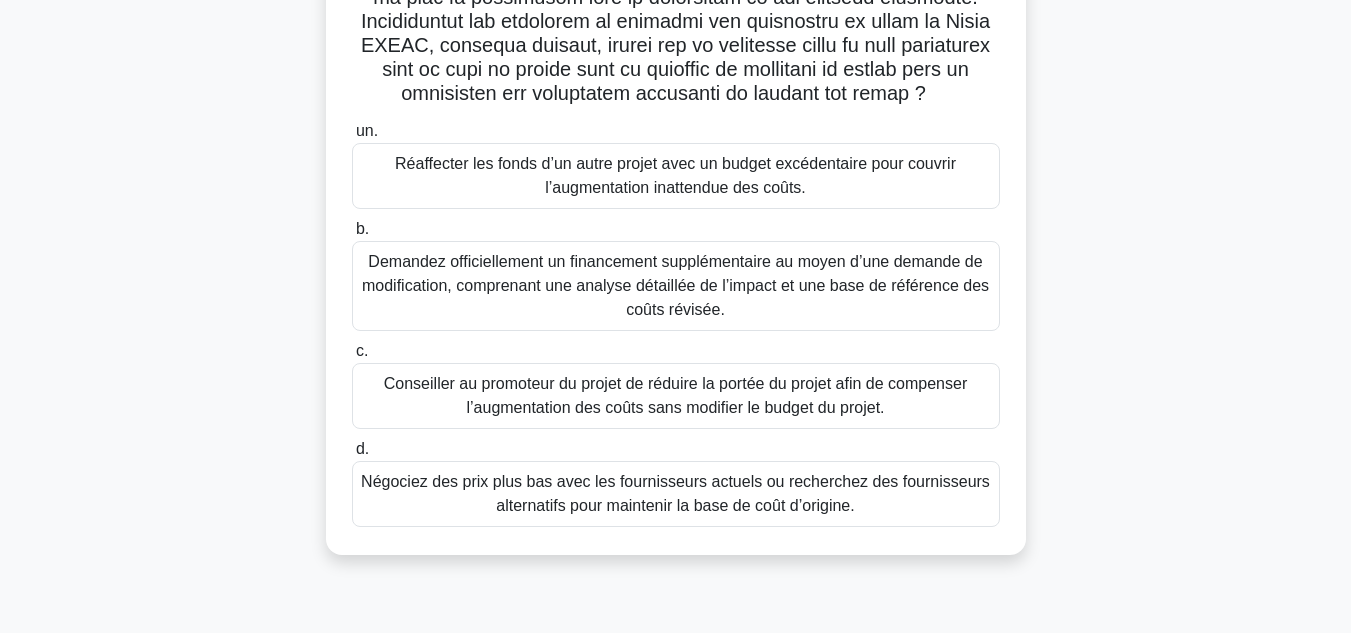 click on "Négociez des prix plus bas avec les fournisseurs actuels ou recherchez des fournisseurs alternatifs pour maintenir la base de coût d’origine." at bounding box center (675, 493) 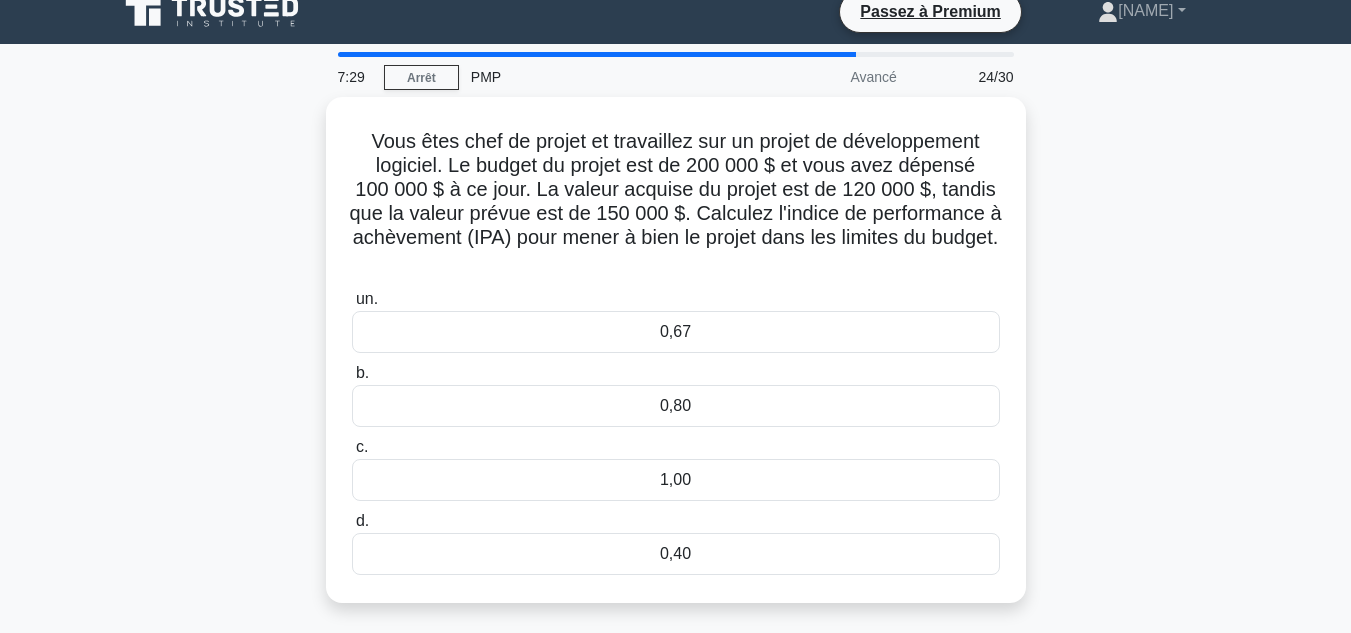 scroll, scrollTop: 0, scrollLeft: 0, axis: both 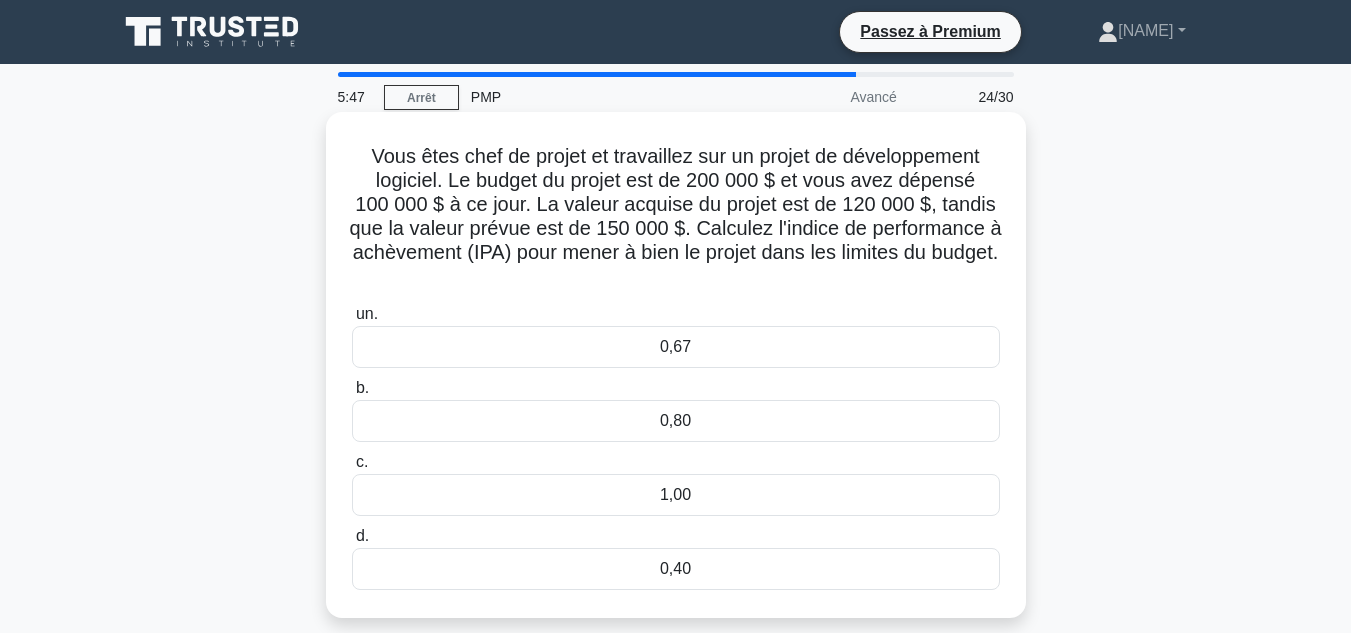 click on "0,80" at bounding box center [676, 421] 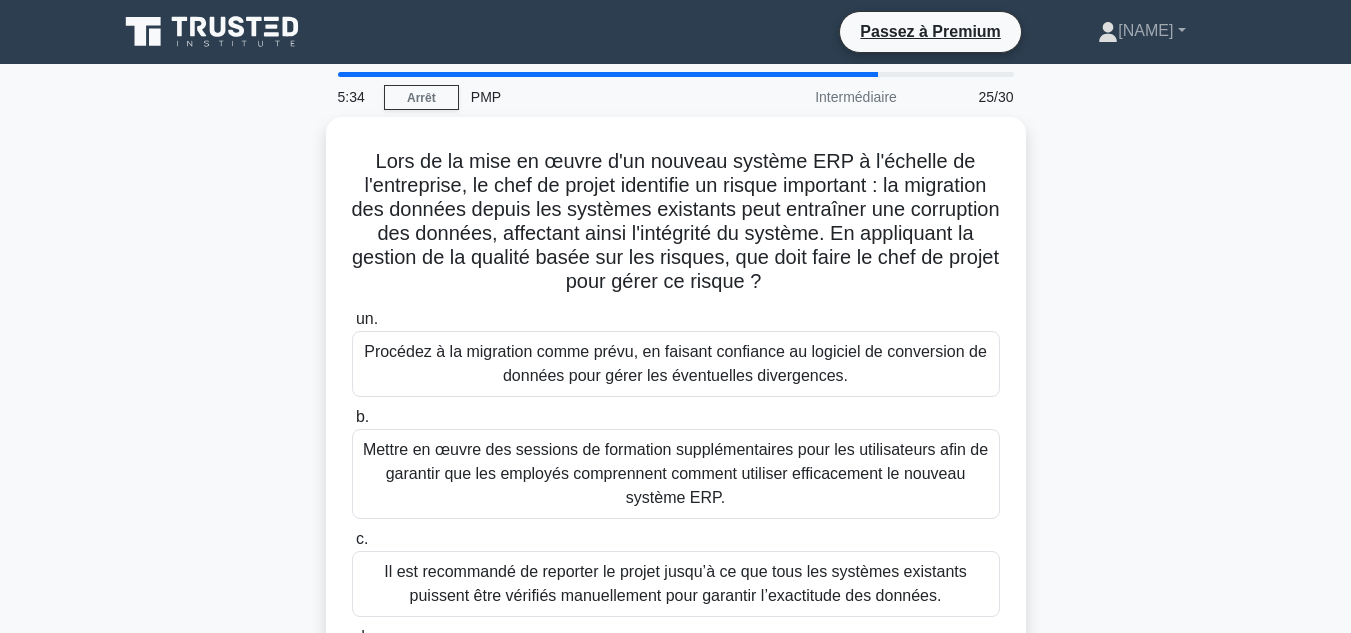 click on "5:34
Arrêt
PMP
Intermédiaire
25/30
Lors de la mise en œuvre d'un nouveau système ERP à l'échelle de l'entreprise, le chef de projet identifie un risque important : la migration des données depuis les systèmes existants peut entraîner une corruption des données, affectant ainsi l'intégrité du système. En appliquant la gestion de la qualité basée sur les risques, que doit faire le chef de projet pour gérer ce risque ?
.spinner_0XTQ{transform-origin:center;animation:spinner_y6GP .75s linear infinite}@keyframes spinner_y6GP{100%{transform:rotate(360deg)}}
un. b. c. d." at bounding box center [675, 572] 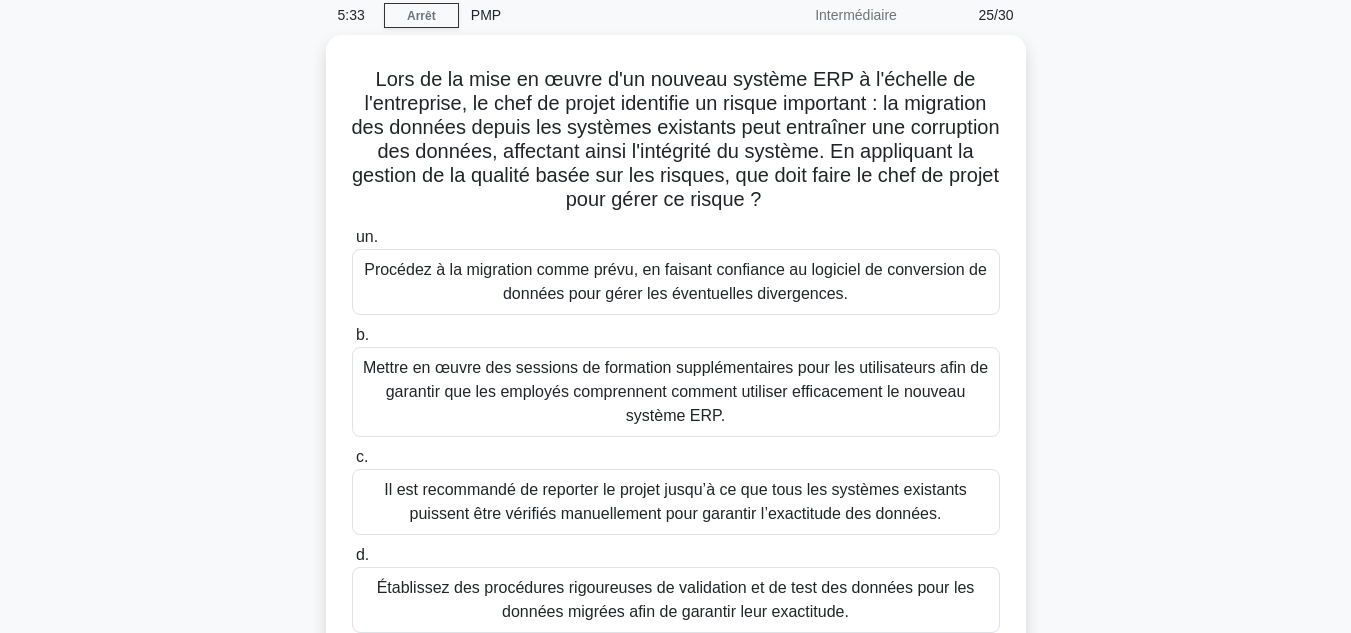 scroll, scrollTop: 83, scrollLeft: 0, axis: vertical 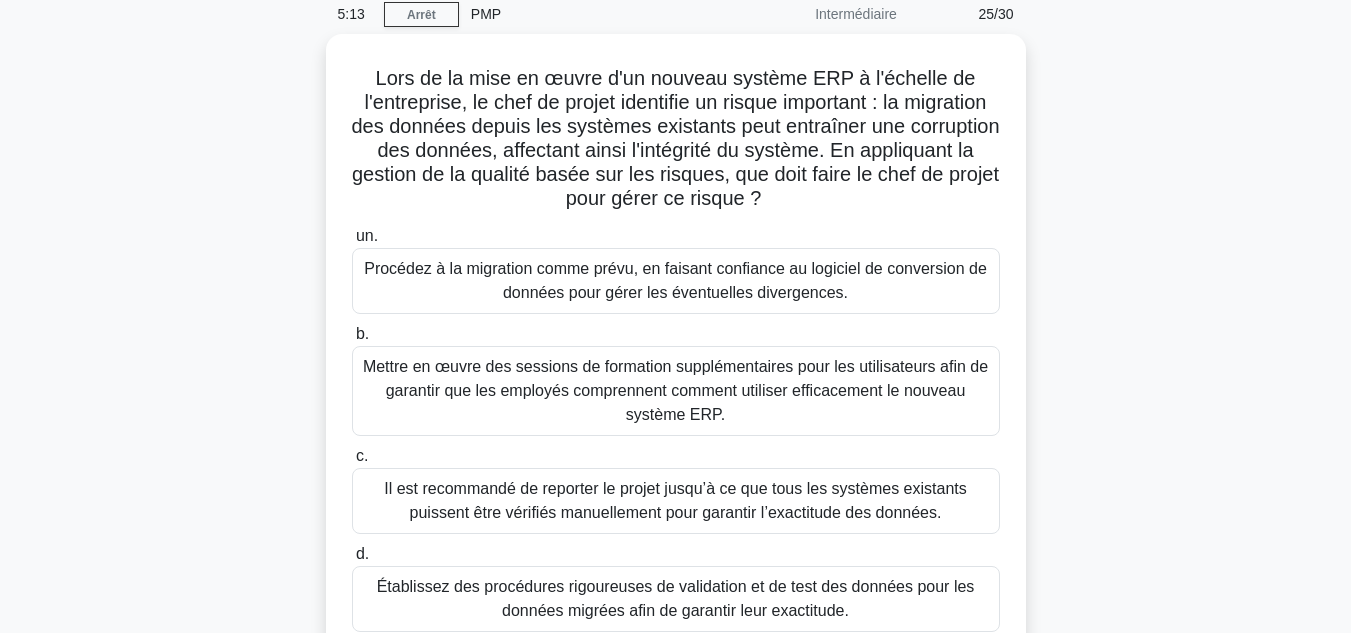 click on "Lors de la mise en œuvre d'un nouveau système ERP à l'échelle de l'entreprise, le chef de projet identifie un risque important : la migration des données depuis les systèmes existants peut entraîner une corruption des données, affectant ainsi l'intégrité du système. En appliquant la gestion de la qualité basée sur les risques, que doit faire le chef de projet pour gérer ce risque ?
.spinner_0XTQ{transform-origin:center;animation:spinner_y6GP .75s linear infinite}@keyframes spinner_y6GP{100%{transform:rotate(360deg)}}
un.
b. c. d." at bounding box center [676, 359] 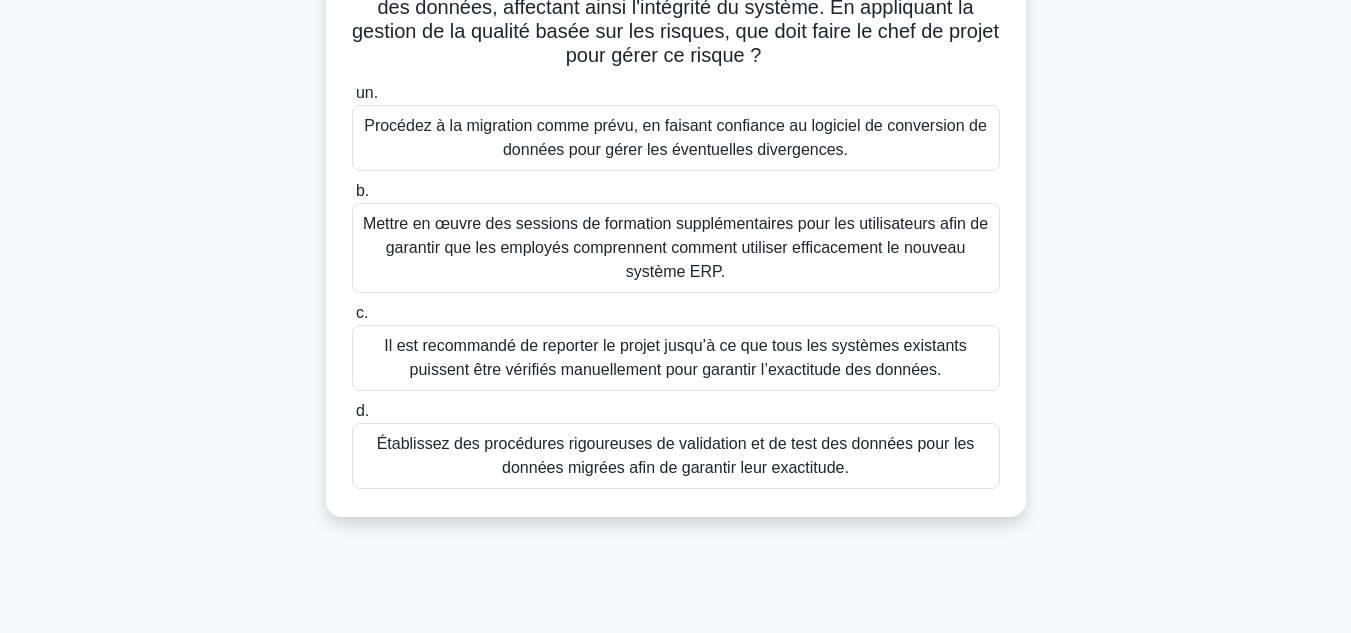 scroll, scrollTop: 232, scrollLeft: 0, axis: vertical 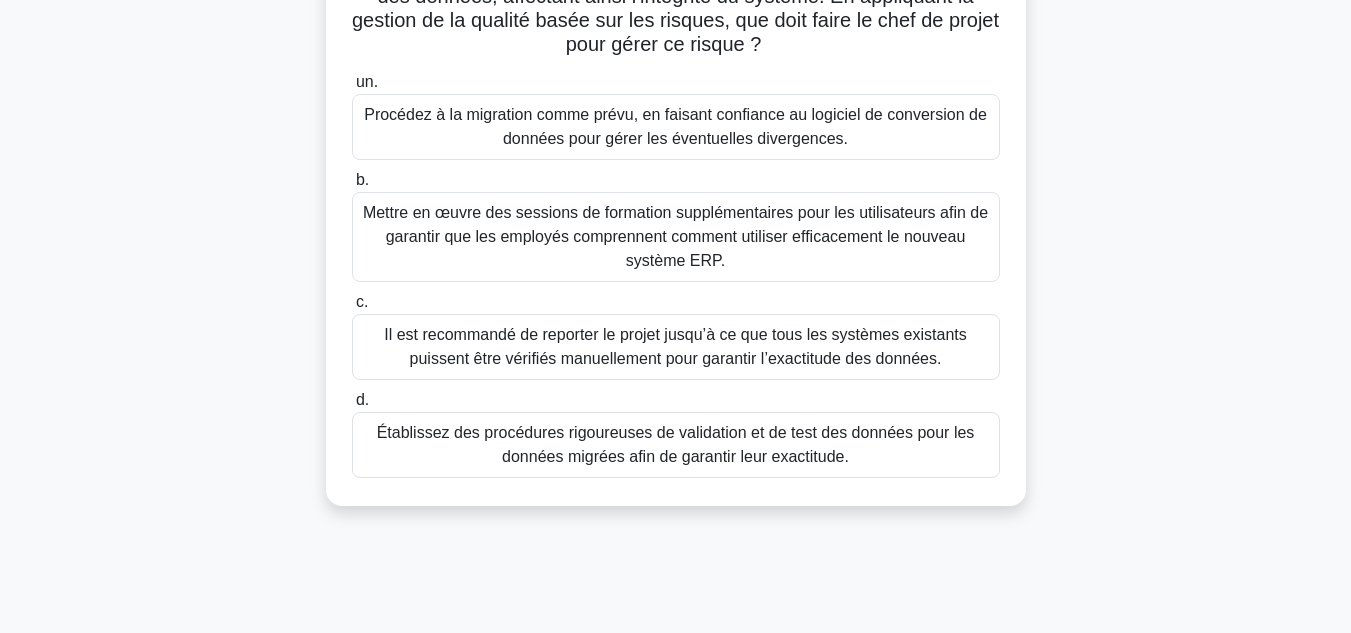 click on "Mettre en œuvre des sessions de formation supplémentaires pour les utilisateurs afin de garantir que les employés comprennent comment utiliser efficacement le nouveau système ERP." at bounding box center (676, 237) 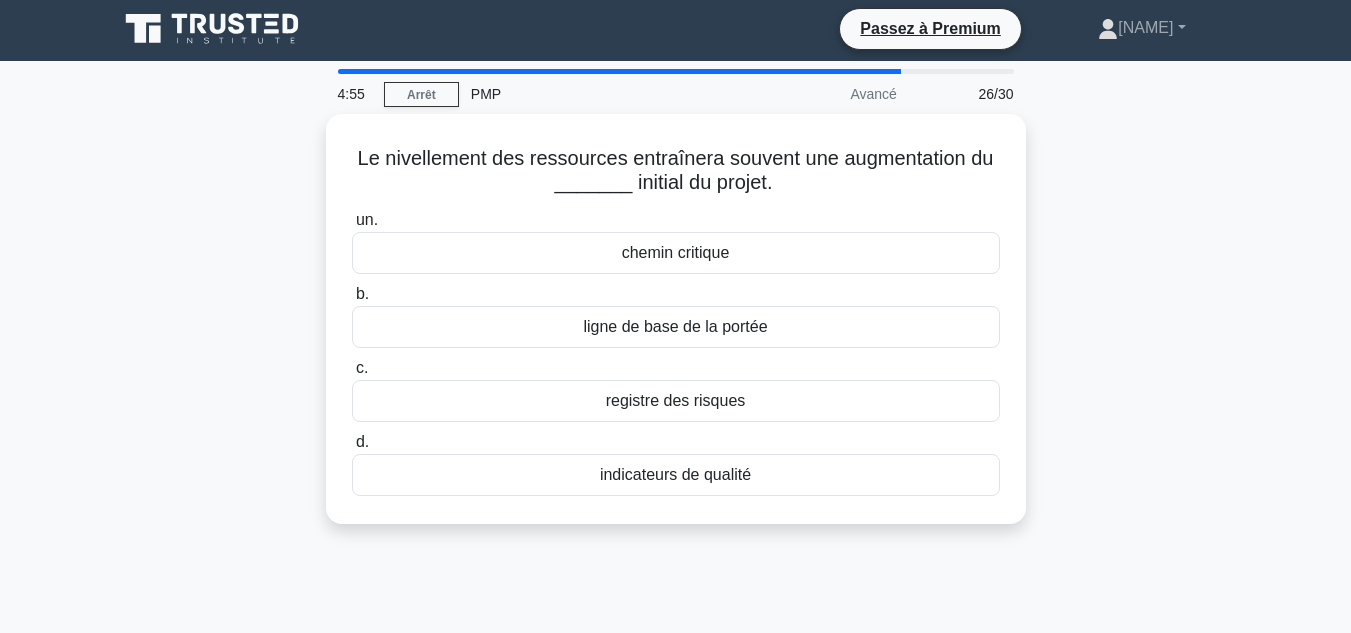 scroll, scrollTop: 0, scrollLeft: 0, axis: both 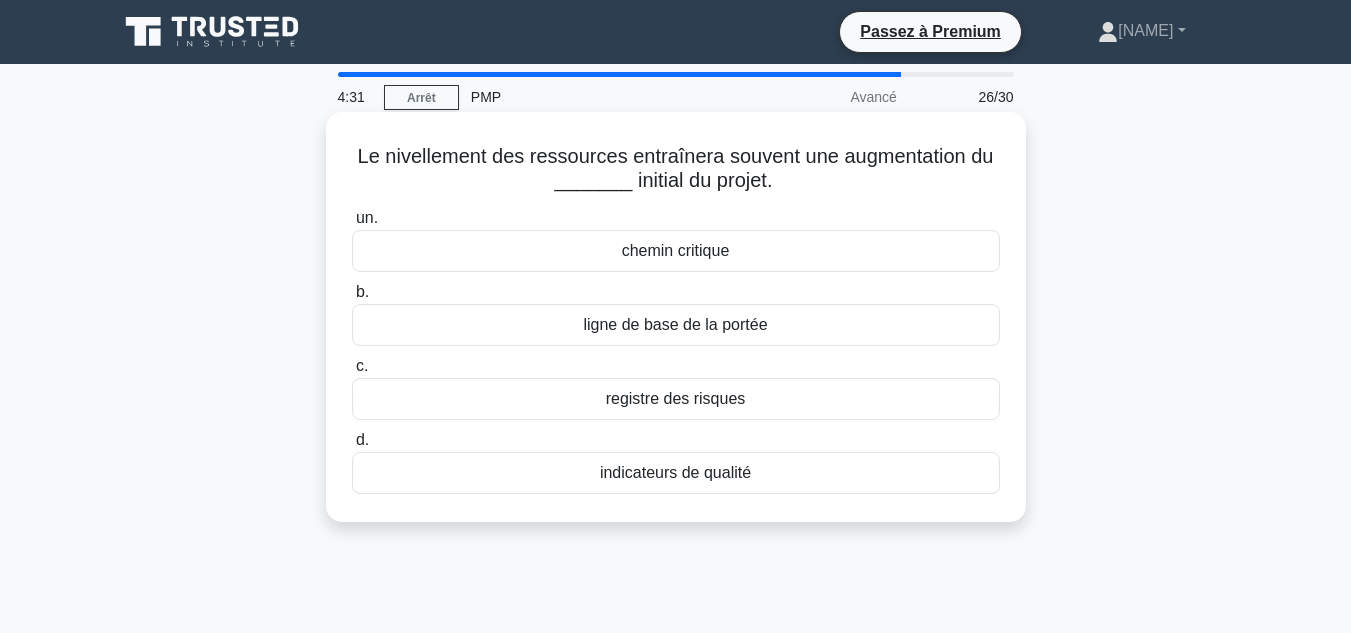 click on "indicateurs de qualité" at bounding box center (676, 473) 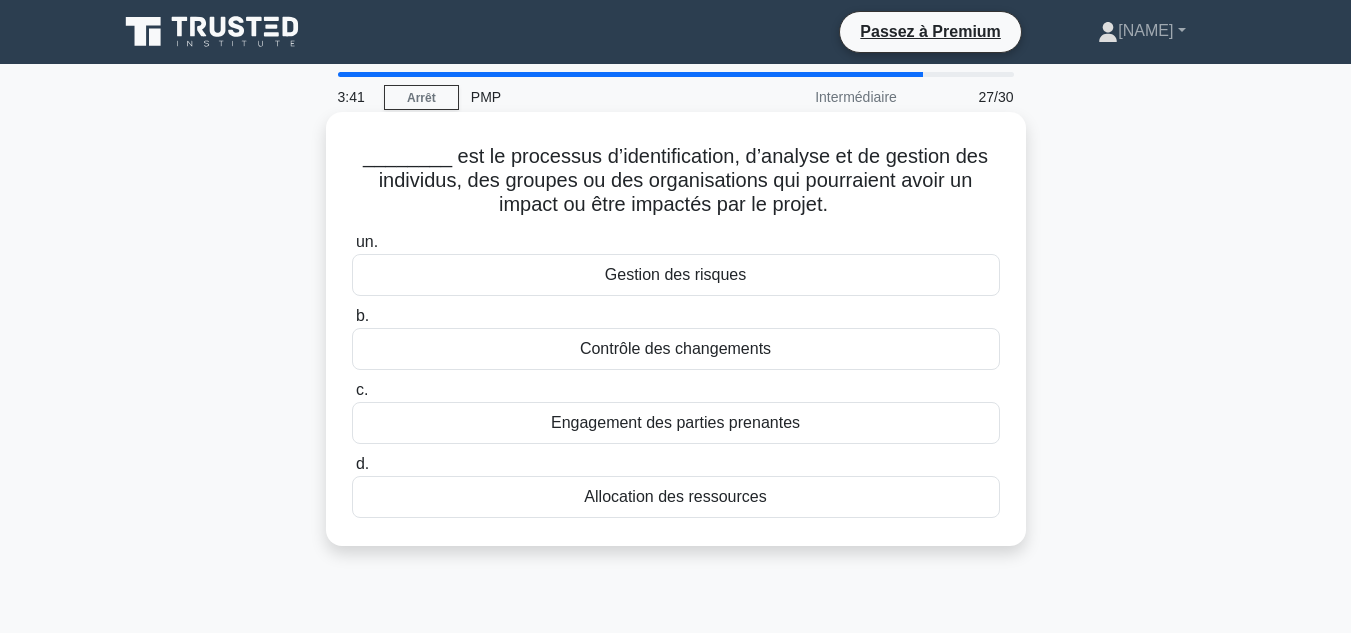 click on "Contrôle des changements" at bounding box center (676, 349) 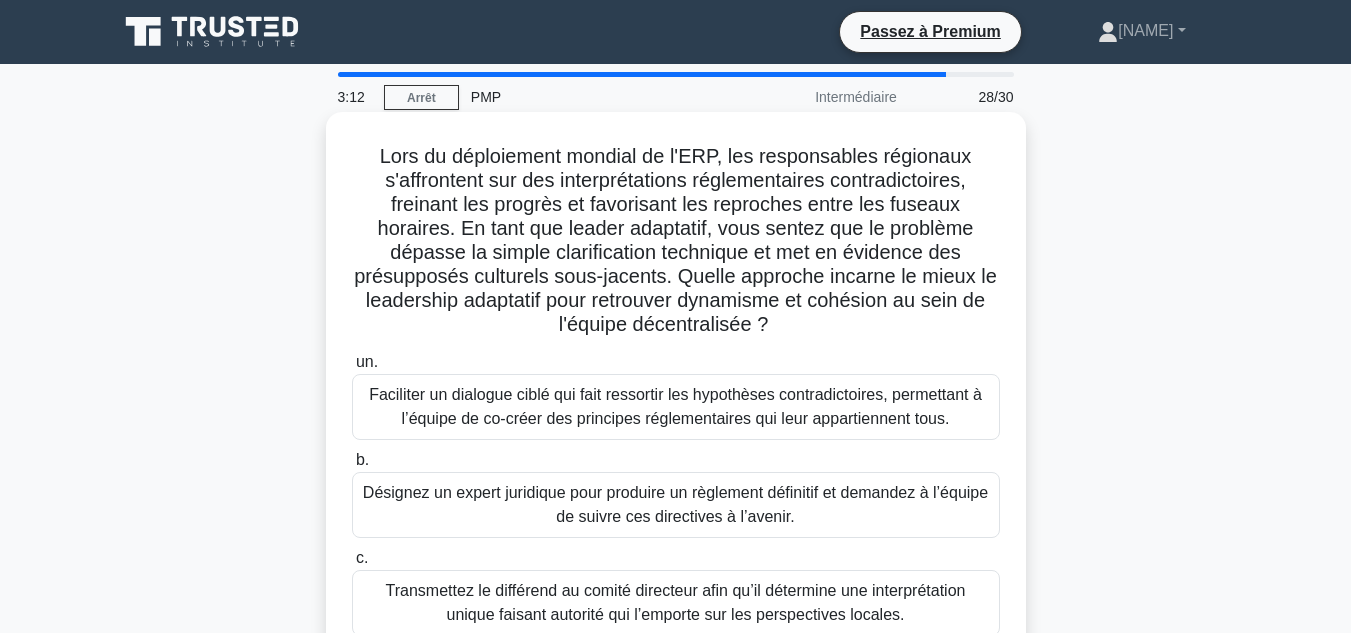 click on "Lors du déploiement mondial de l'ERP, les responsables régionaux s'affrontent sur des interprétations réglementaires contradictoires, freinant les progrès et favorisant les reproches entre les fuseaux horaires. En tant que leader adaptatif, vous sentez que le problème dépasse la simple clarification technique et met en évidence des présupposés culturels sous-jacents. Quelle approche incarne le mieux le leadership adaptatif pour retrouver dynamisme et cohésion au sein de l'équipe décentralisée ?" at bounding box center (675, 240) 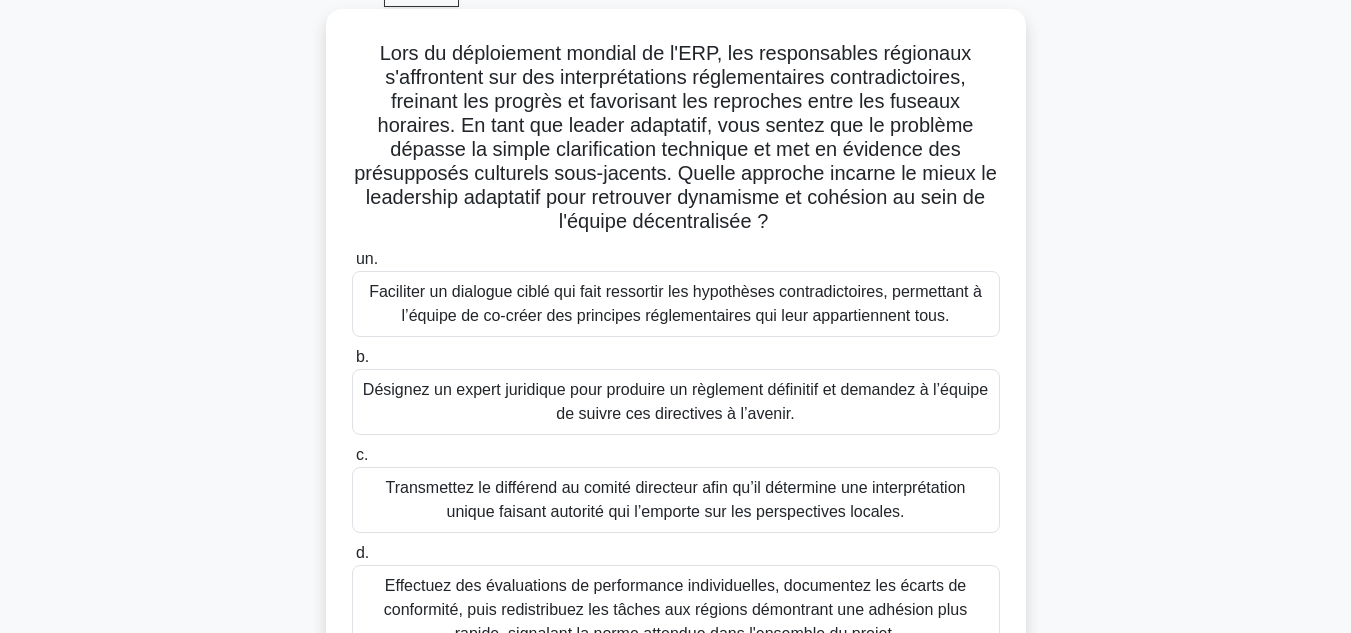 scroll, scrollTop: 116, scrollLeft: 0, axis: vertical 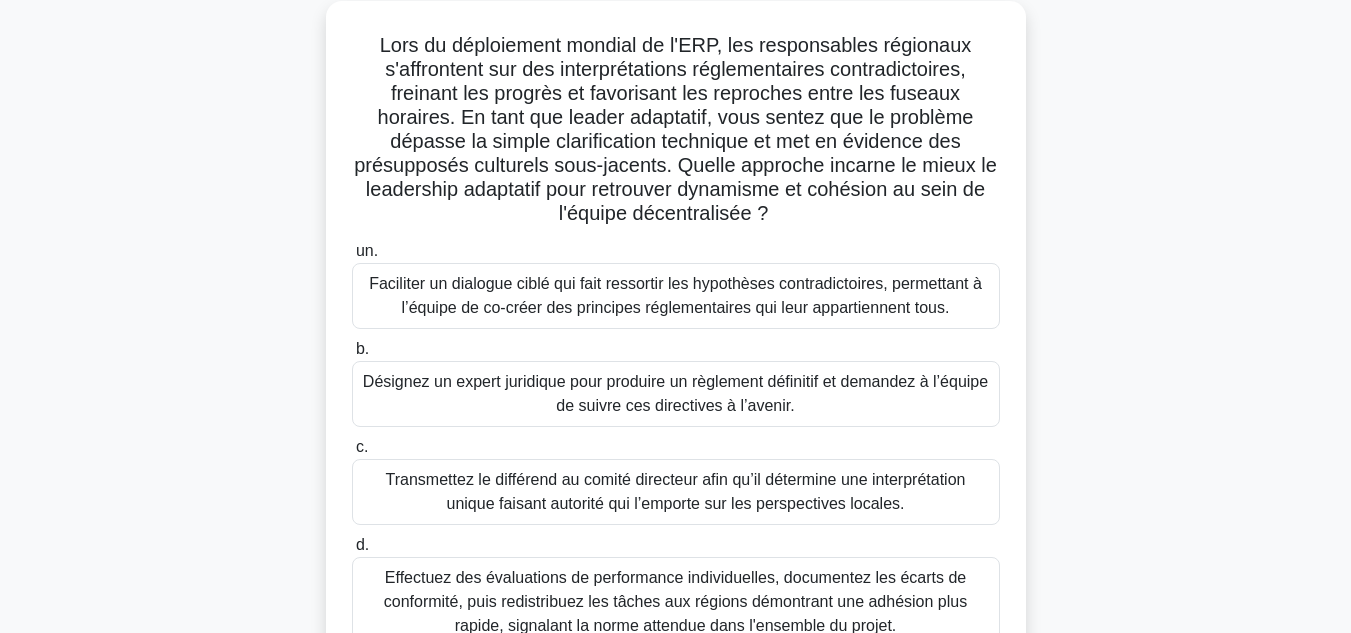 click on "Lors du déploiement mondial de l'ERP, les responsables régionaux s'affrontent sur des interprétations réglementaires contradictoires, freinant les progrès et favorisant les reproches entre les fuseaux horaires. En tant que leader adaptatif, vous sentez que le problème dépasse la simple clarification technique et met en évidence des présupposés culturels sous-jacents. Quelle approche incarne le mieux le leadership adaptatif pour retrouver dynamisme et cohésion au sein de l'équipe décentralisée ?
.spinner_0XTQ{transform-origin:center;animation:spinner_y6GP .75s linear infinite}@keyframes spinner_y6GP{100%{transform:rotate(360deg)}}
un." at bounding box center (676, 350) 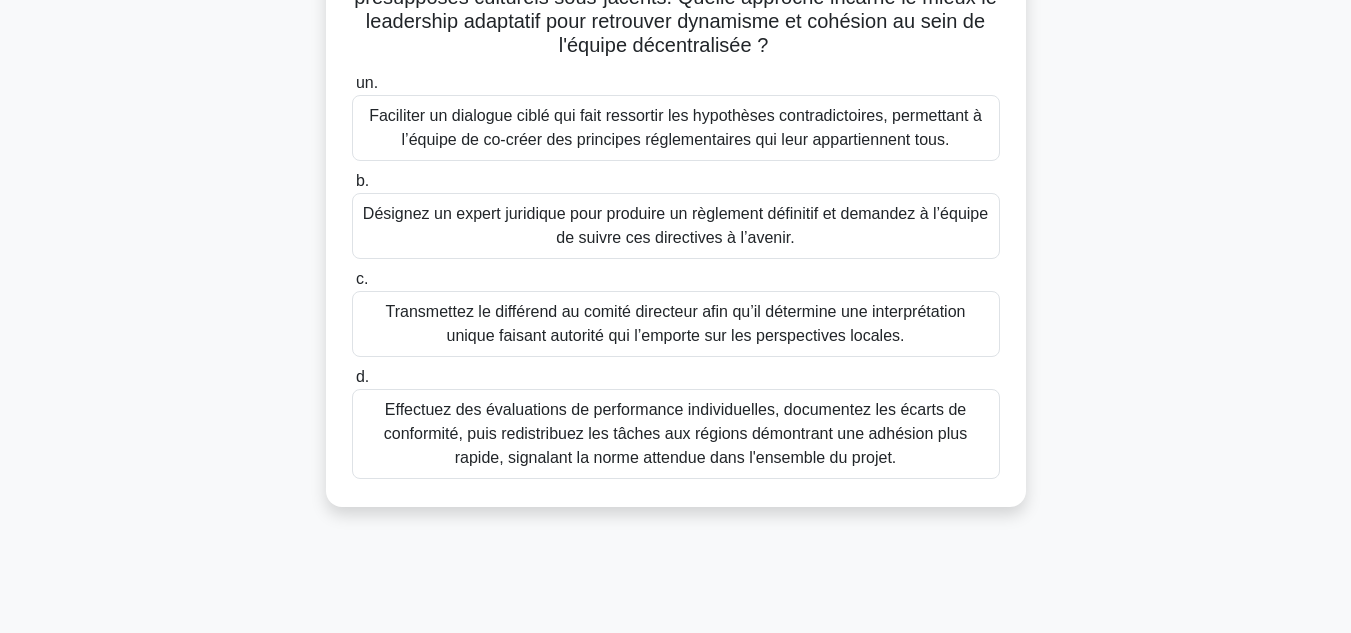 scroll, scrollTop: 288, scrollLeft: 0, axis: vertical 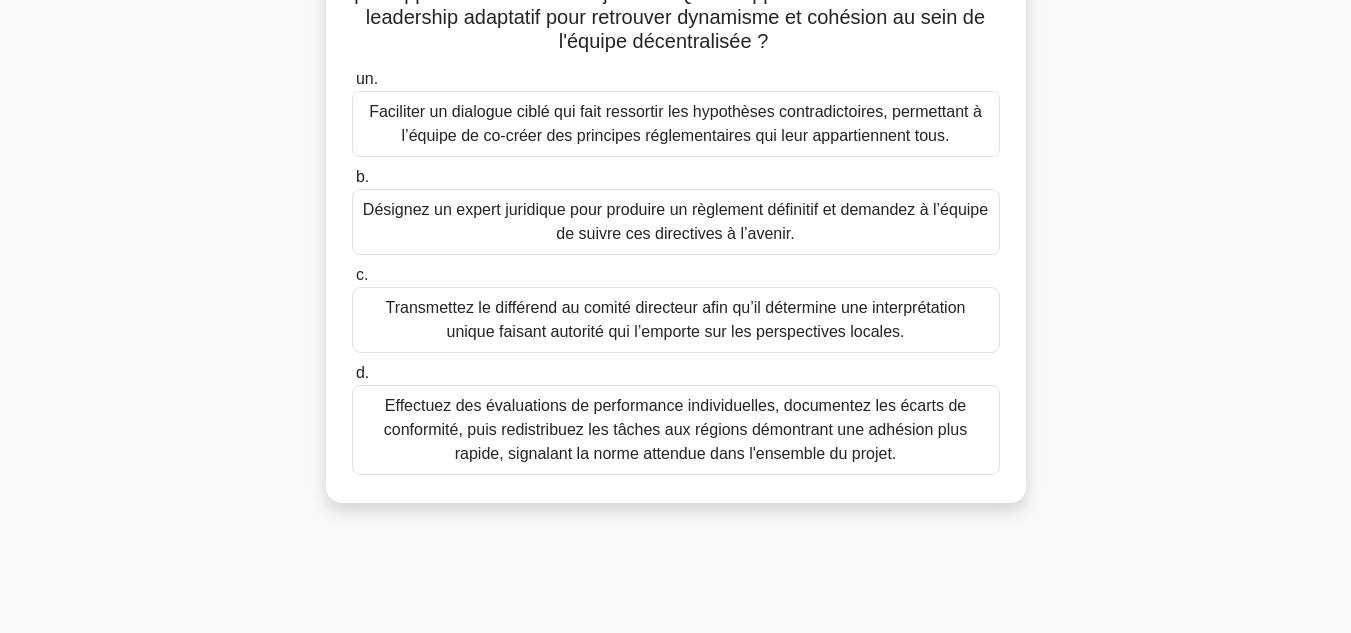 click on "Lors du déploiement mondial de l'ERP, les responsables régionaux s'affrontent sur des interprétations réglementaires contradictoires, freinant les progrès et favorisant les reproches entre les fuseaux horaires. En tant que leader adaptatif, vous sentez que le problème dépasse la simple clarification technique et met en évidence des présupposés culturels sous-jacents. Quelle approche incarne le mieux le leadership adaptatif pour retrouver dynamisme et cohésion au sein de l'équipe décentralisée ?
.spinner_0XTQ{transform-origin:center;animation:spinner_y6GP .75s linear infinite}@keyframes spinner_y6GP{100%{transform:rotate(360deg)}}
un." at bounding box center (676, 178) 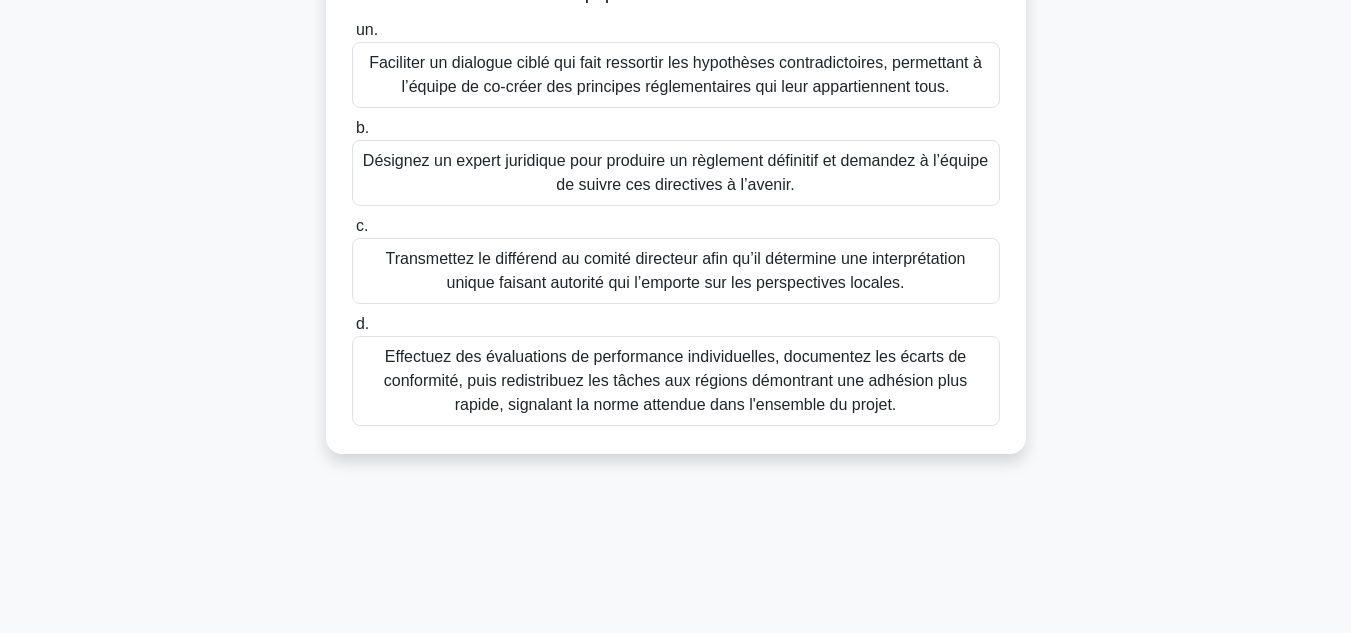 scroll, scrollTop: 347, scrollLeft: 0, axis: vertical 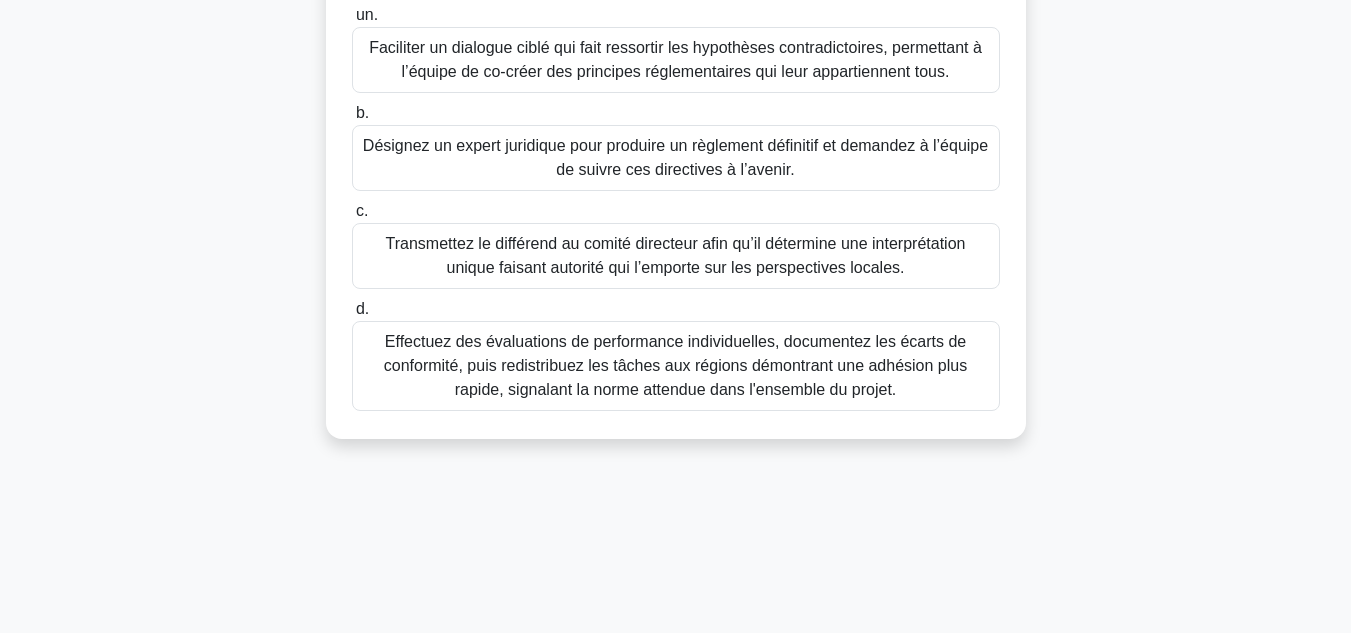 click on "Effectuez des évaluations de performance individuelles, documentez les écarts de conformité, puis redistribuez les tâches aux régions démontrant une adhésion plus rapide, signalant la norme attendue dans l'ensemble du projet." at bounding box center [676, 366] 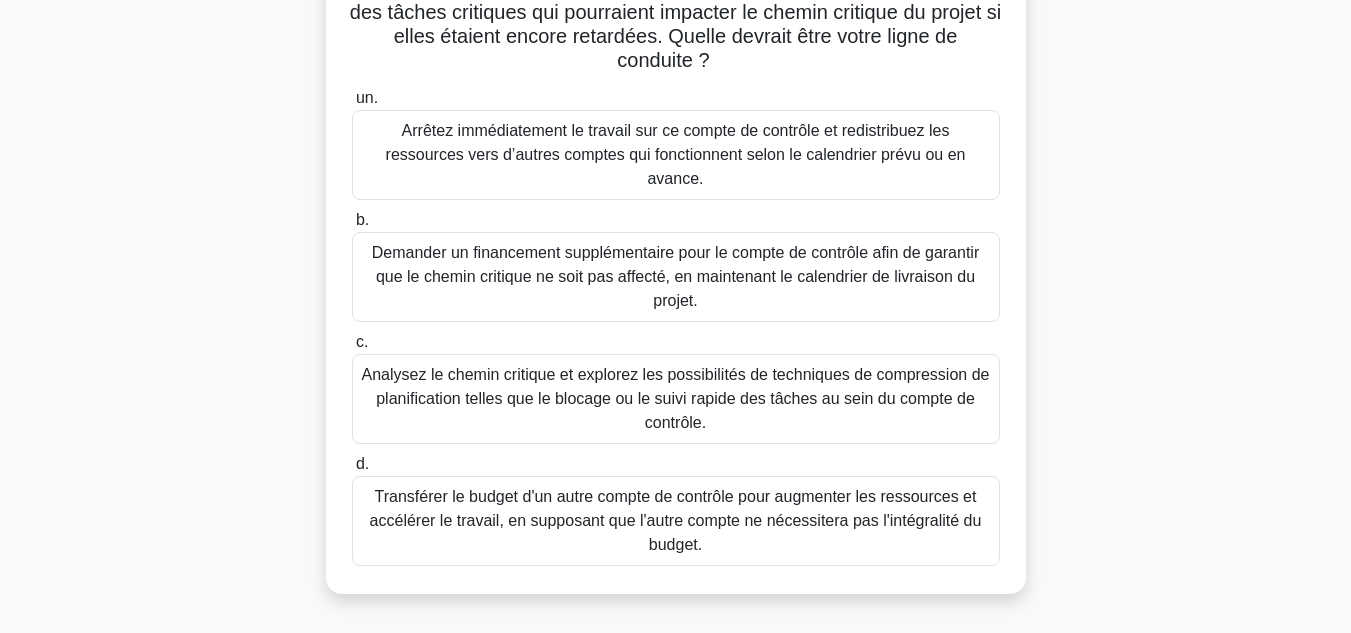 scroll, scrollTop: 0, scrollLeft: 0, axis: both 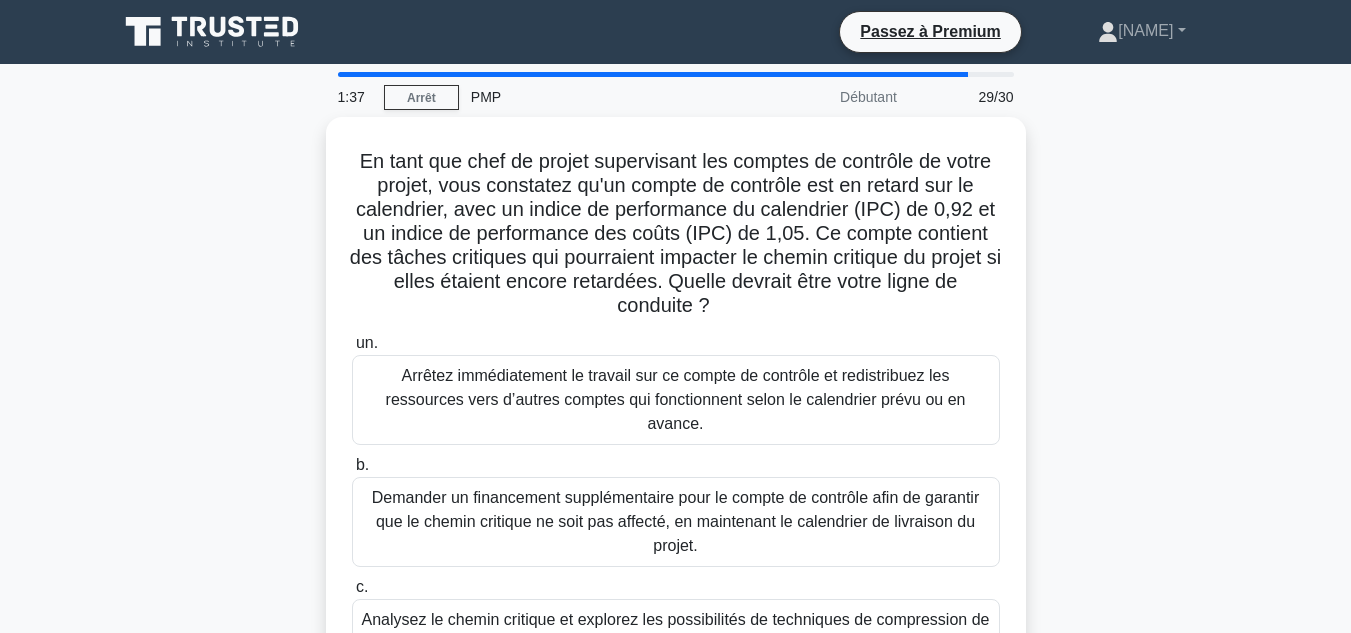 click on "En tant que chef de projet supervisant les comptes de contrôle de votre projet, vous constatez qu'un compte de contrôle est en retard sur le calendrier, avec un indice de performance du calendrier (IPC) de 0,92 et un indice de performance des coûts (IPC) de 1,05. Ce compte contient des tâches critiques qui pourraient impacter le chemin critique du projet si elles étaient encore retardées. Quelle devrait être votre ligne de conduite ?
.spinner_0XTQ{transform-origin:center;animation:spinner_y6GP .75s linear infinite}@keyframes spinner_y6GP{100%{transform:rotate(360deg)}}
un." at bounding box center [676, 490] 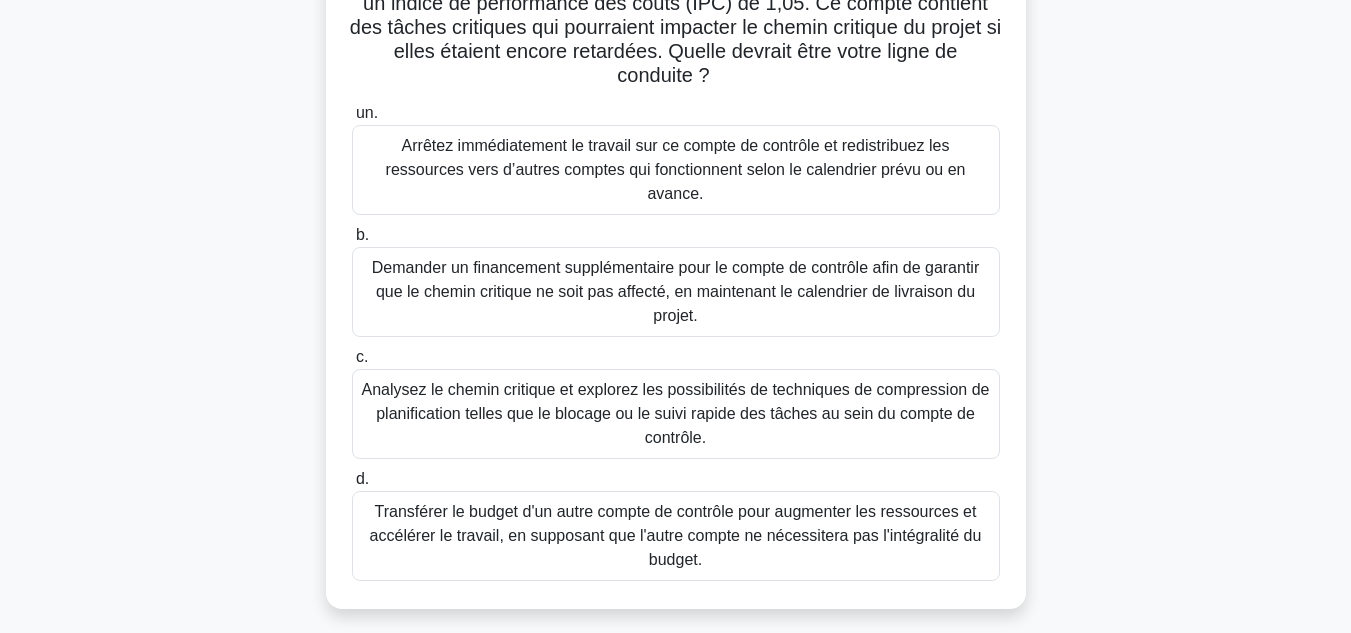 scroll, scrollTop: 231, scrollLeft: 0, axis: vertical 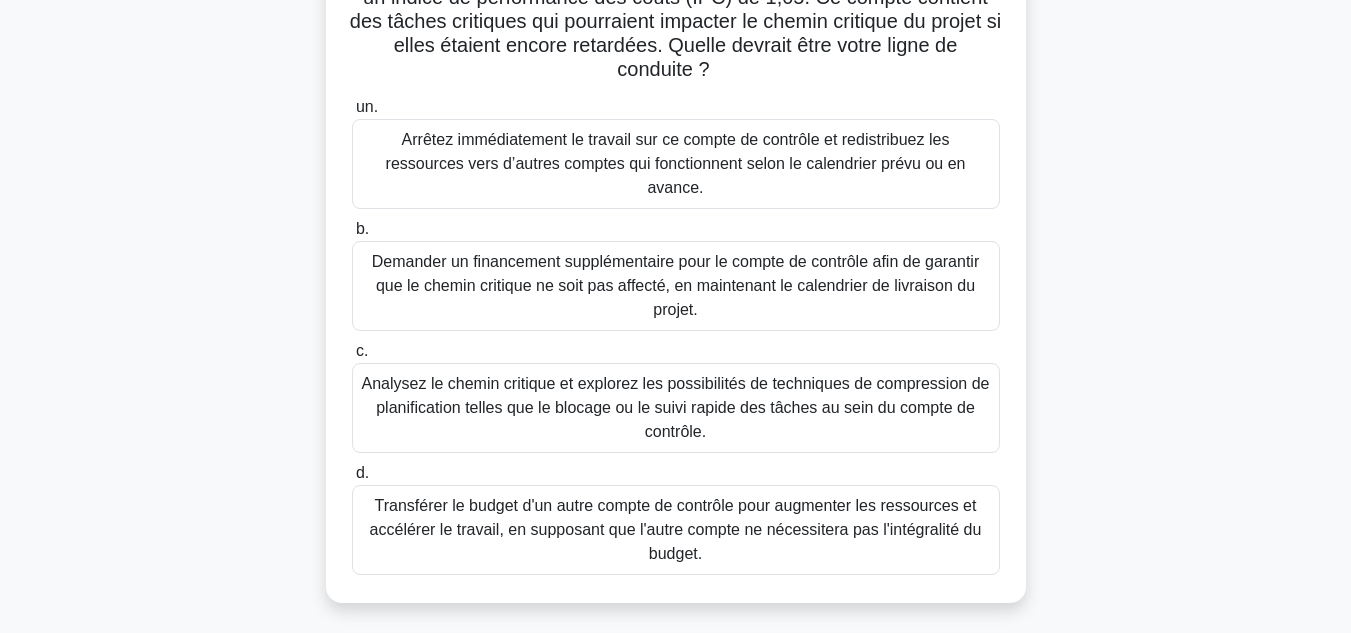 click on "Analysez le chemin critique et explorez les possibilités de techniques de compression de planification telles que le blocage ou le suivi rapide des tâches au sein du compte de contrôle." at bounding box center (676, 407) 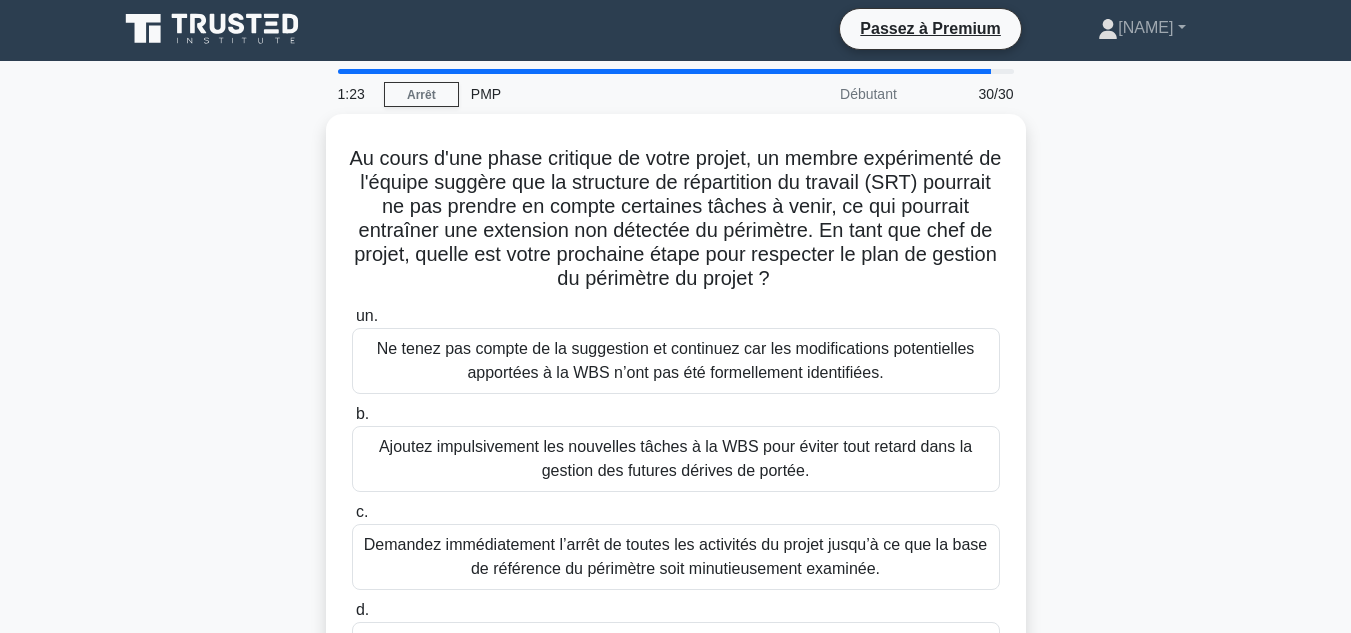 scroll, scrollTop: 0, scrollLeft: 0, axis: both 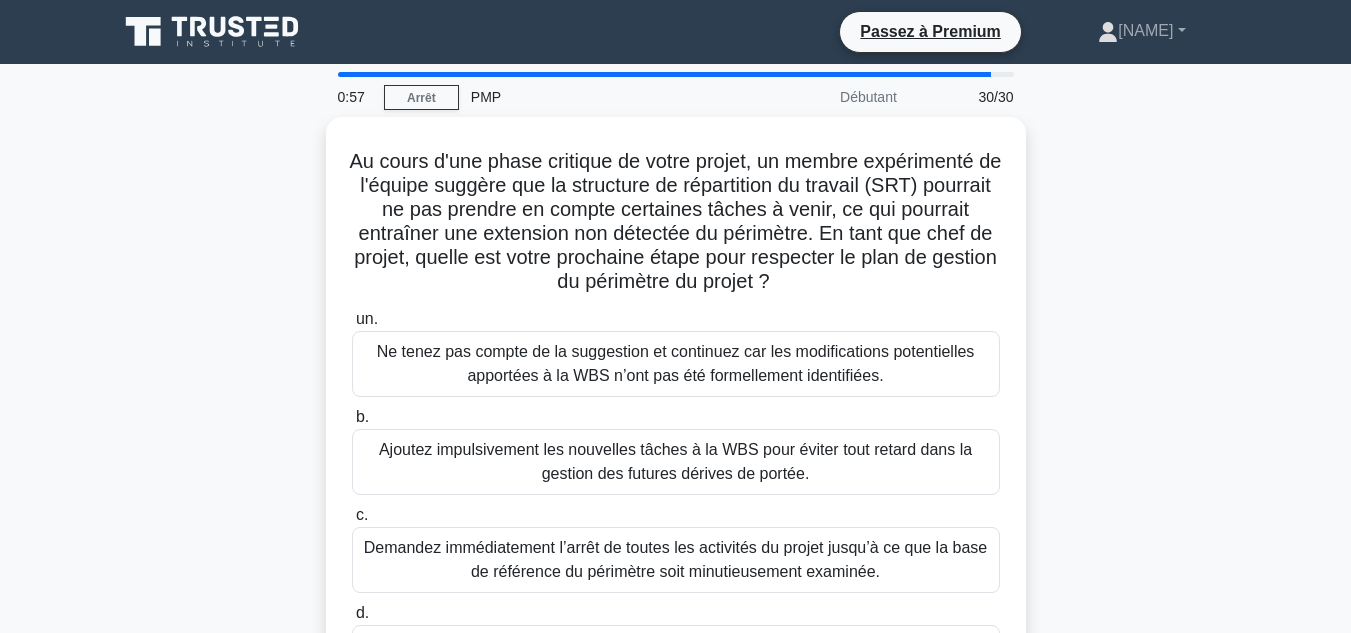 click on "Au cours d'une phase critique de votre projet, un membre expérimenté de l'équipe suggère que la structure de répartition du travail (SRT) pourrait ne pas prendre en compte certaines tâches à venir, ce qui pourrait entraîner une extension non détectée du périmètre. En tant que chef de projet, quelle est votre prochaine étape pour respecter le plan de gestion du périmètre du projet ?
.spinner_0XTQ{transform-origin:center;animation:spinner_y6GP .75s linear infinite}@keyframes spinner_y6GP{100%{transform:rotate(360deg)}}
un.
b. c. d." at bounding box center [676, 430] 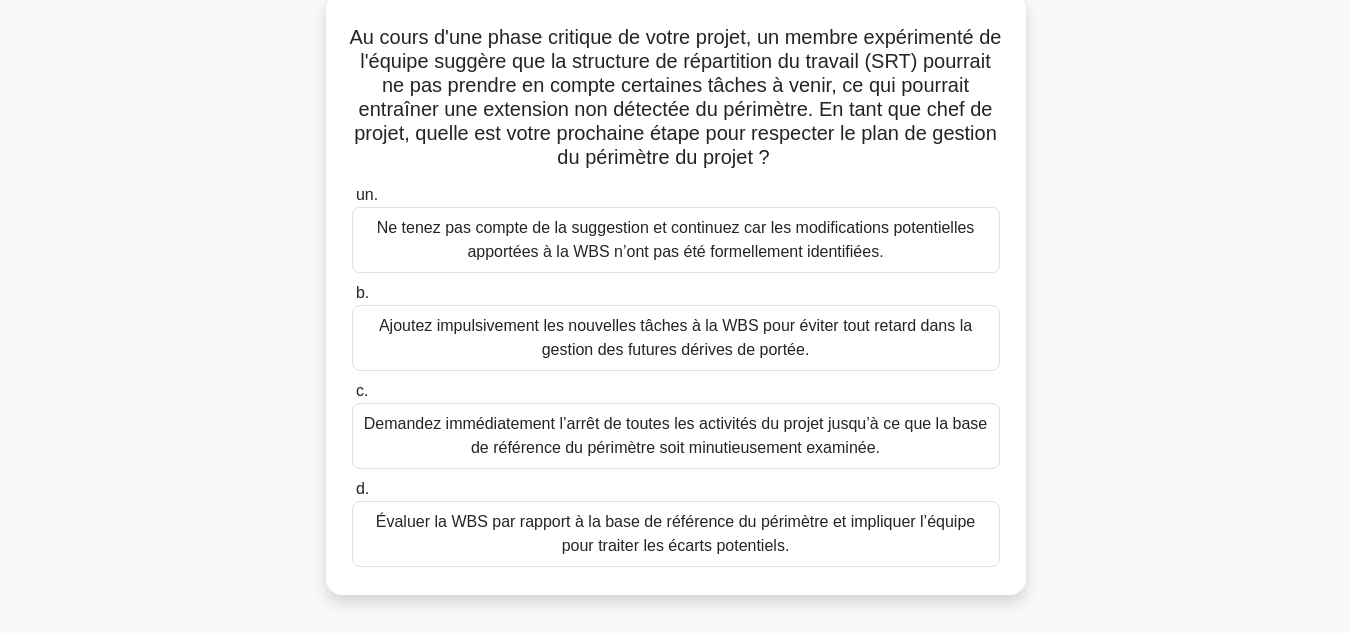 scroll, scrollTop: 142, scrollLeft: 0, axis: vertical 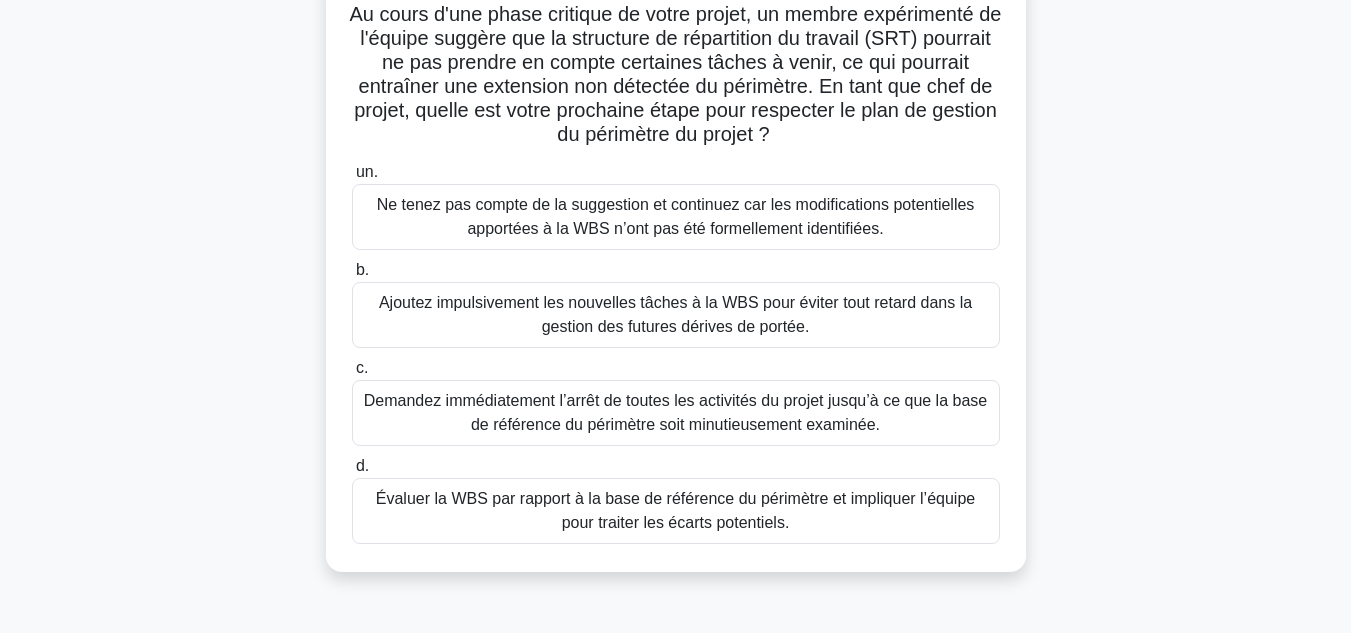 click on "Évaluer la WBS par rapport à la base de référence du périmètre et impliquer l’équipe pour traiter les écarts potentiels." at bounding box center [676, 511] 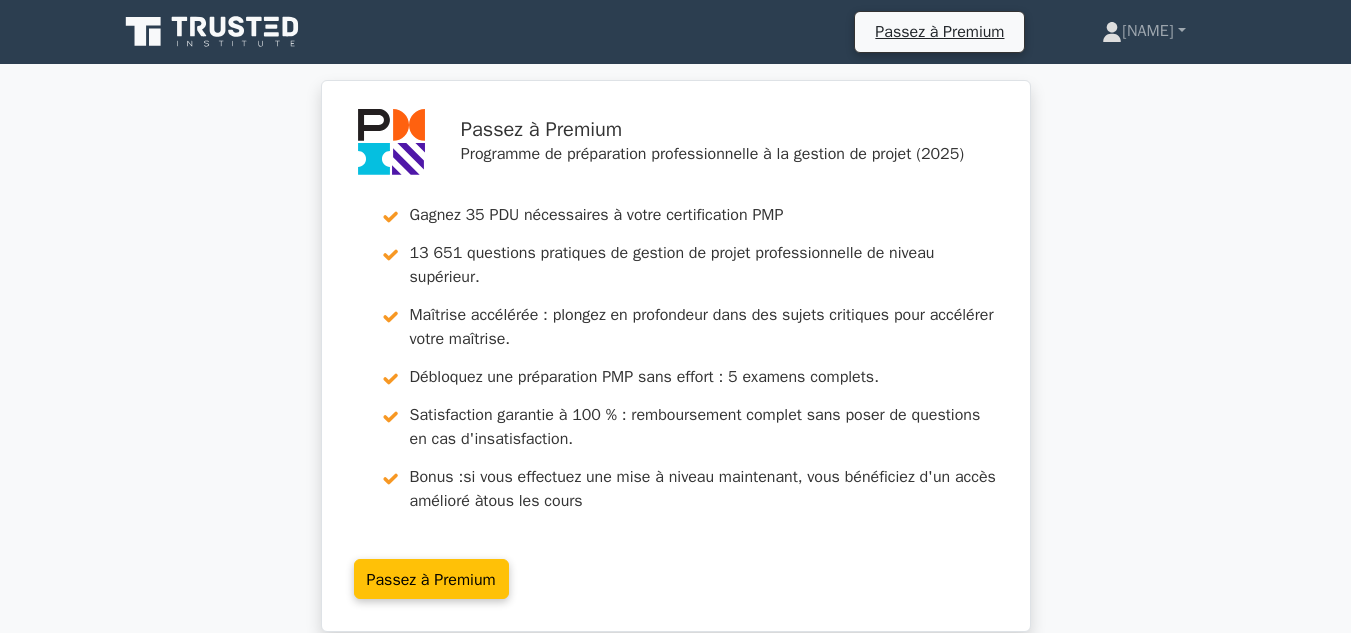 scroll, scrollTop: 0, scrollLeft: 0, axis: both 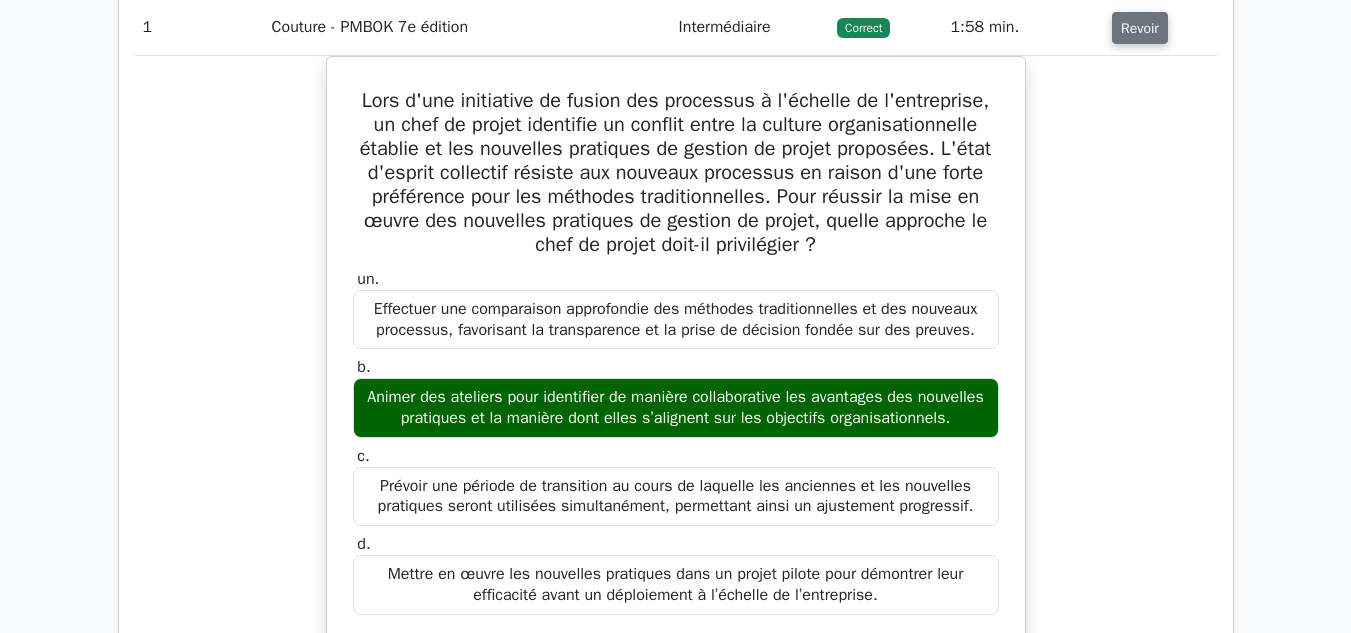 click on "Revoir" at bounding box center [1140, 28] 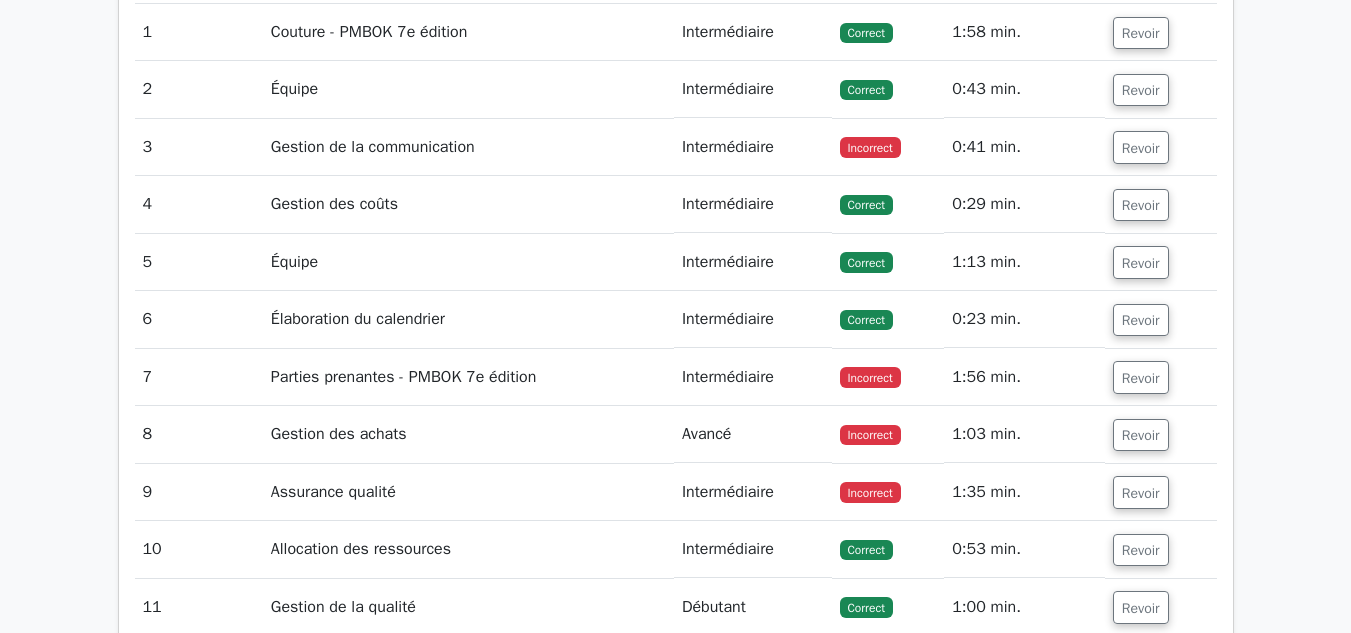 click on "Passez à Premium
Programme de préparation professionnelle à la gestion de projet (2025)
Gagnez 35 PDU nécessaires à votre certification PMP
13 651 questions pratiques de gestion de projet professionnelle de niveau supérieur.
Maîtrise accélérée : plongez en profondeur dans des sujets critiques pour accélérer votre maîtrise.
Débloquez une préparation PMP sans effort : 5 examens complets.
Bonus : tous les cours
1" at bounding box center (675, -54) 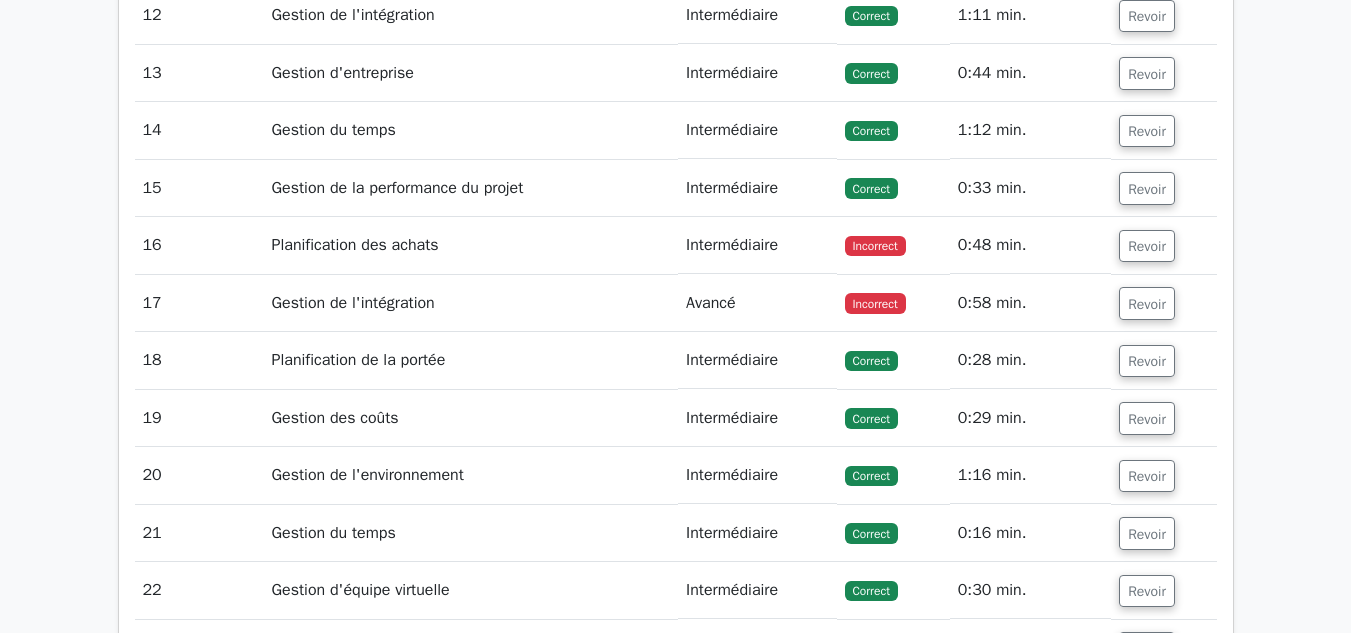 scroll, scrollTop: 3264, scrollLeft: 0, axis: vertical 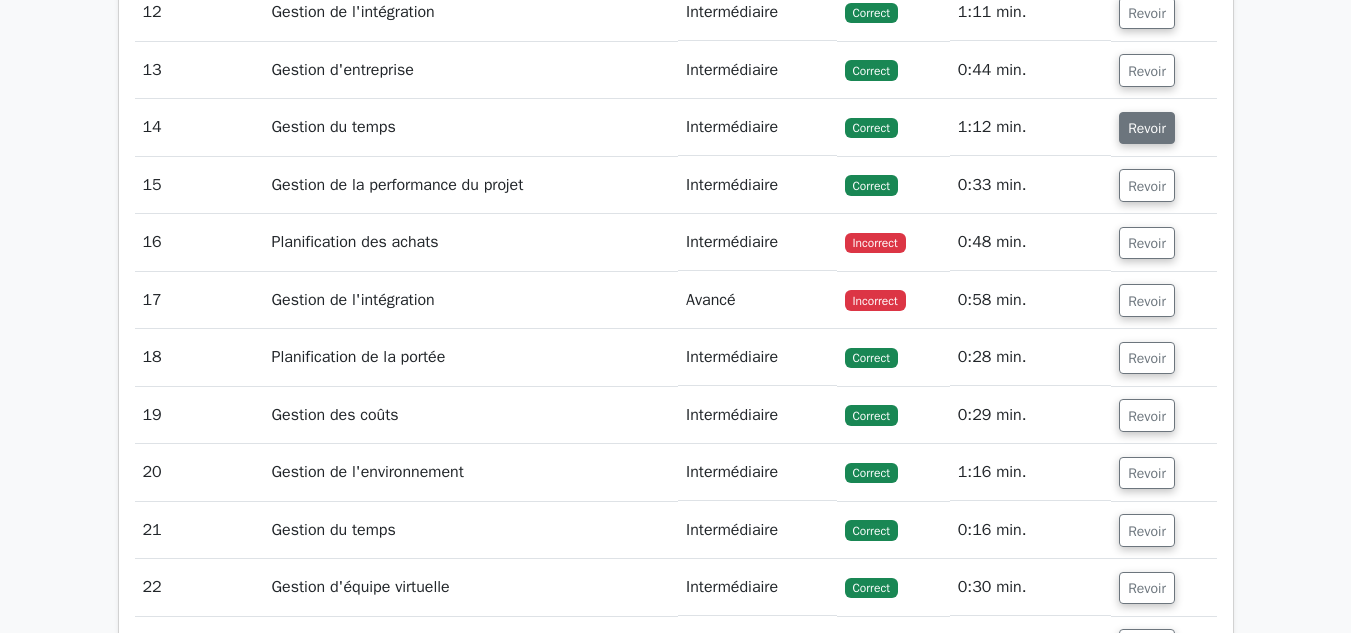 click on "Revoir" at bounding box center (1147, 128) 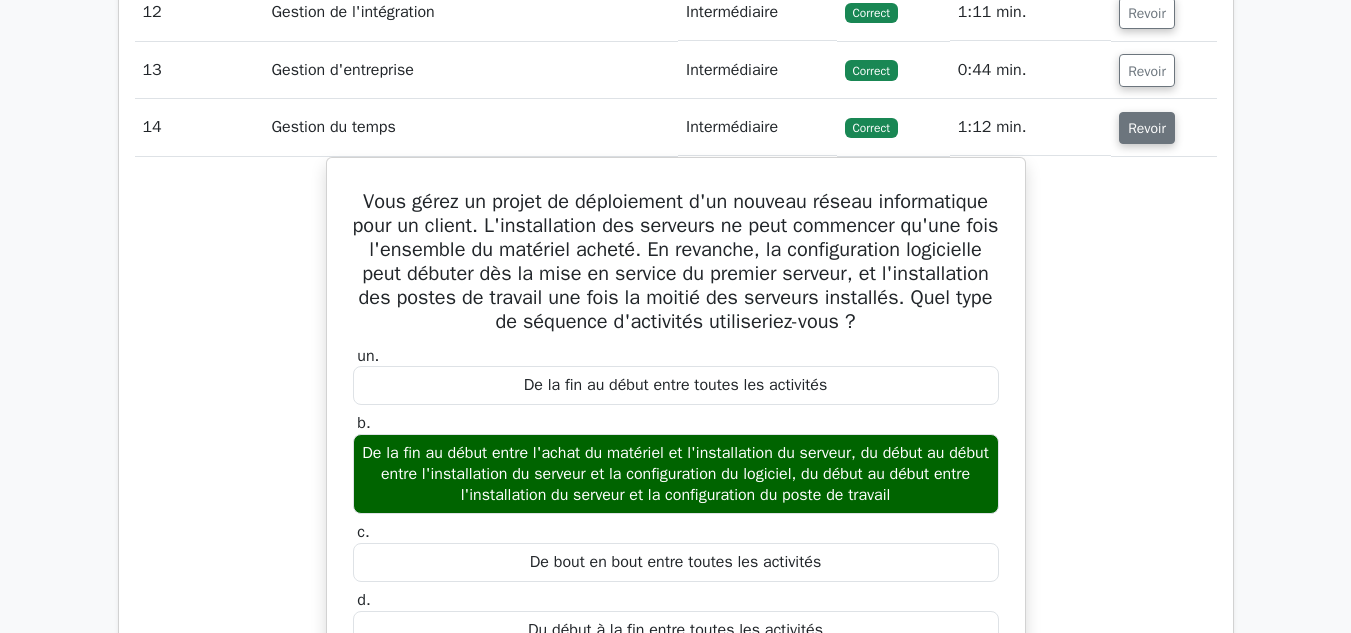 click on "Revoir" at bounding box center (1147, 128) 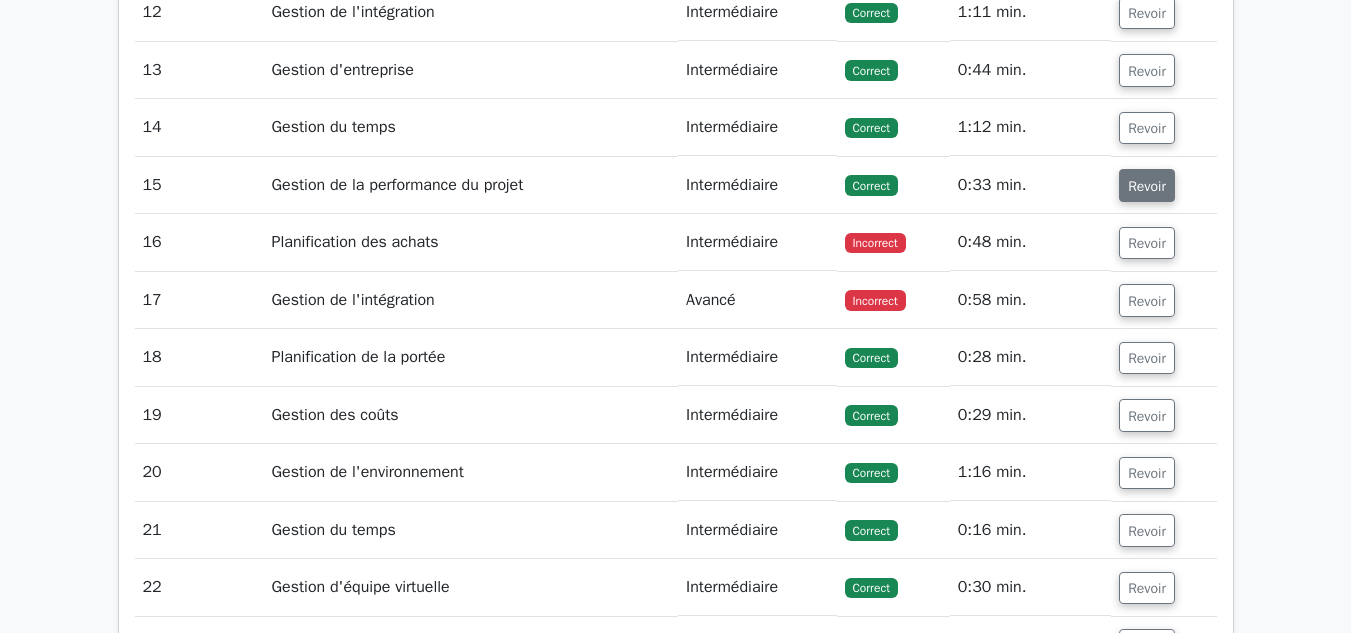 click on "Revoir" at bounding box center [1147, 186] 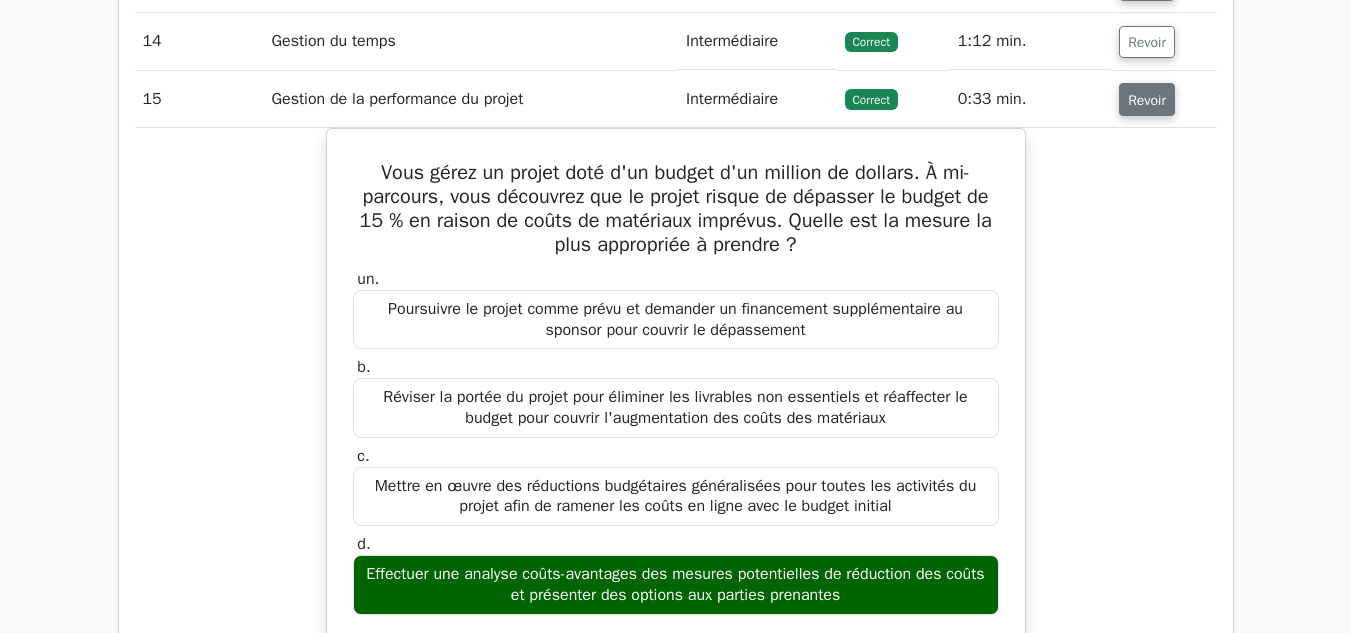 scroll, scrollTop: 3351, scrollLeft: 0, axis: vertical 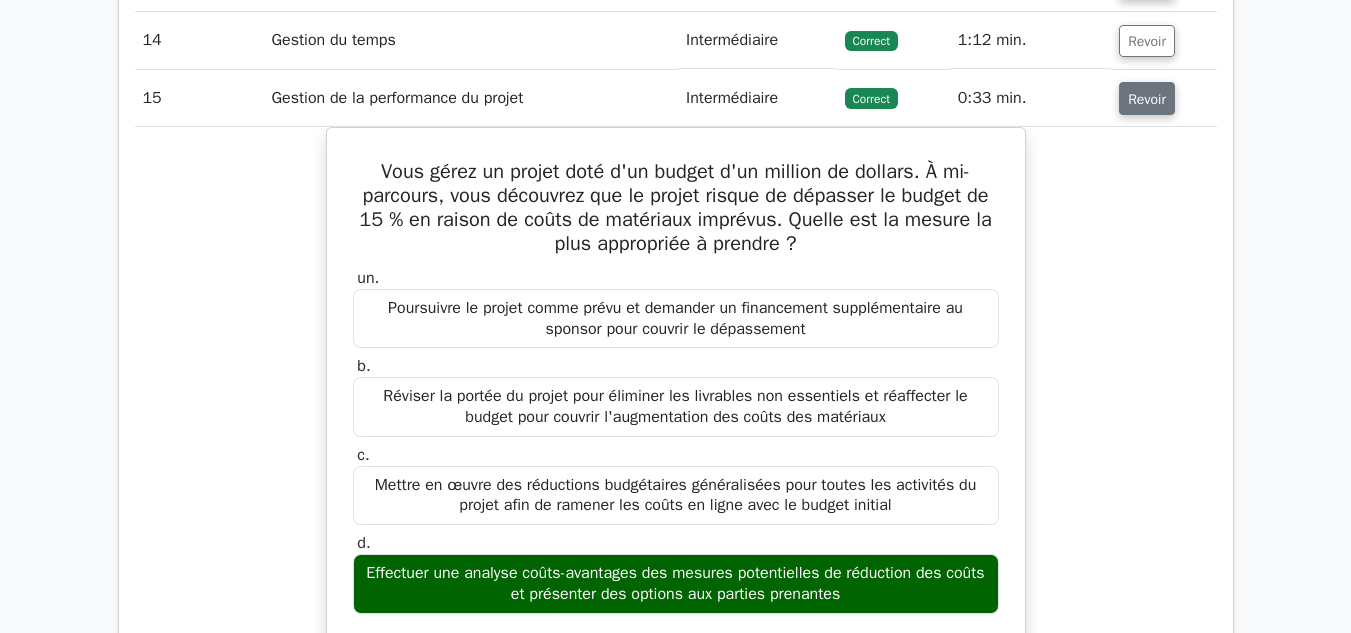 click on "Revoir" at bounding box center [1147, 98] 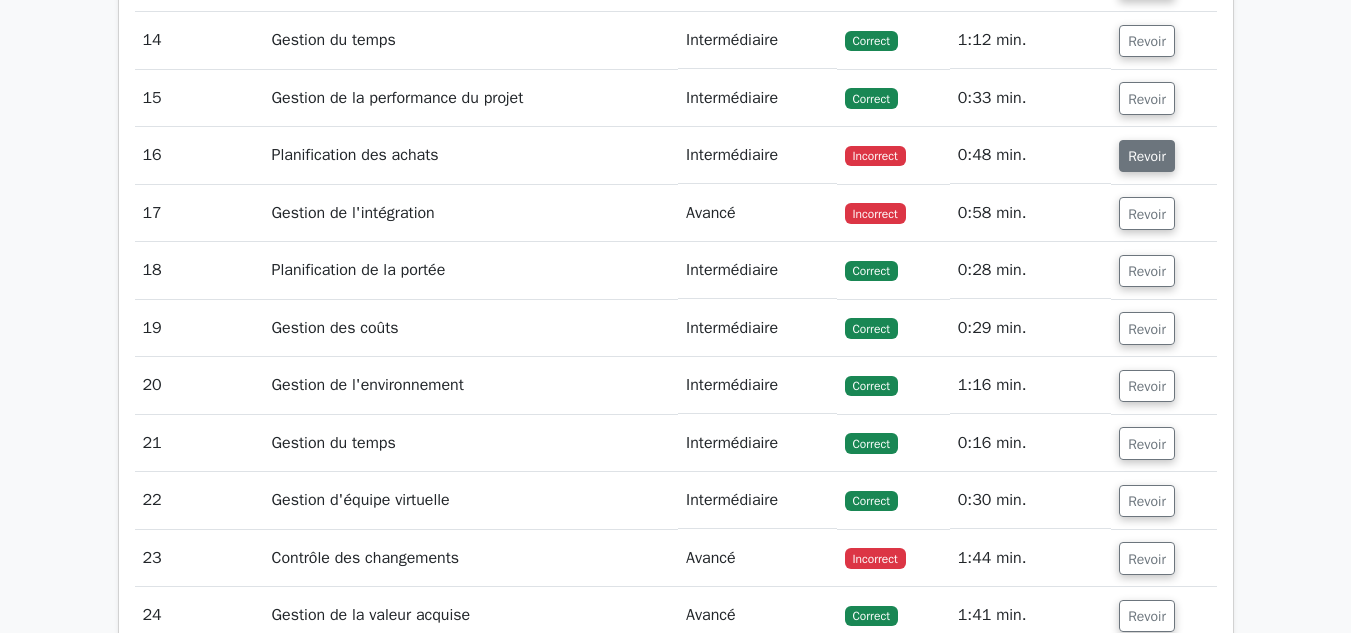 click on "Revoir" at bounding box center (1147, 156) 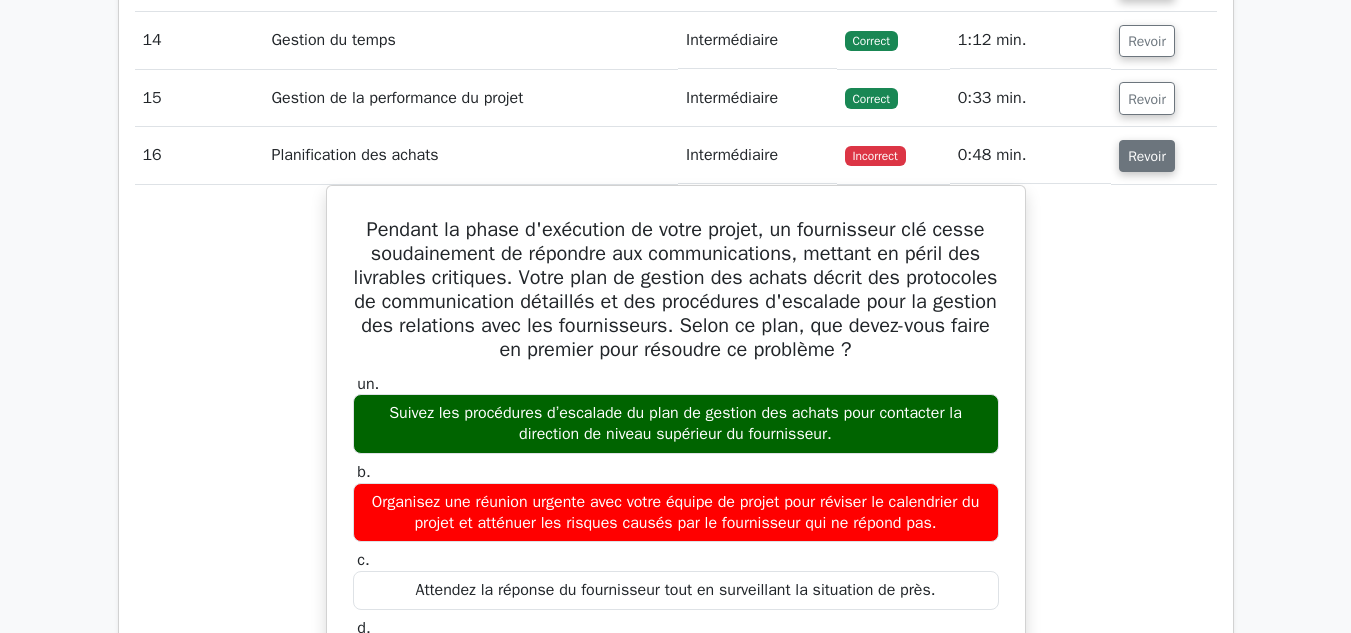 click on "Revoir" at bounding box center (1147, 156) 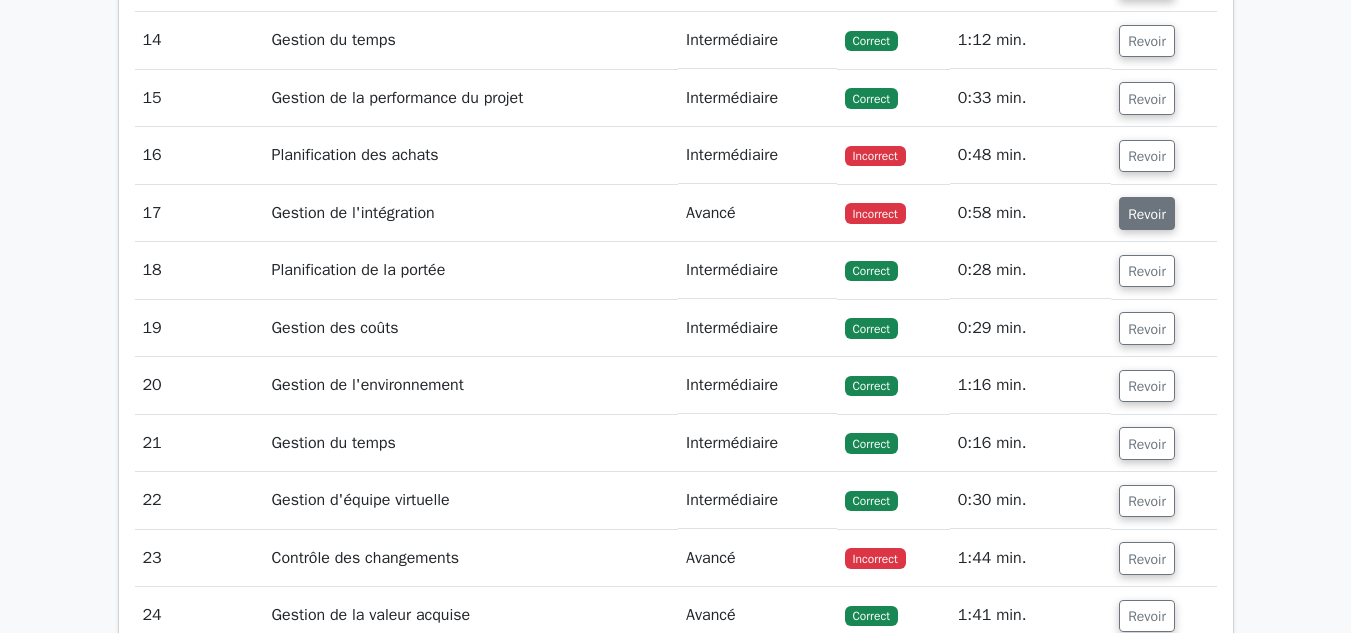 click on "Revoir" at bounding box center [1147, 214] 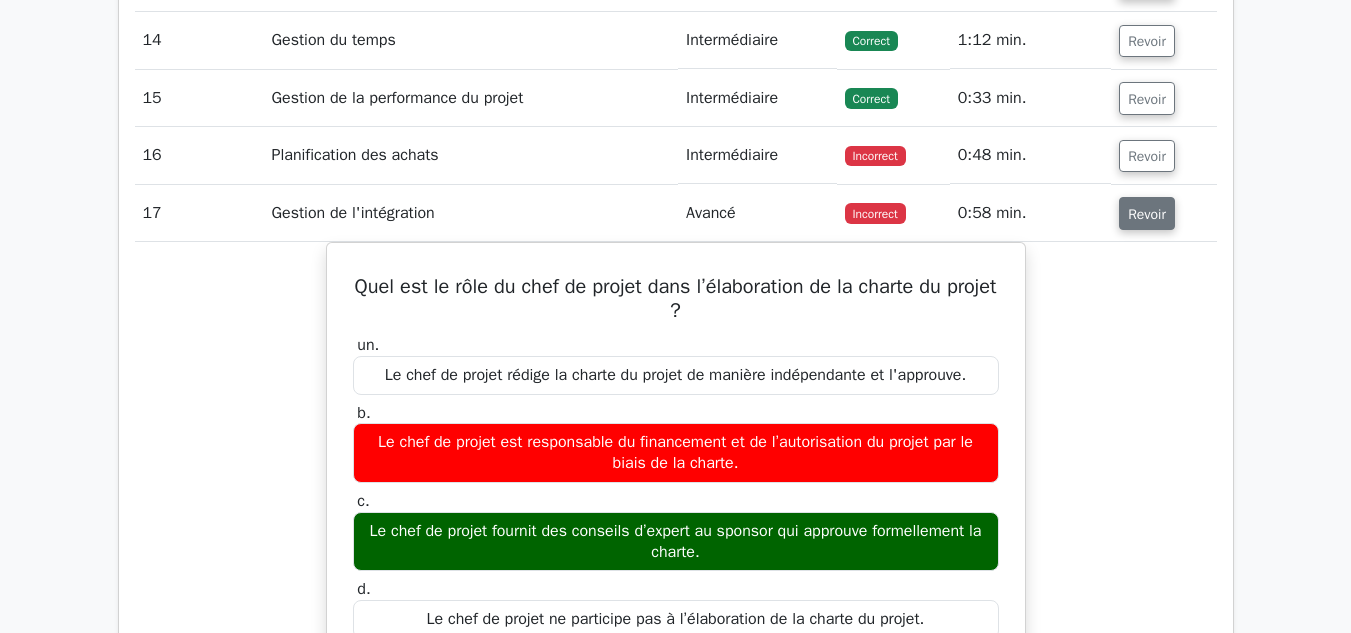 click on "Revoir" at bounding box center [1147, 214] 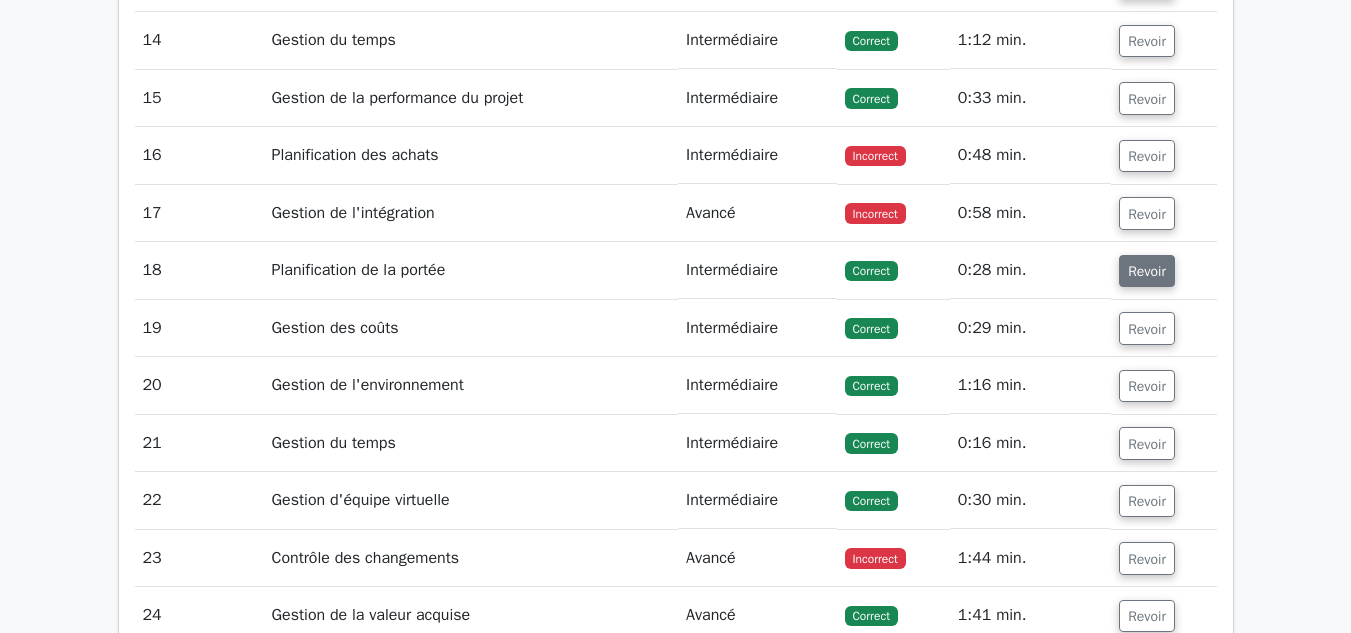 click on "Revoir" at bounding box center [1147, 271] 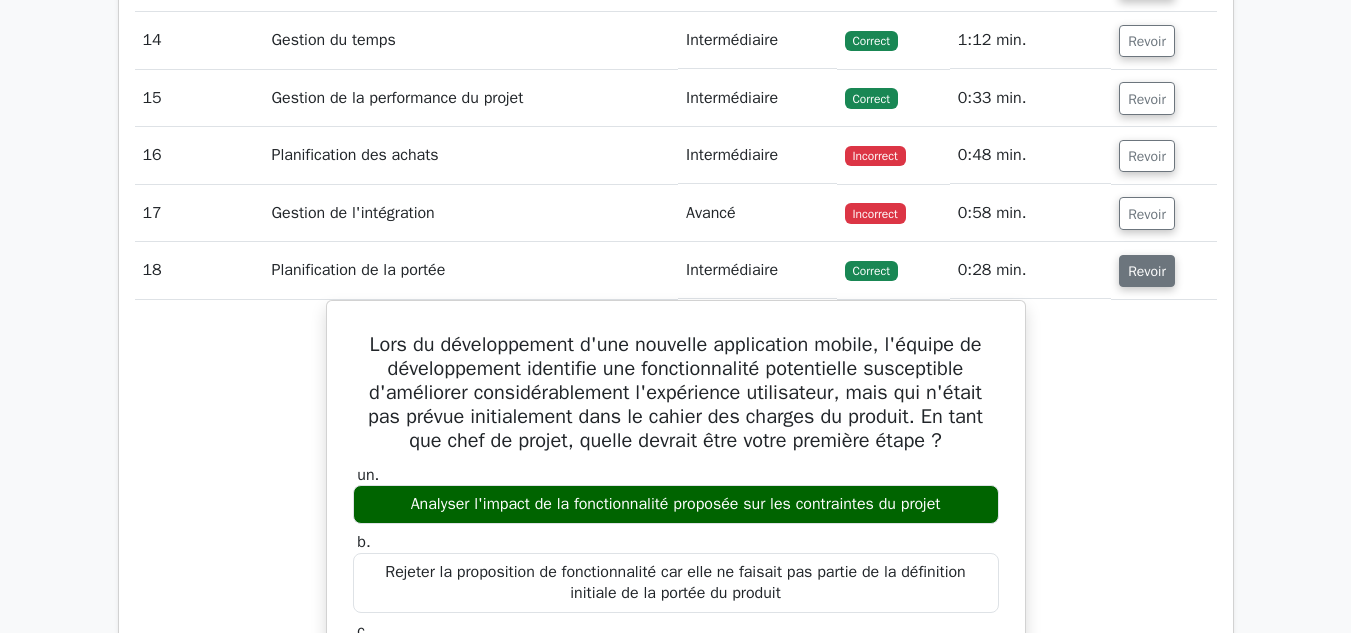 click on "Revoir" at bounding box center [1147, 271] 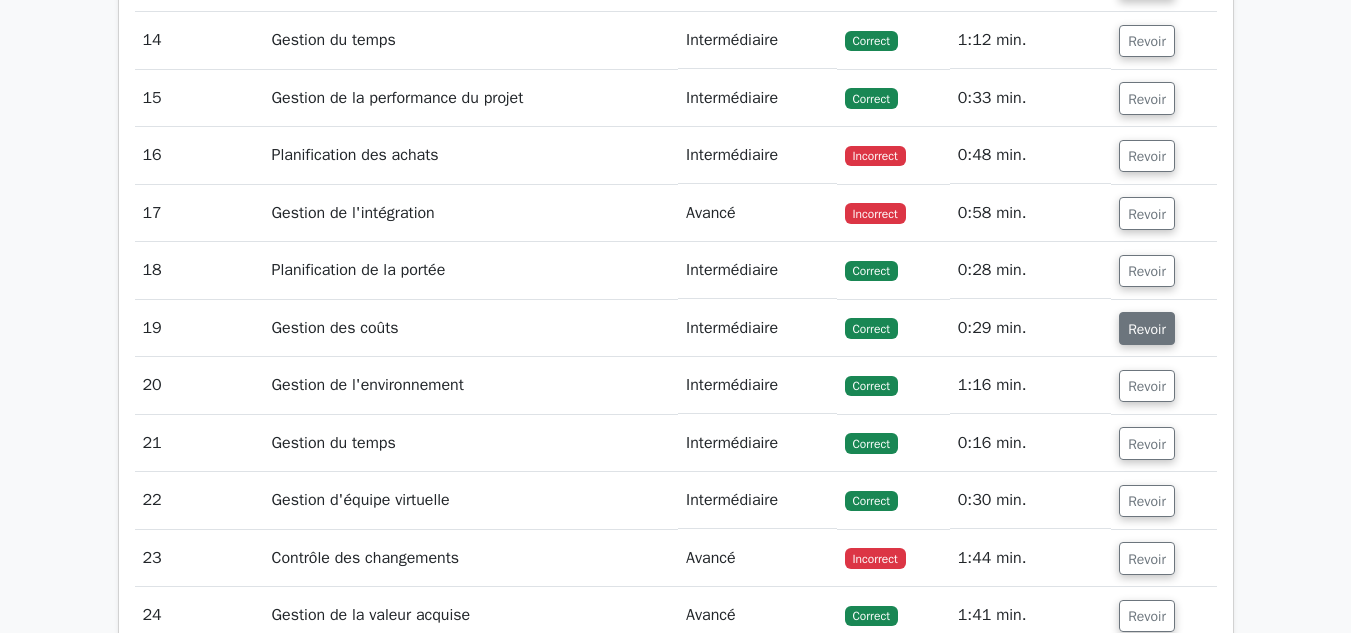 click on "Revoir" at bounding box center [1147, 329] 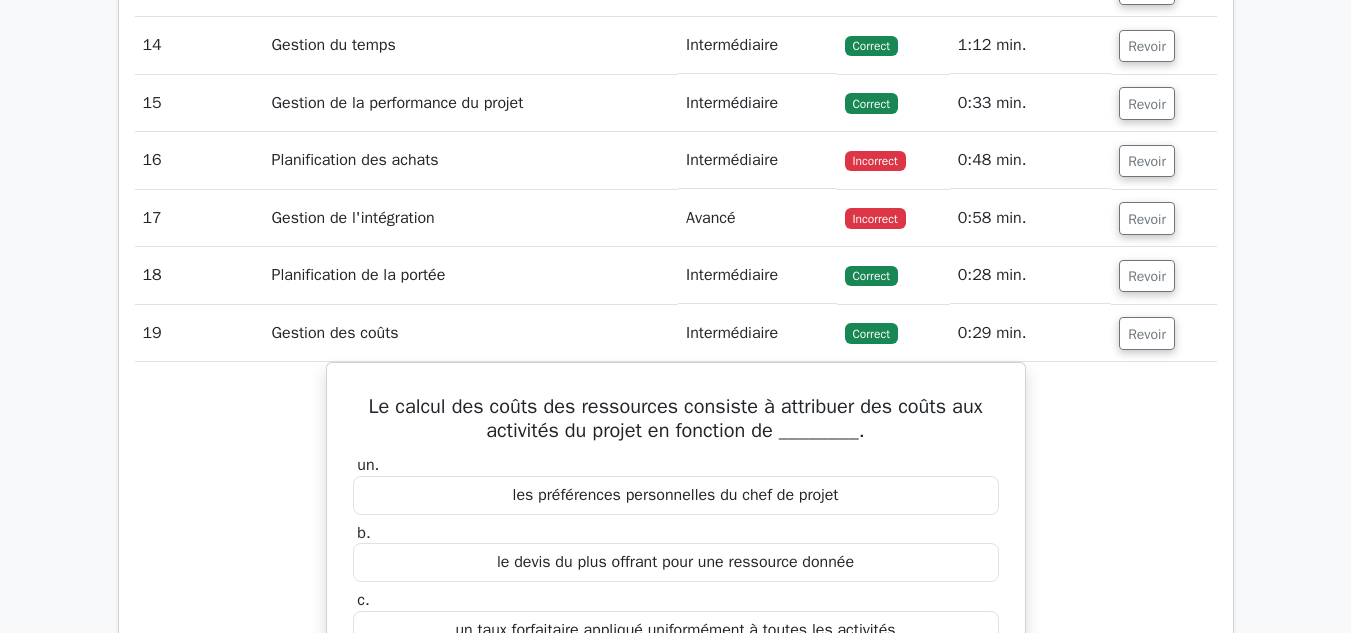 click on "Passez à Premium
Programme de préparation professionnelle à la gestion de projet (2025)
Gagnez 35 PDU nécessaires à votre certification PMP
13 651 questions pratiques de gestion de projet professionnelle de niveau supérieur.
Maîtrise accélérée : plongez en profondeur dans des sujets critiques pour accélérer votre maîtrise.
Débloquez une préparation PMP sans effort : 5 examens complets.
Bonus : tous les cours
1" at bounding box center (675, -325) 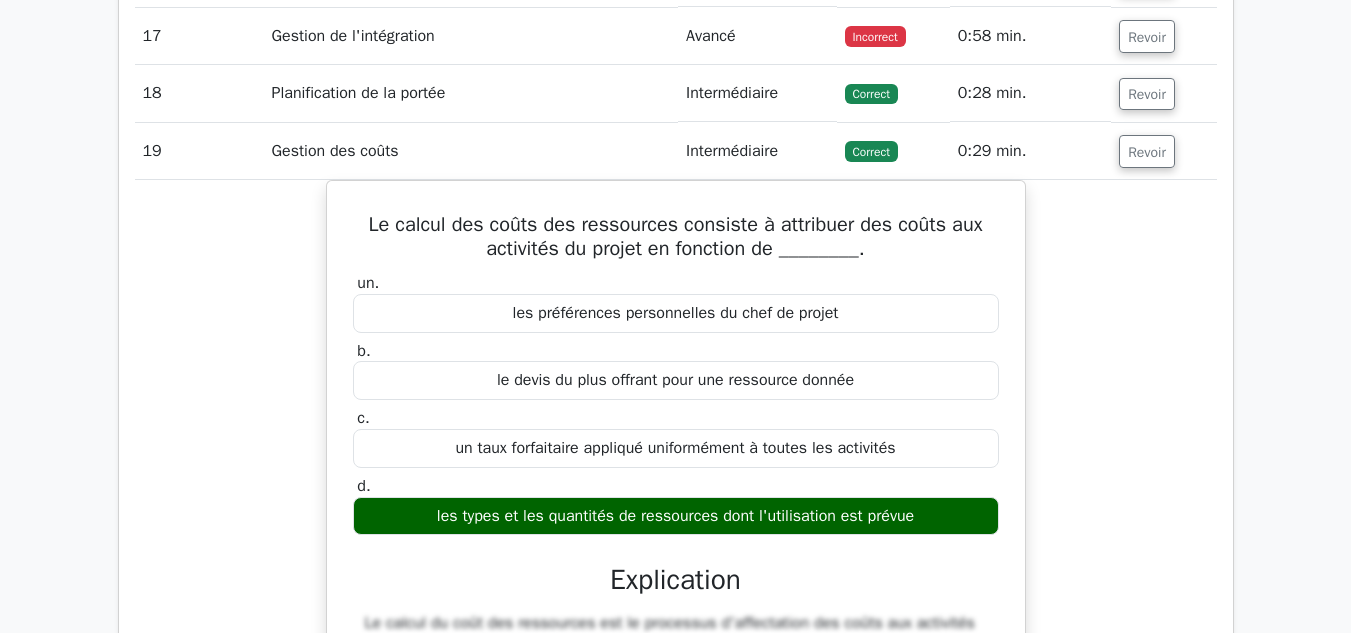 scroll, scrollTop: 3535, scrollLeft: 0, axis: vertical 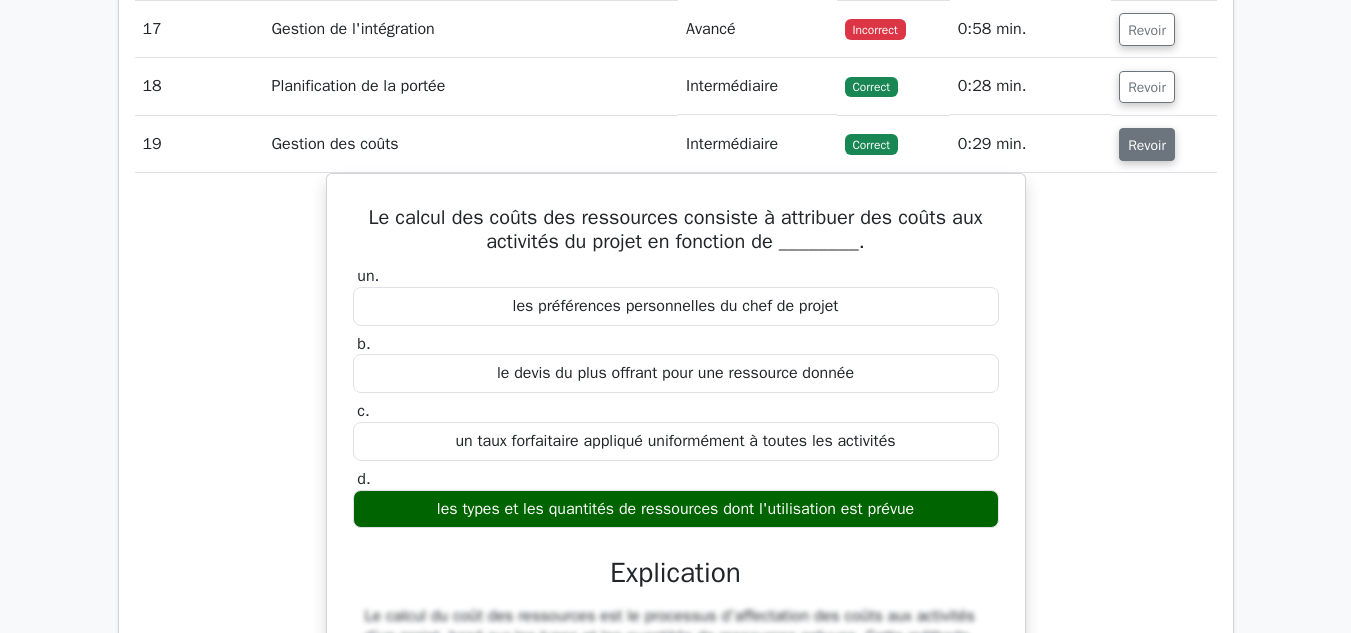 click on "Revoir" at bounding box center [1147, 145] 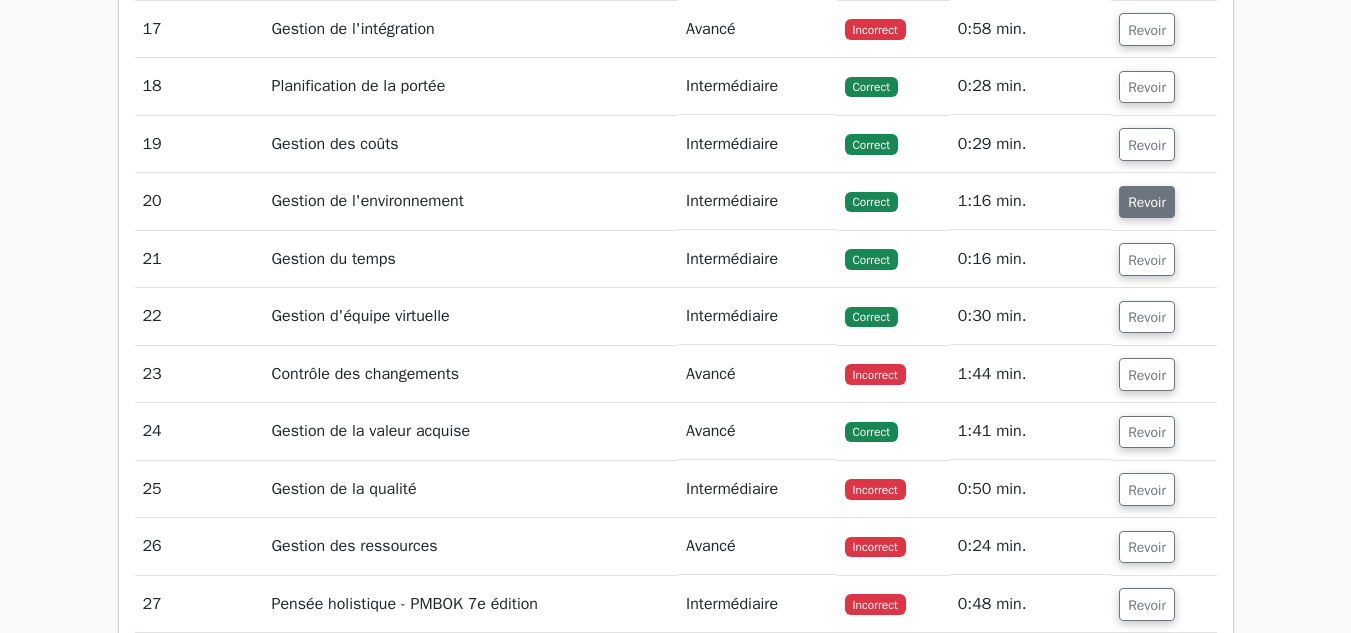 click on "Revoir" at bounding box center (1147, 202) 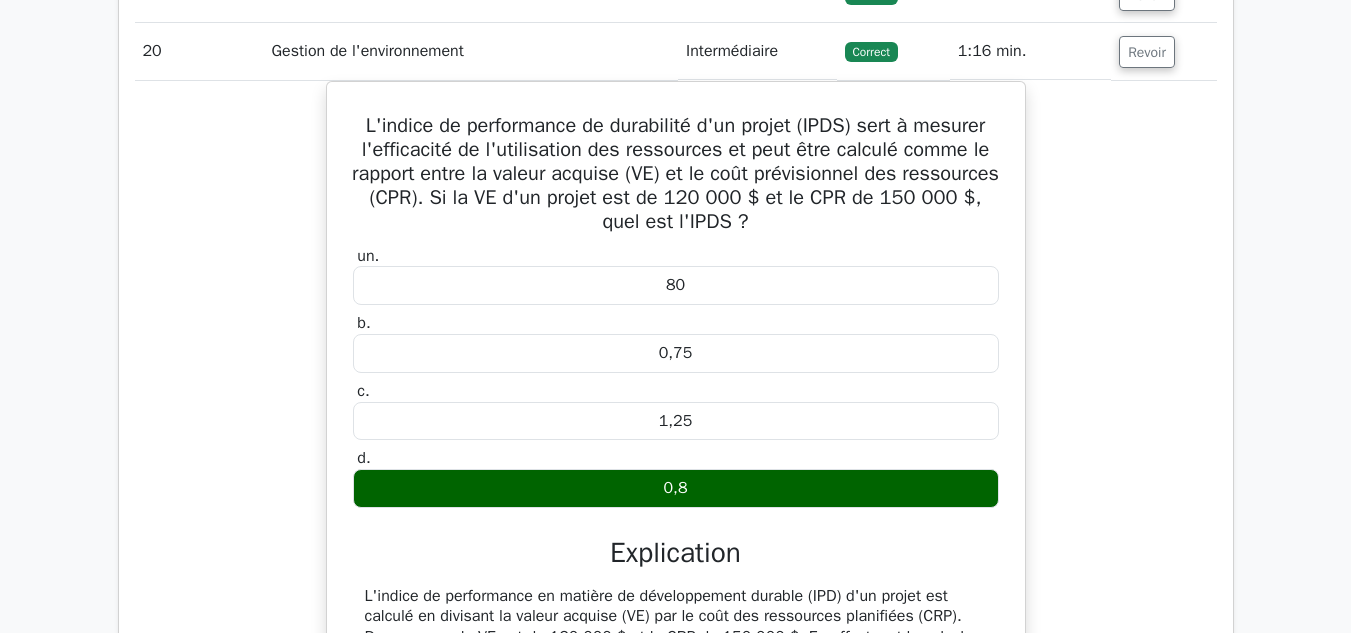 scroll, scrollTop: 3686, scrollLeft: 0, axis: vertical 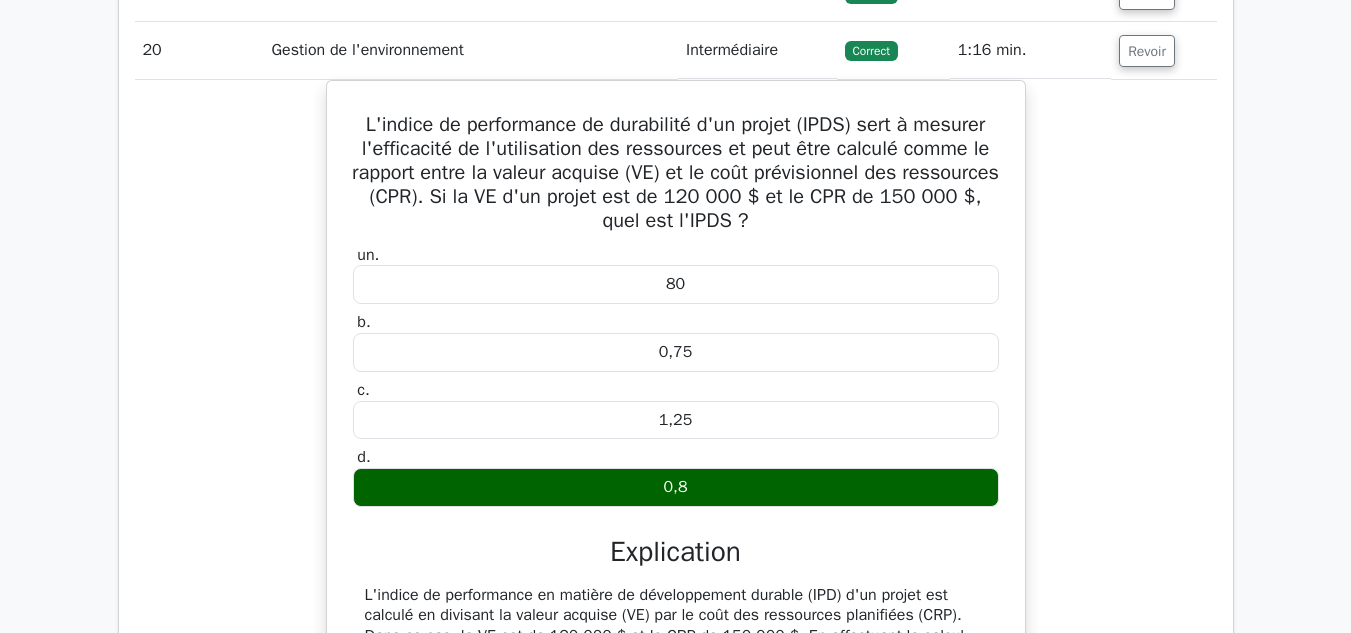 click on "L'indice de performance de durabilité d'un projet (IPDS) sert à mesurer l'efficacité de l'utilisation des ressources et peut être calculé comme le rapport entre la valeur acquise (VE) et le coût prévisionnel des ressources (CPR). Si la VE d'un projet est de 120 000 $ et le CPR de 150 000 $, quel est l'IPDS ?
un.
80
b." at bounding box center [676, 562] 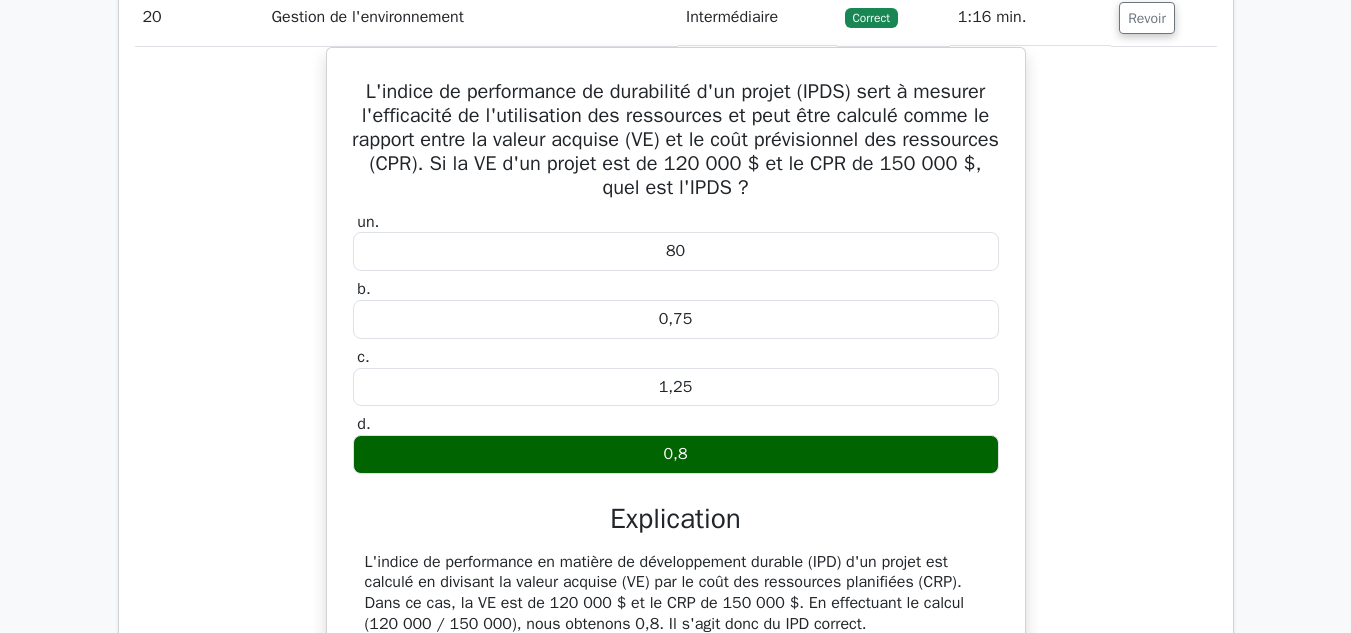 scroll, scrollTop: 3678, scrollLeft: 0, axis: vertical 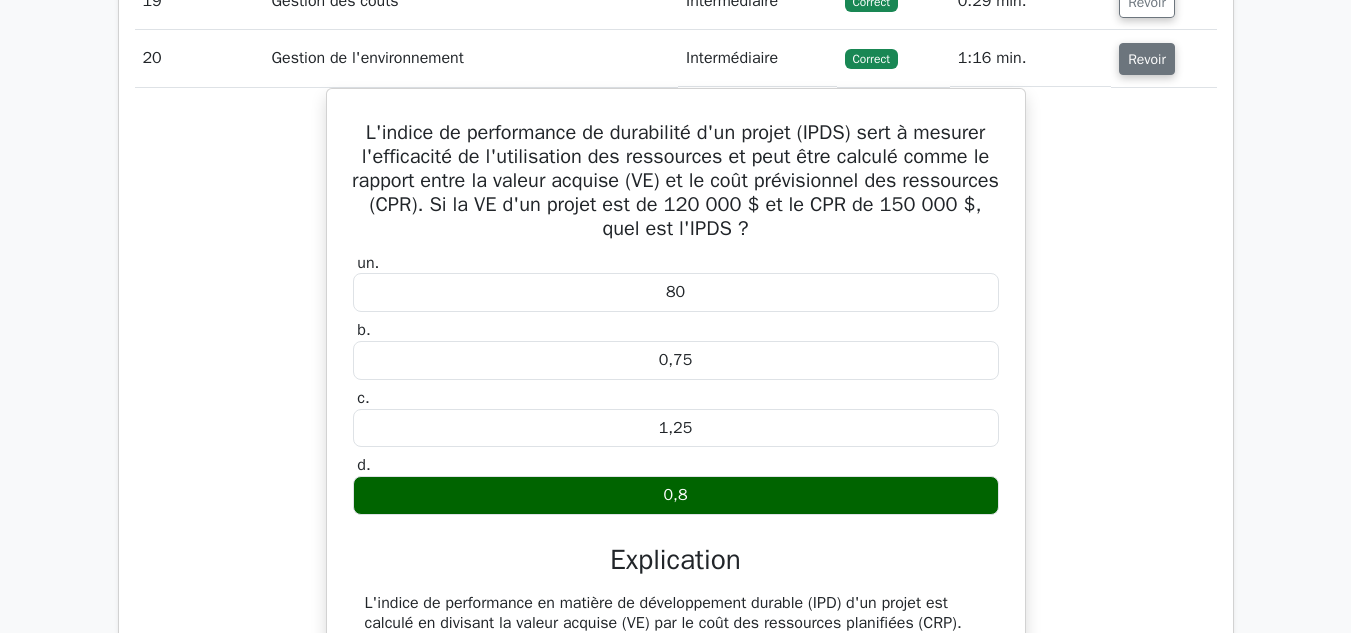 click on "Revoir" at bounding box center (1147, 59) 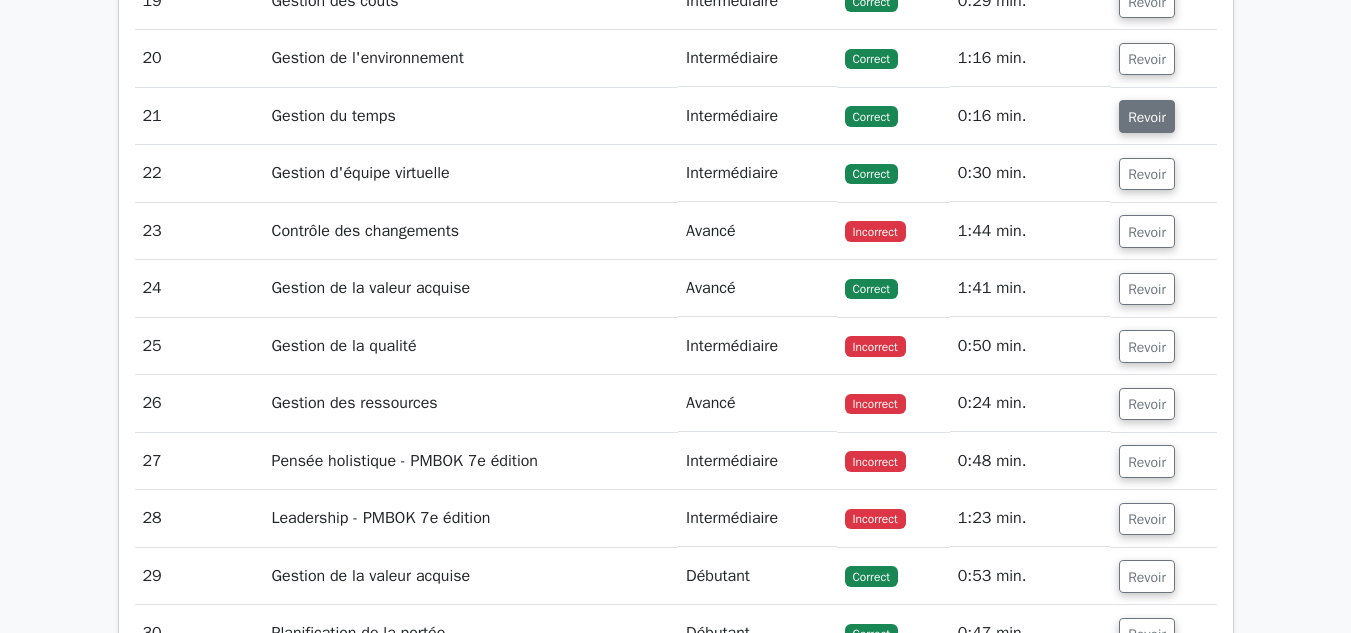 click on "Revoir" at bounding box center [1147, 117] 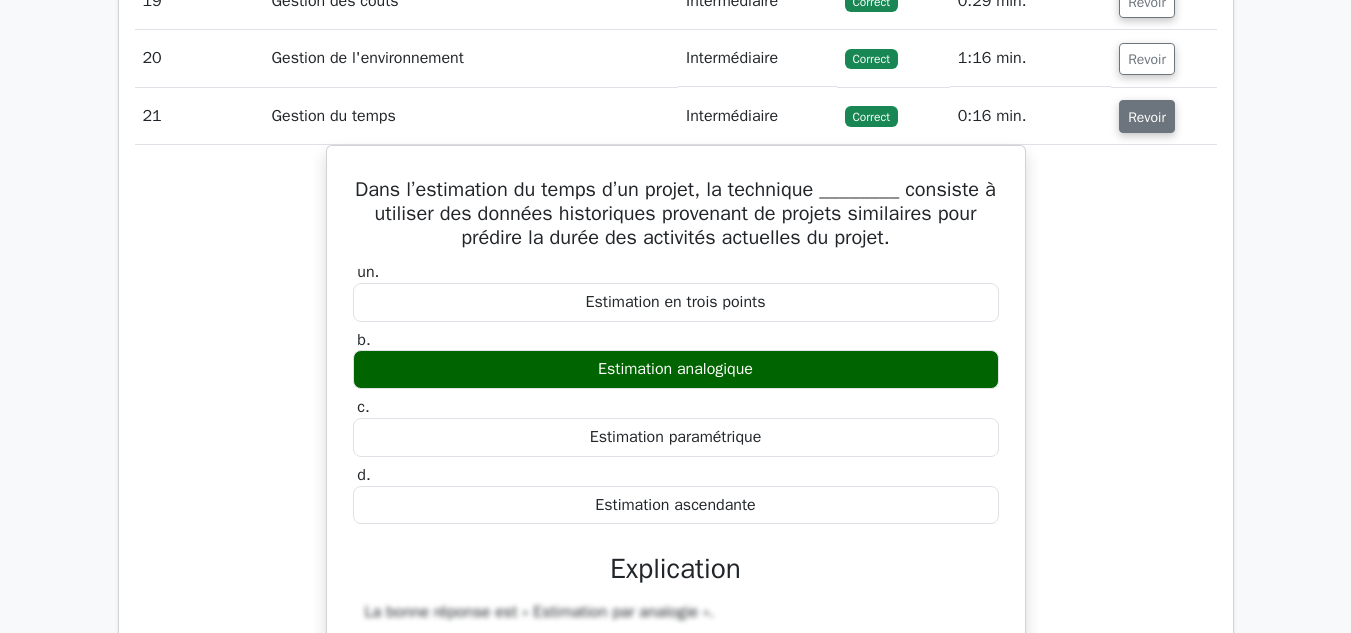 click on "Revoir" at bounding box center [1147, 117] 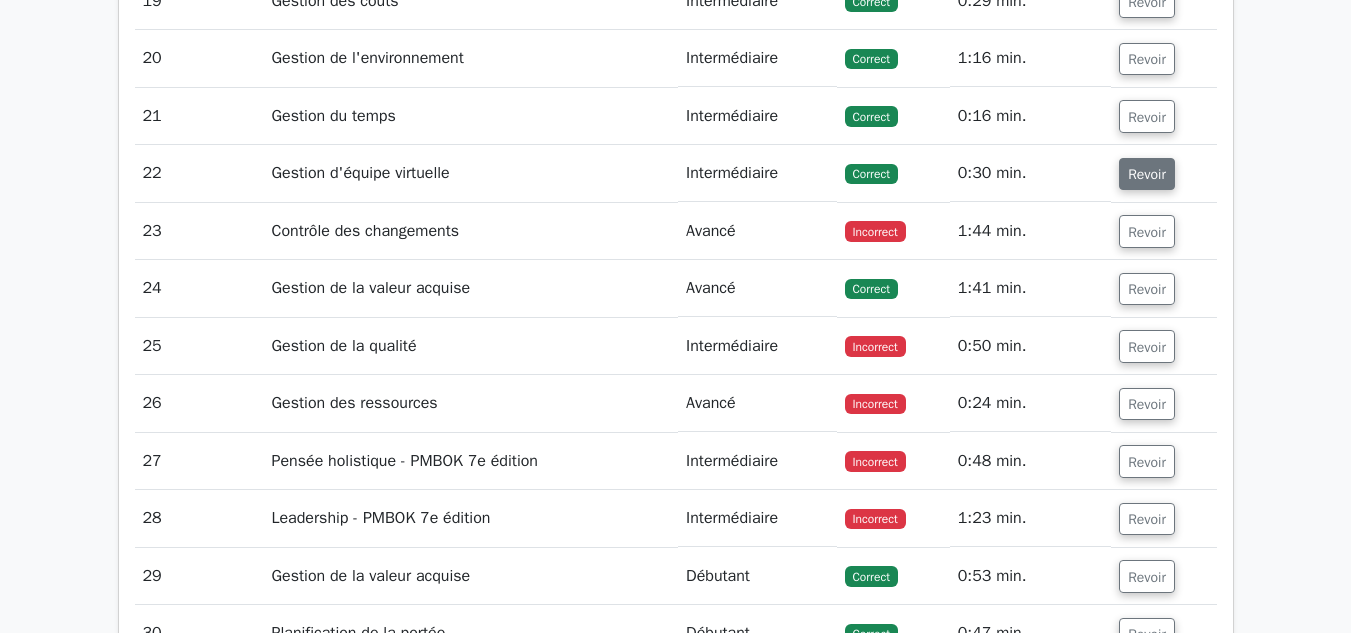 click on "Revoir" at bounding box center [1147, 174] 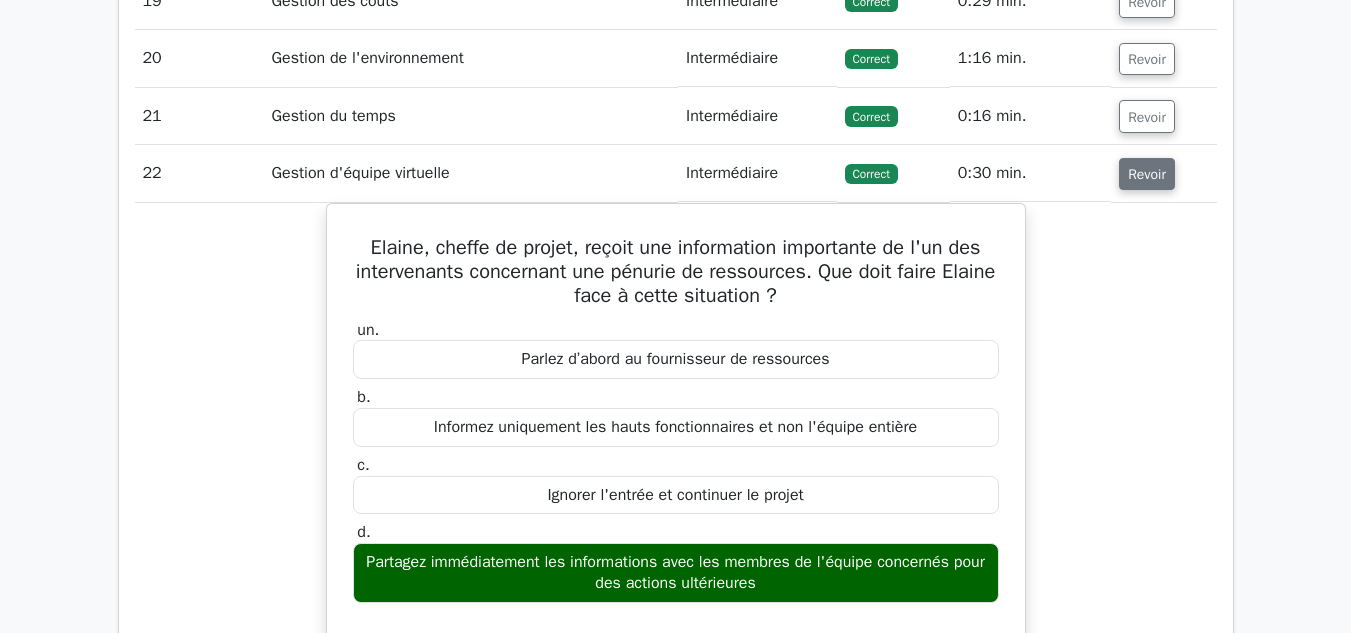 click on "Revoir" at bounding box center [1147, 174] 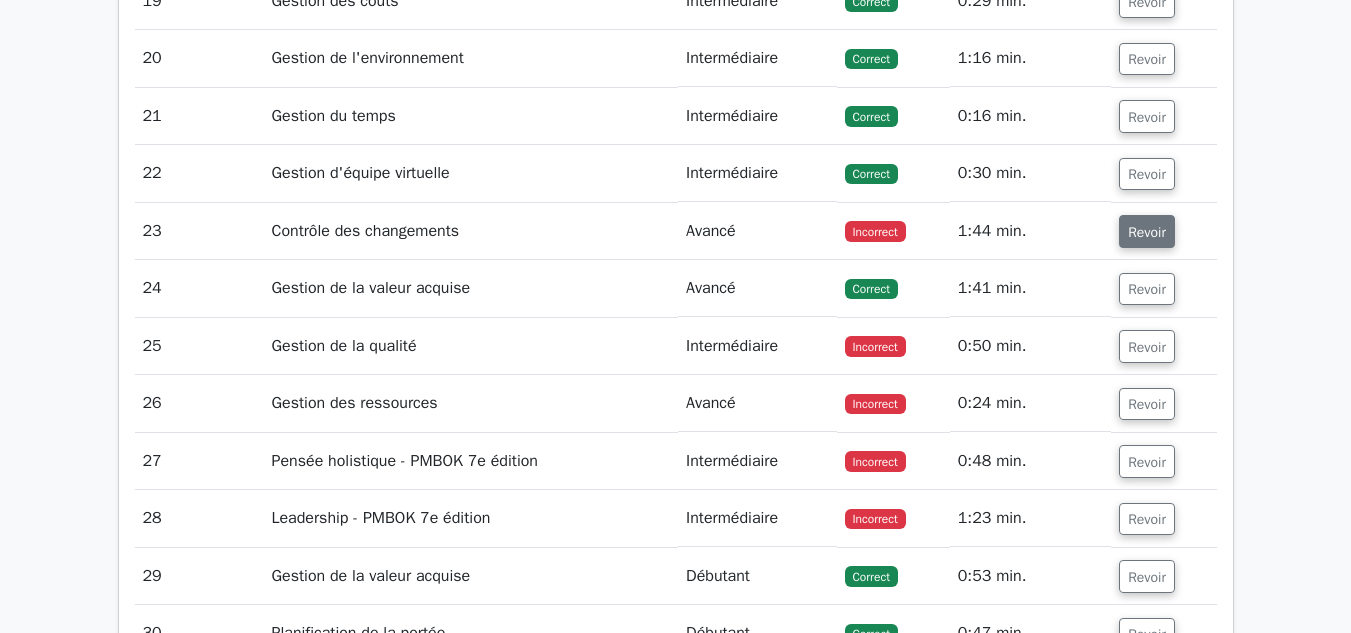 click on "Revoir" at bounding box center (1147, 232) 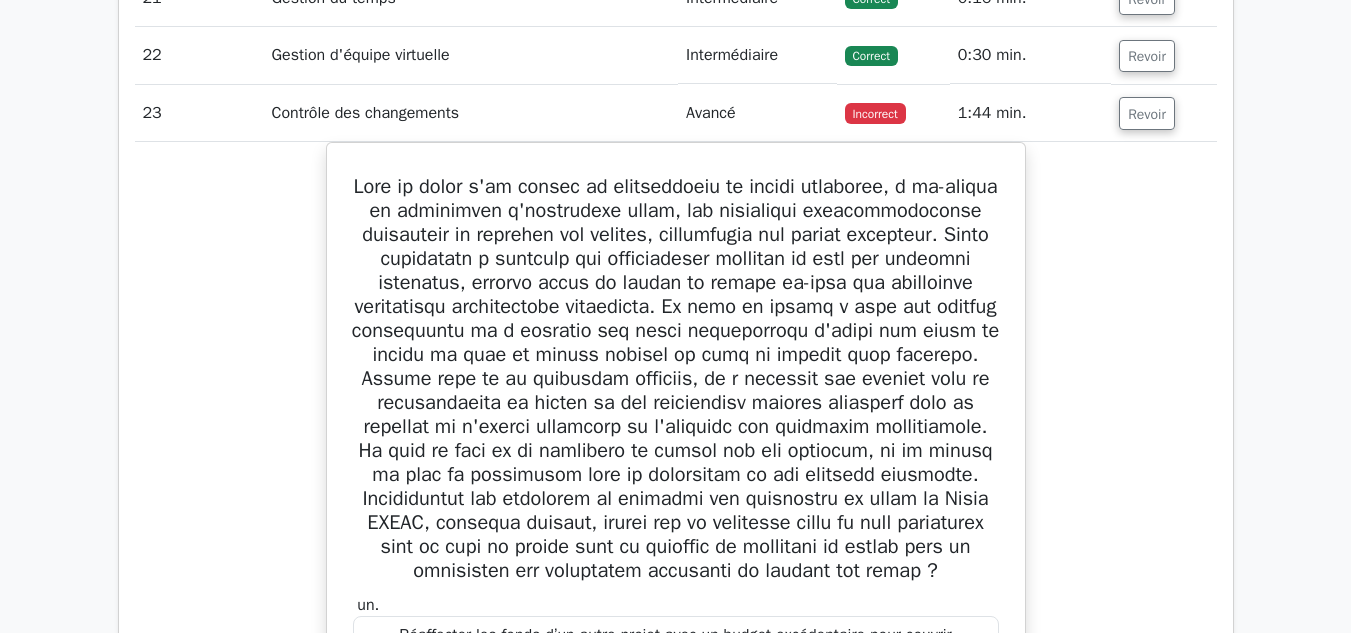 scroll, scrollTop: 3795, scrollLeft: 0, axis: vertical 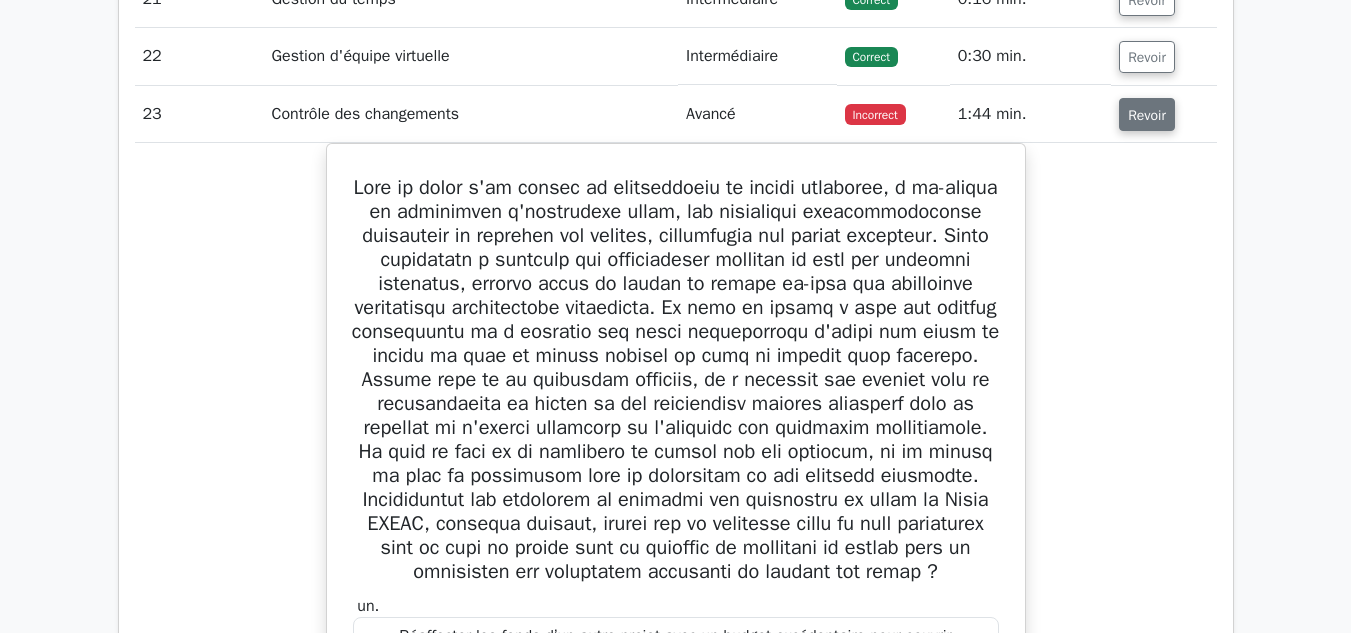click on "Revoir" at bounding box center (1147, 115) 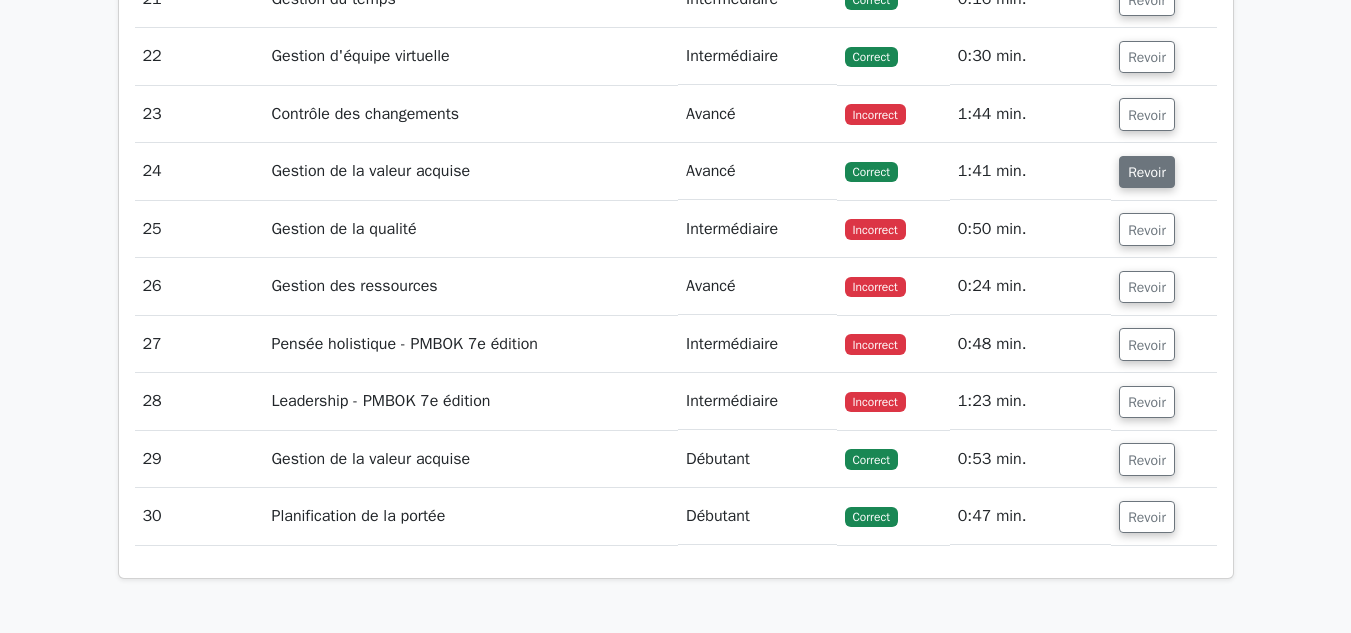 click on "Revoir" at bounding box center (1147, 172) 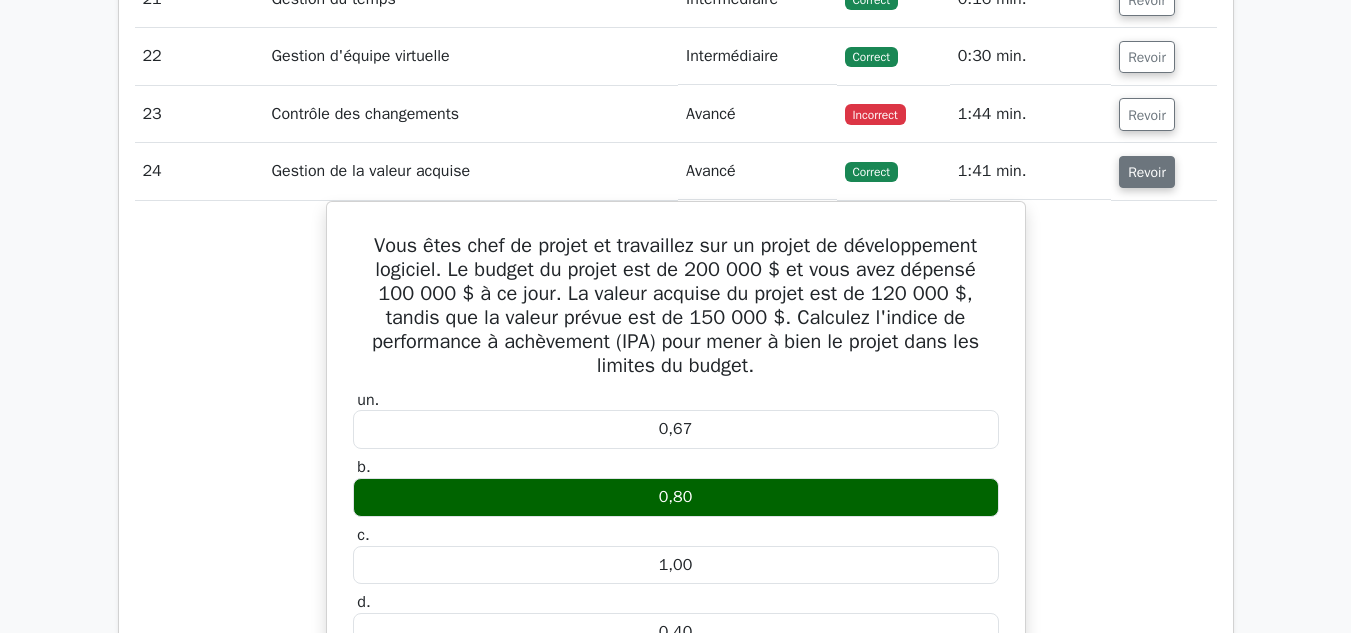 click on "Revoir" at bounding box center [1147, 172] 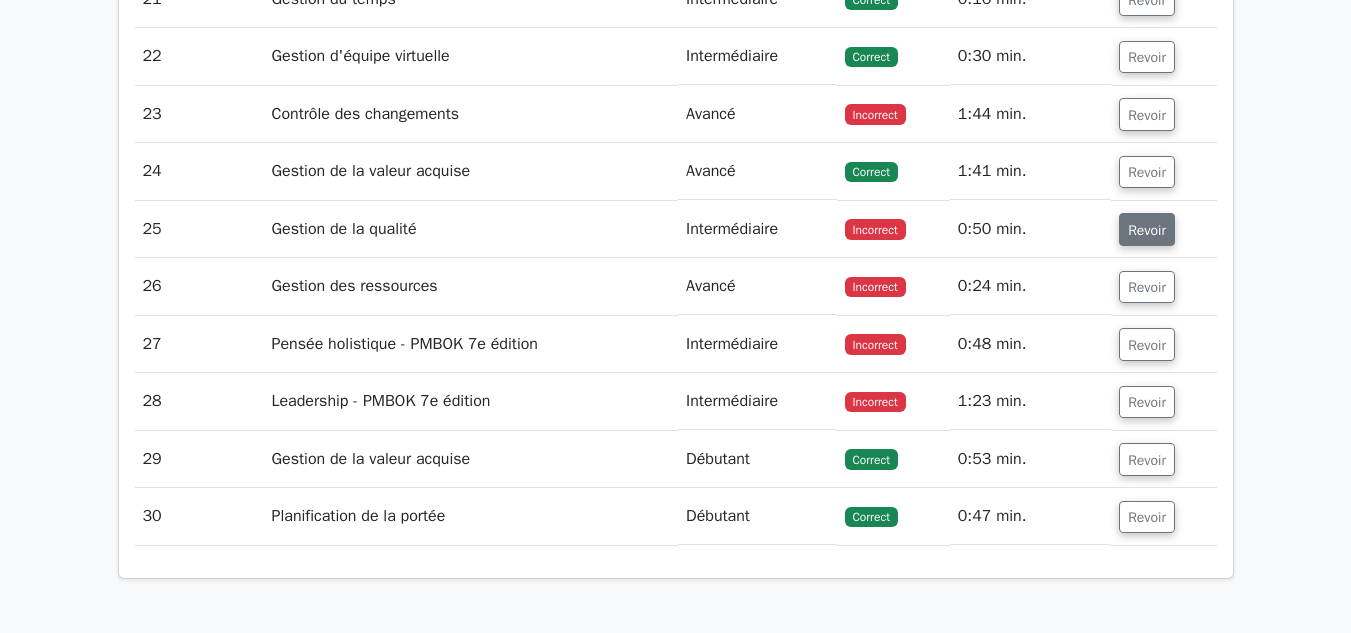 click on "Revoir" at bounding box center [1147, 230] 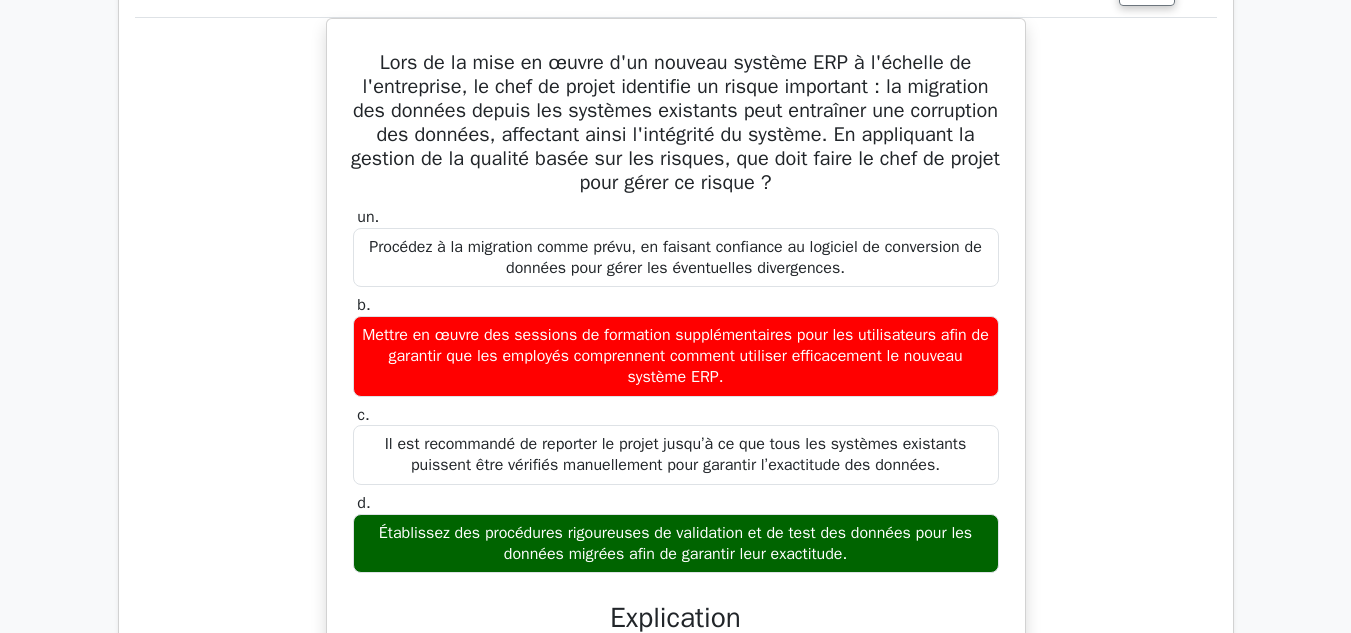 scroll, scrollTop: 4037, scrollLeft: 0, axis: vertical 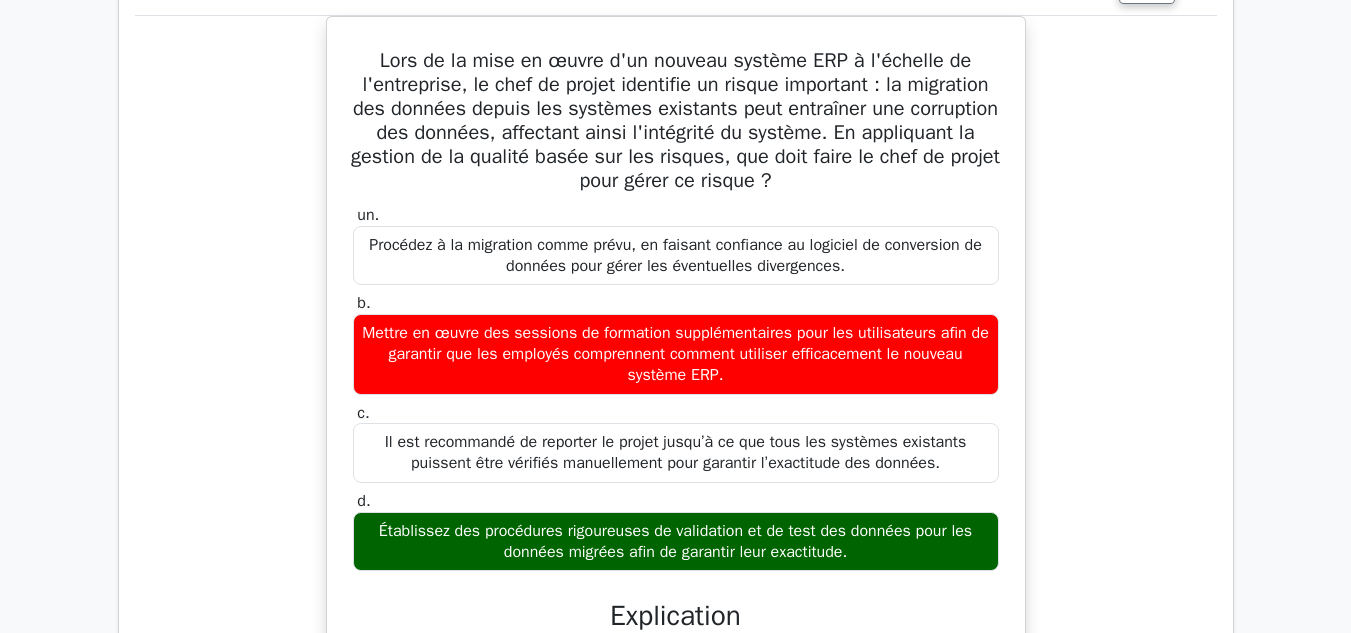 click on "Lors de la mise en œuvre d'un nouveau système ERP à l'échelle de l'entreprise, le chef de projet identifie un risque important : la migration des données depuis les systèmes existants peut entraîner une corruption des données, affectant ainsi l'intégrité du système. En appliquant la gestion de la qualité basée sur les risques, que doit faire le chef de projet pour gérer ce risque ?
un.
b.
c. d." at bounding box center [676, 497] 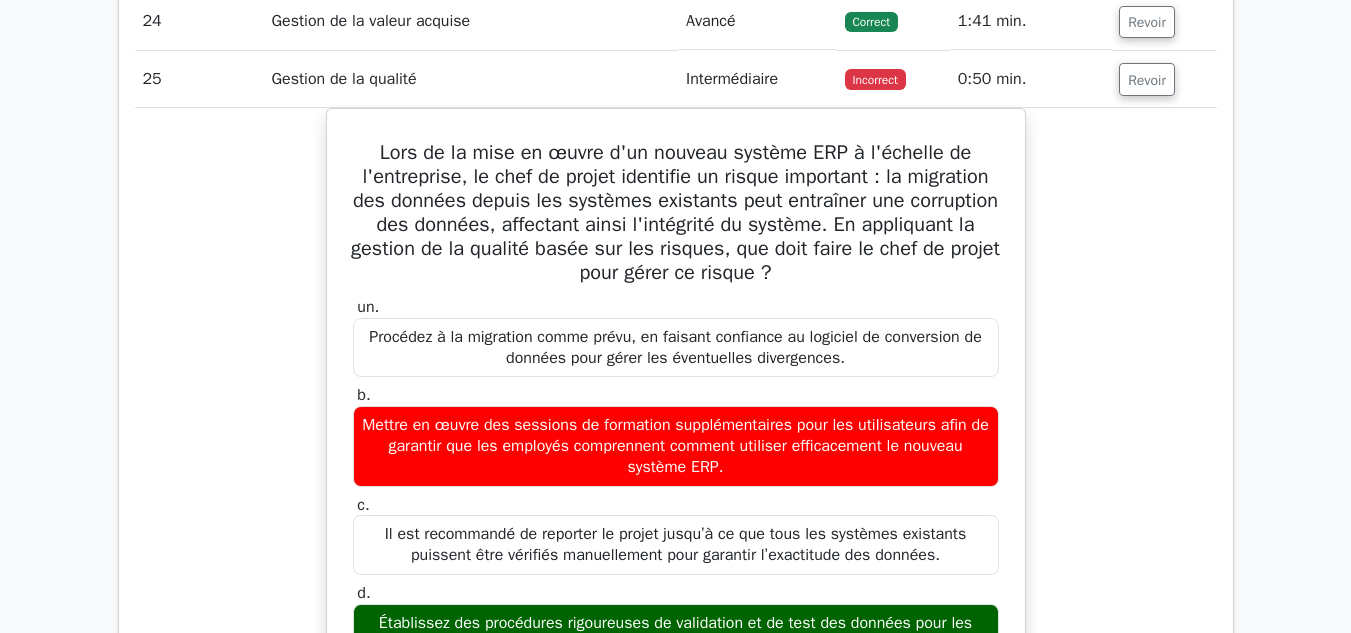 scroll, scrollTop: 3944, scrollLeft: 0, axis: vertical 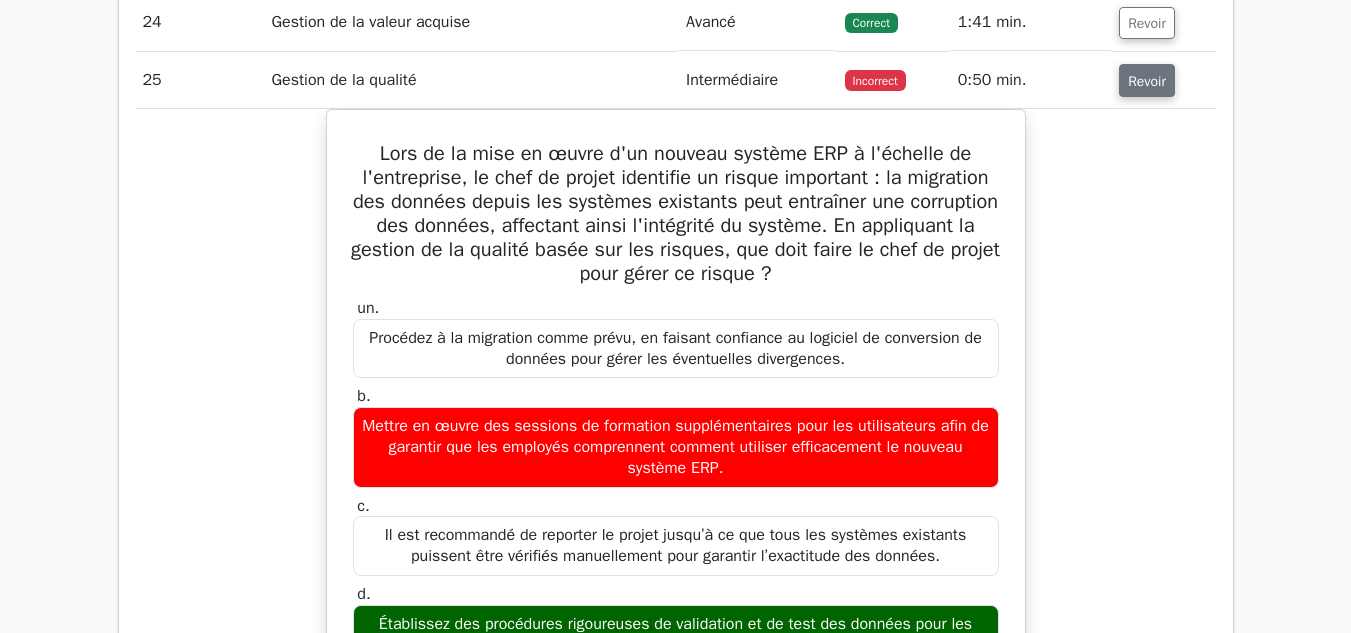 click on "Revoir" at bounding box center [1147, 81] 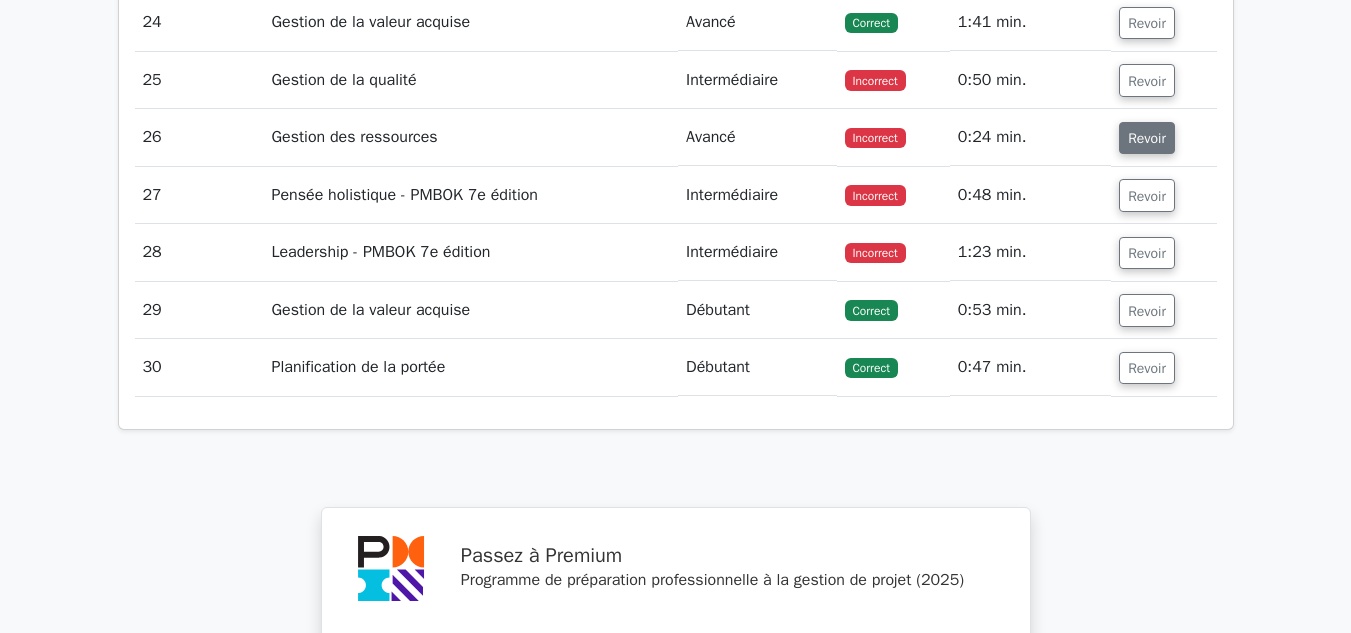 click on "Revoir" at bounding box center [1147, 138] 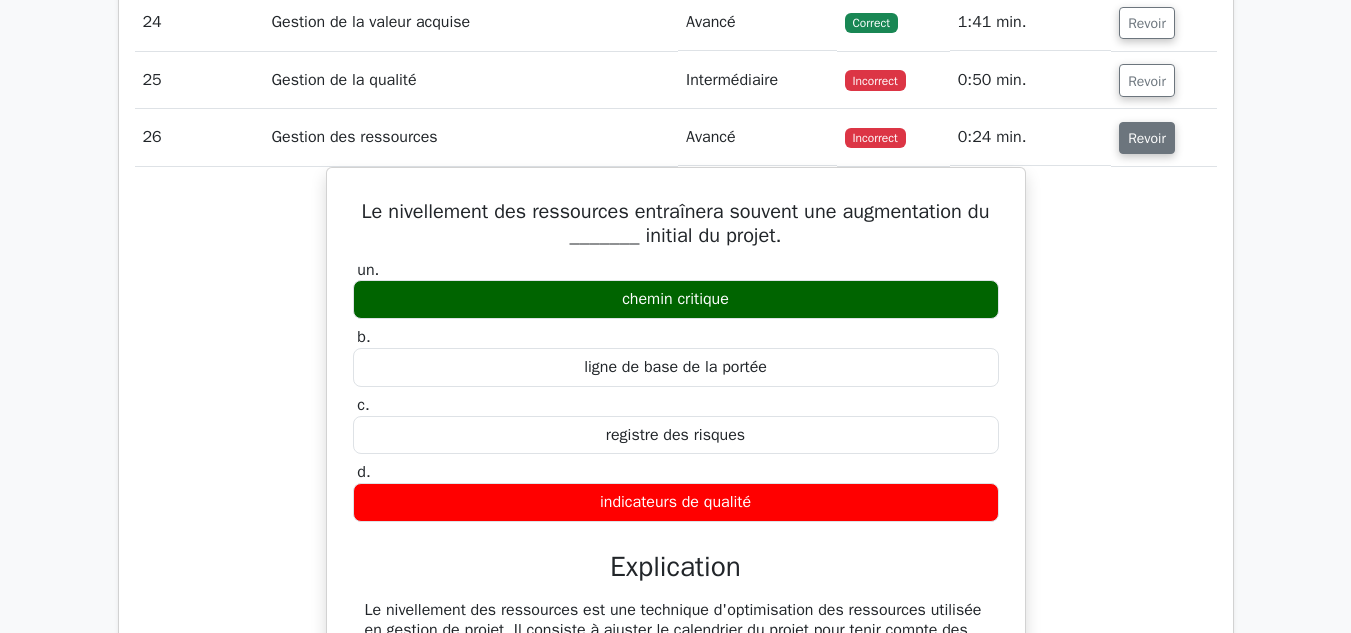 click on "Revoir" at bounding box center (1147, 138) 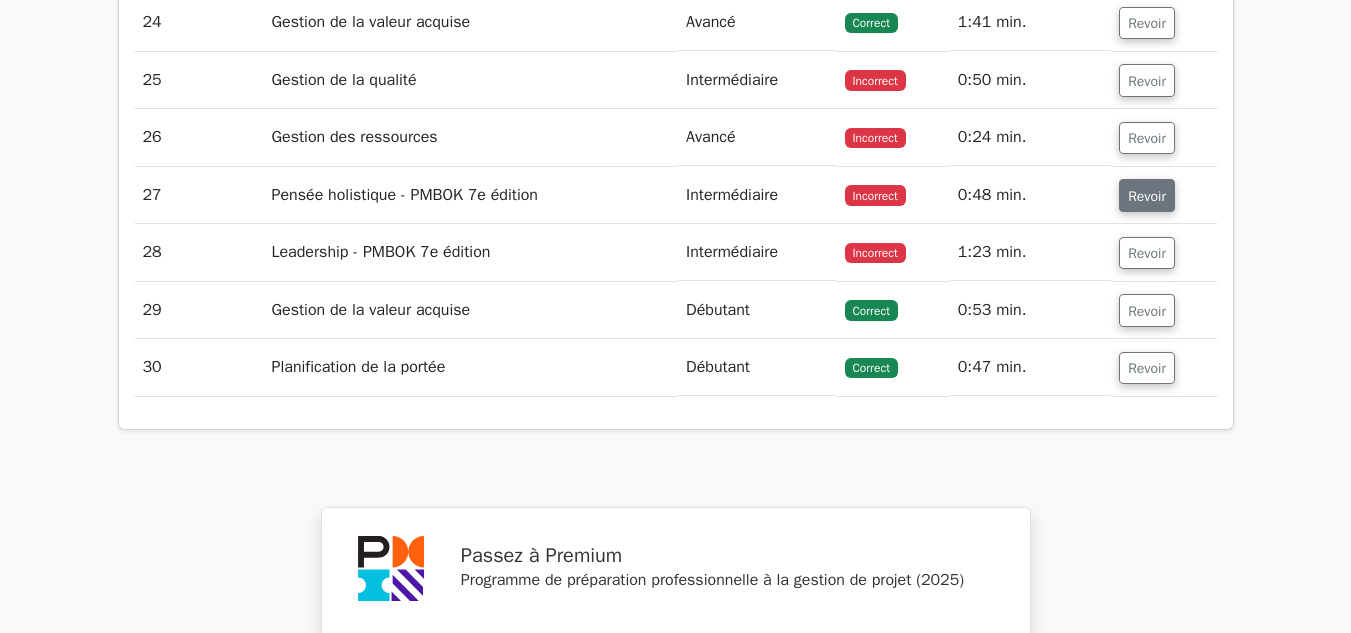 click on "Revoir" at bounding box center [1147, 196] 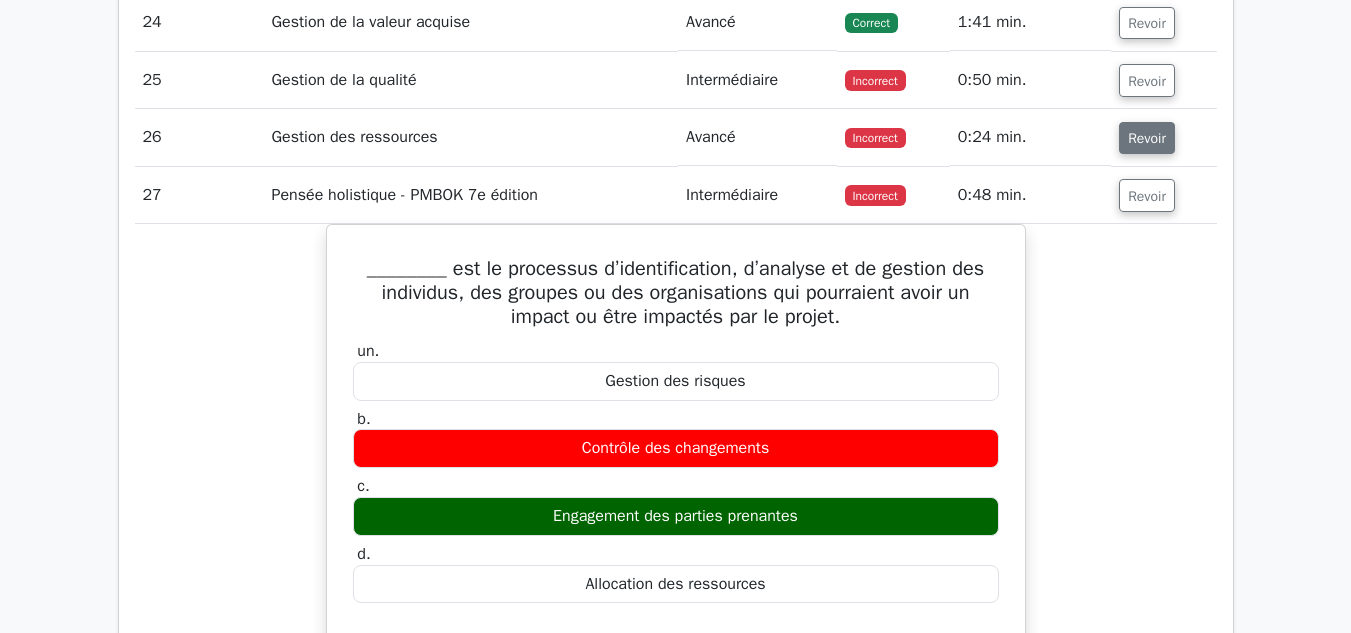 click on "Revoir" at bounding box center [1147, 138] 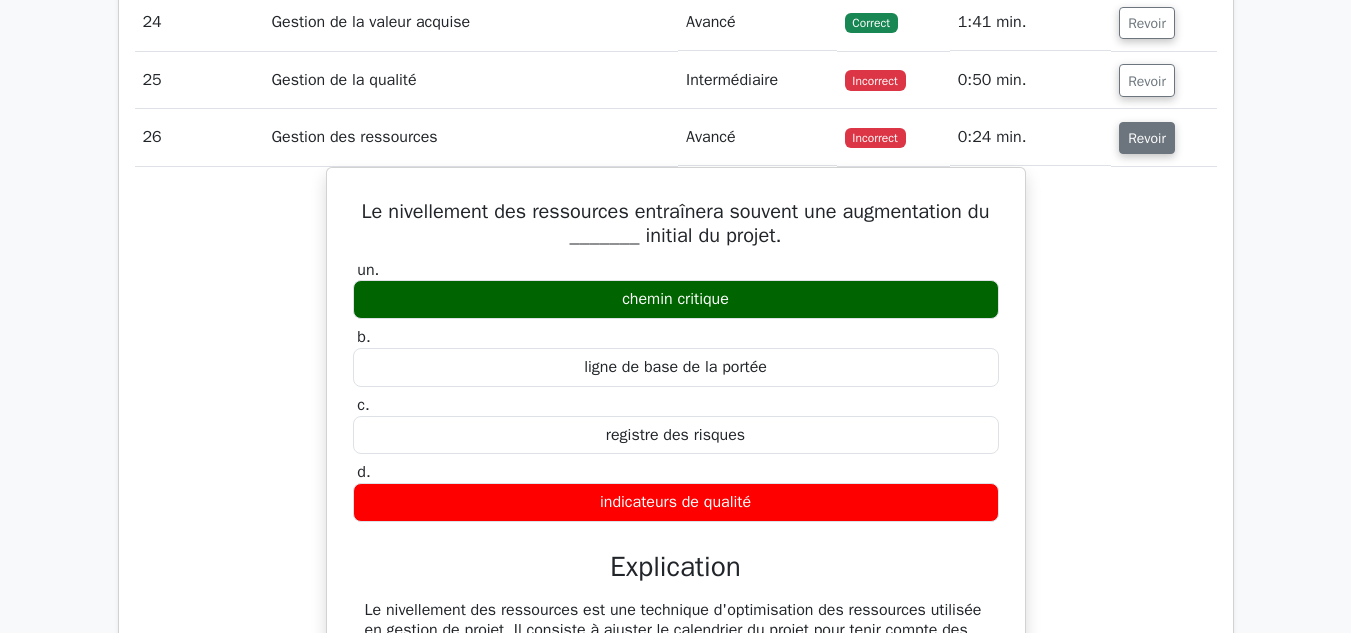 click on "Revoir" at bounding box center [1147, 138] 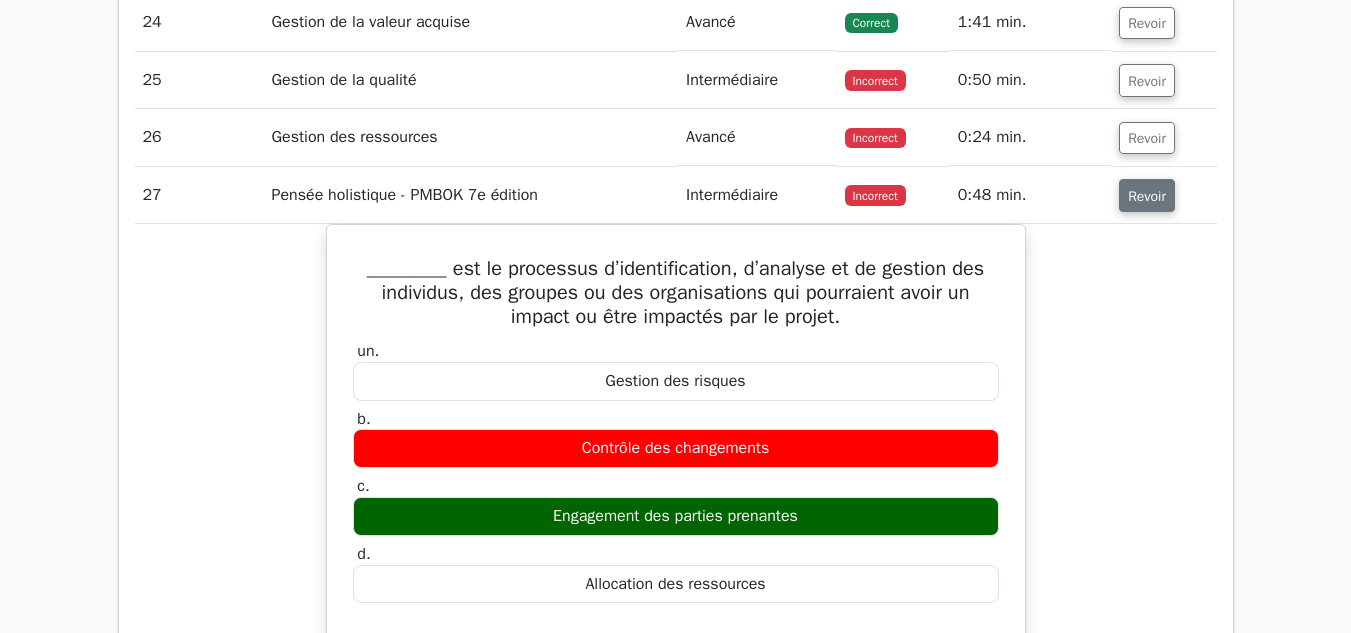 click on "Revoir" at bounding box center [1147, 196] 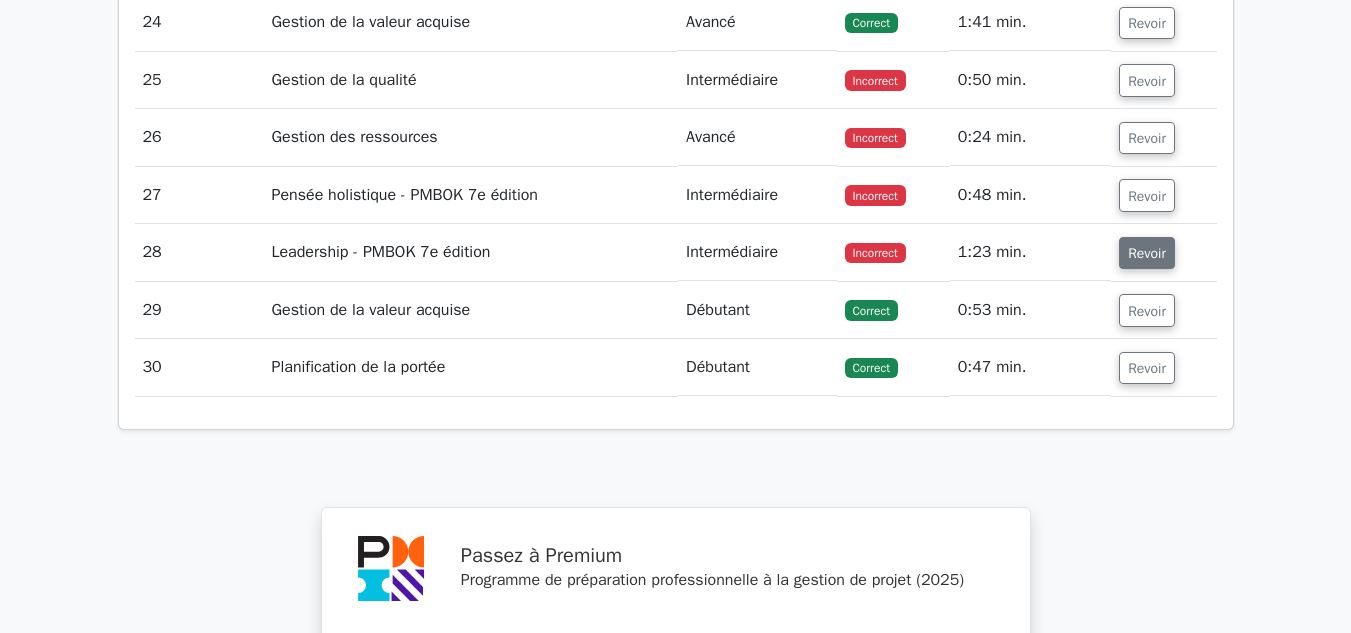 click on "Revoir" at bounding box center (1147, 253) 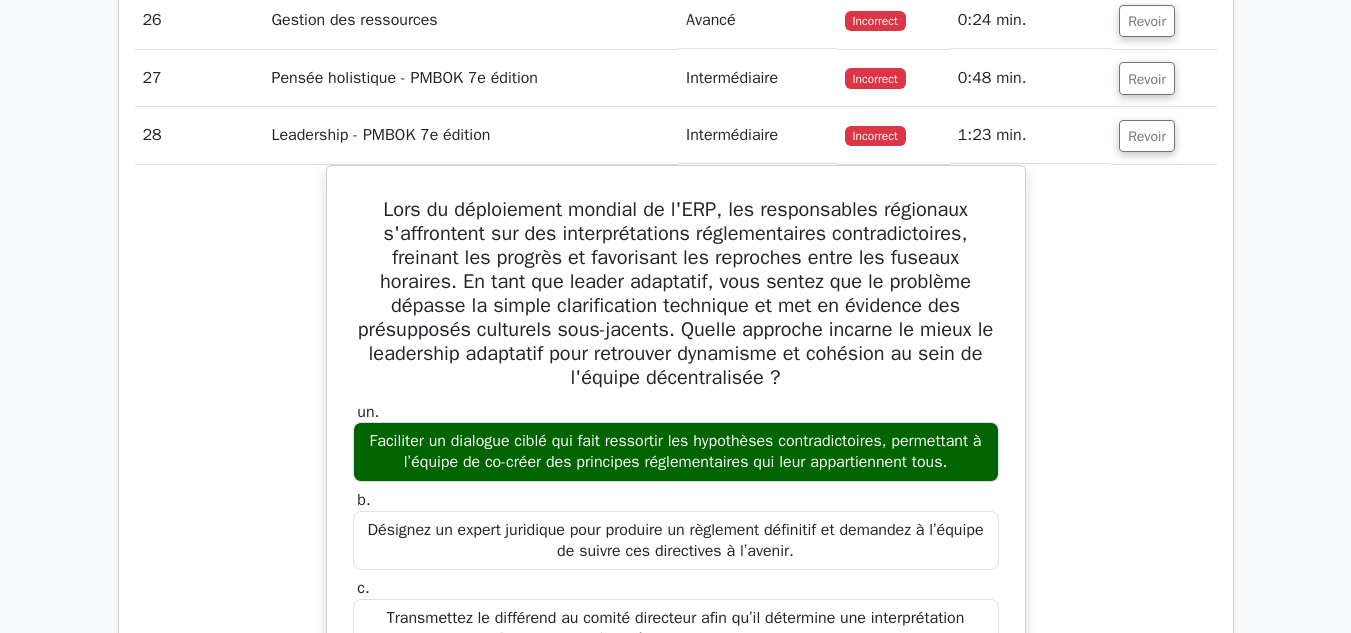 scroll, scrollTop: 4062, scrollLeft: 0, axis: vertical 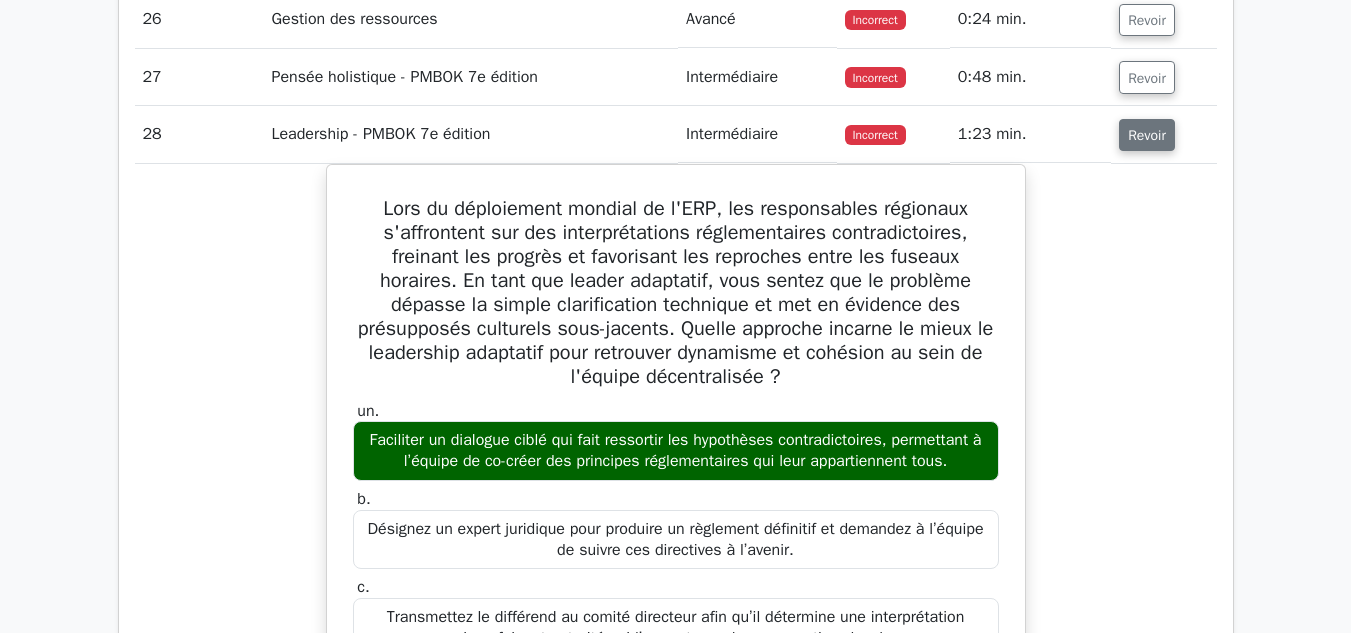 click on "Revoir" at bounding box center (1147, 135) 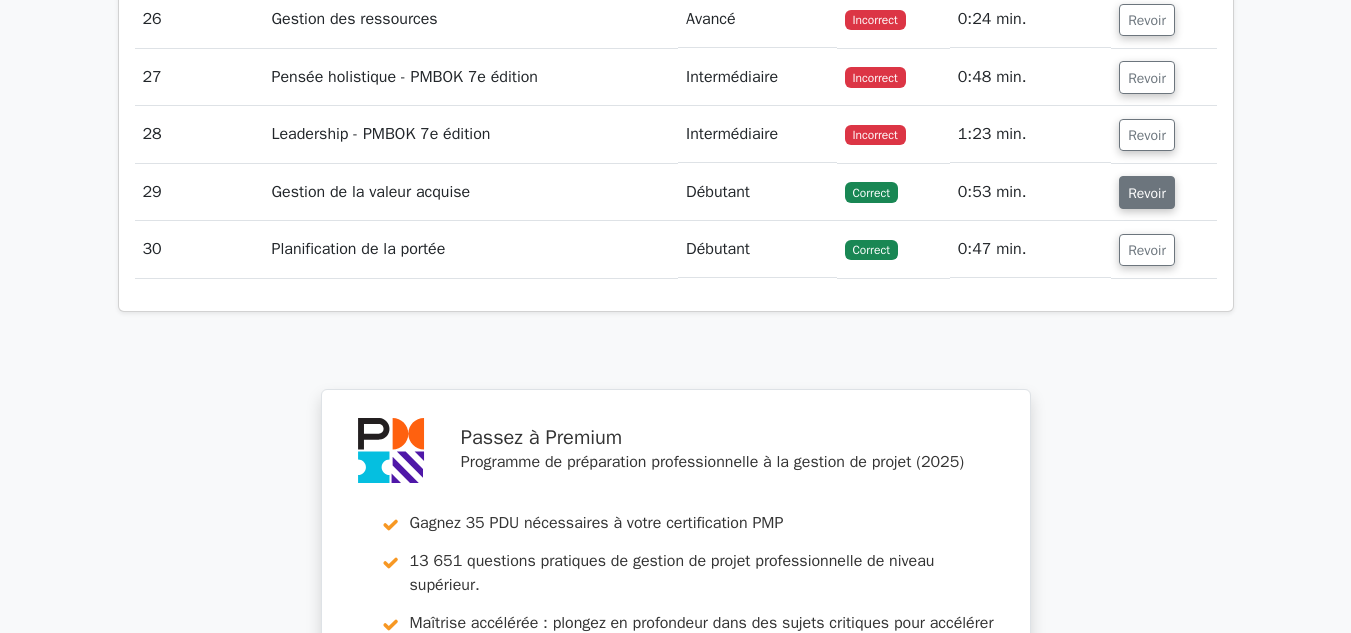 click on "Revoir" at bounding box center (1147, 193) 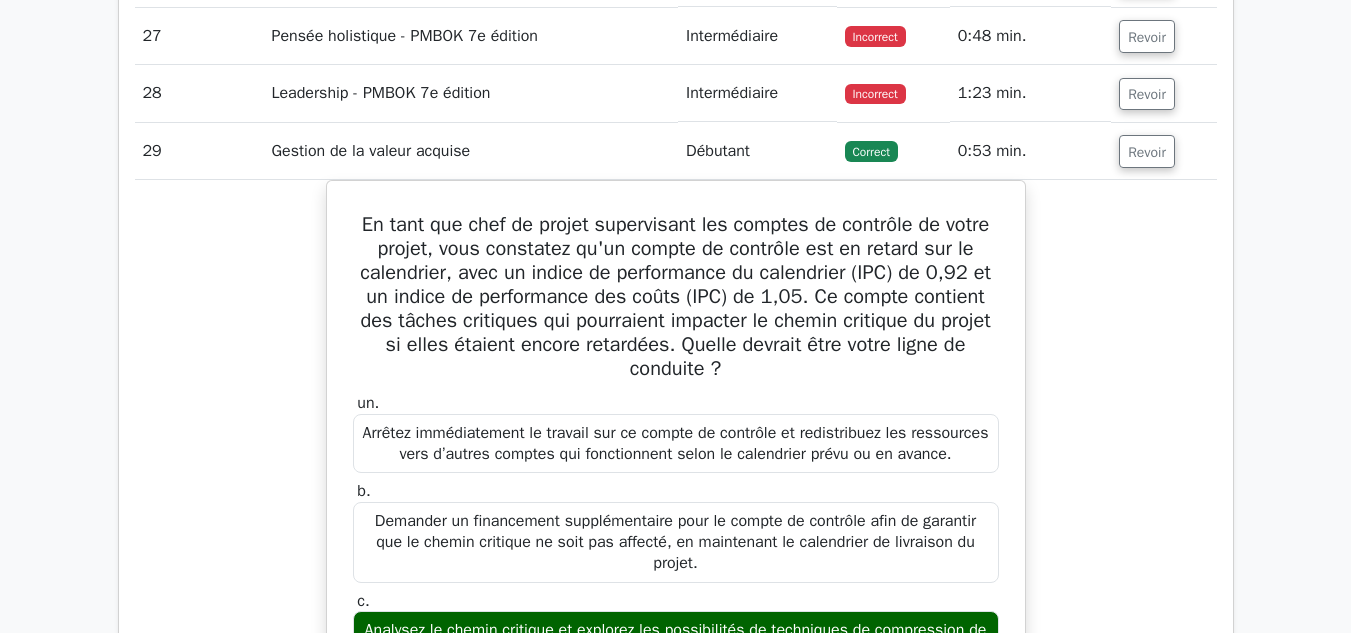 scroll, scrollTop: 4100, scrollLeft: 0, axis: vertical 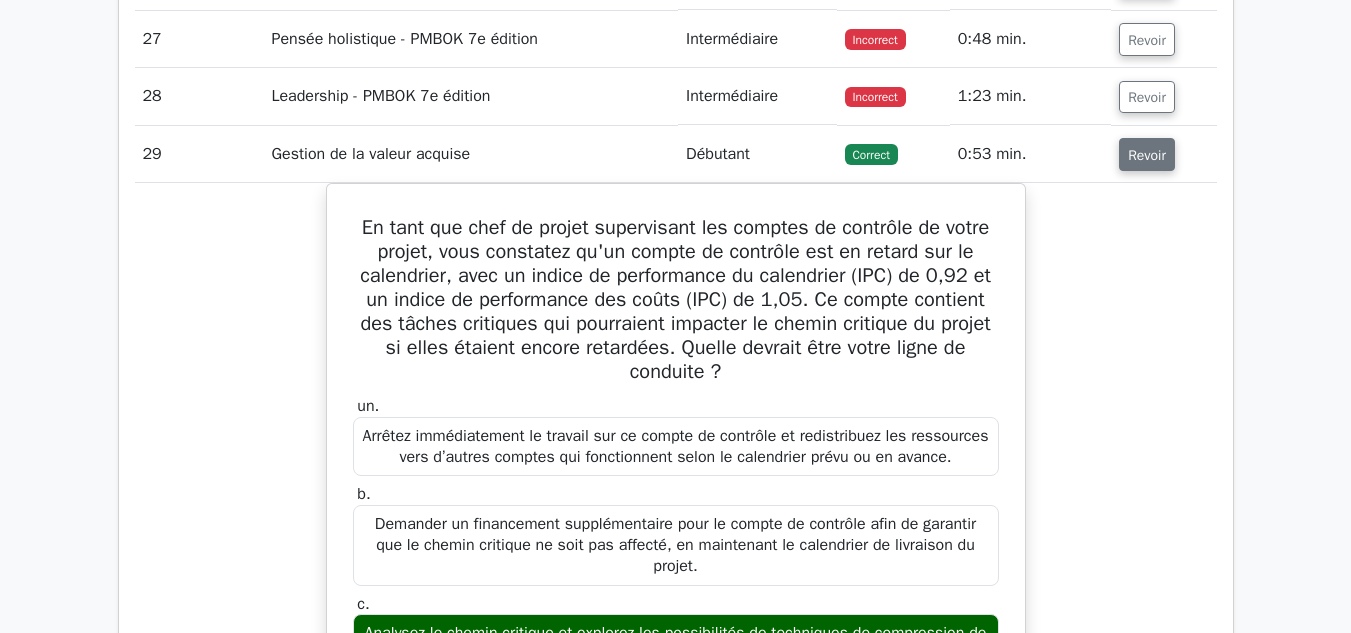 click on "Revoir" at bounding box center [1147, 155] 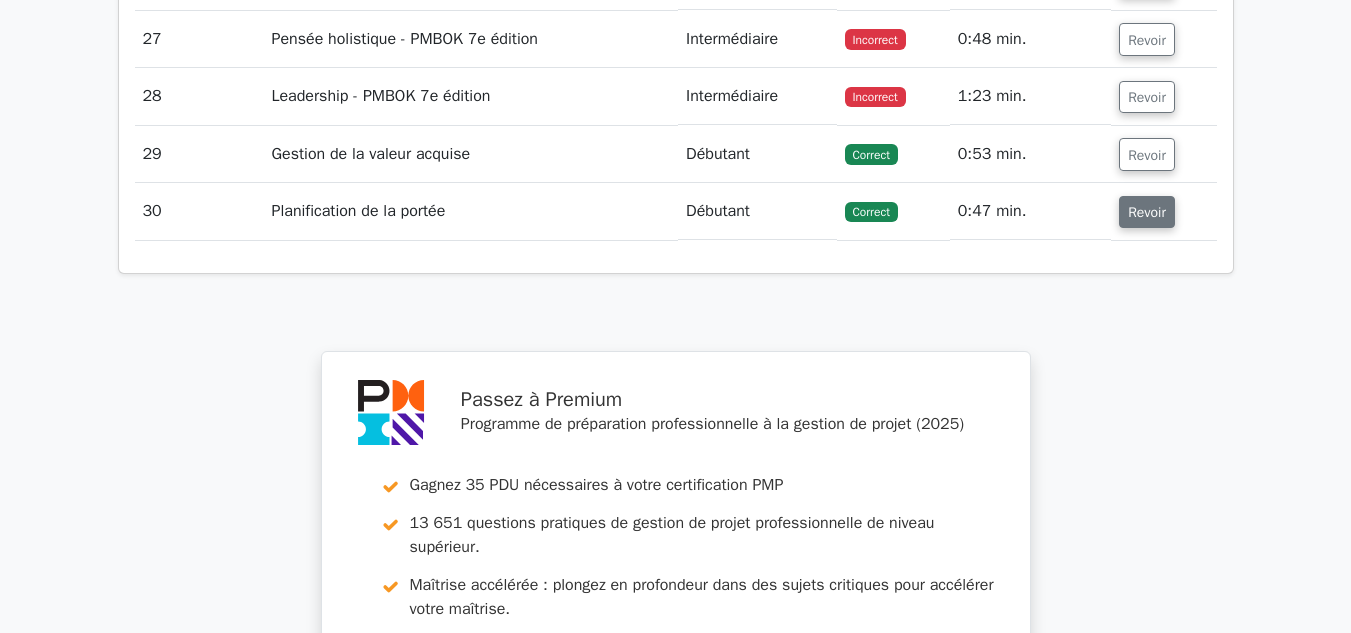 click on "Revoir" at bounding box center [1147, 212] 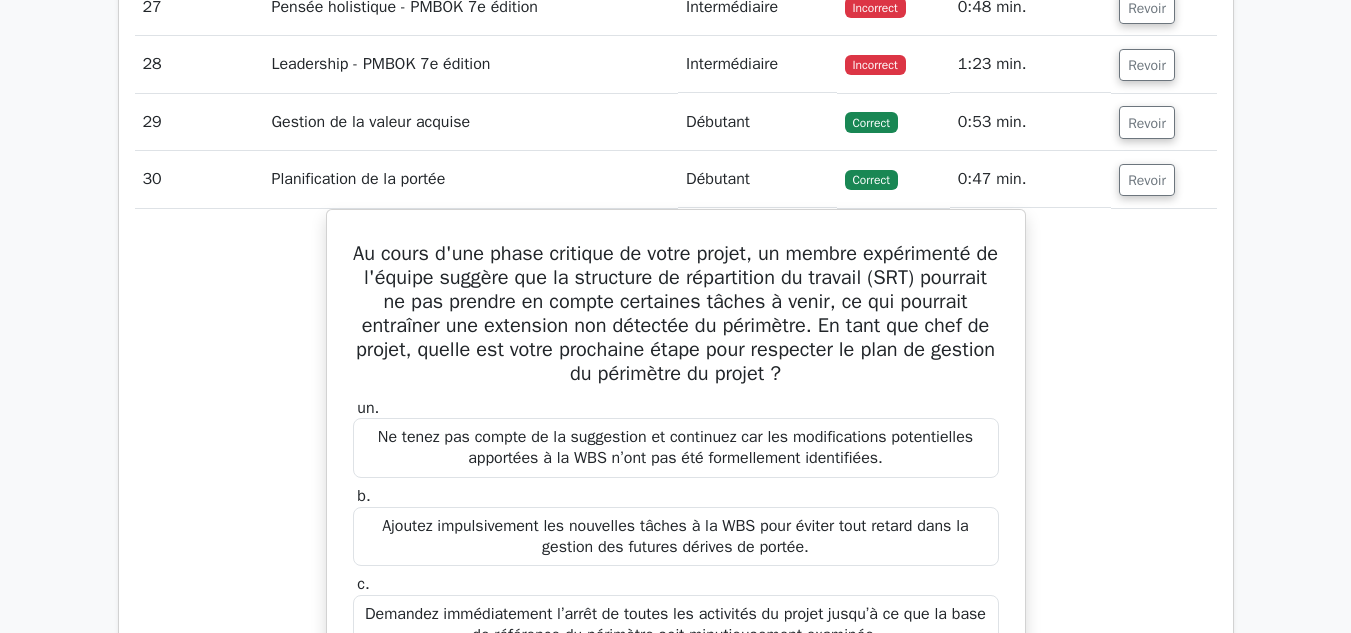 scroll, scrollTop: 4124, scrollLeft: 0, axis: vertical 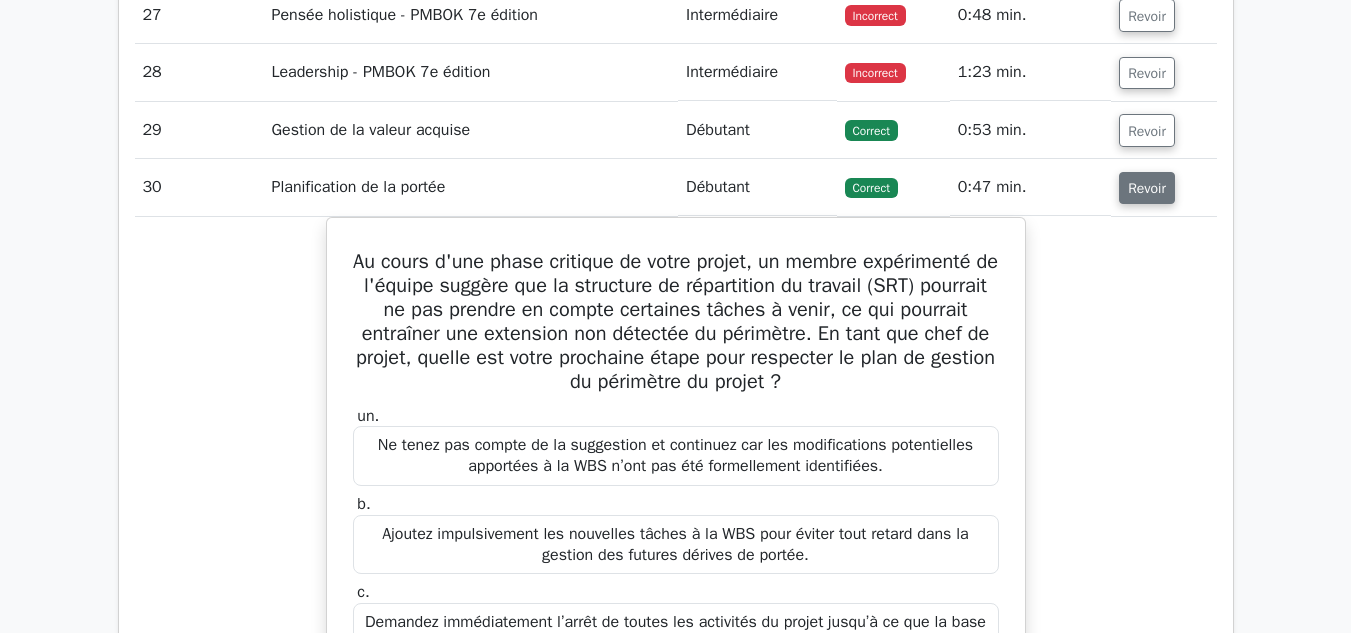click on "Revoir" at bounding box center (1147, 188) 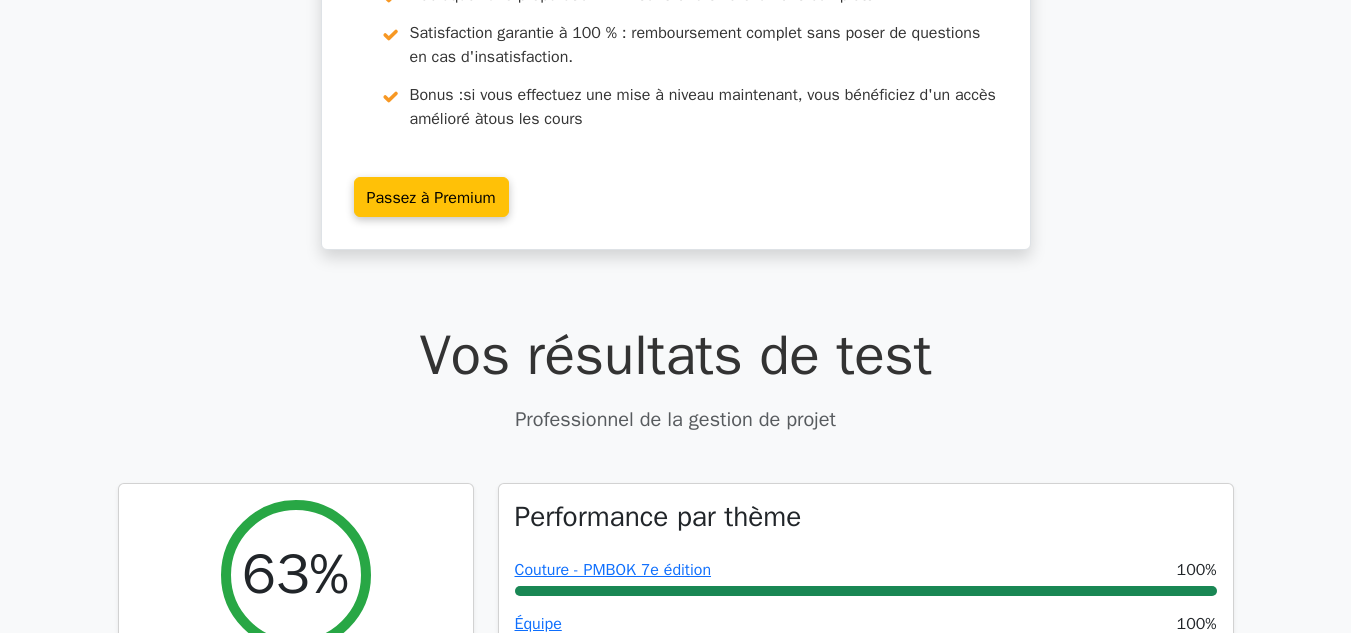 scroll, scrollTop: 0, scrollLeft: 0, axis: both 